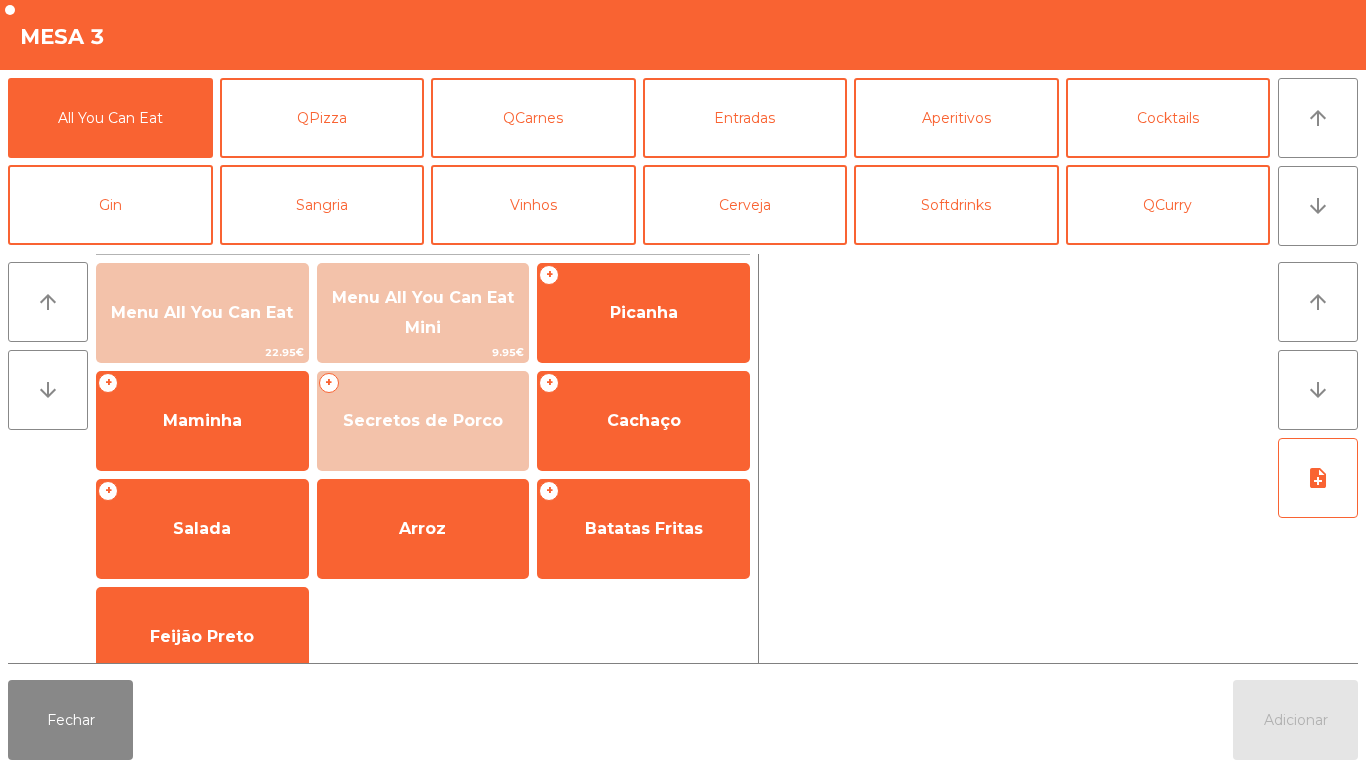 scroll, scrollTop: 0, scrollLeft: 0, axis: both 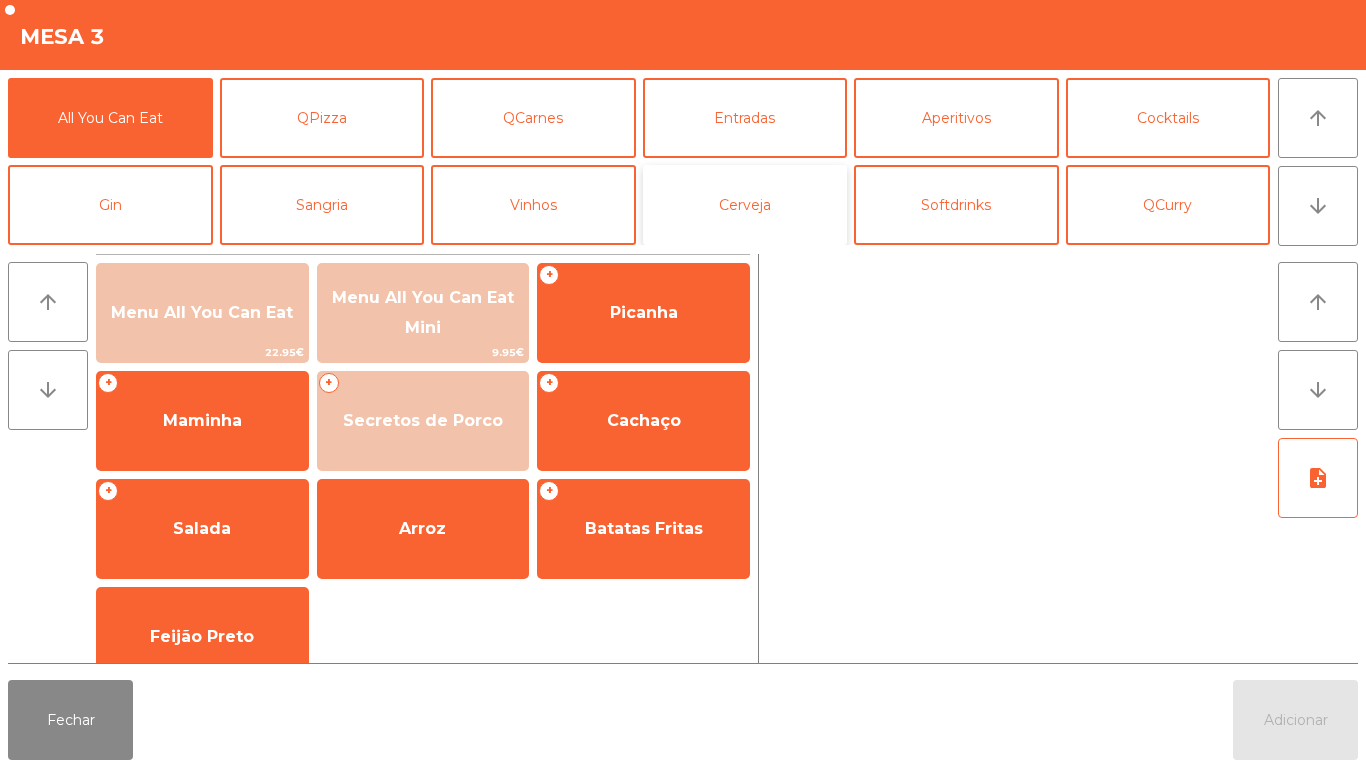 click on "Cerveja" 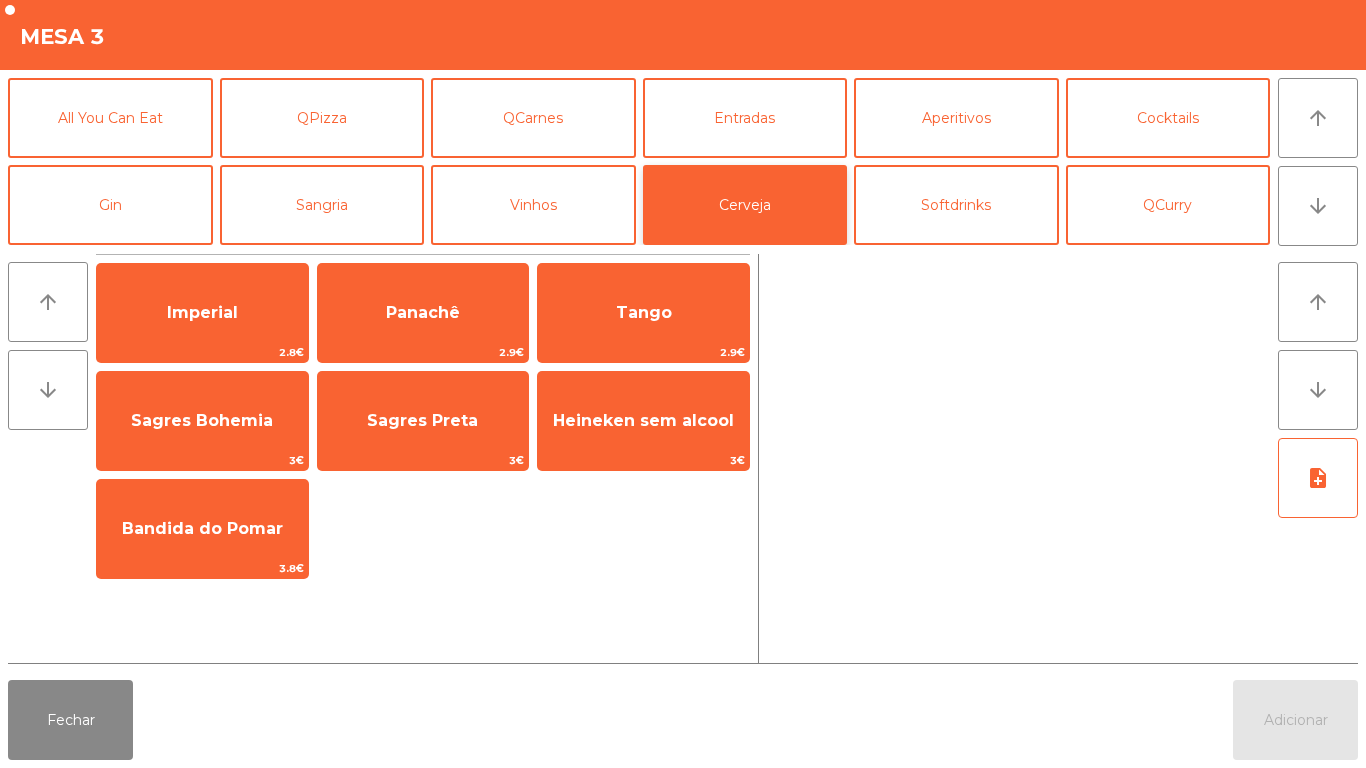 click on "Cerveja" 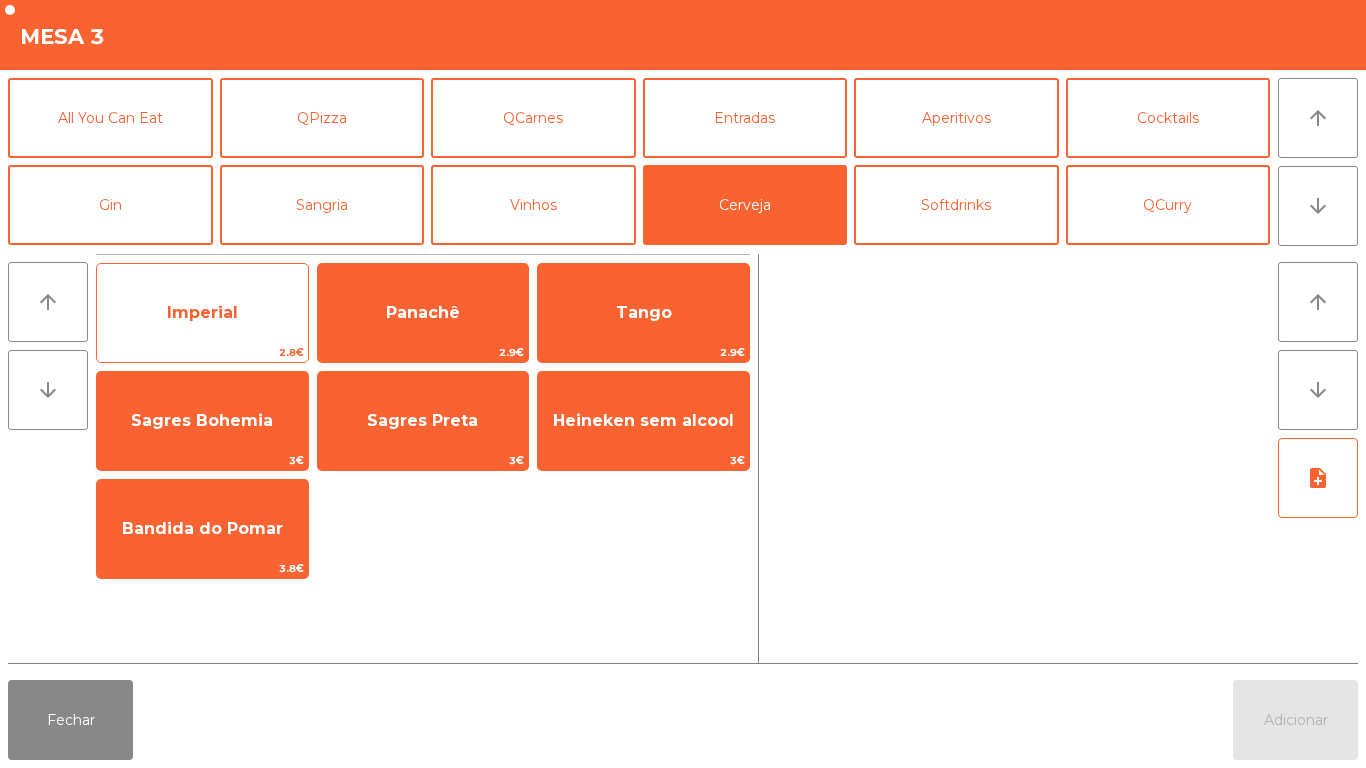 click on "Imperial" 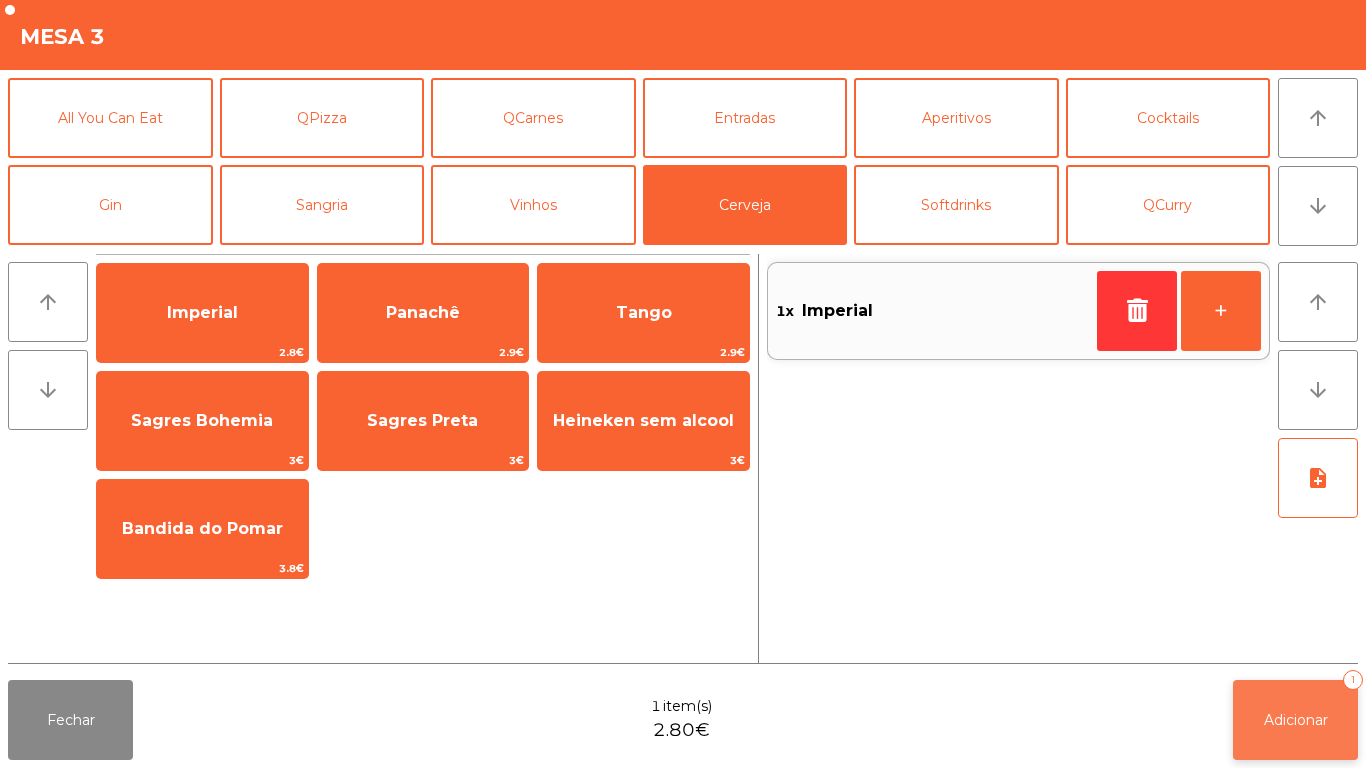 click on "Adicionar" 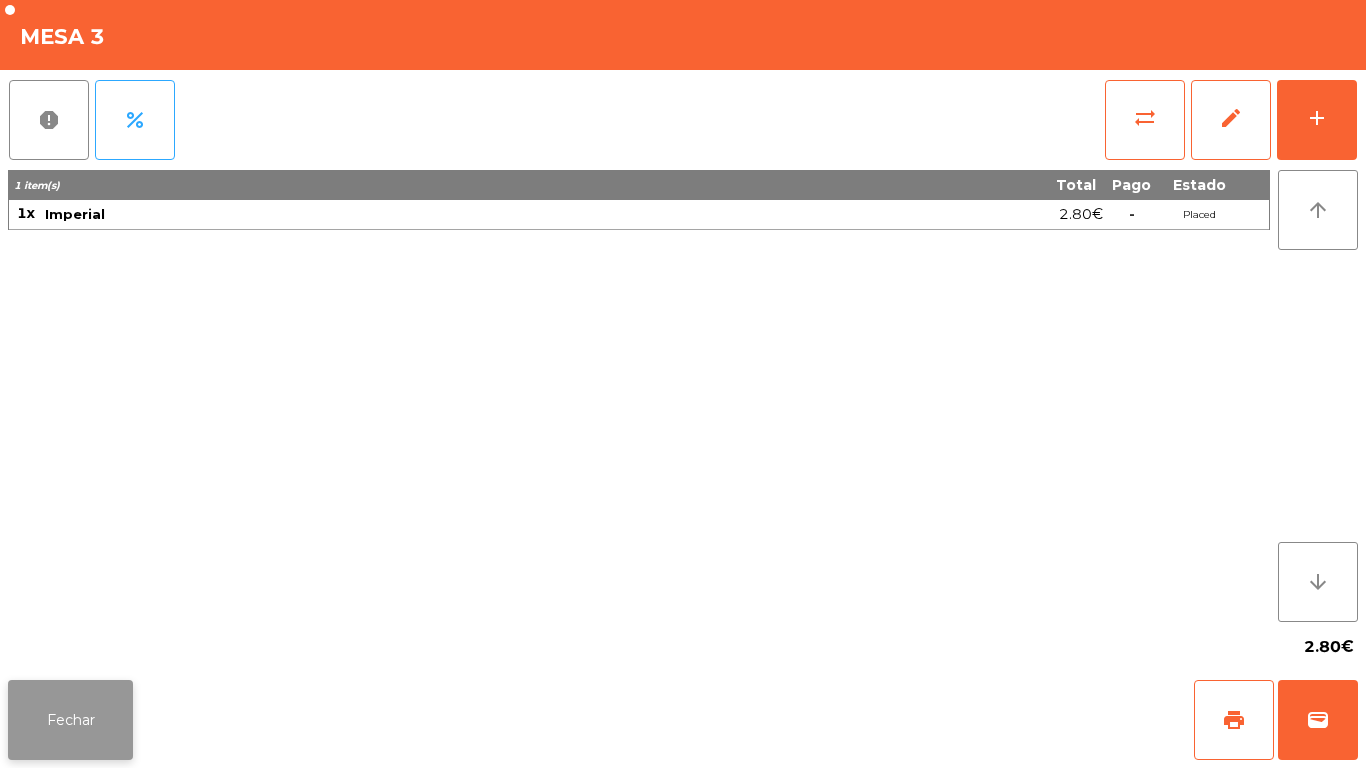 click on "Fechar" 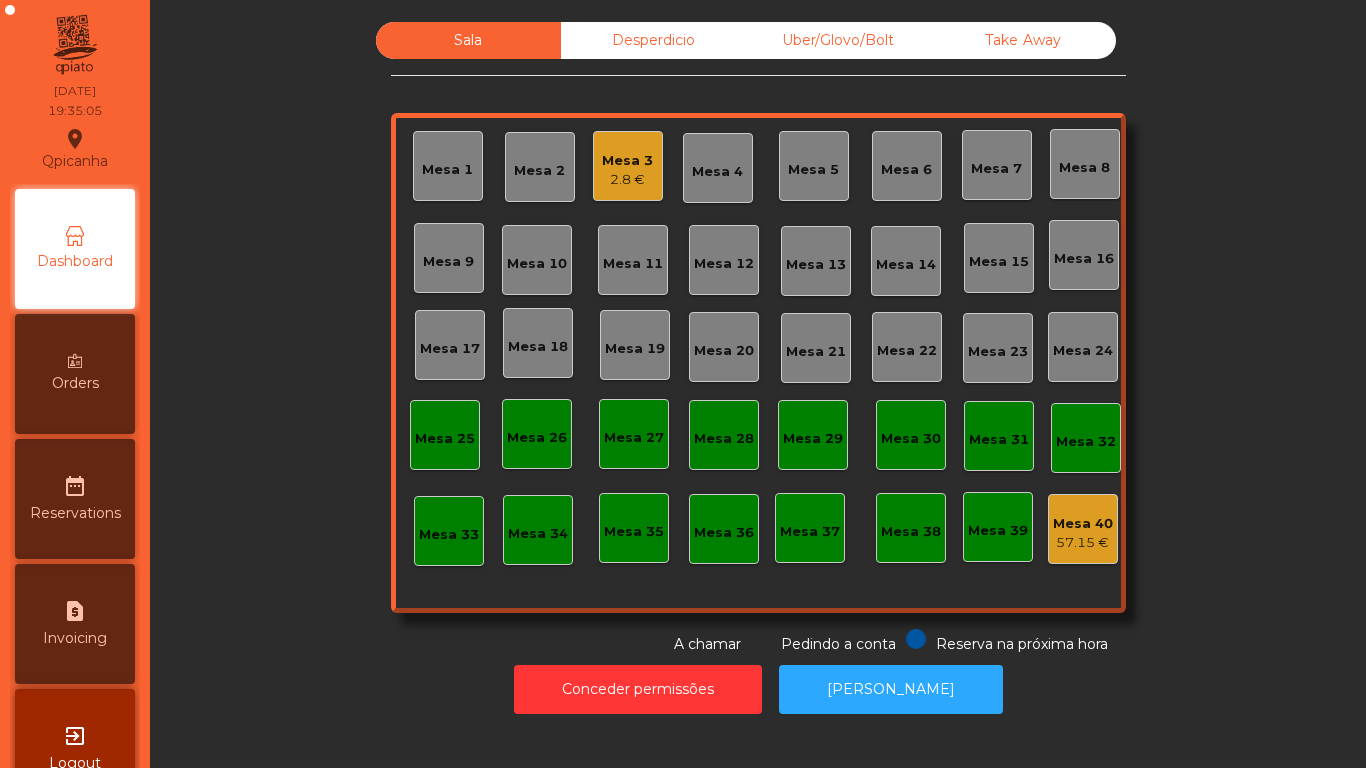 click on "Mesa 3" 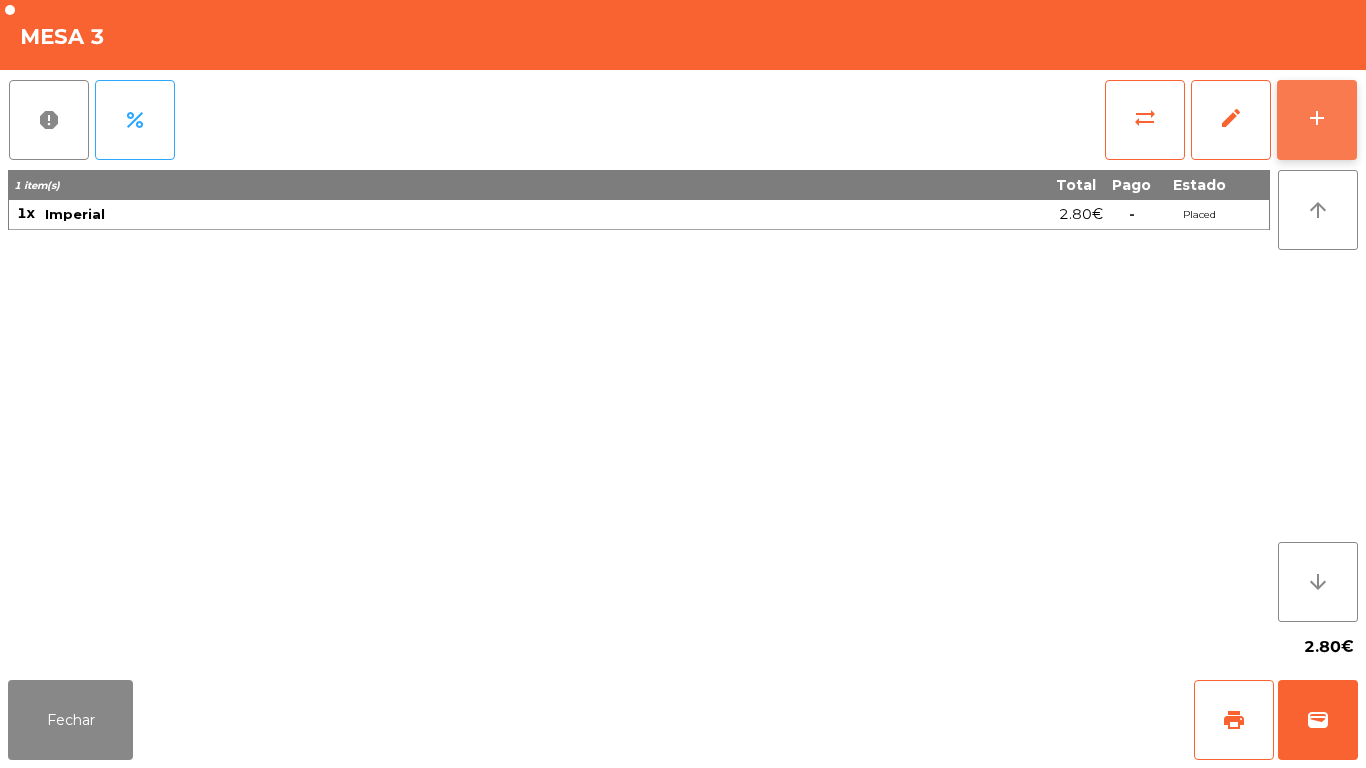 click on "add" 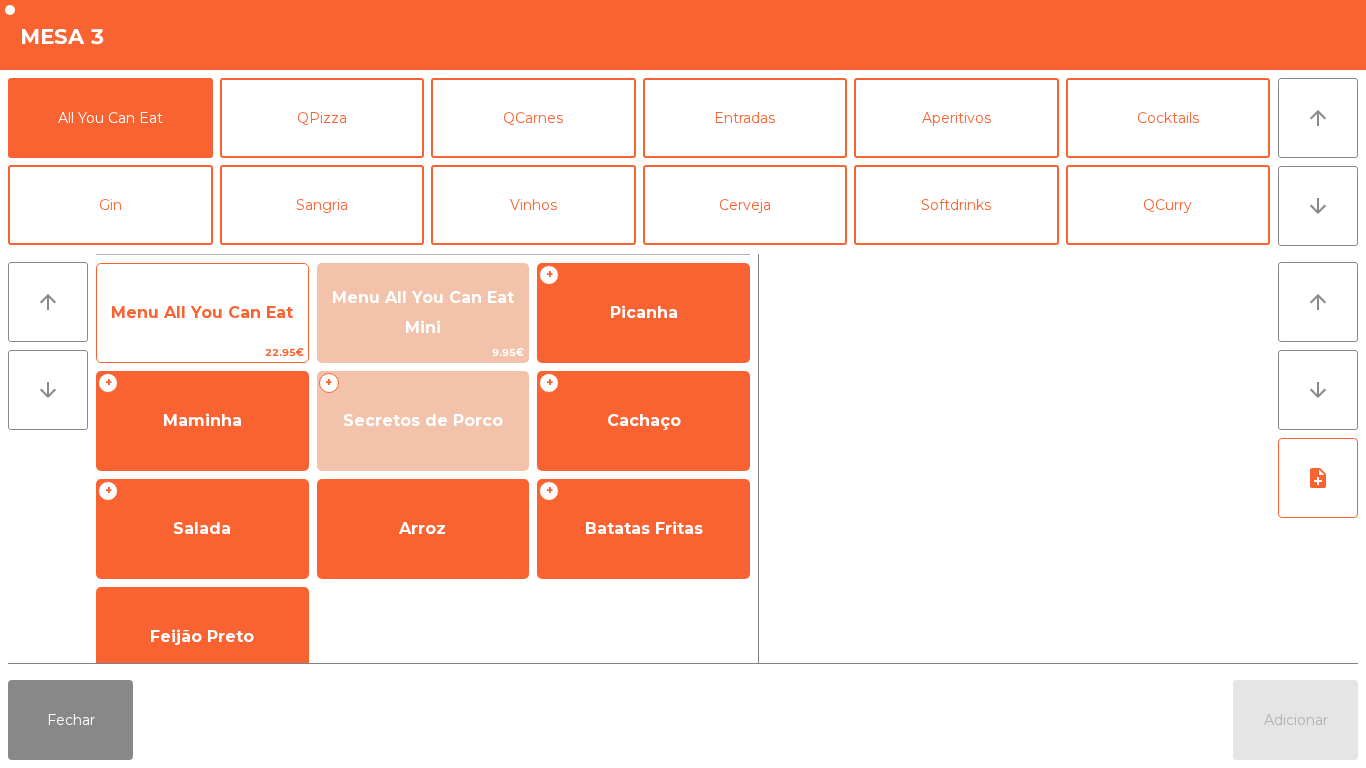 click on "Menu All You Can Eat" 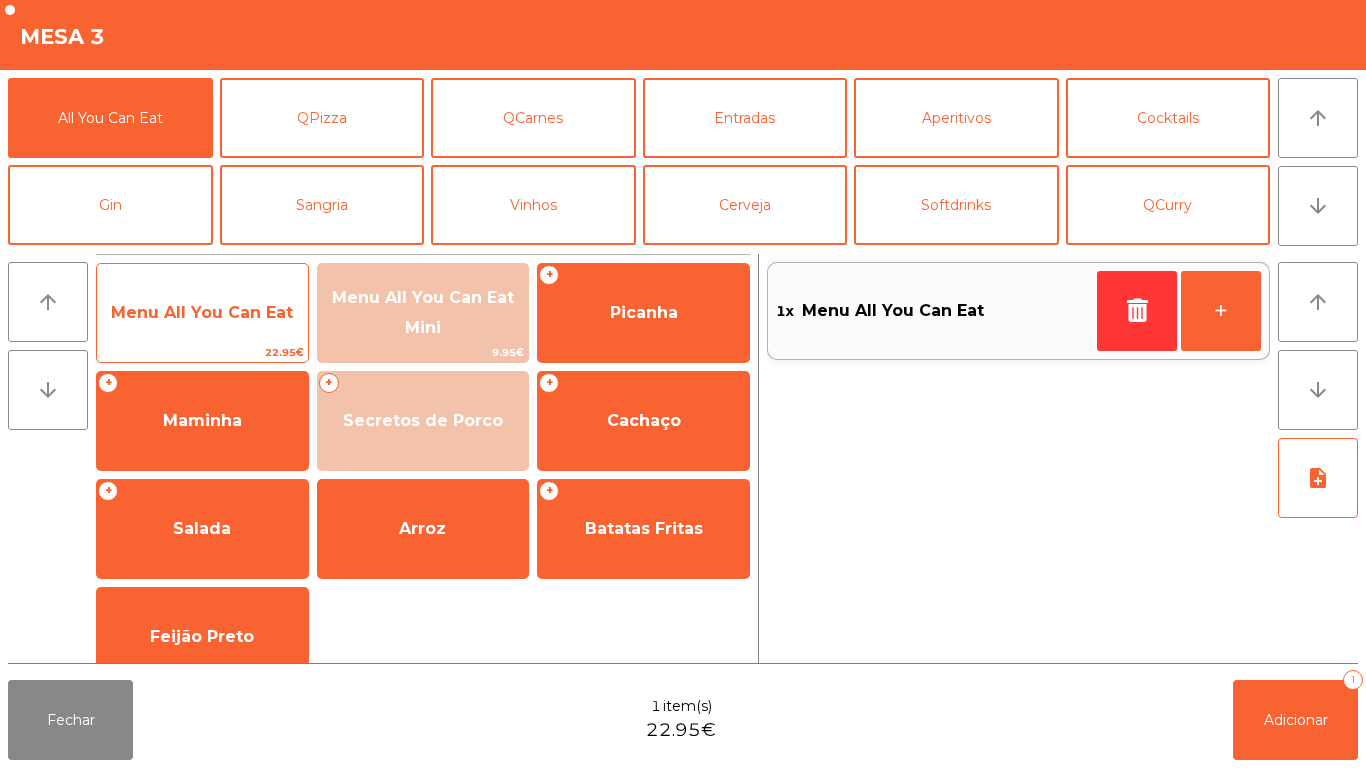 click on "Menu All You Can Eat" 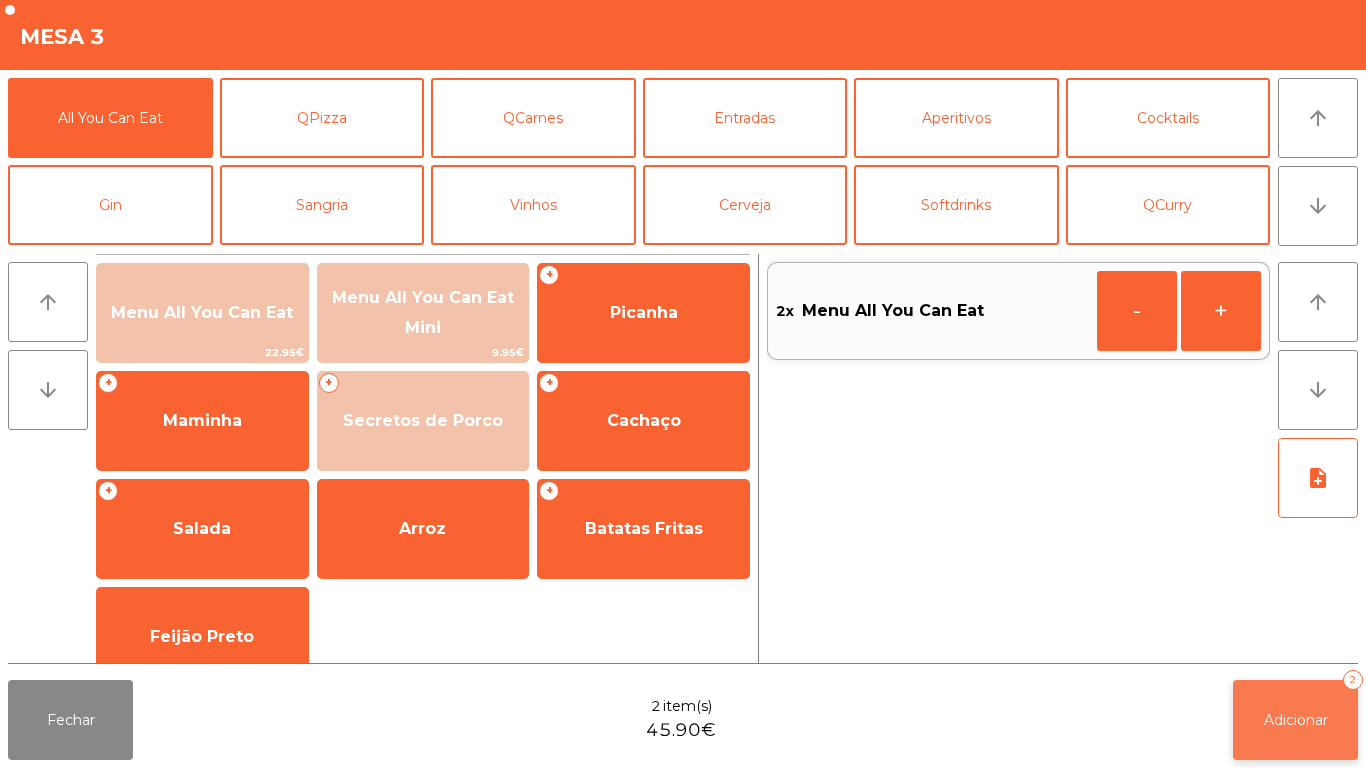 click on "Adicionar   2" 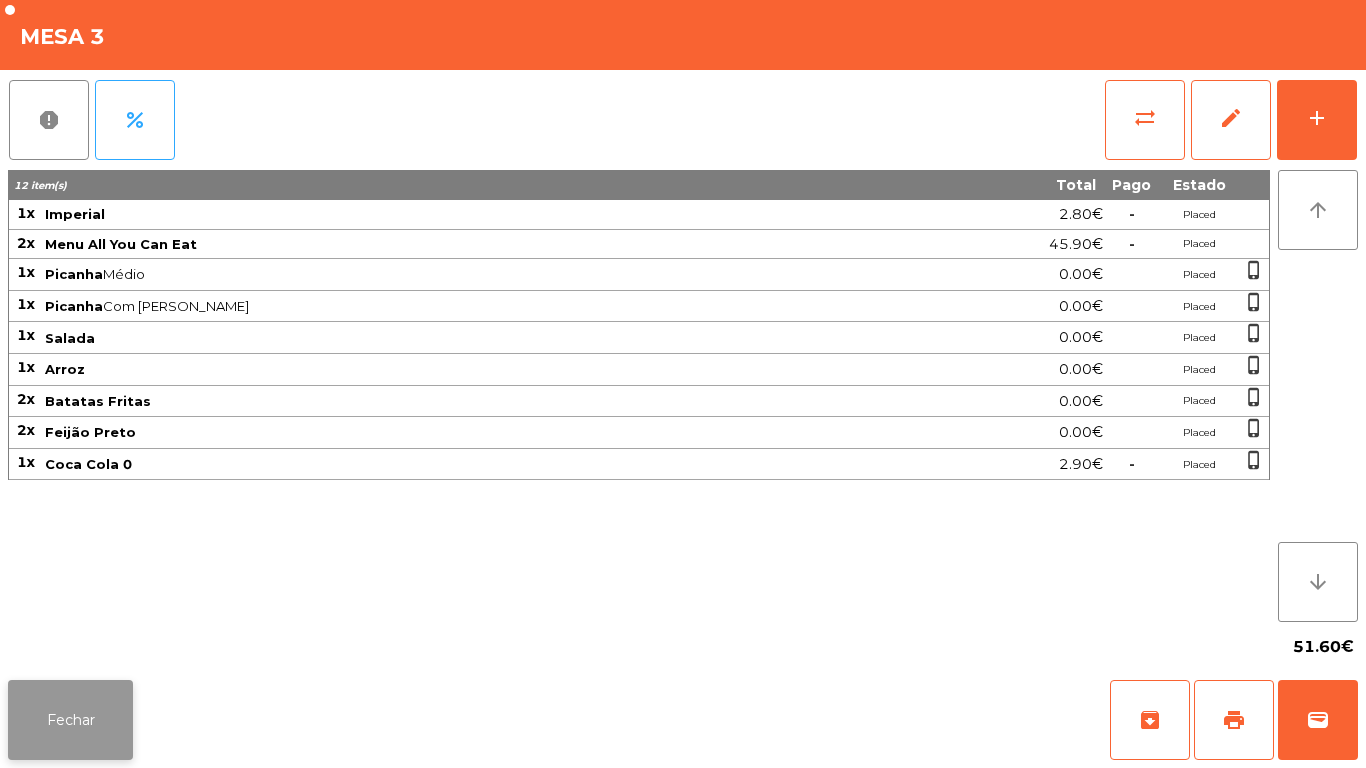 click on "Fechar" 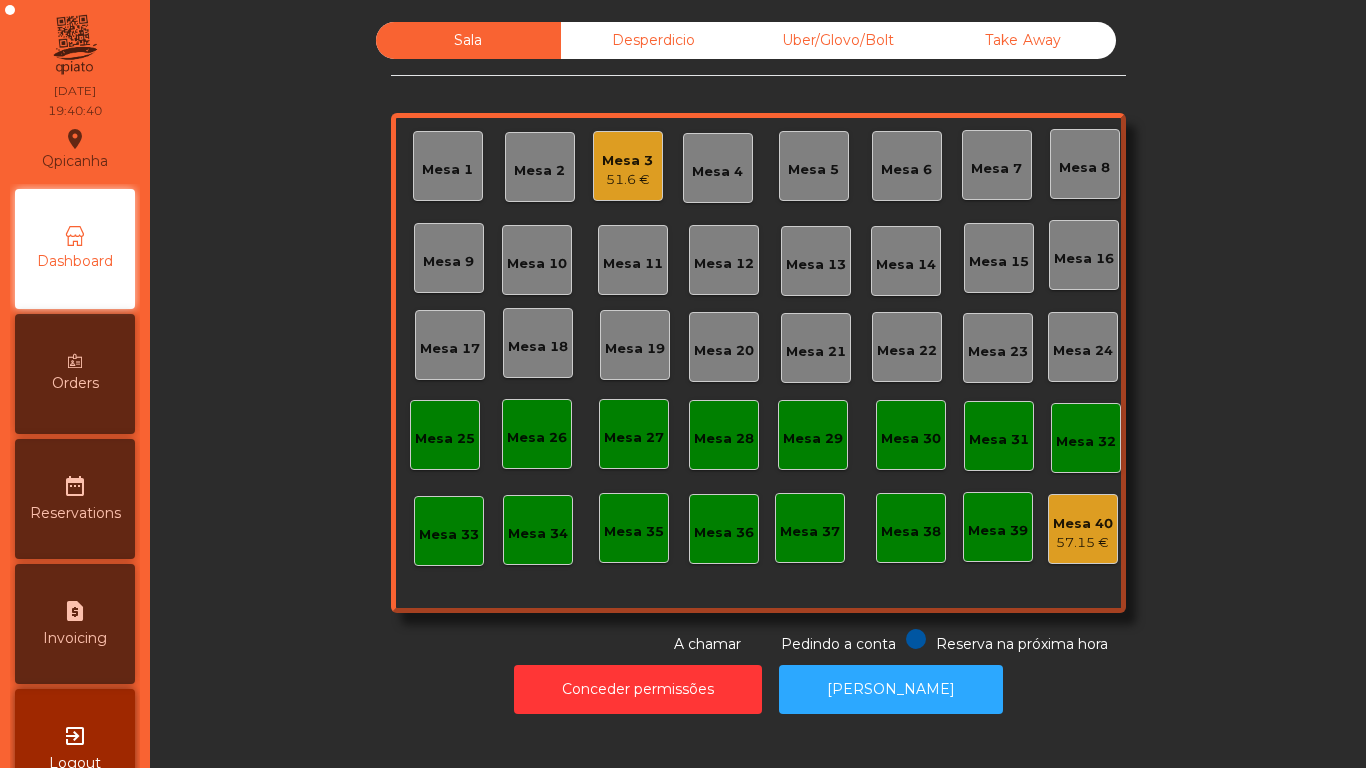 click on "Mesa 13" 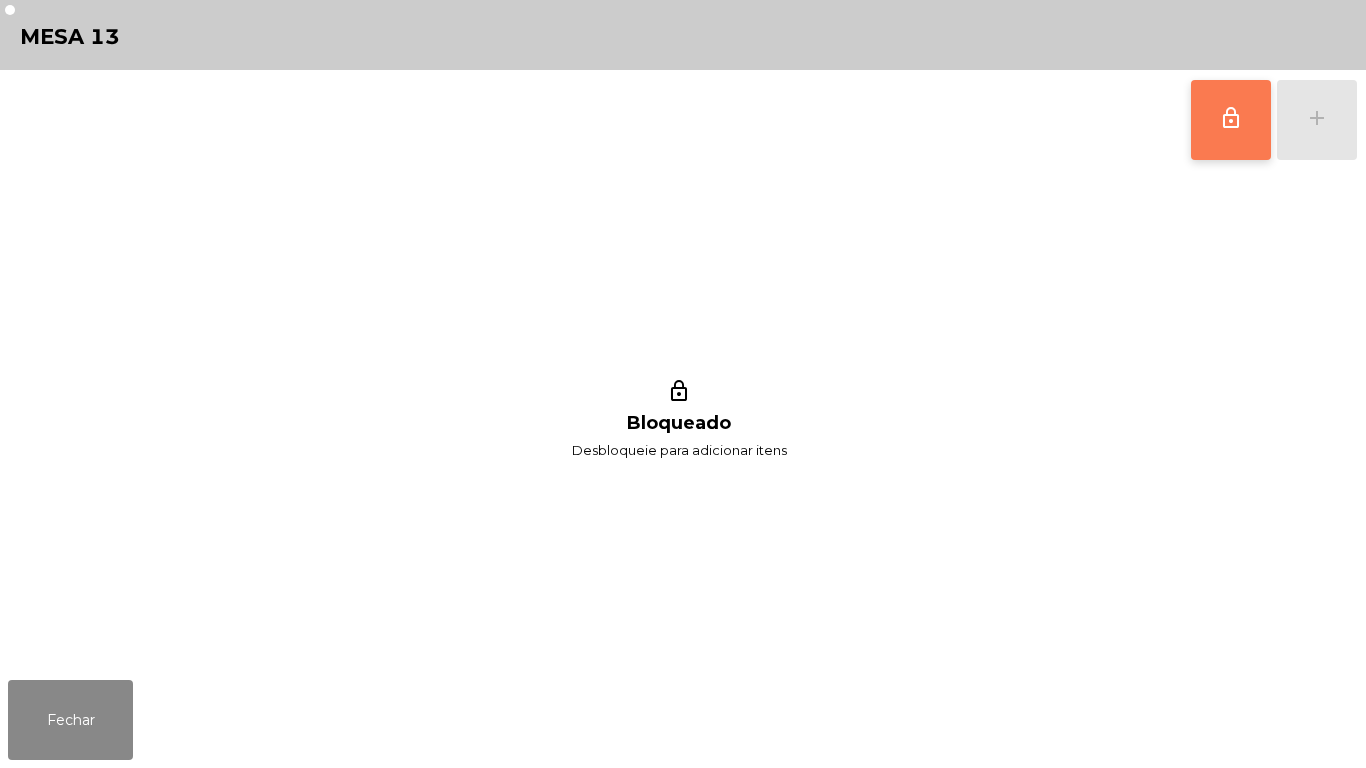 click on "lock_outline" 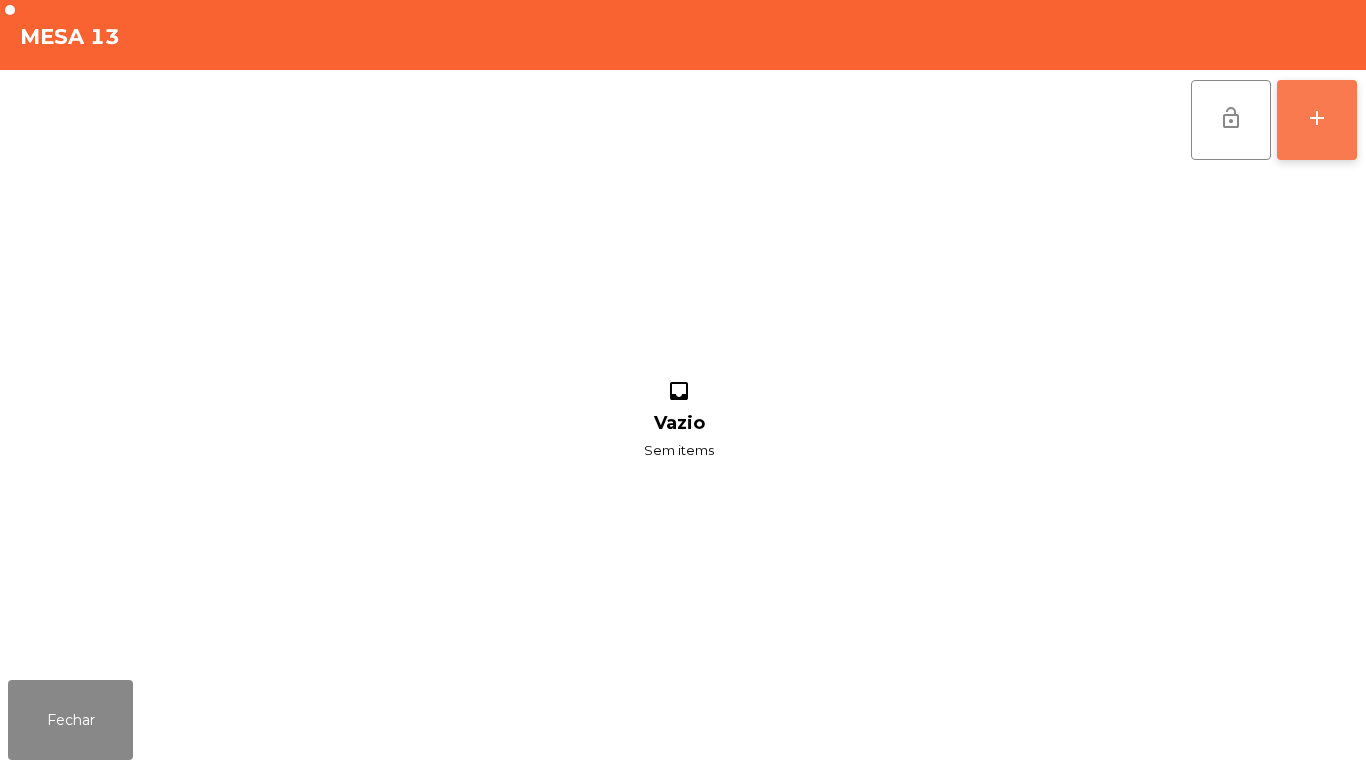 click on "add" 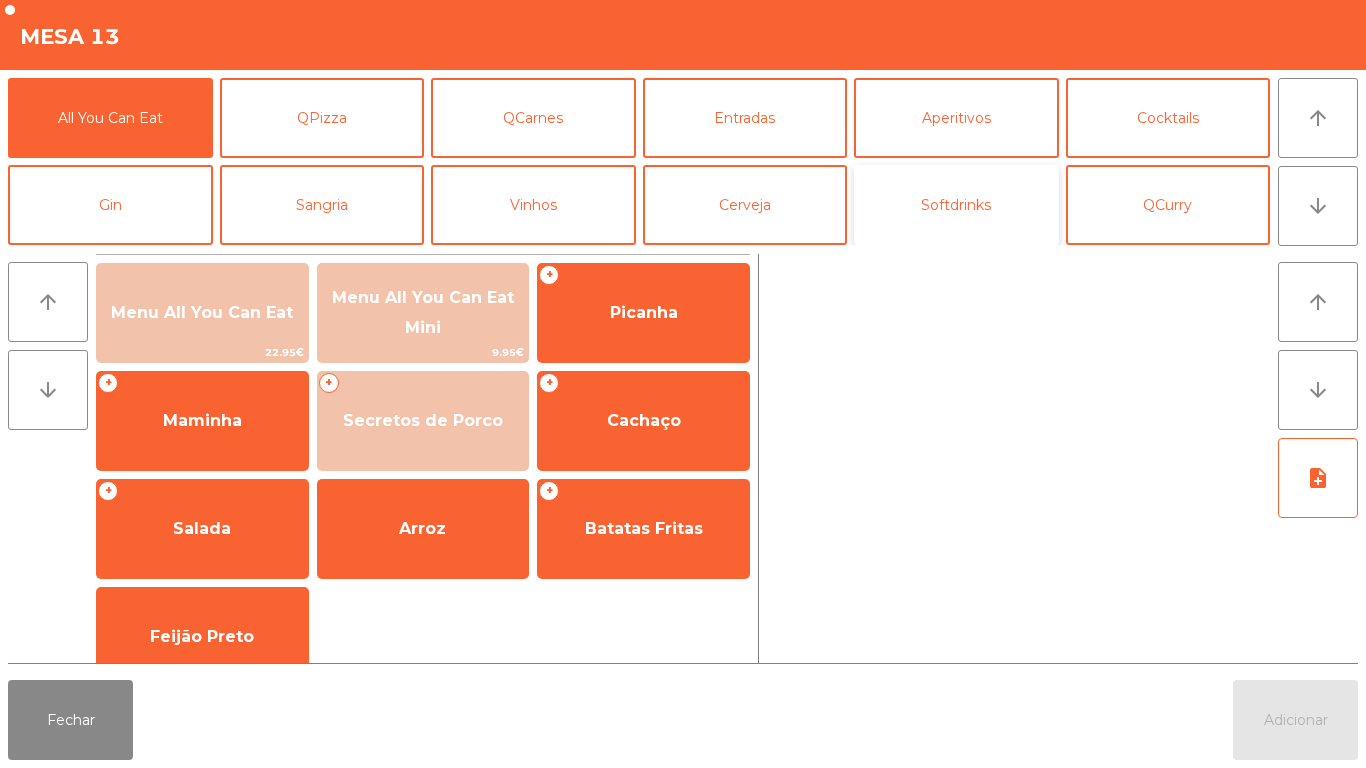 click on "Softdrinks" 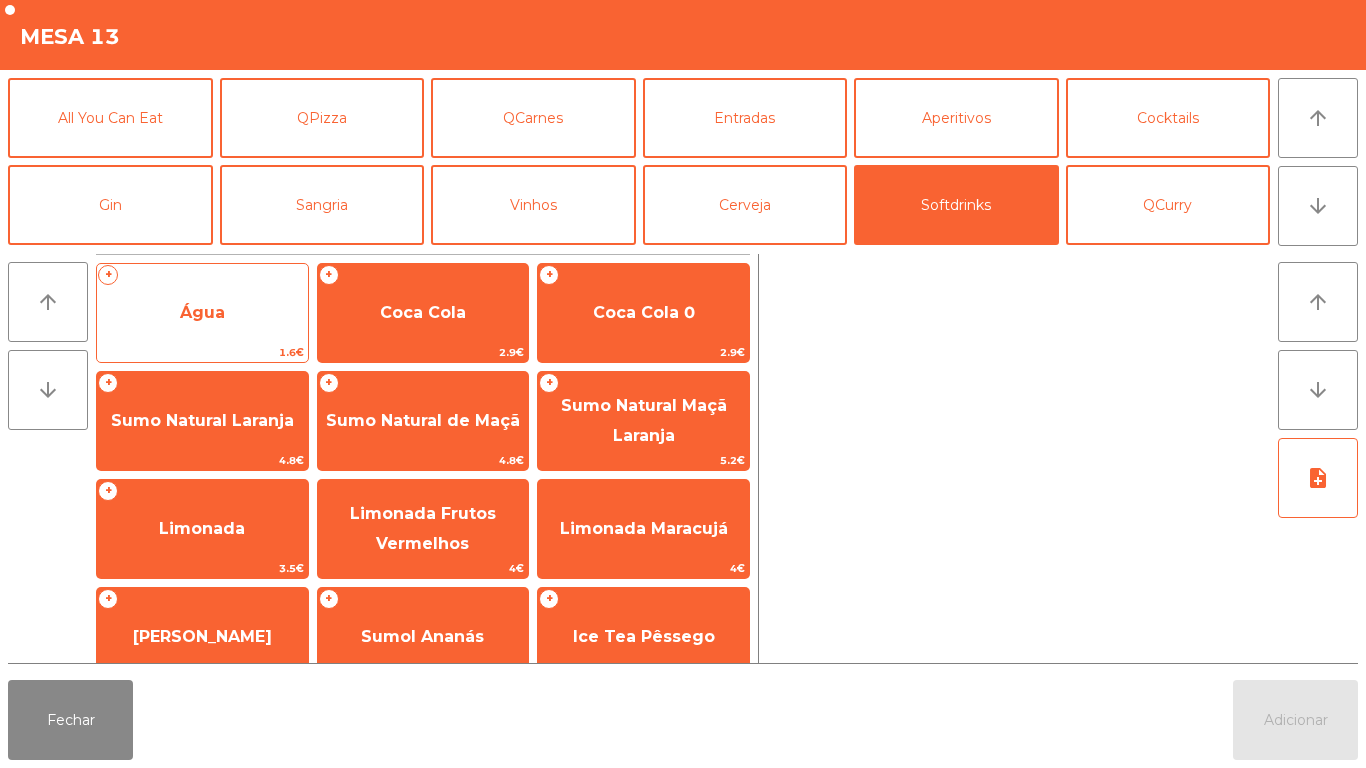 click on "Água" 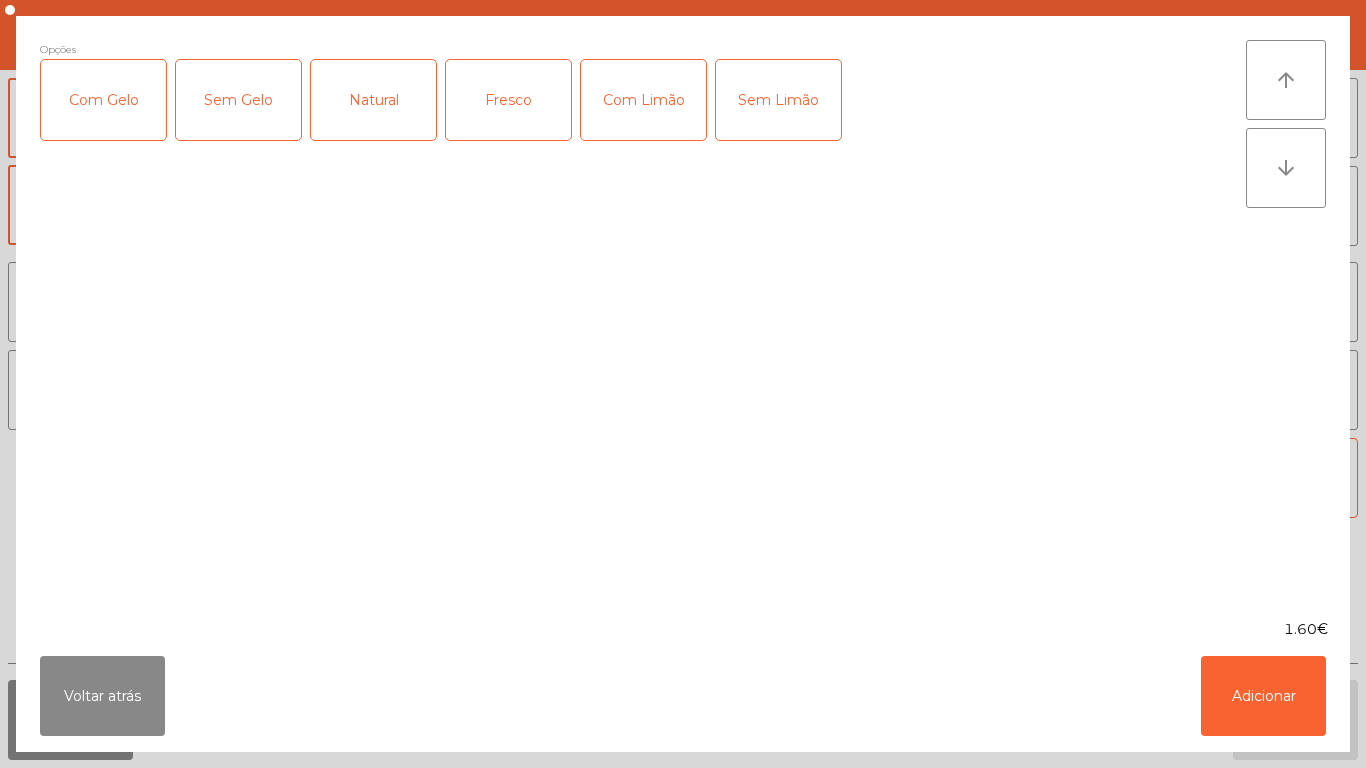 click on "Fresco" 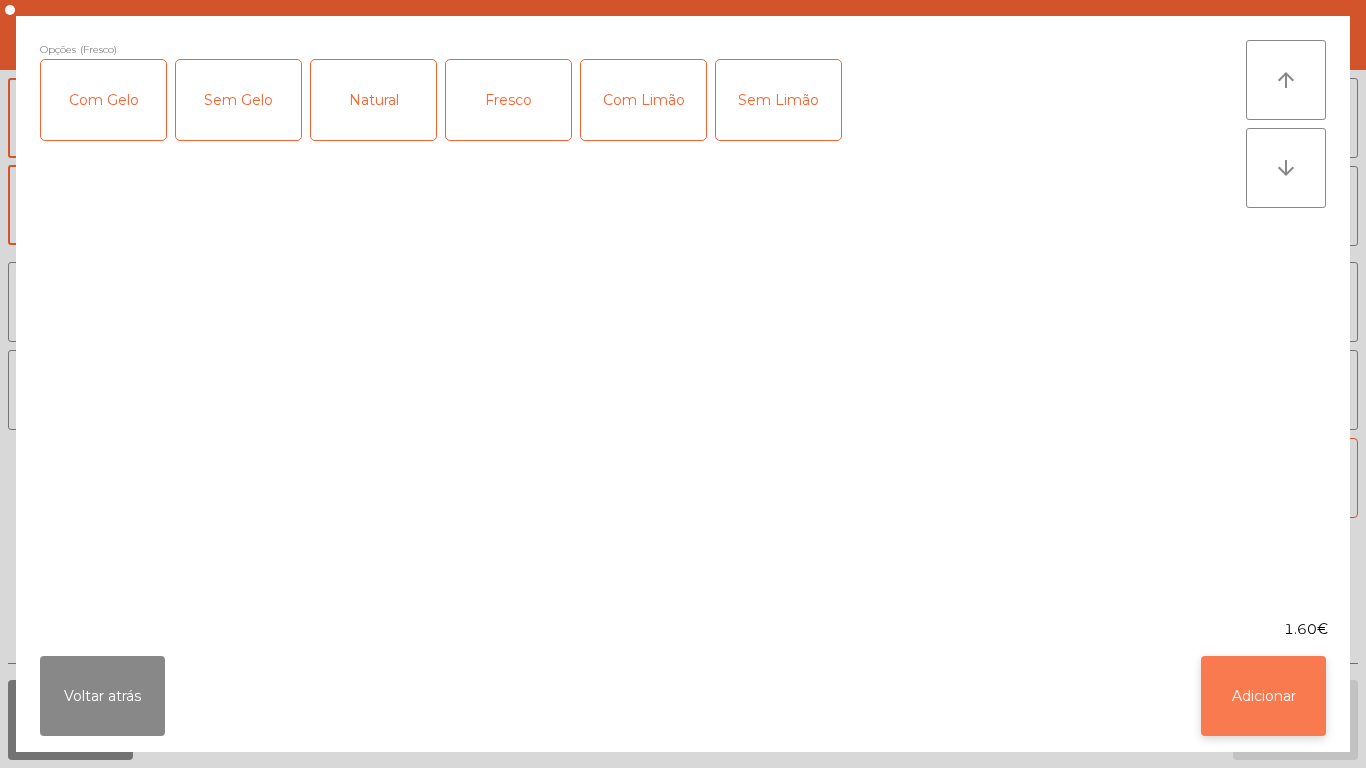 click on "Adicionar" 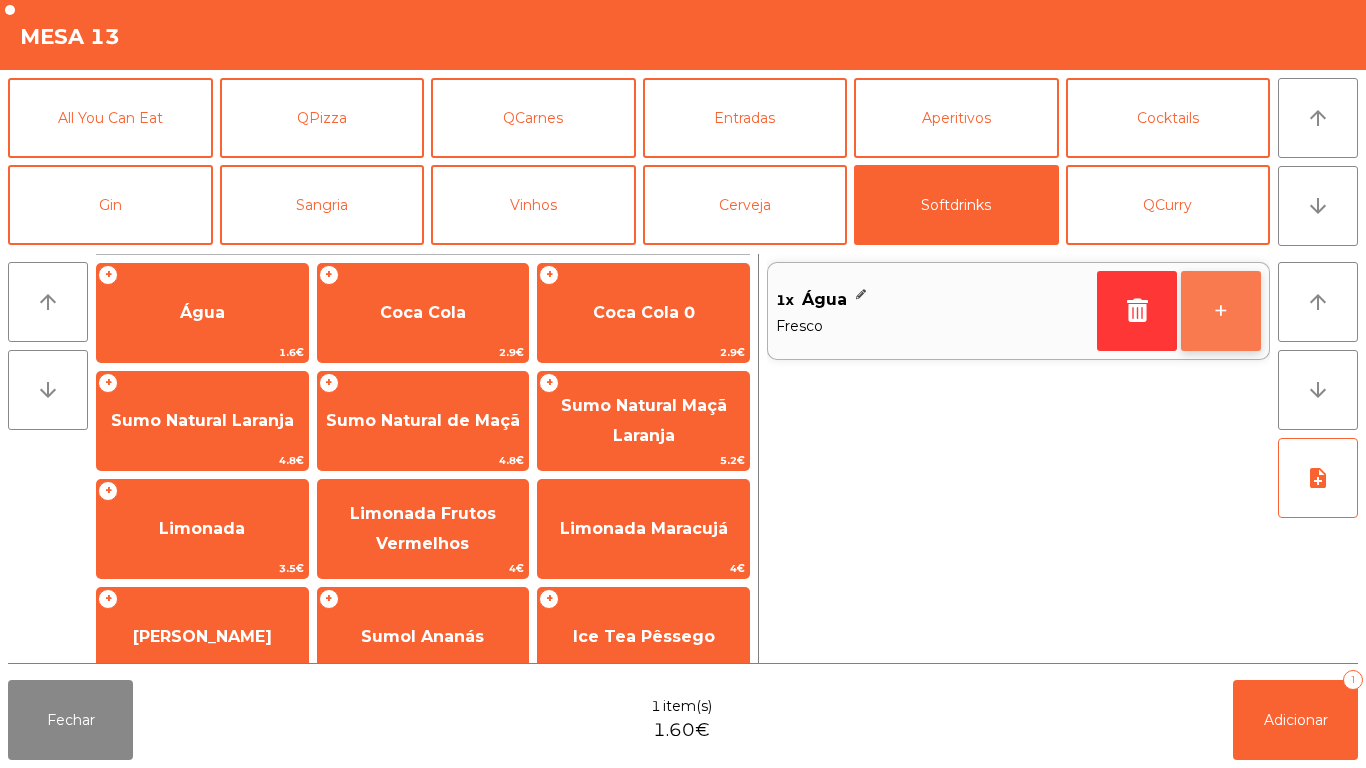click on "+" 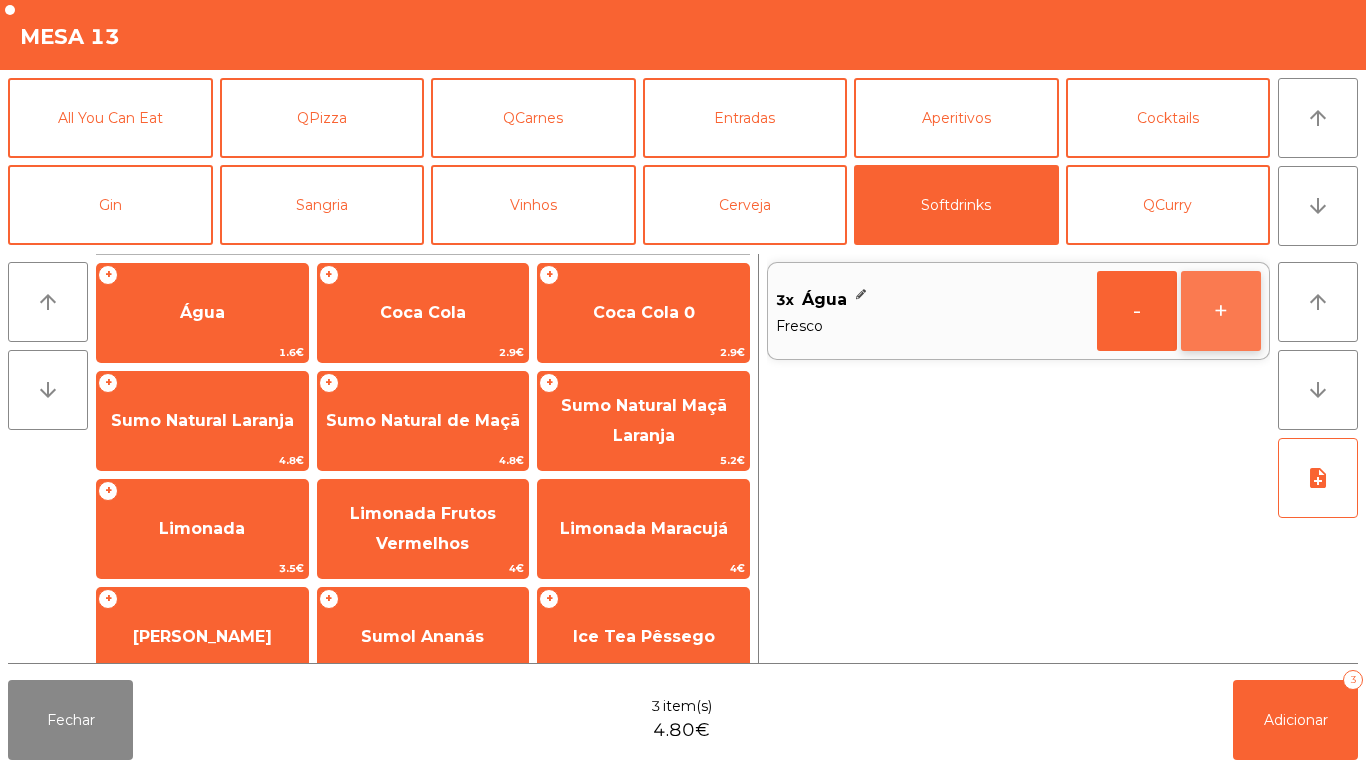 click on "+" 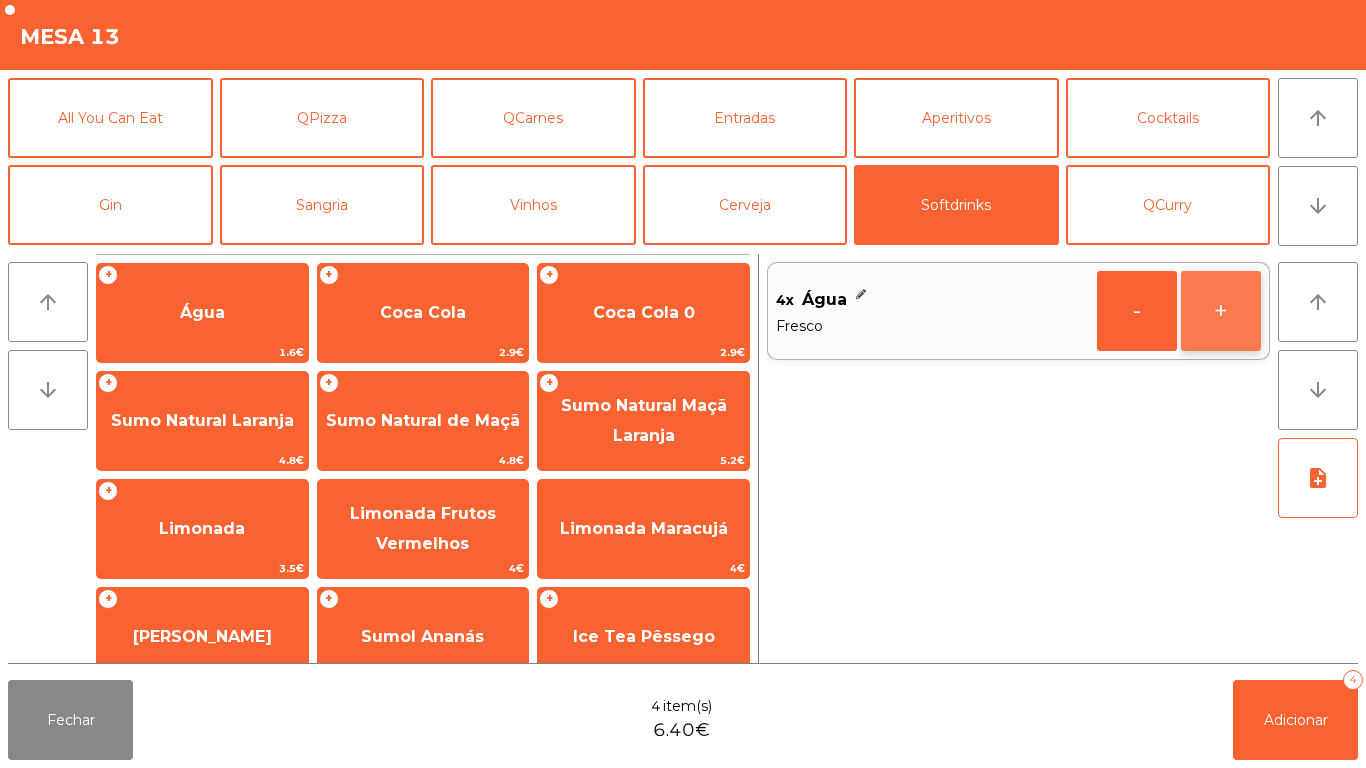 click on "+" 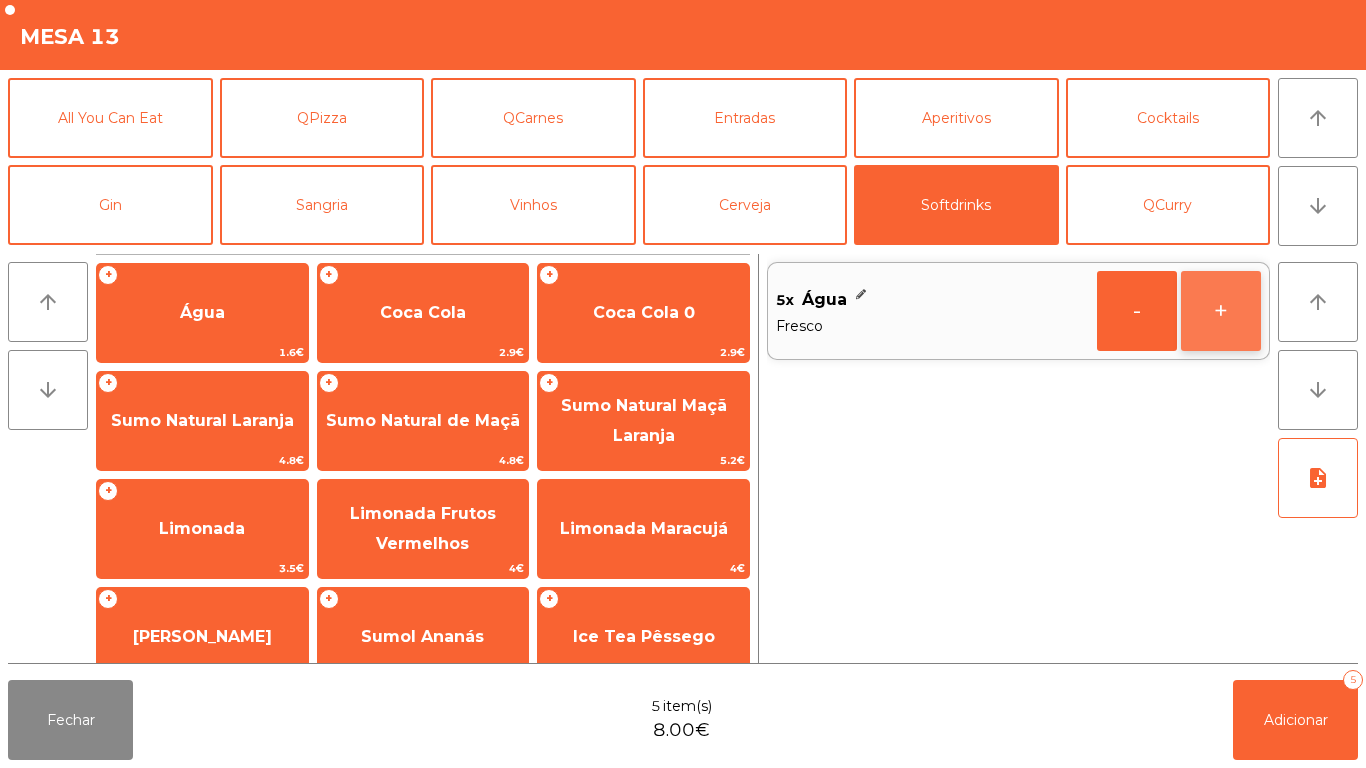 click on "+" 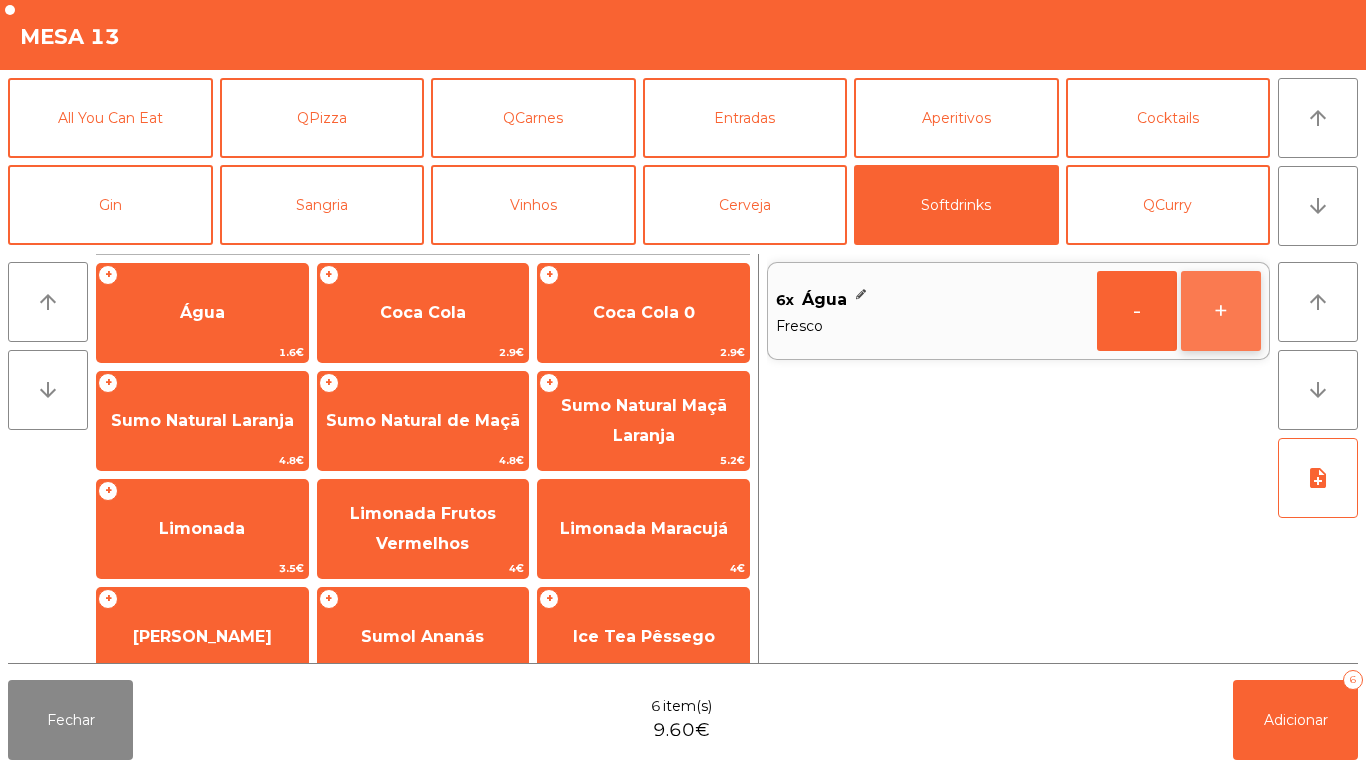 click on "+" 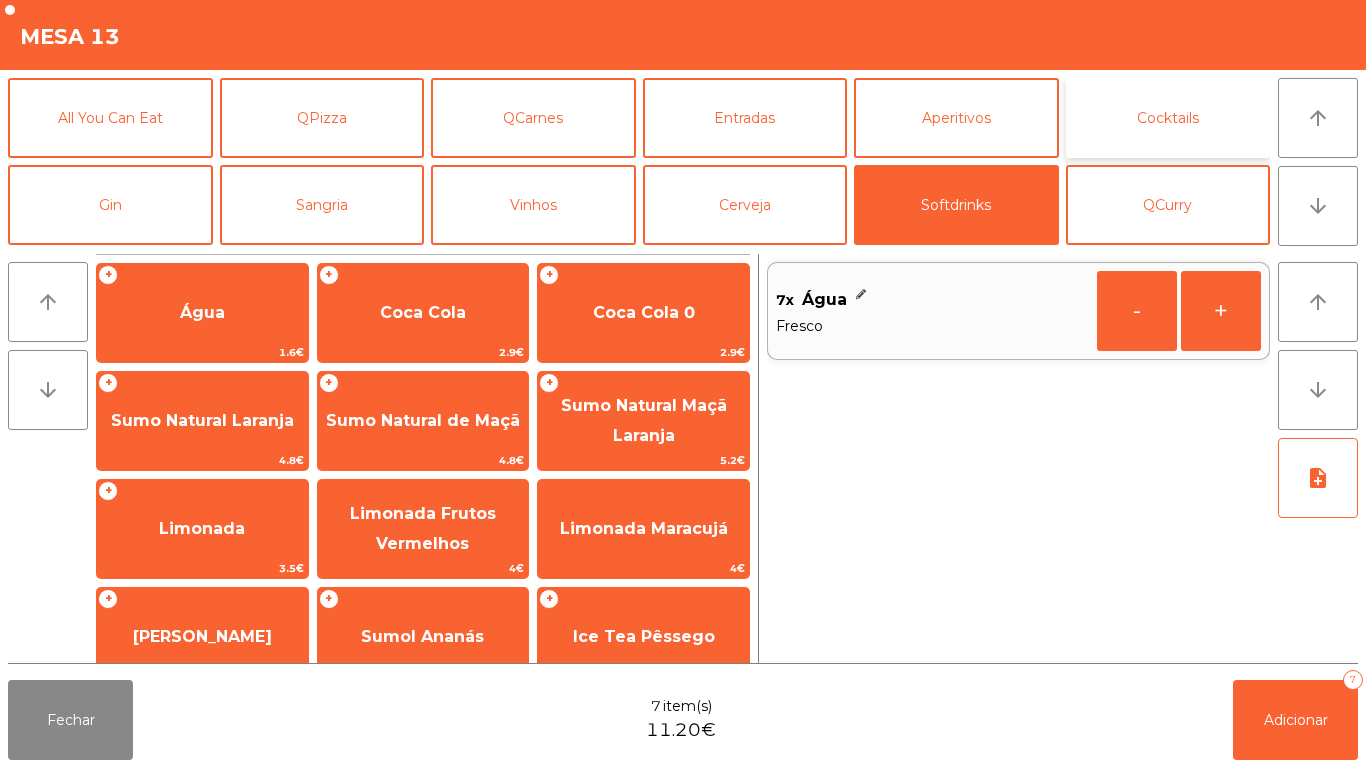 click on "Cocktails" 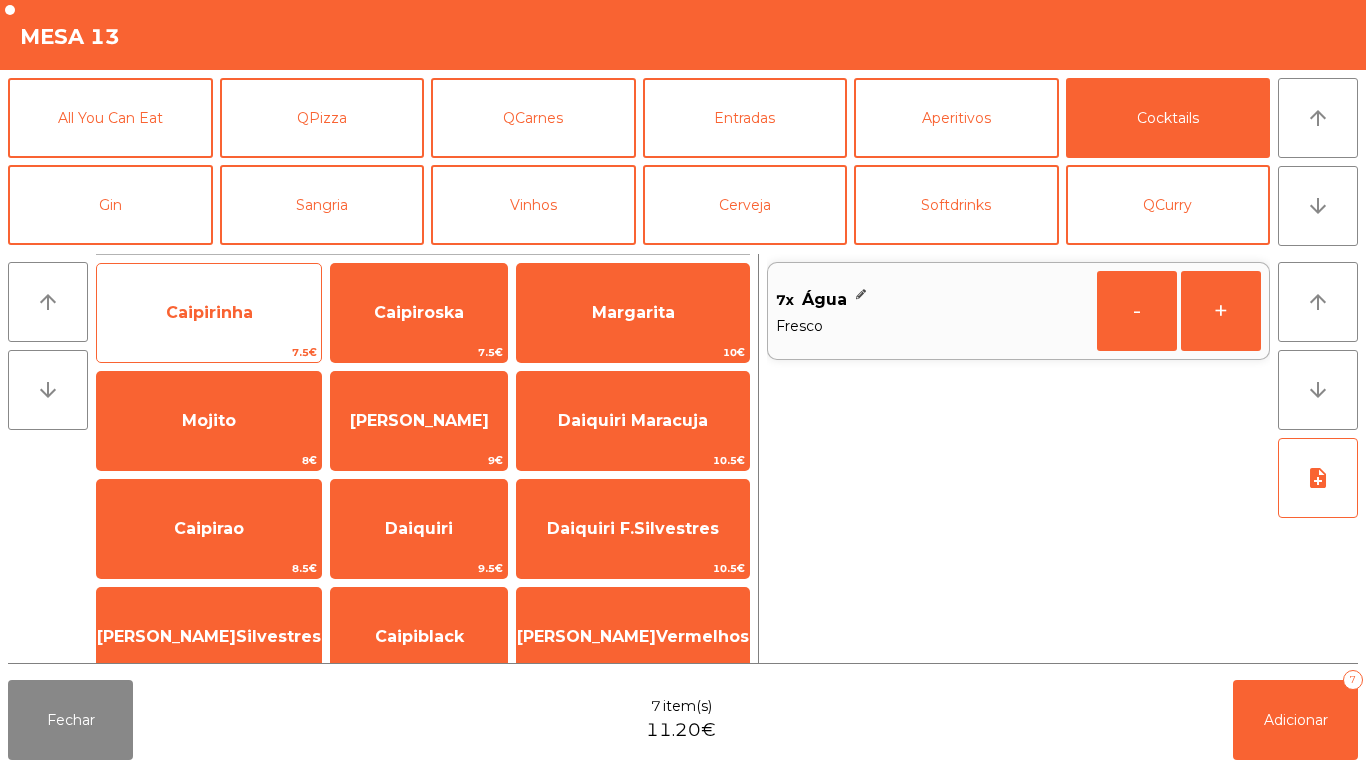 click on "Caipirinha" 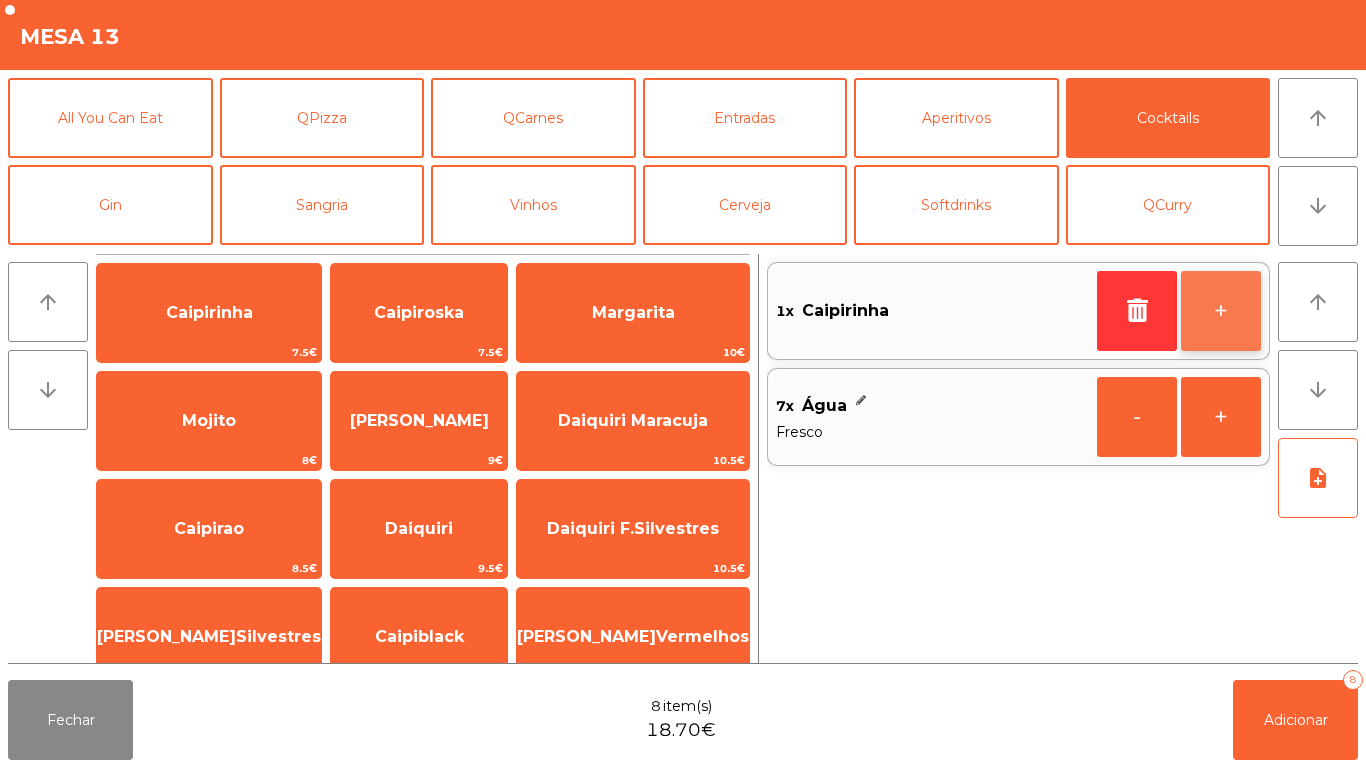 click on "+" 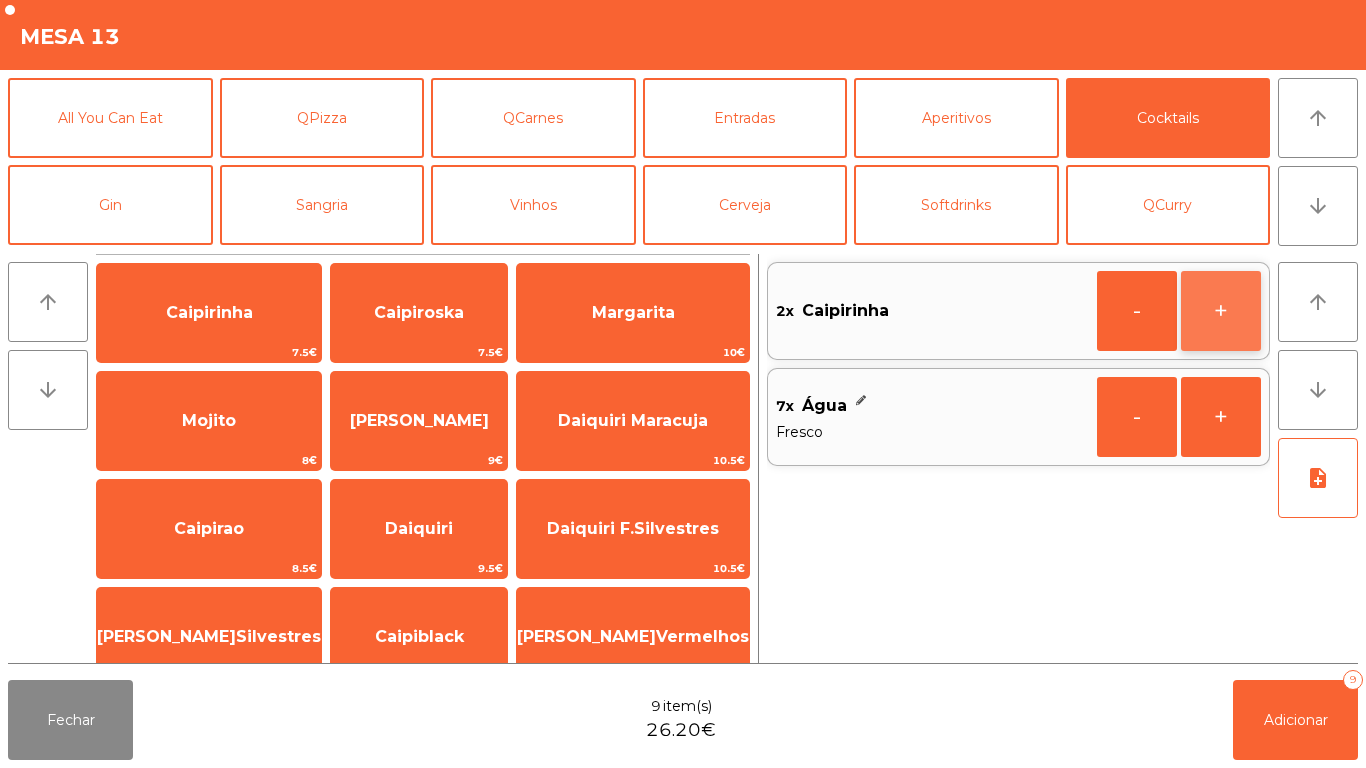 click on "+" 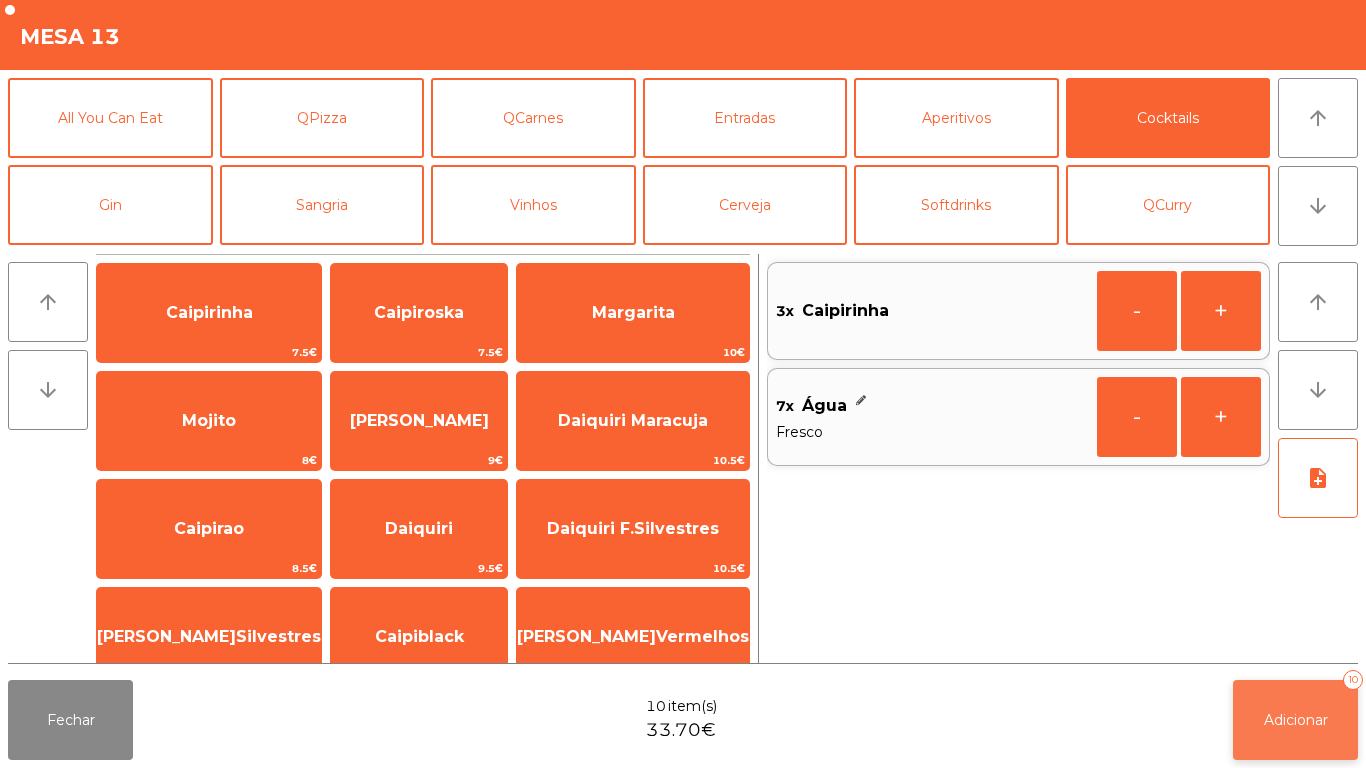 click on "Adicionar   10" 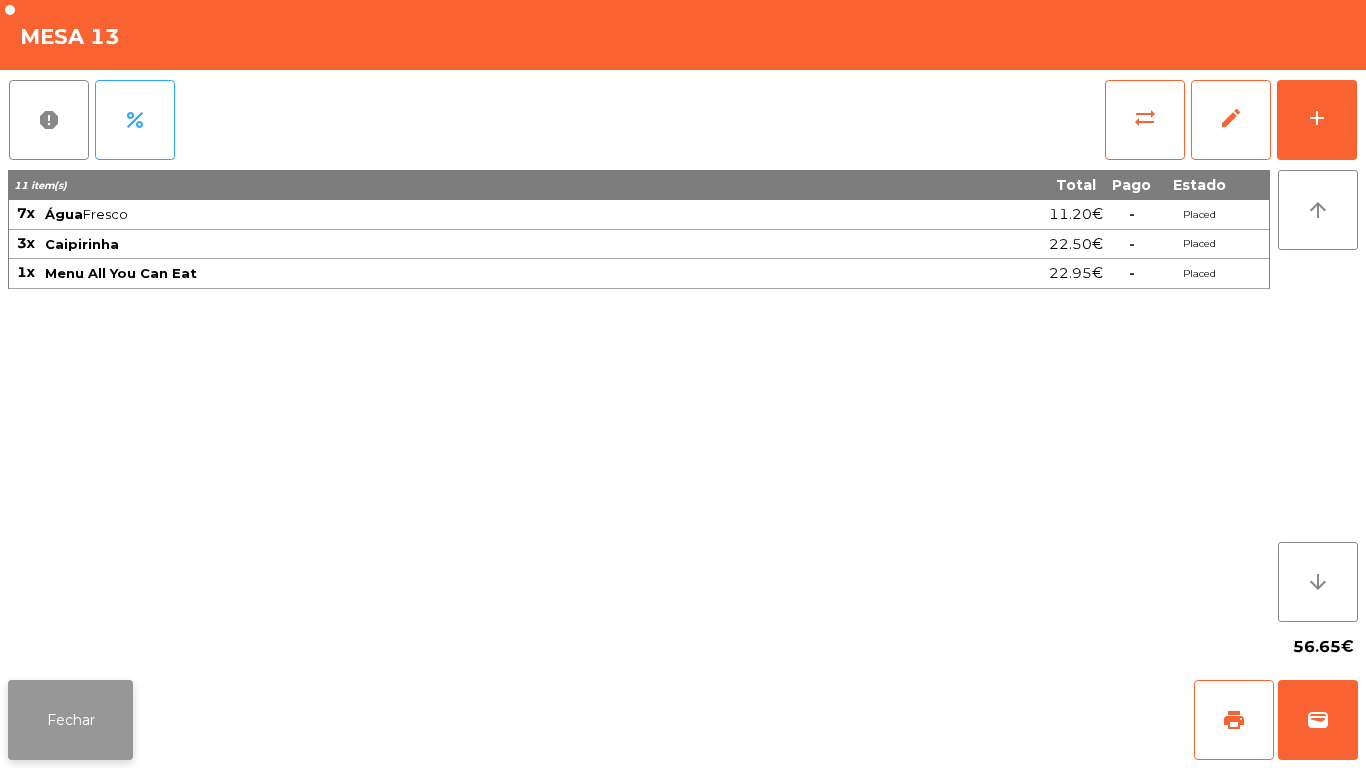 click on "Fechar" 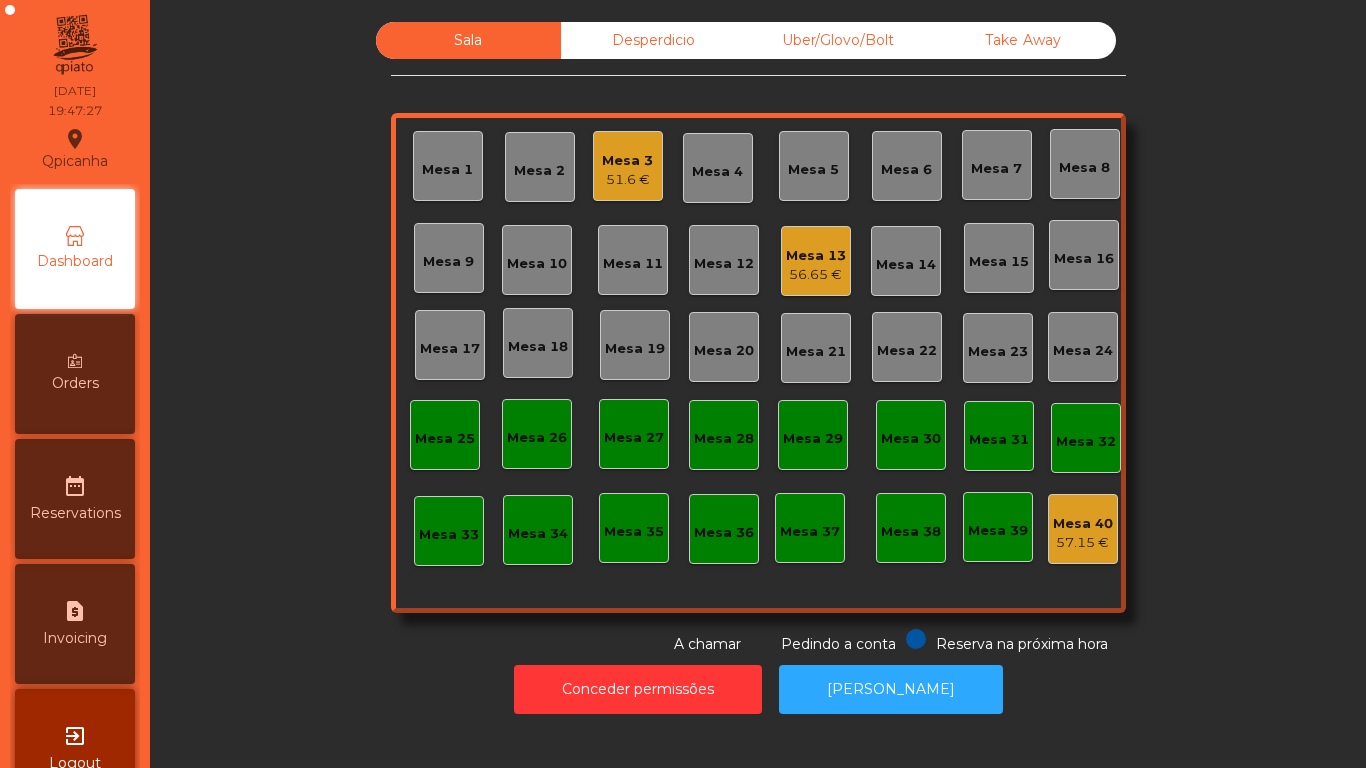 click on "51.6 €" 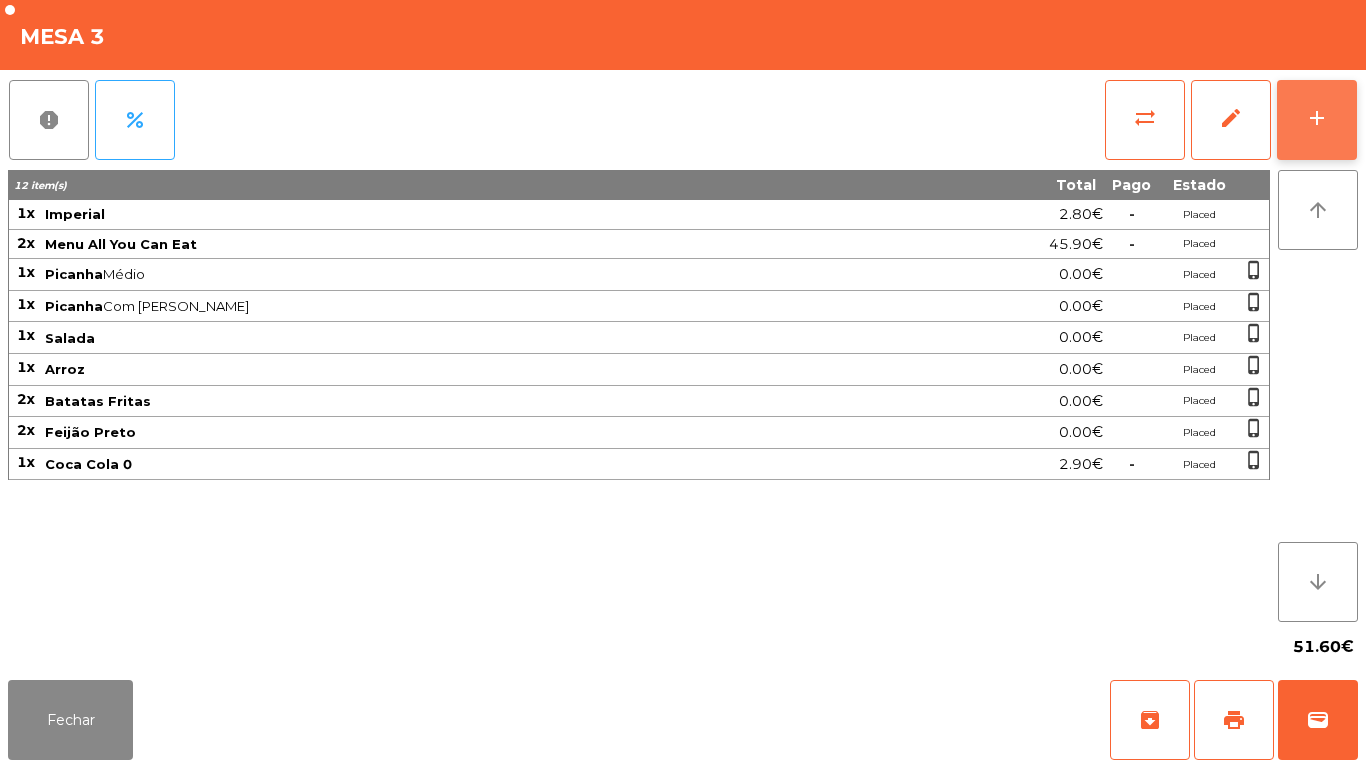 click on "add" 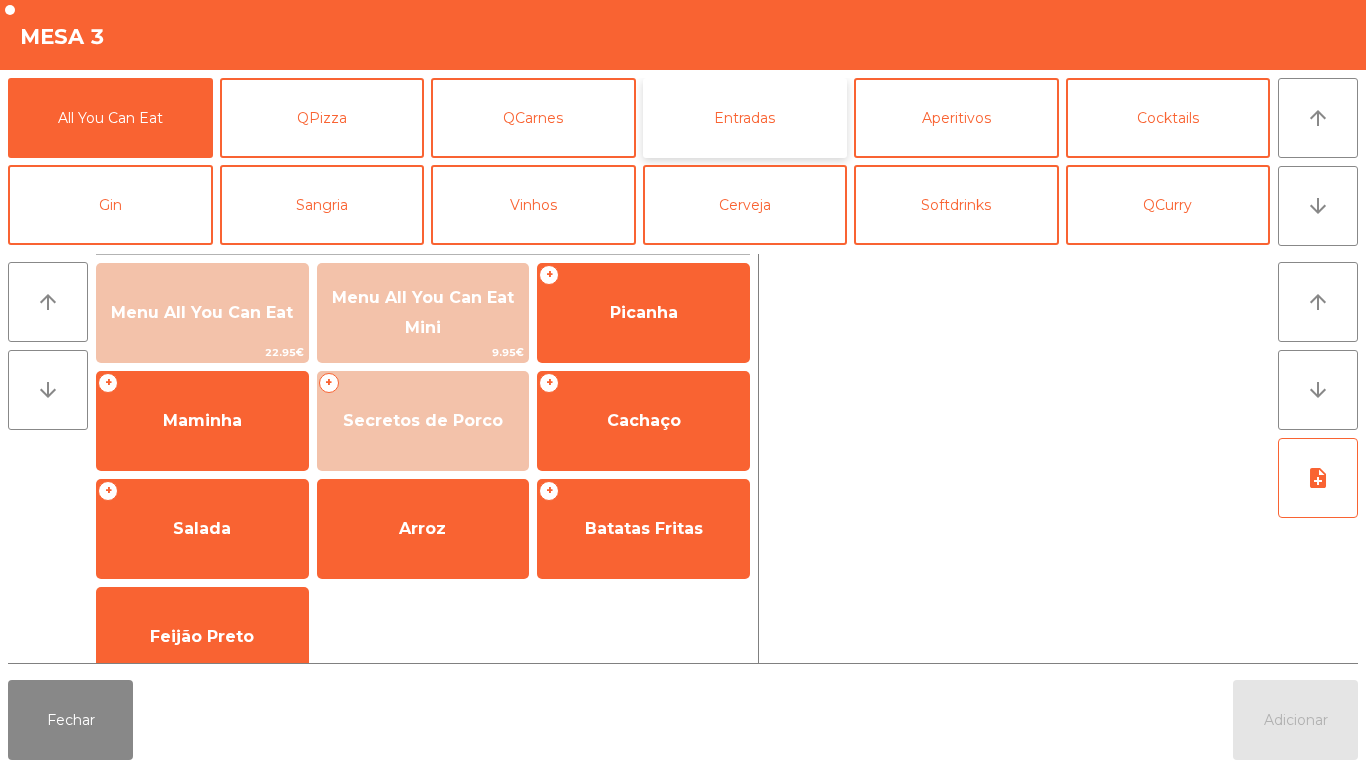 click on "Entradas" 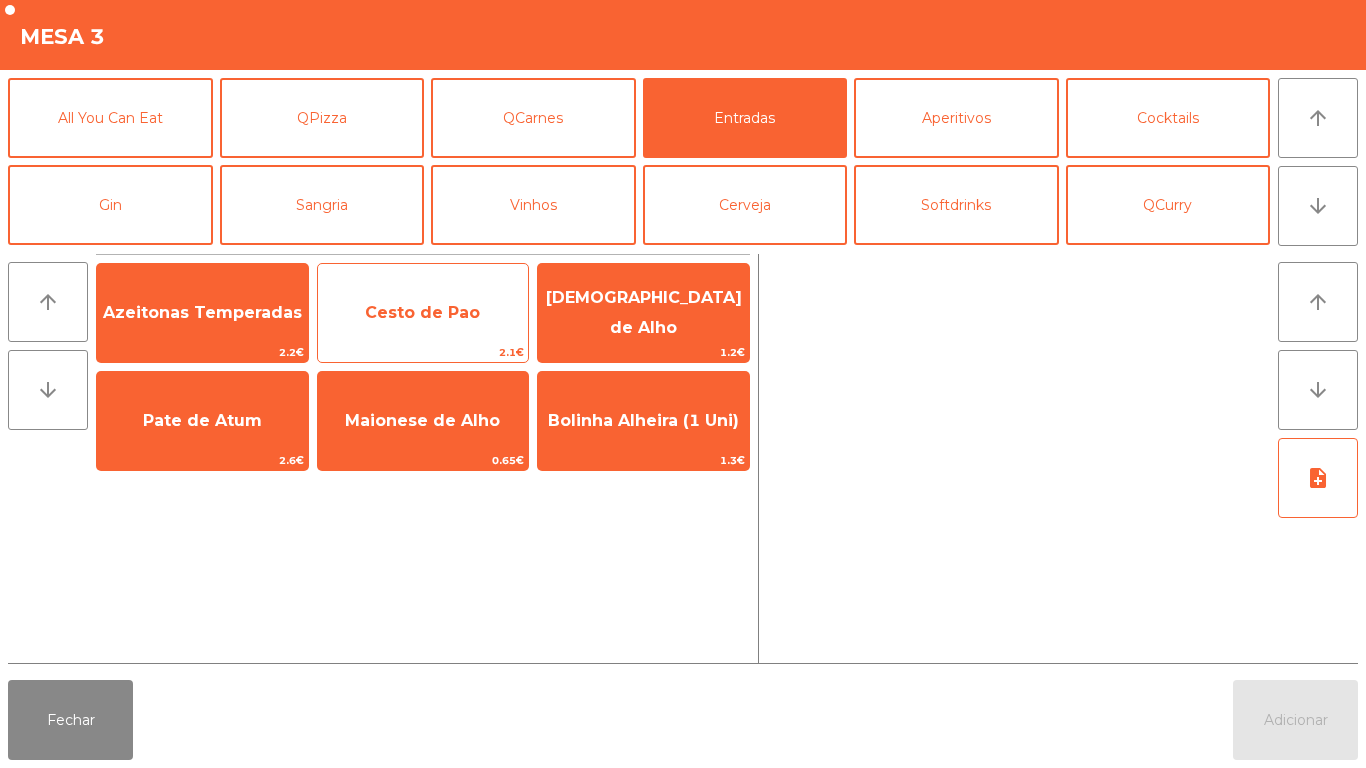 click on "Cesto de Pao" 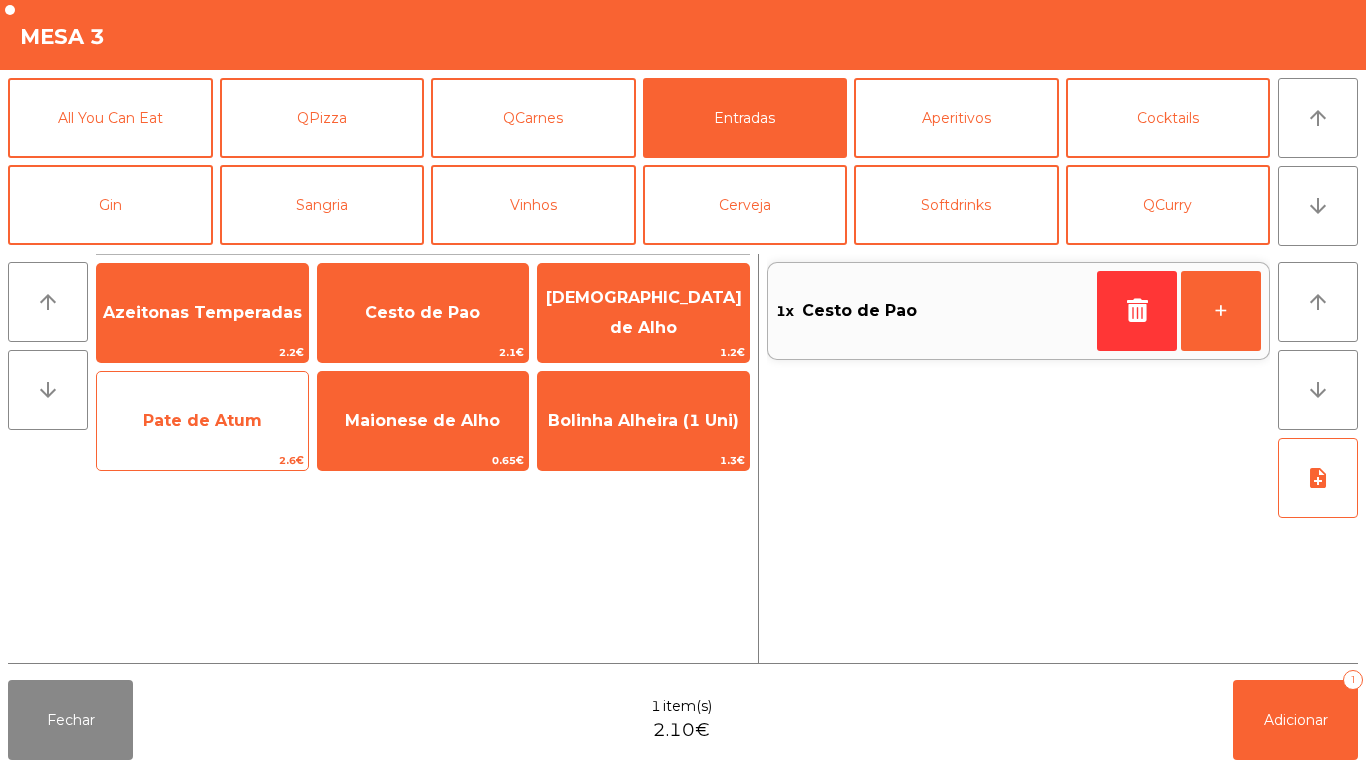 click on "Pate de Atum" 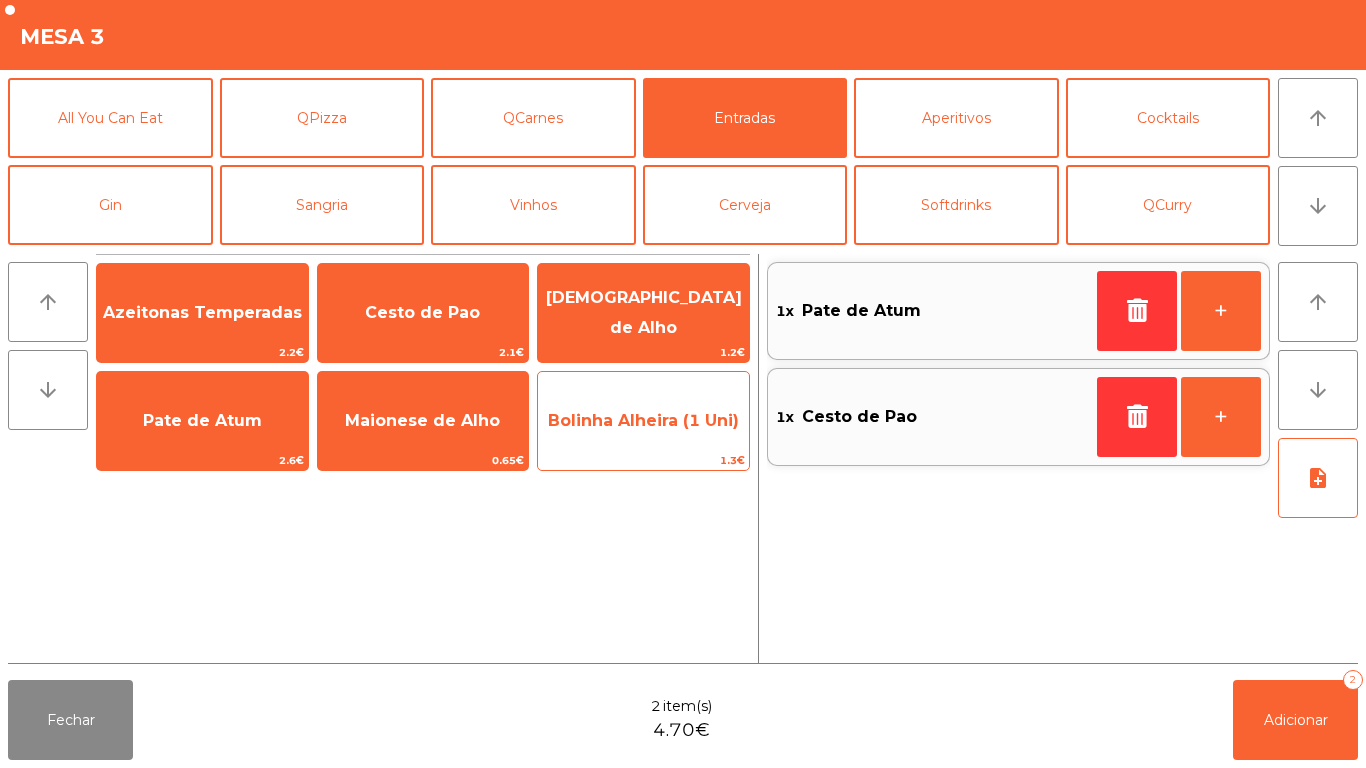 click on "Bolinha Alheira (1 Uni)" 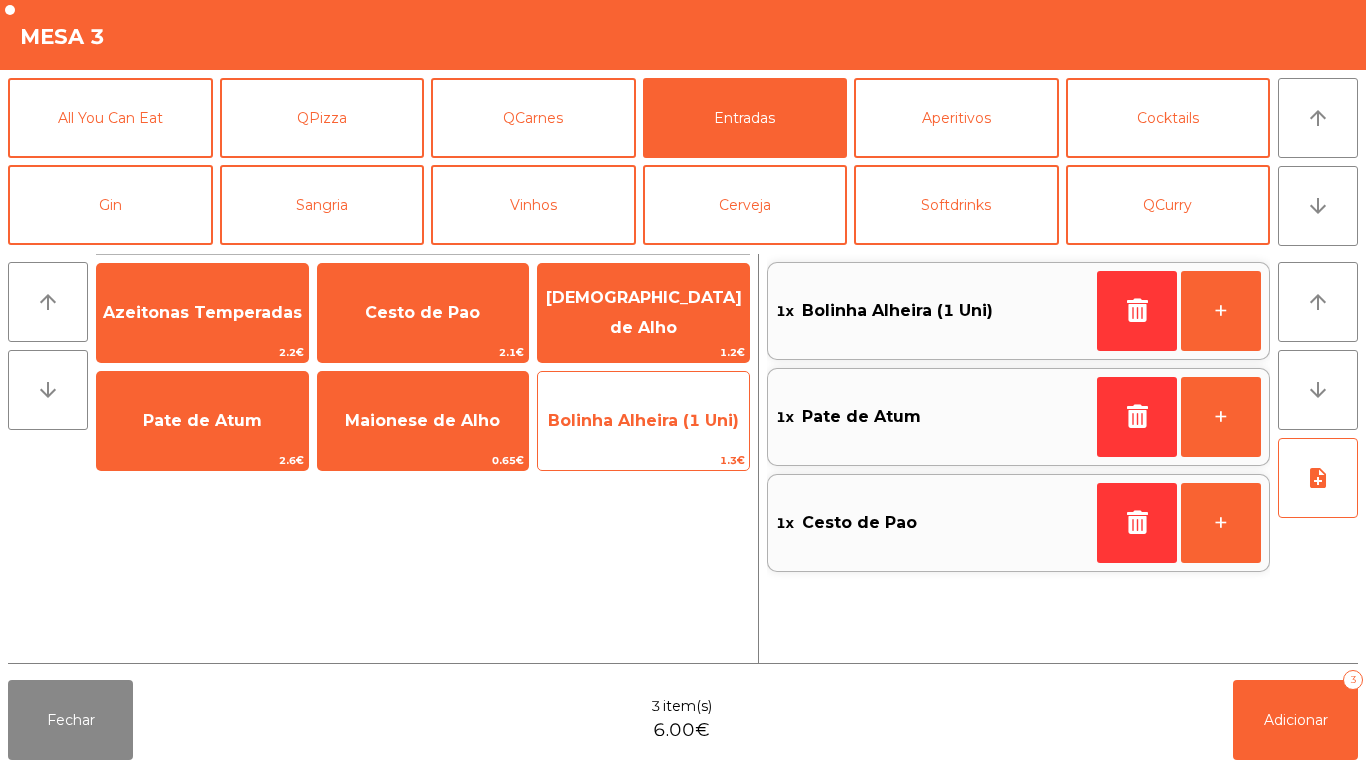 click on "Bolinha Alheira (1 Uni)" 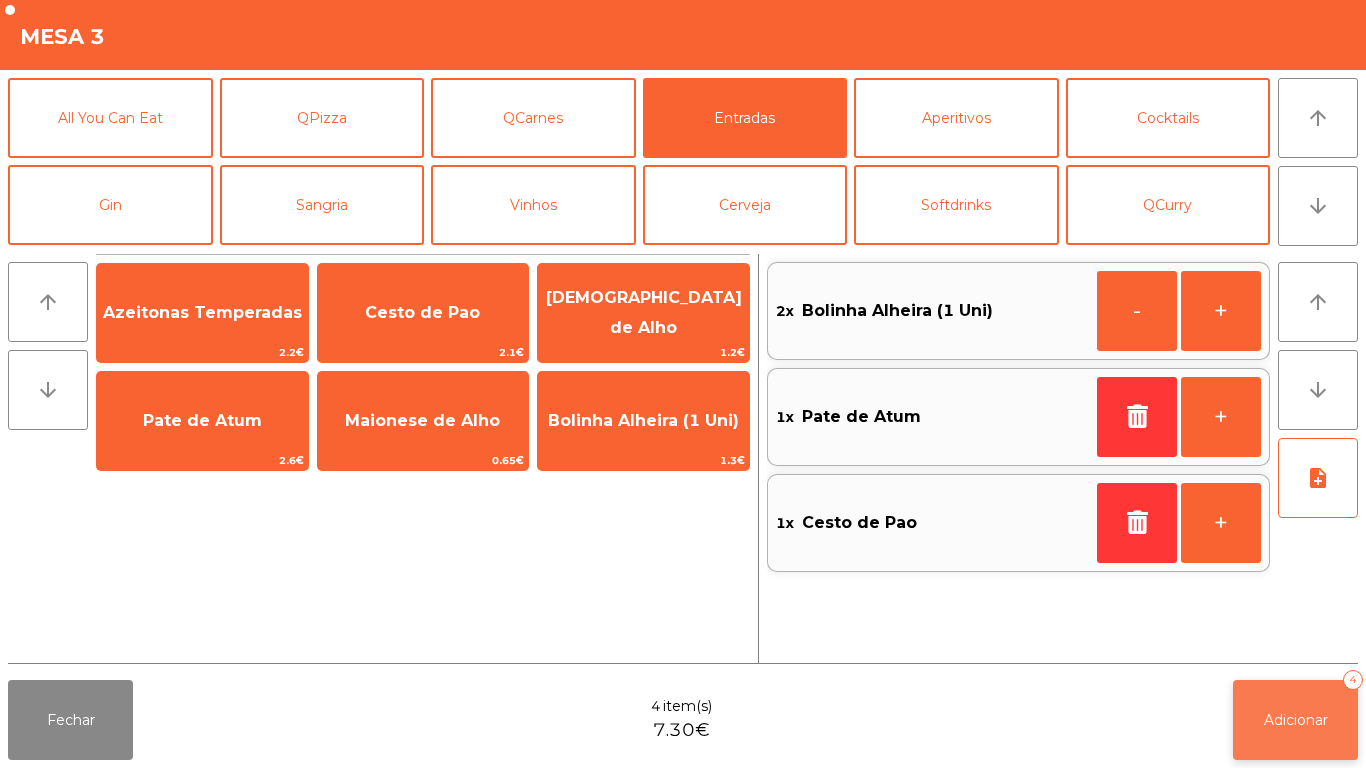 click on "Adicionar   4" 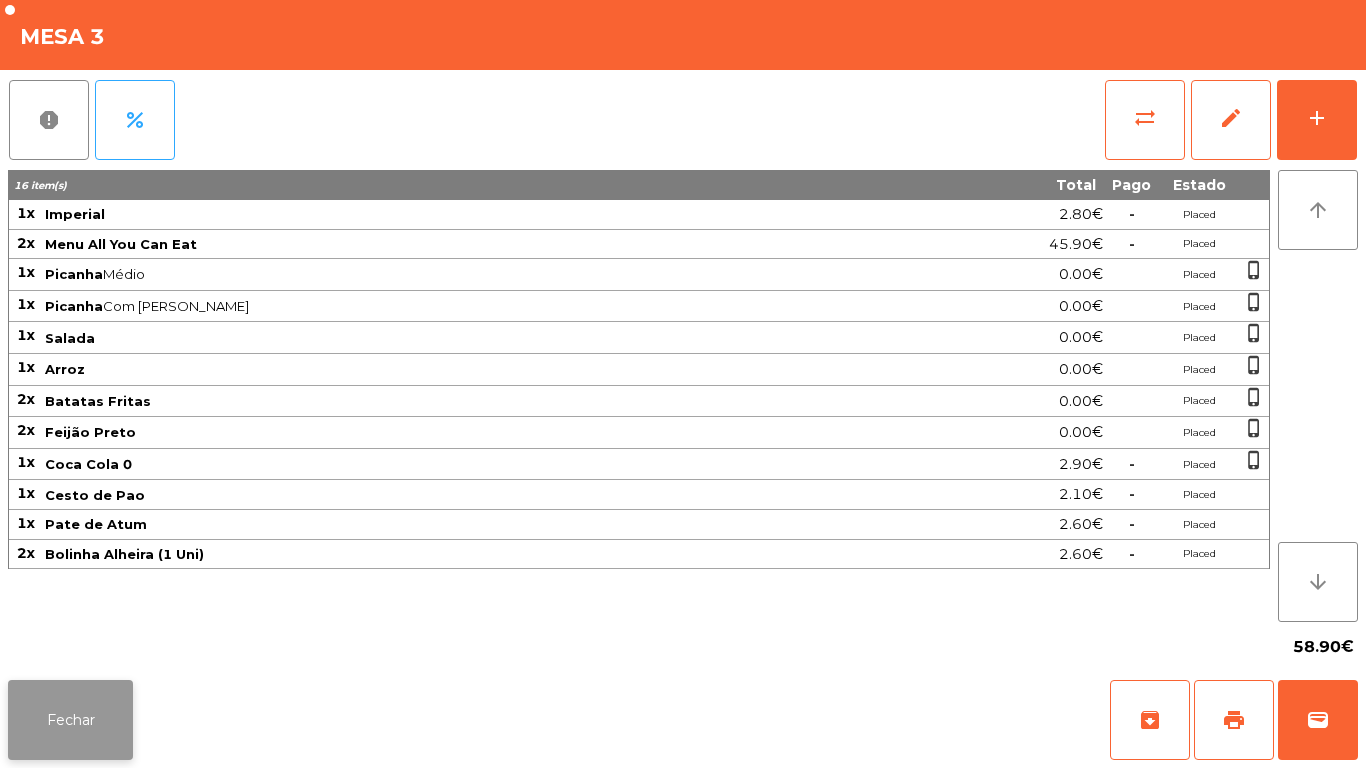 click on "Fechar" 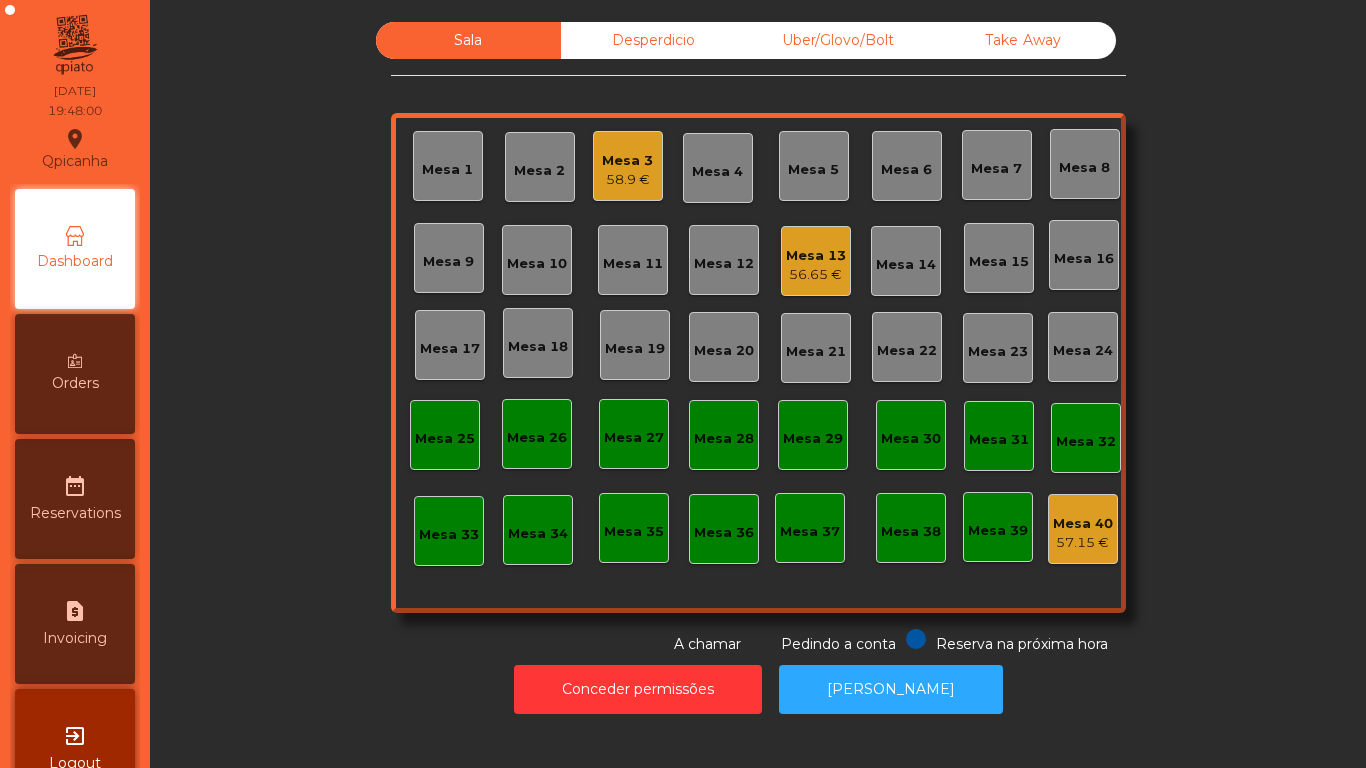 click on "56.65 €" 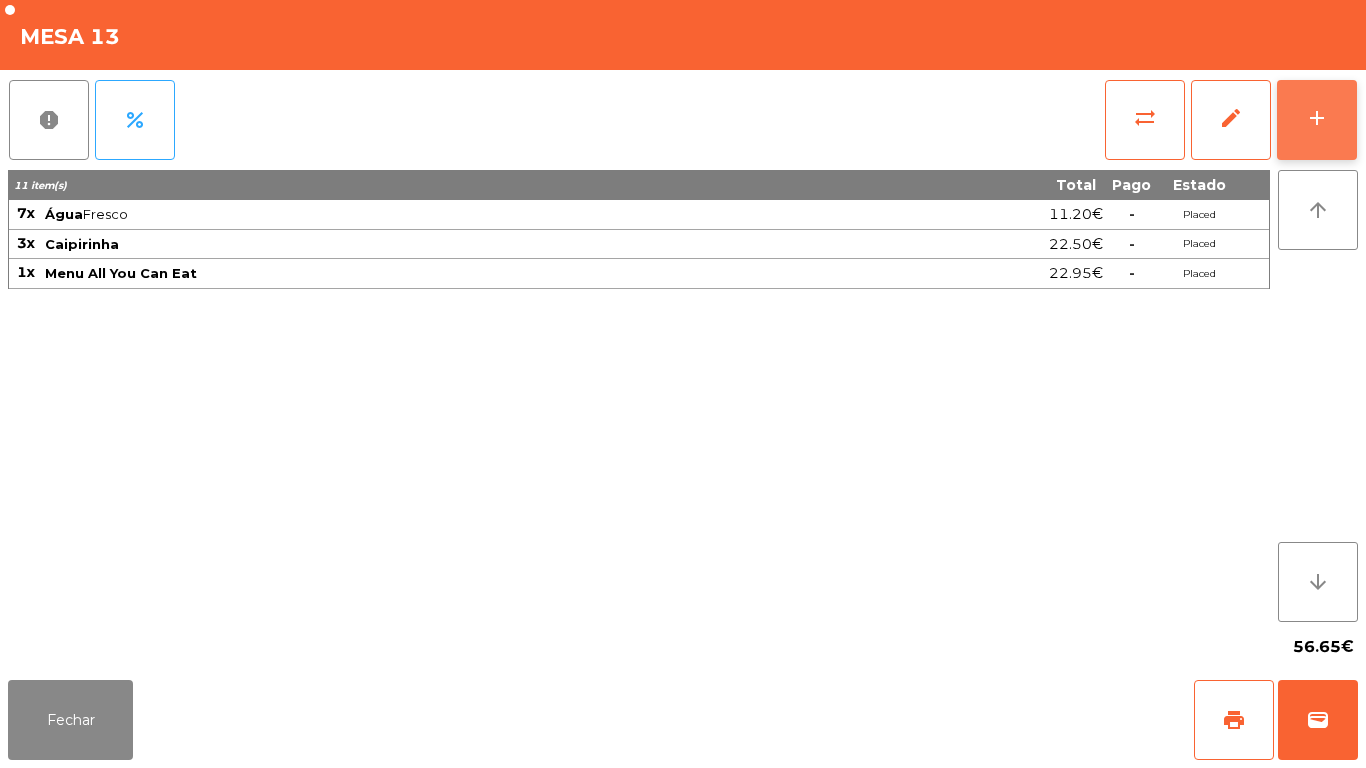 click on "add" 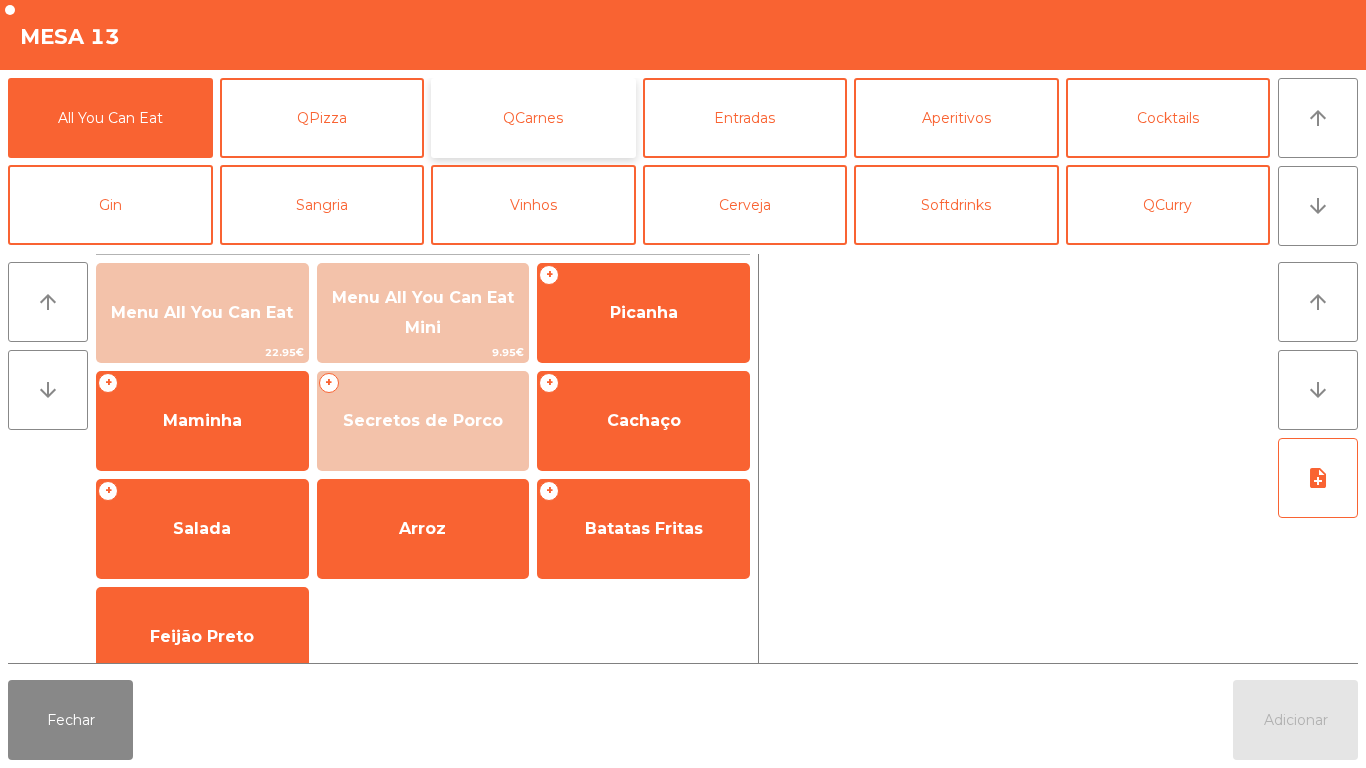 click on "QCarnes" 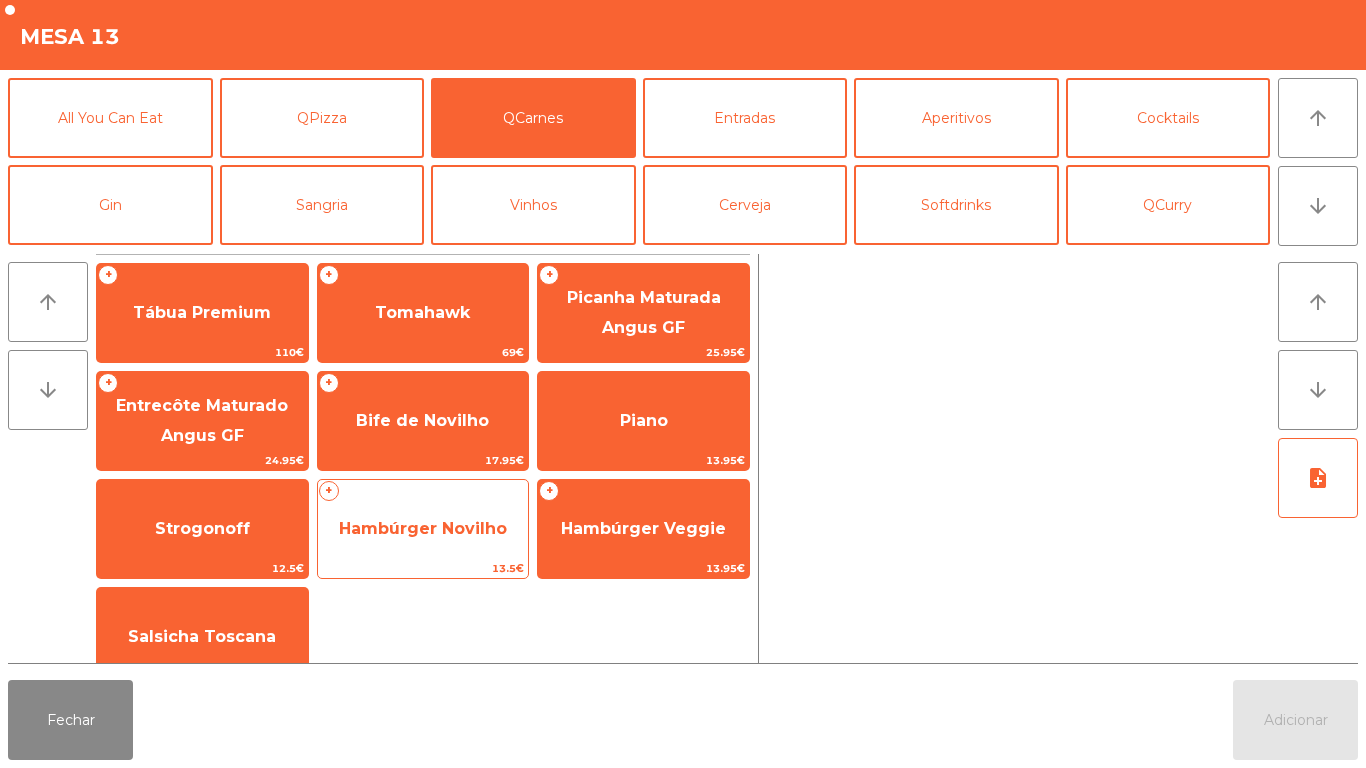 click on "Hambúrger Novilho" 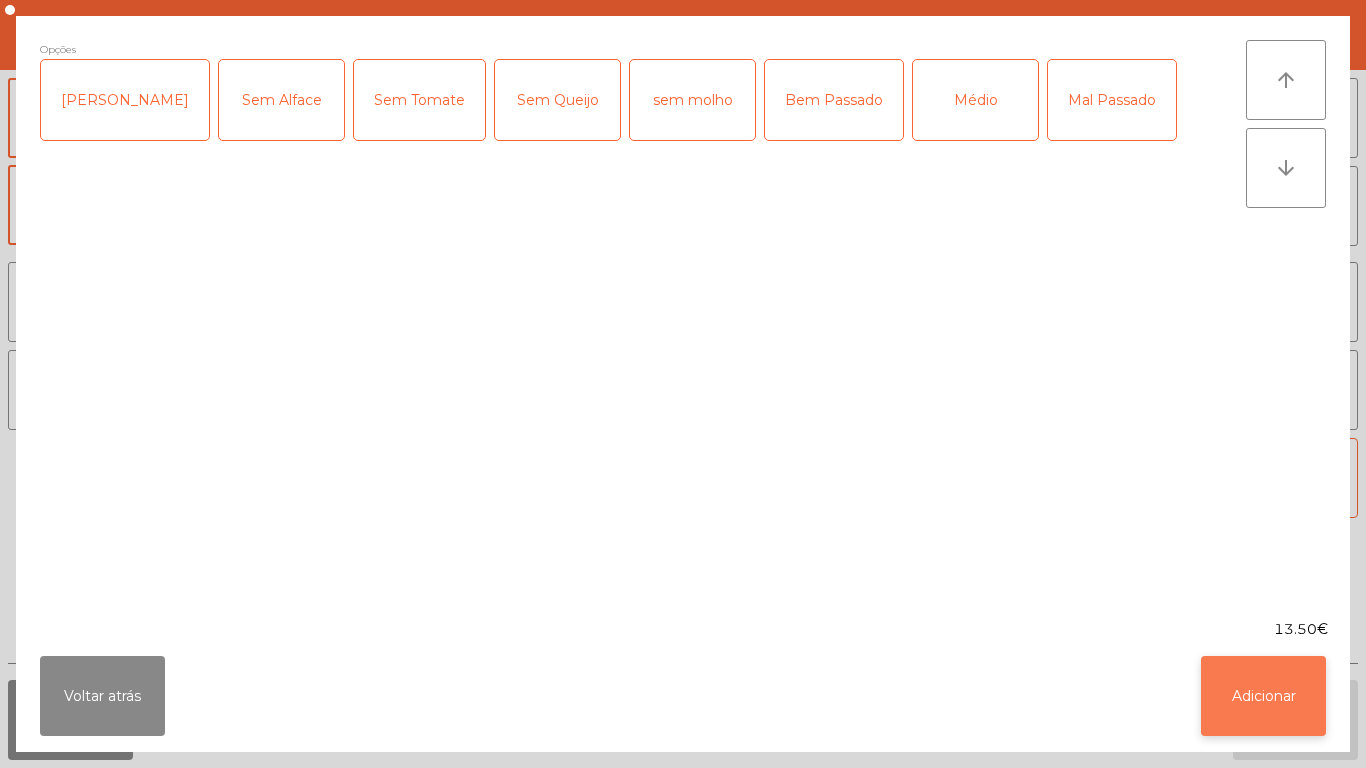 click on "Adicionar" 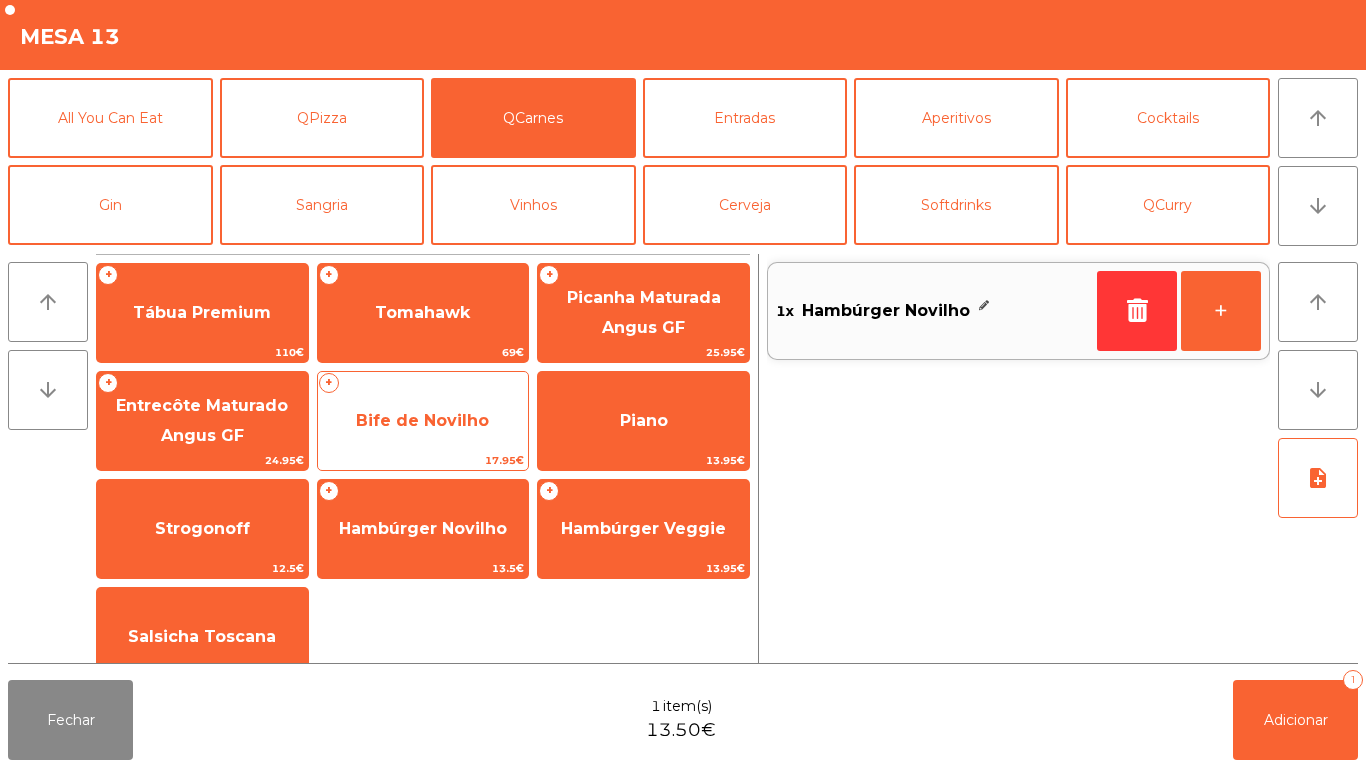 click on "Bife de Novilho" 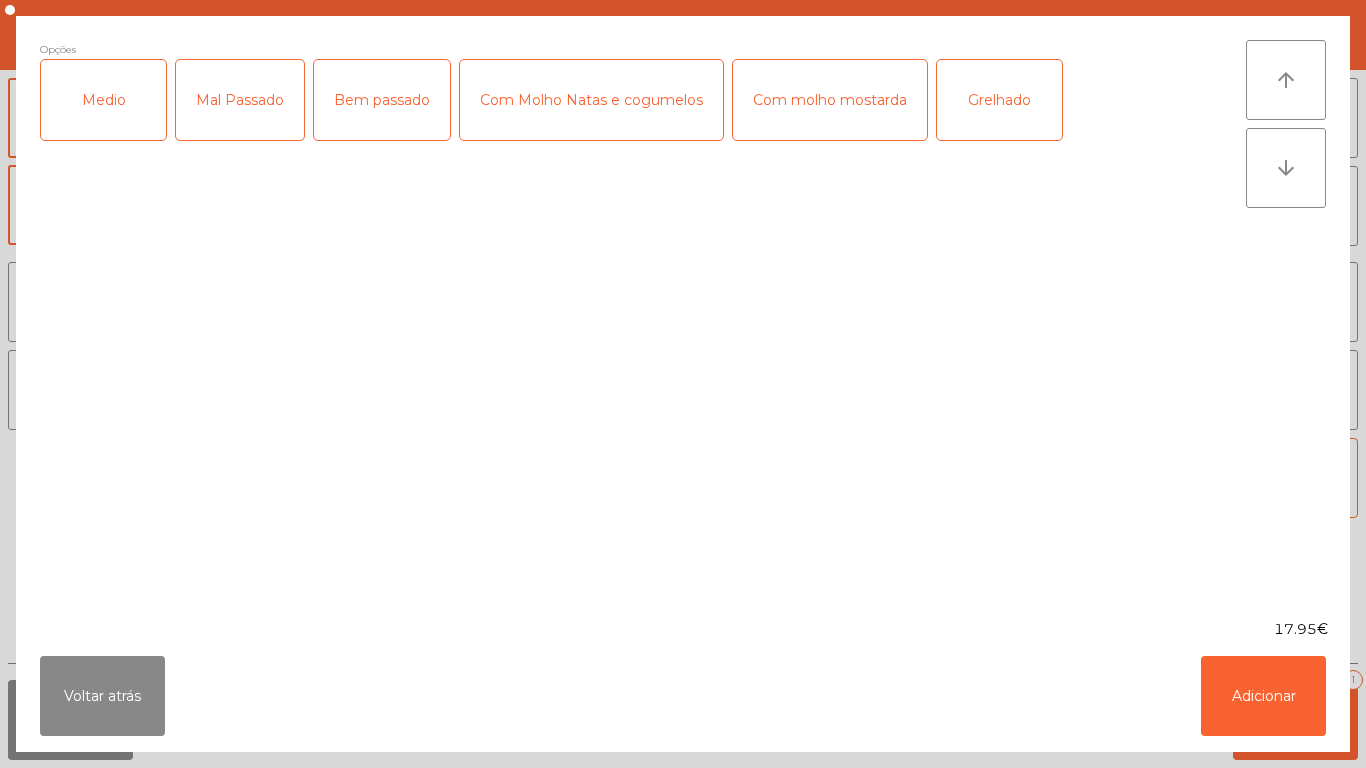 click on "Medio" 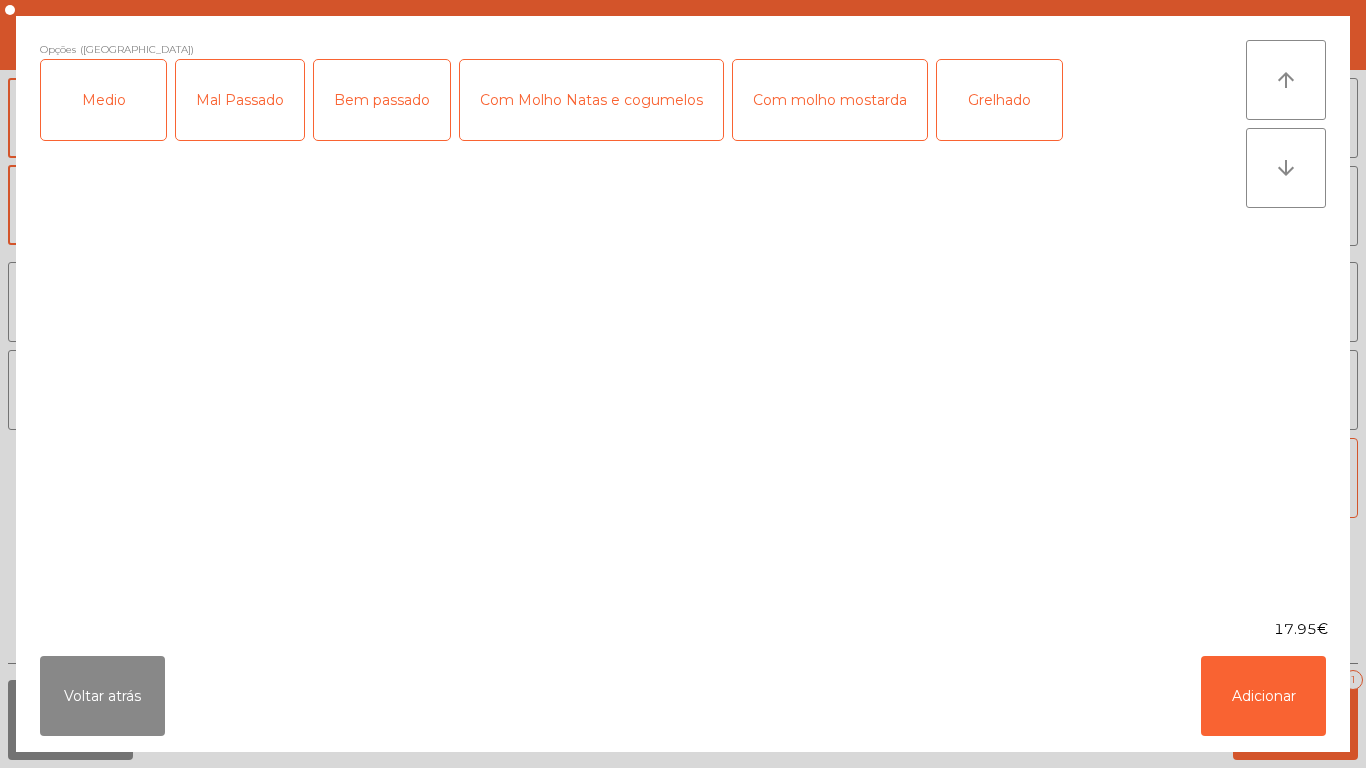 click on "Com Molho Natas e cogumelos" 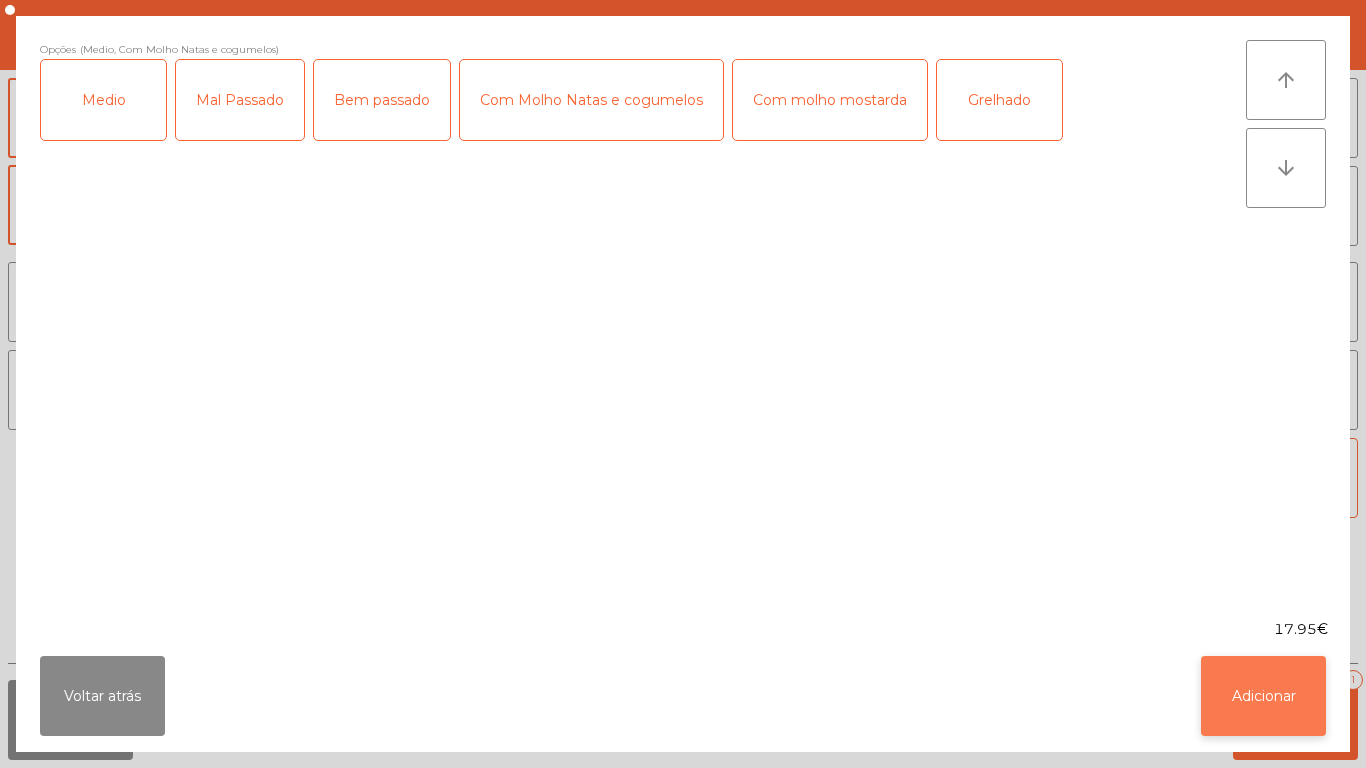 click on "Adicionar" 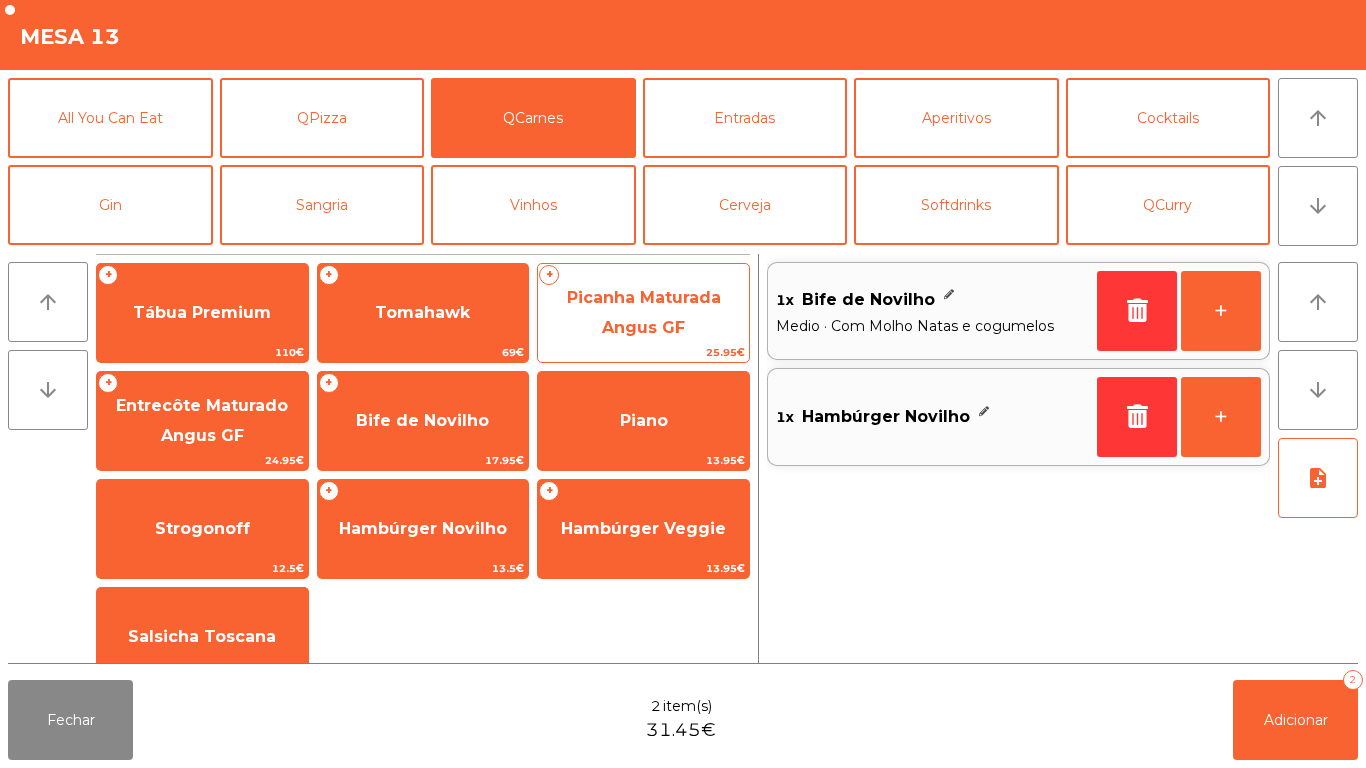 click on "Picanha Maturada Angus GF" 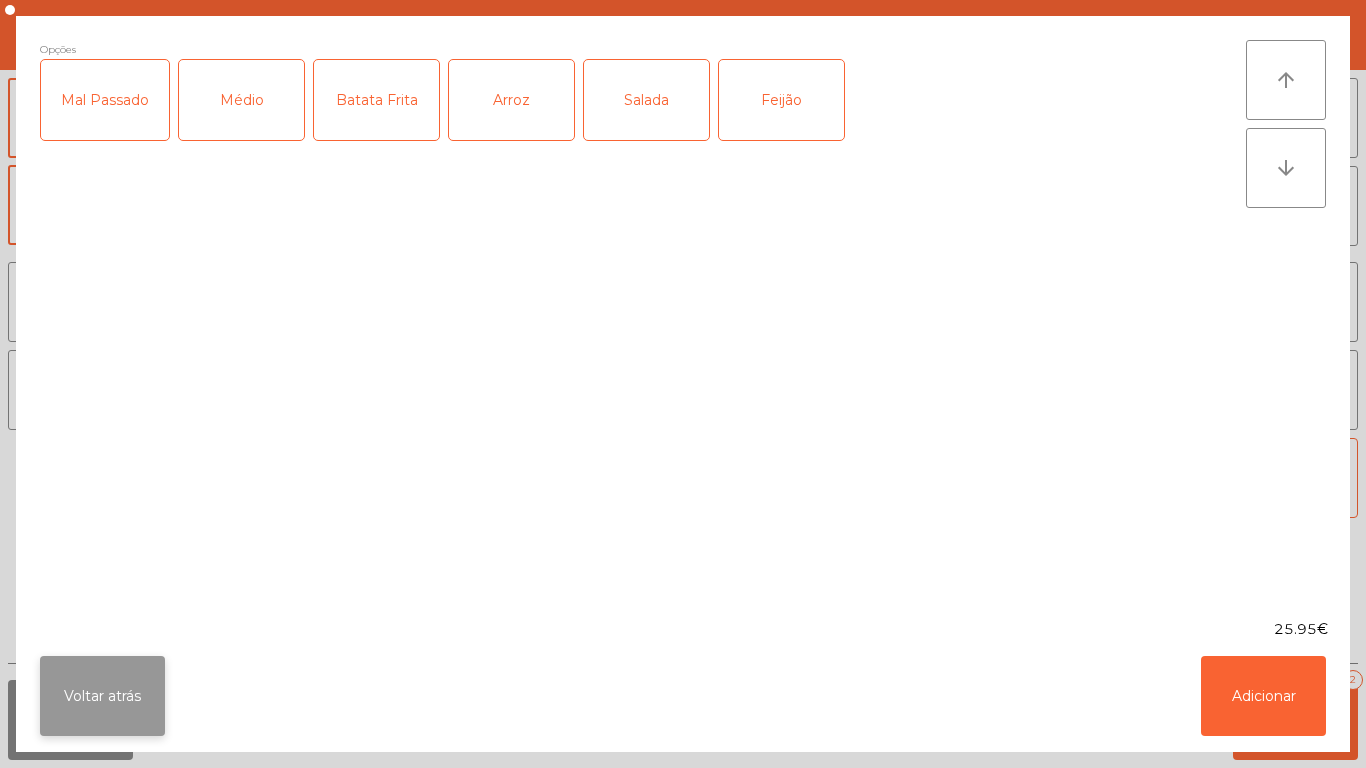 click on "Voltar atrás" 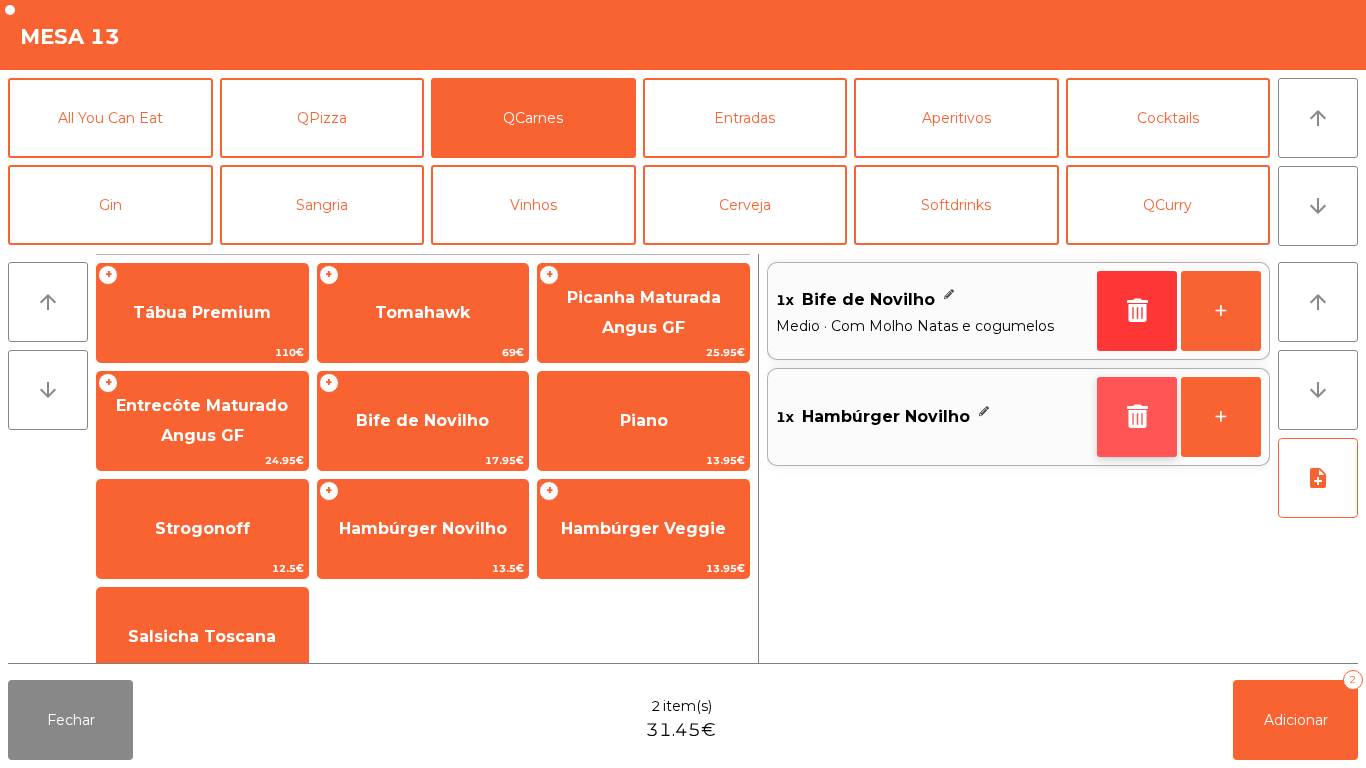 click 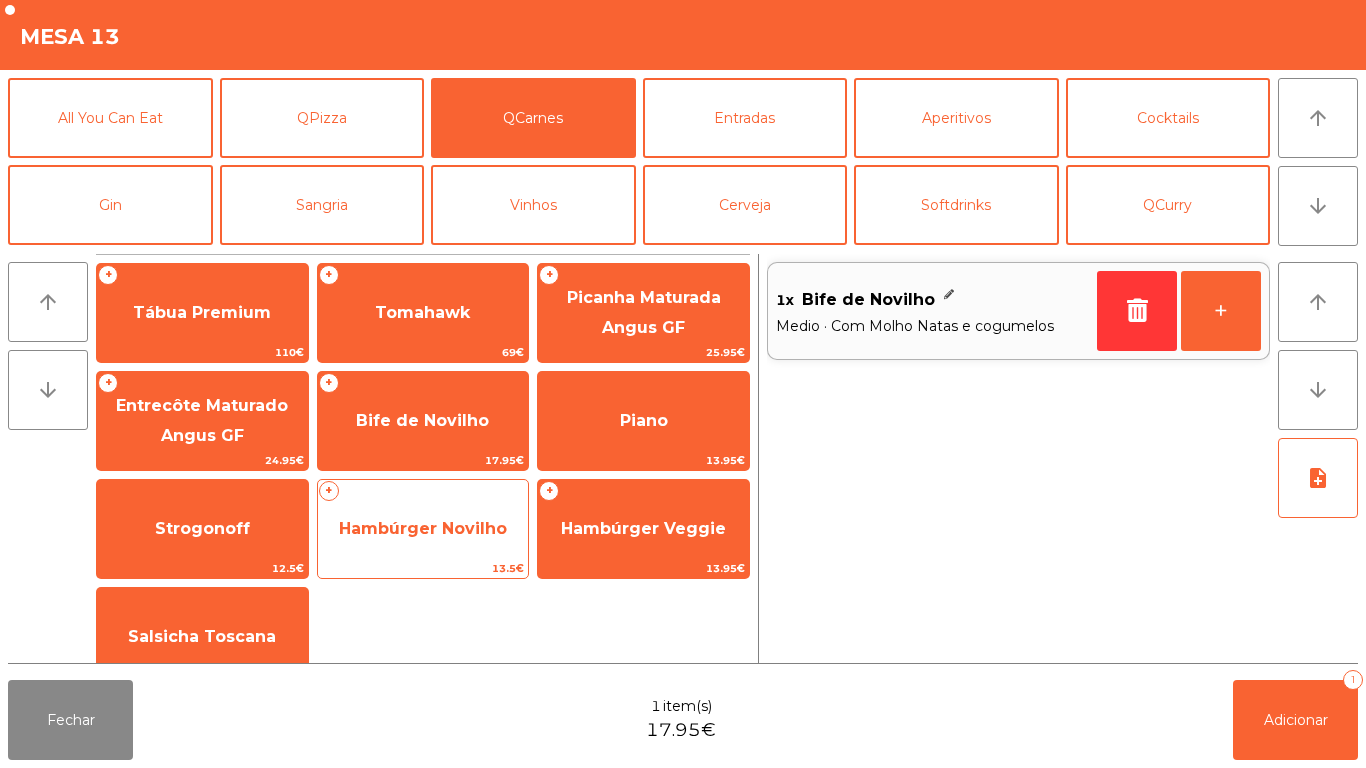 click on "Hambúrger Novilho" 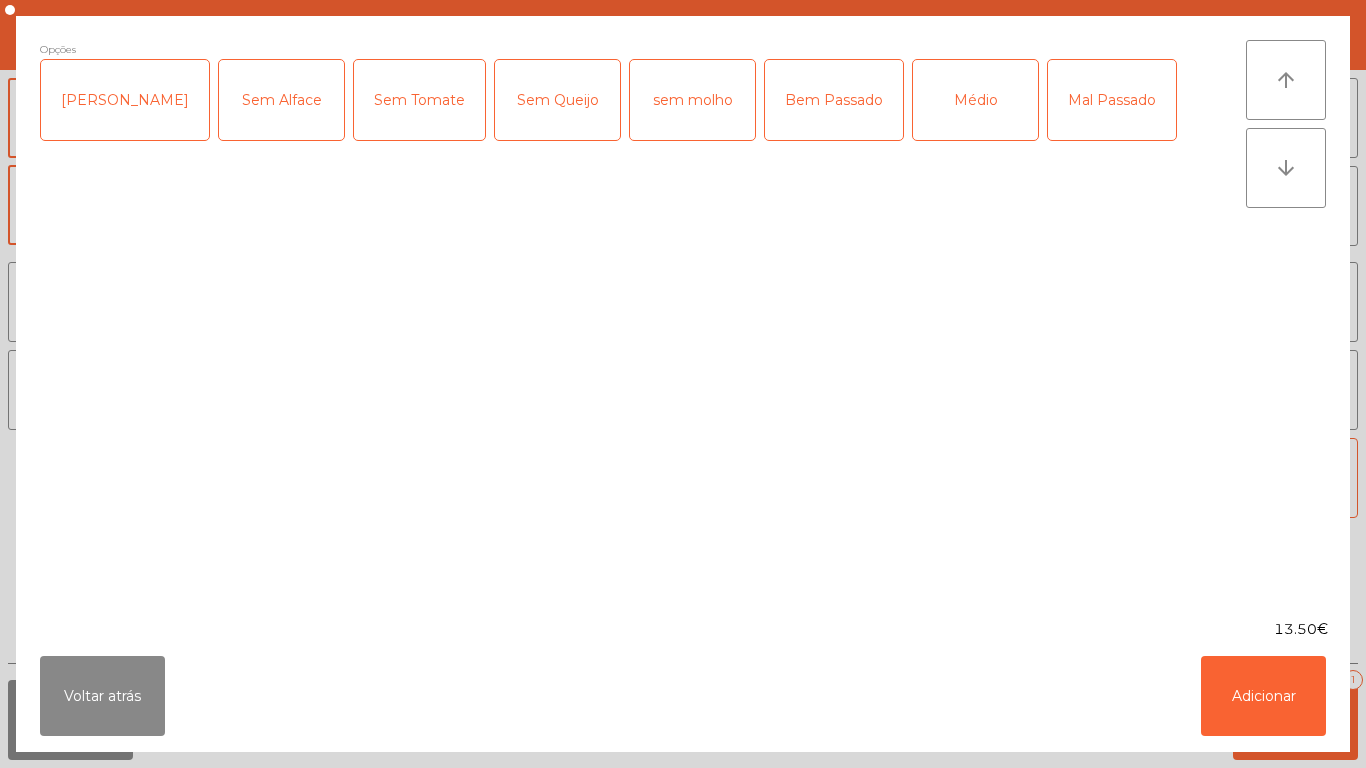 click on "Sem Queijo" 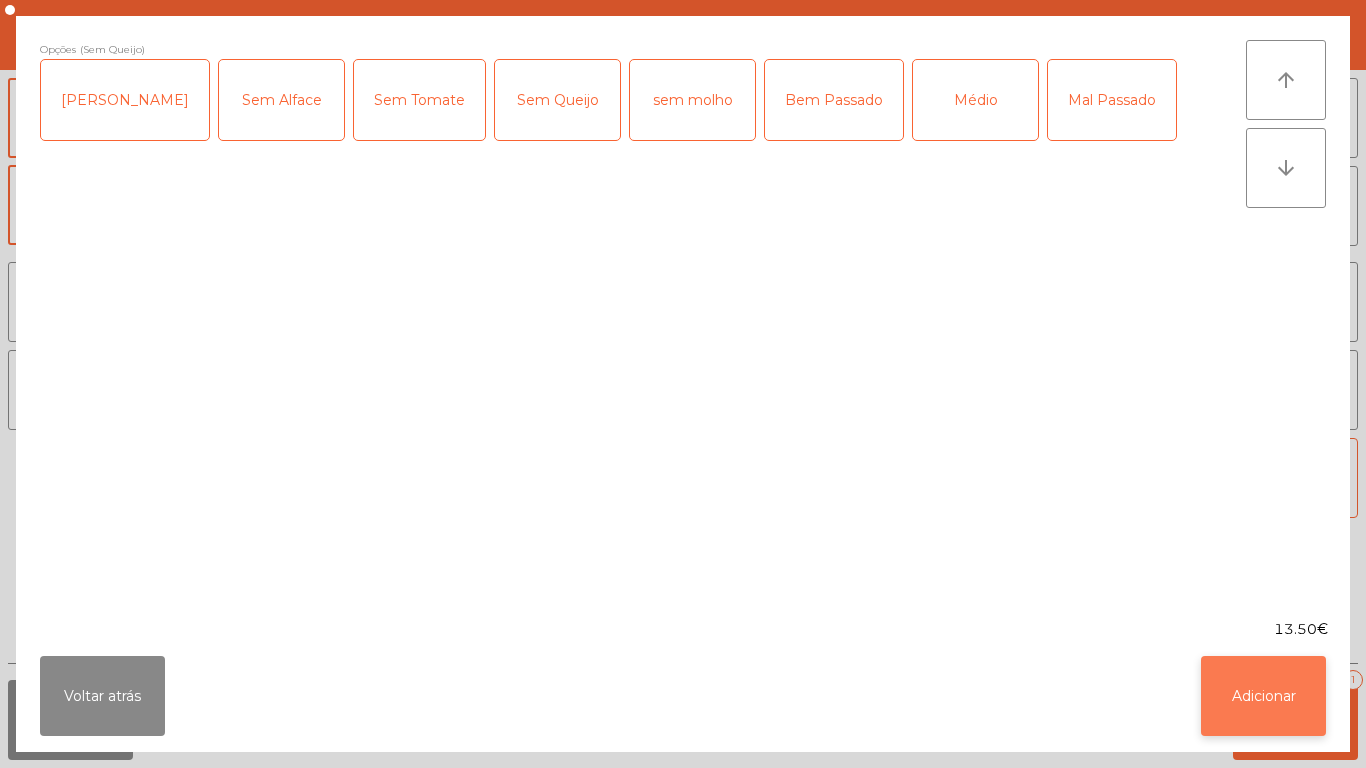 click on "Adicionar" 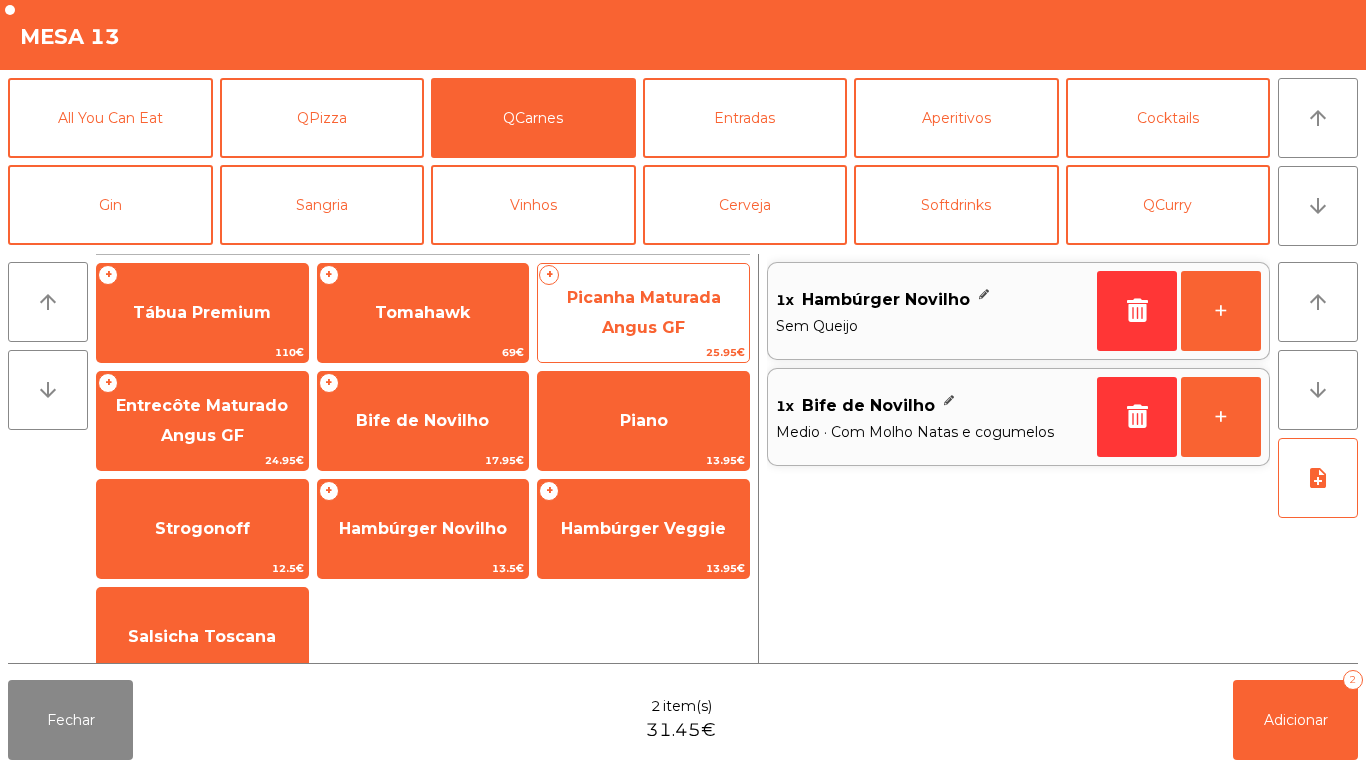 click on "Picanha Maturada Angus GF" 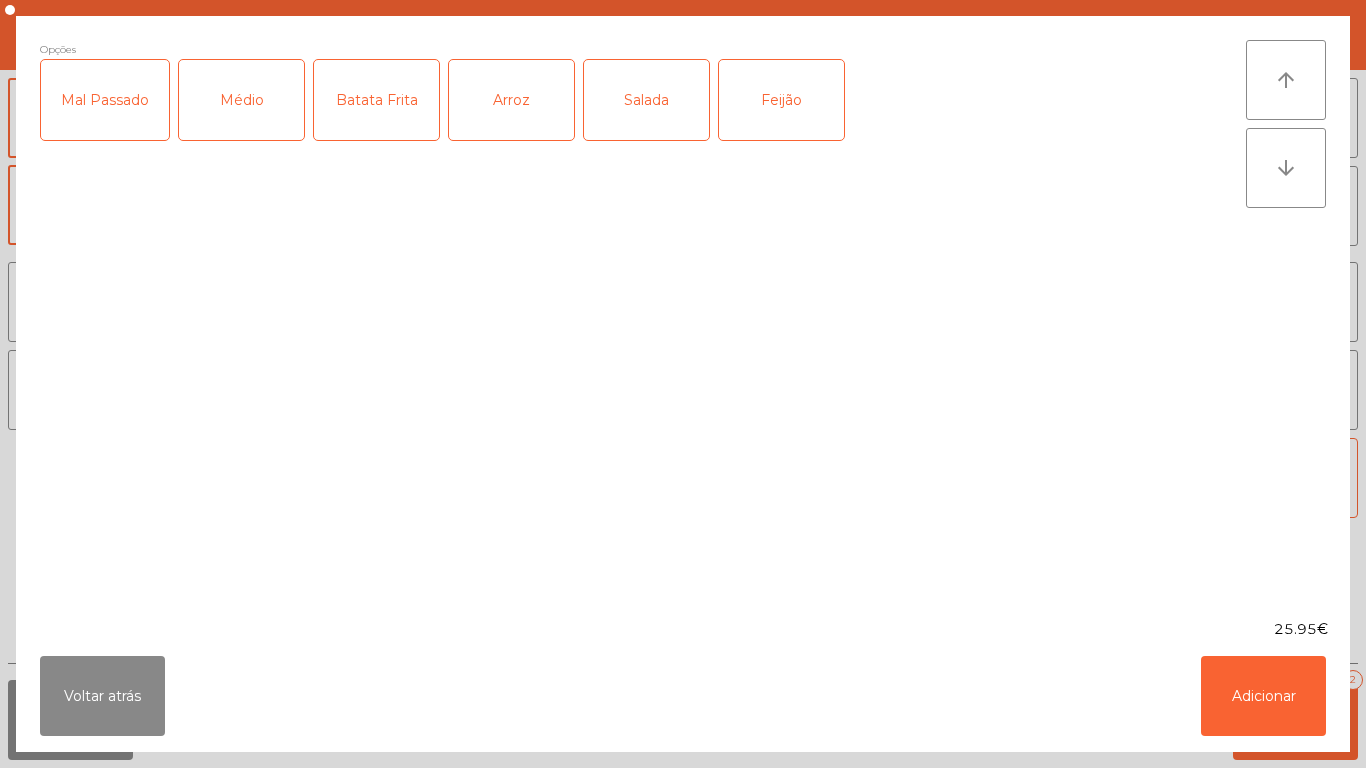 click on "Médio" 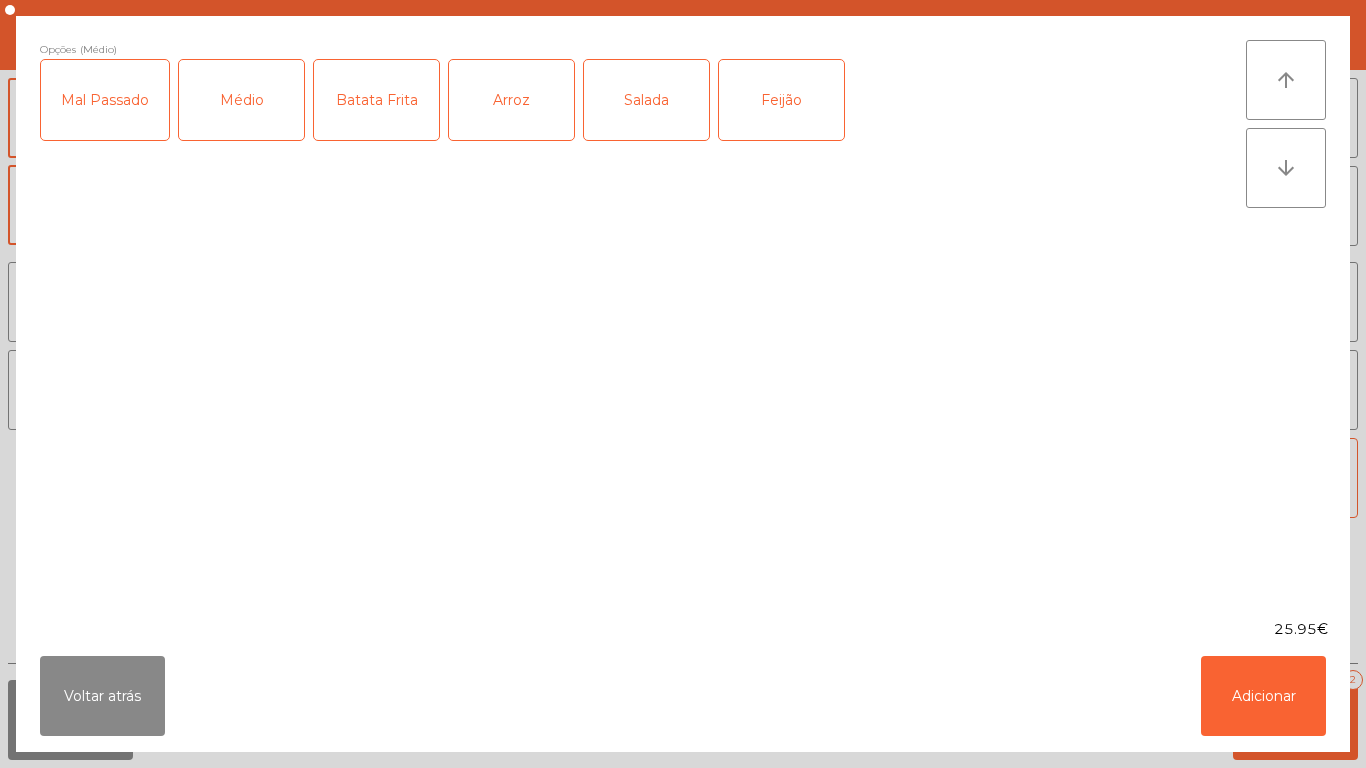 click on "Mal Passado" 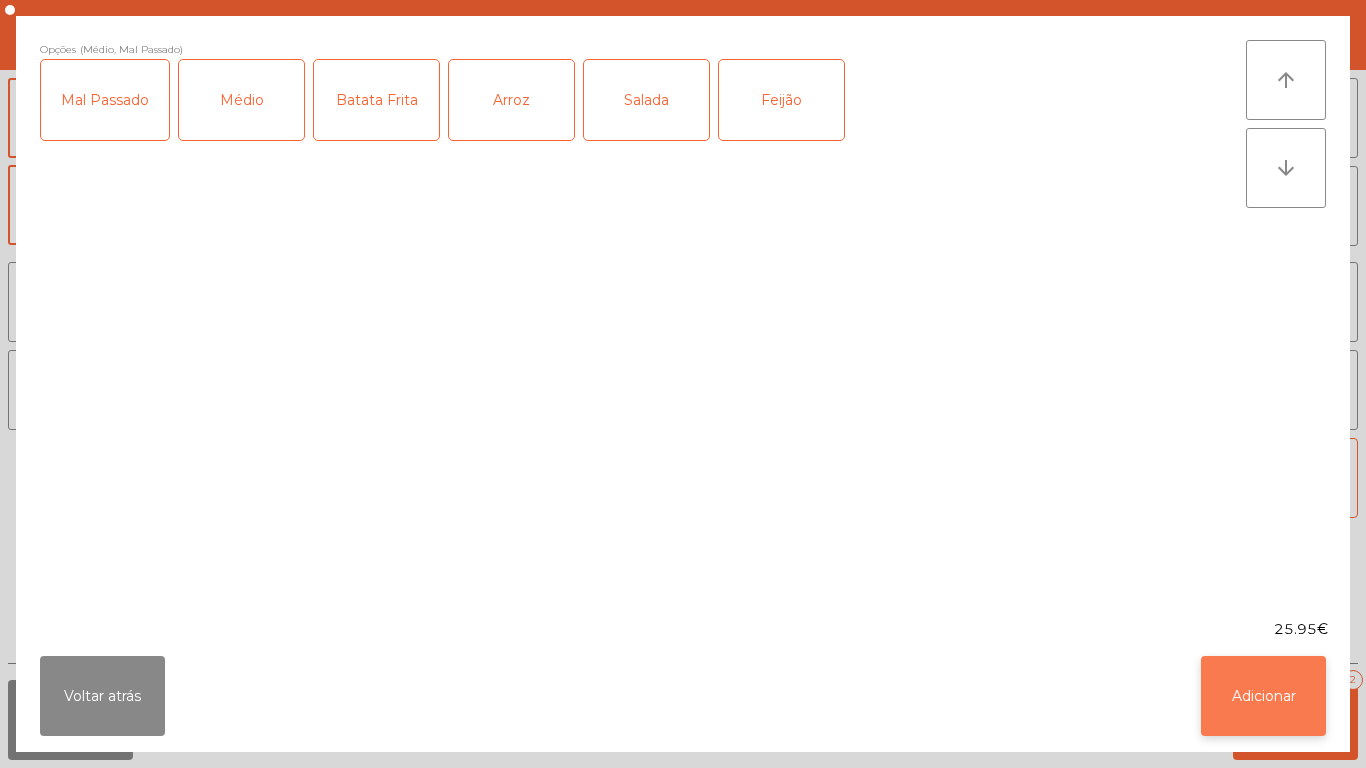 click on "Adicionar" 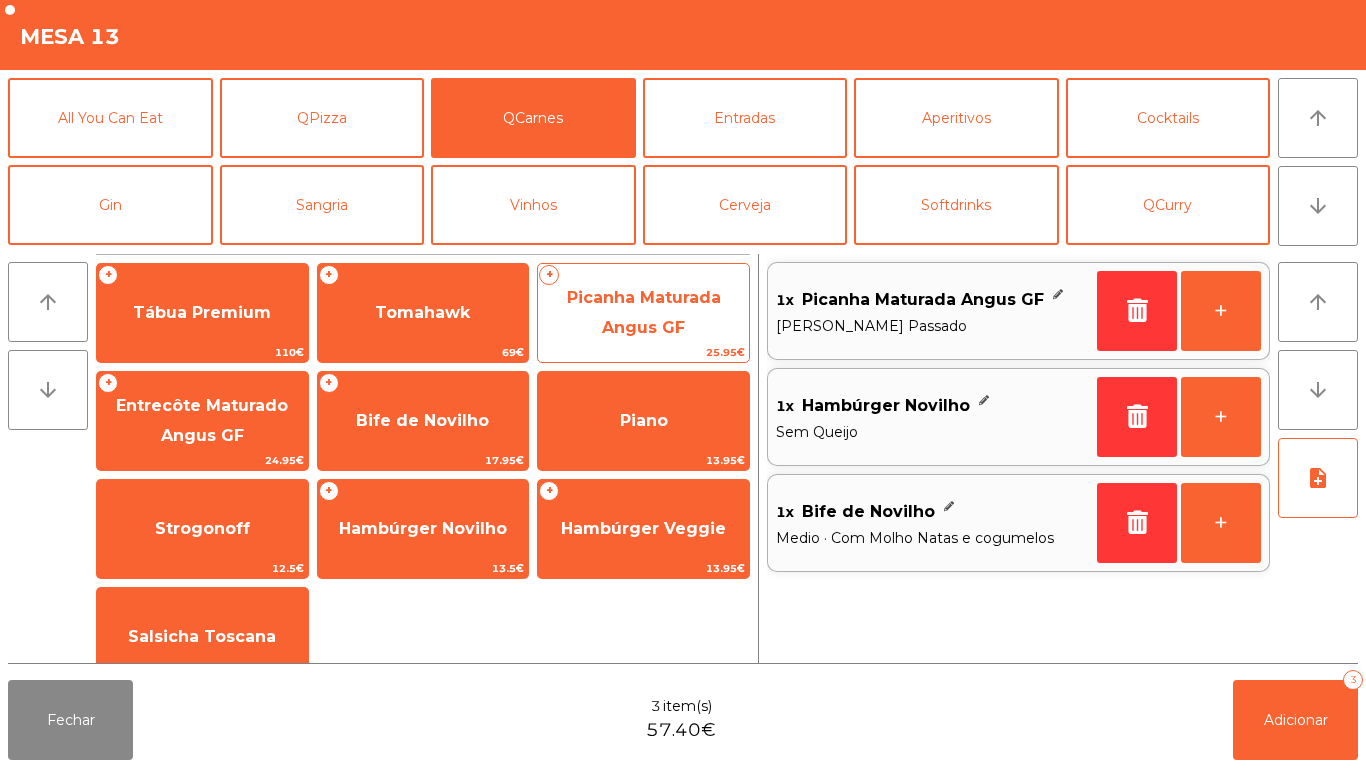 click on "Picanha Maturada Angus GF" 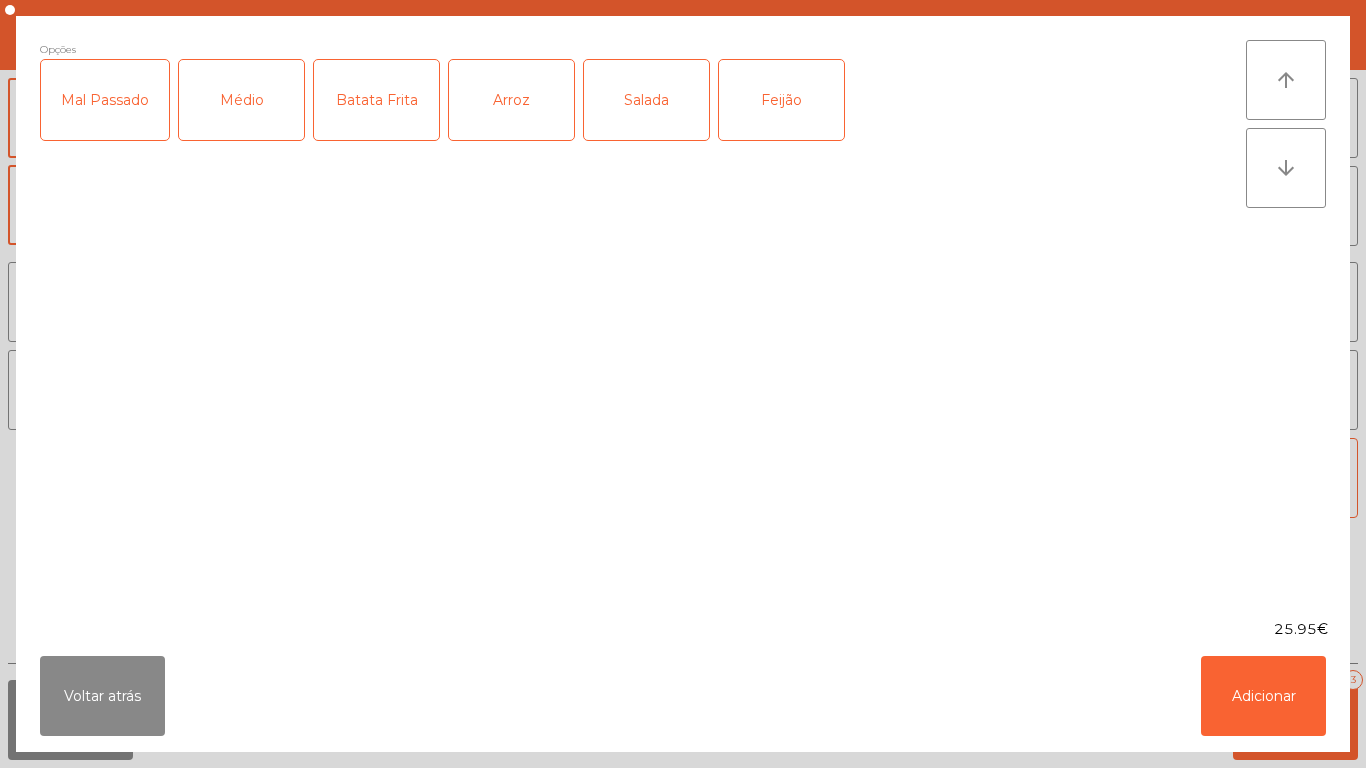 click on "Médio" 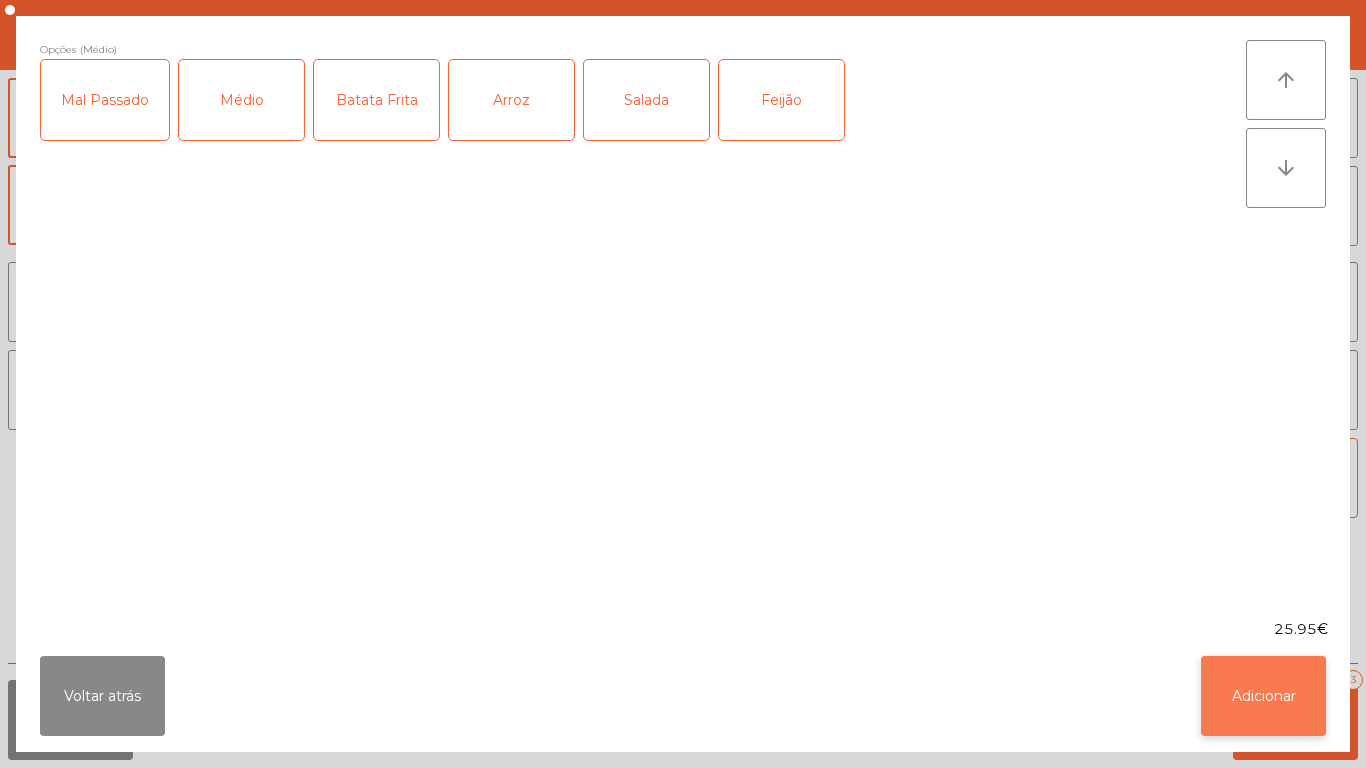 click on "Adicionar" 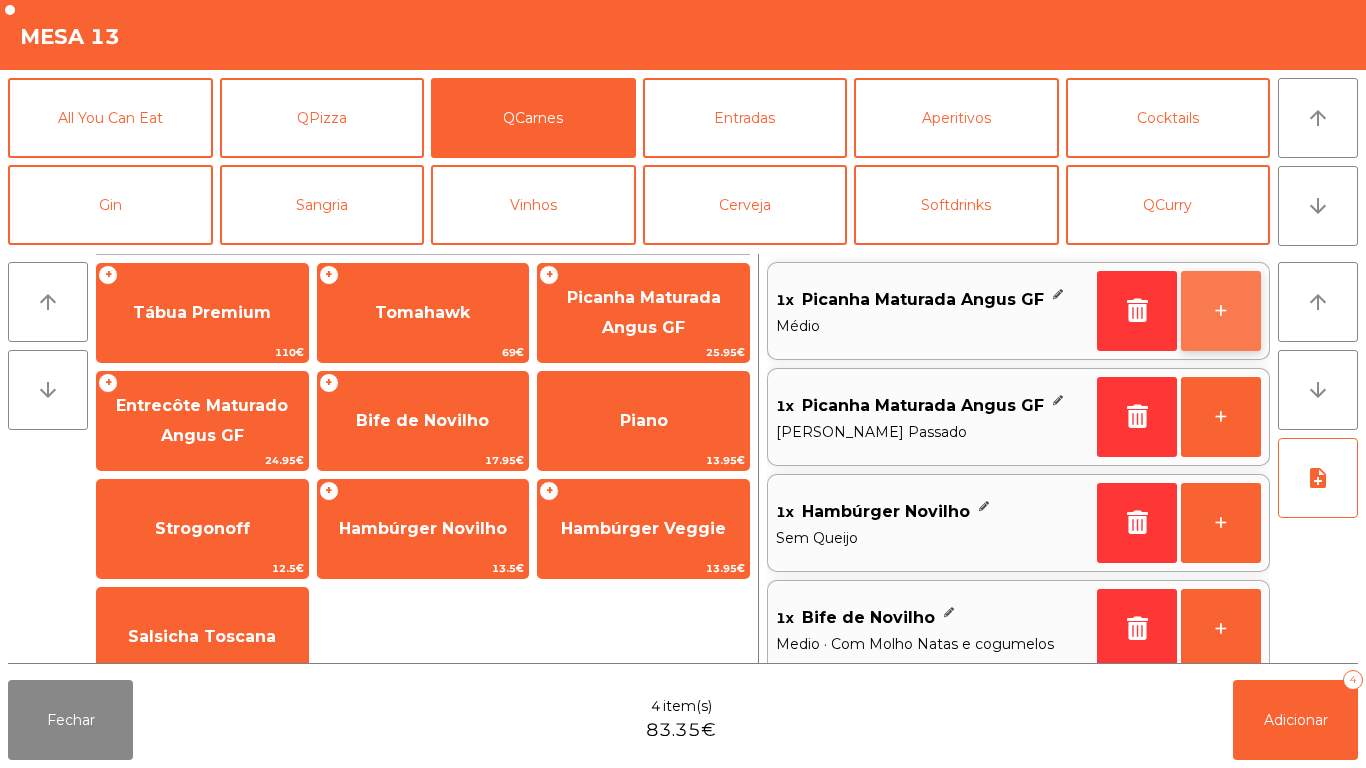 click on "+" 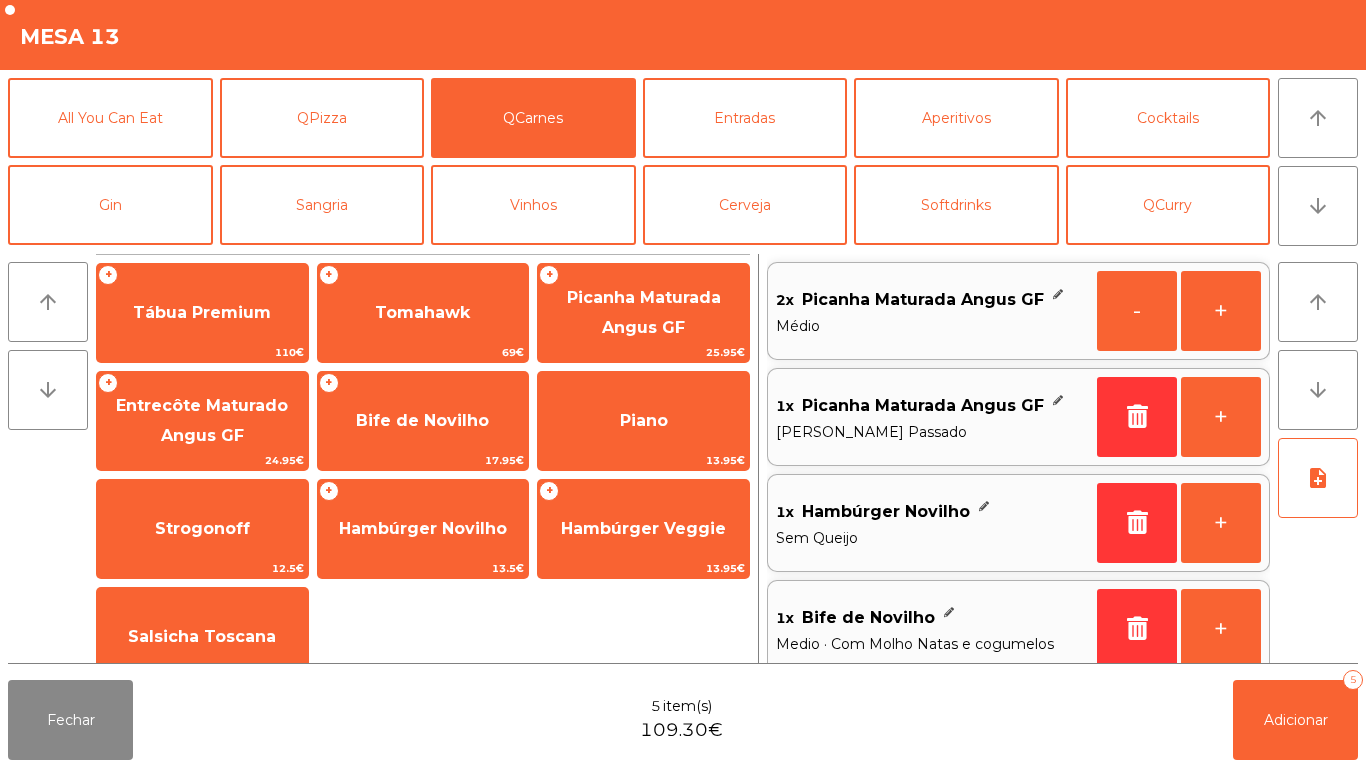 scroll, scrollTop: 8, scrollLeft: 0, axis: vertical 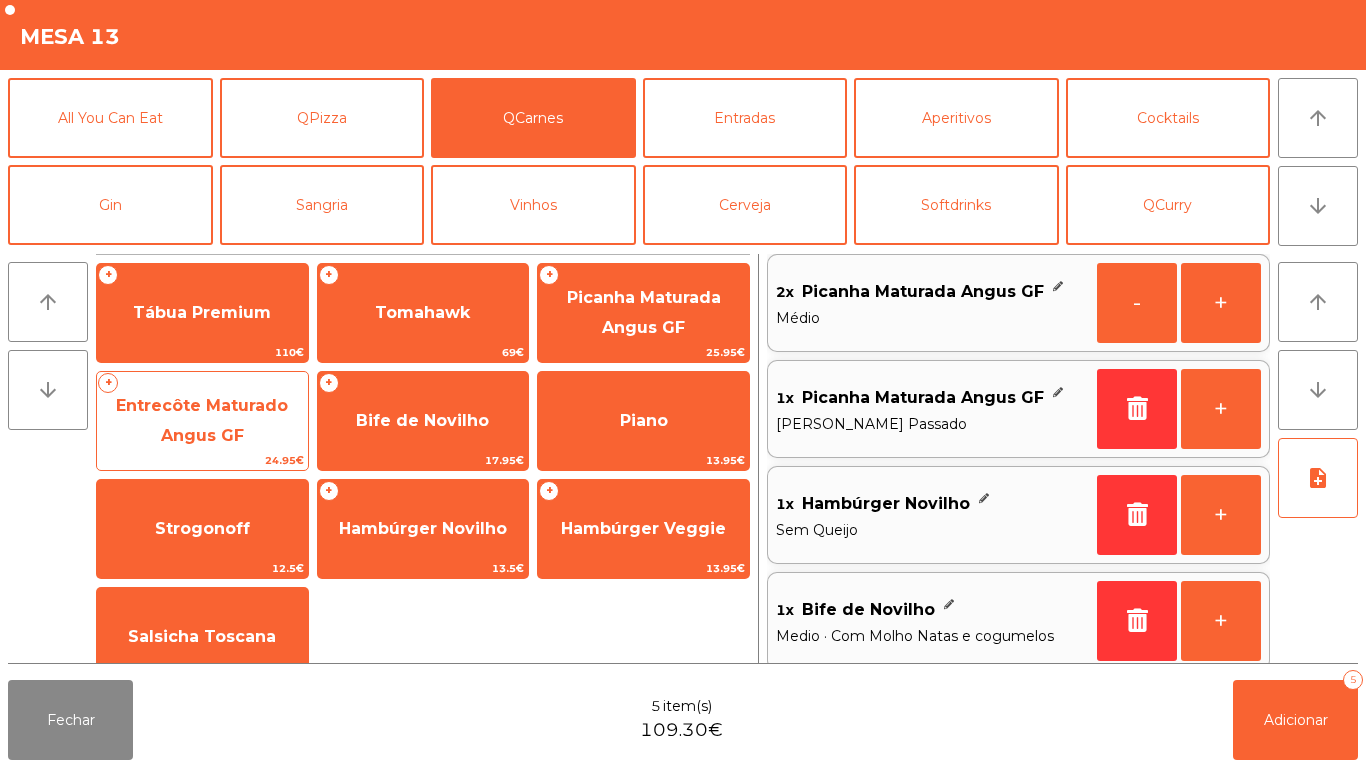 click on "Entrecôte Maturado Angus GF" 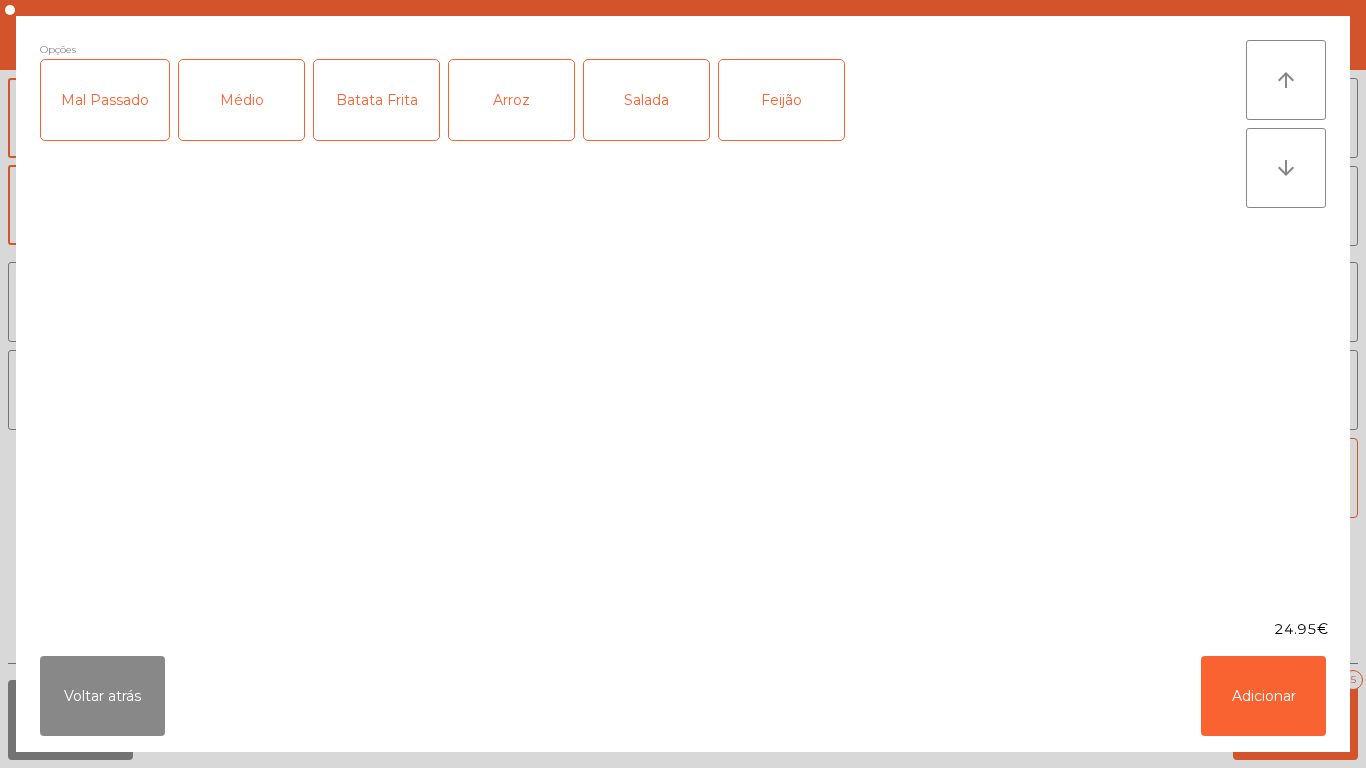 click on "Mal Passado" 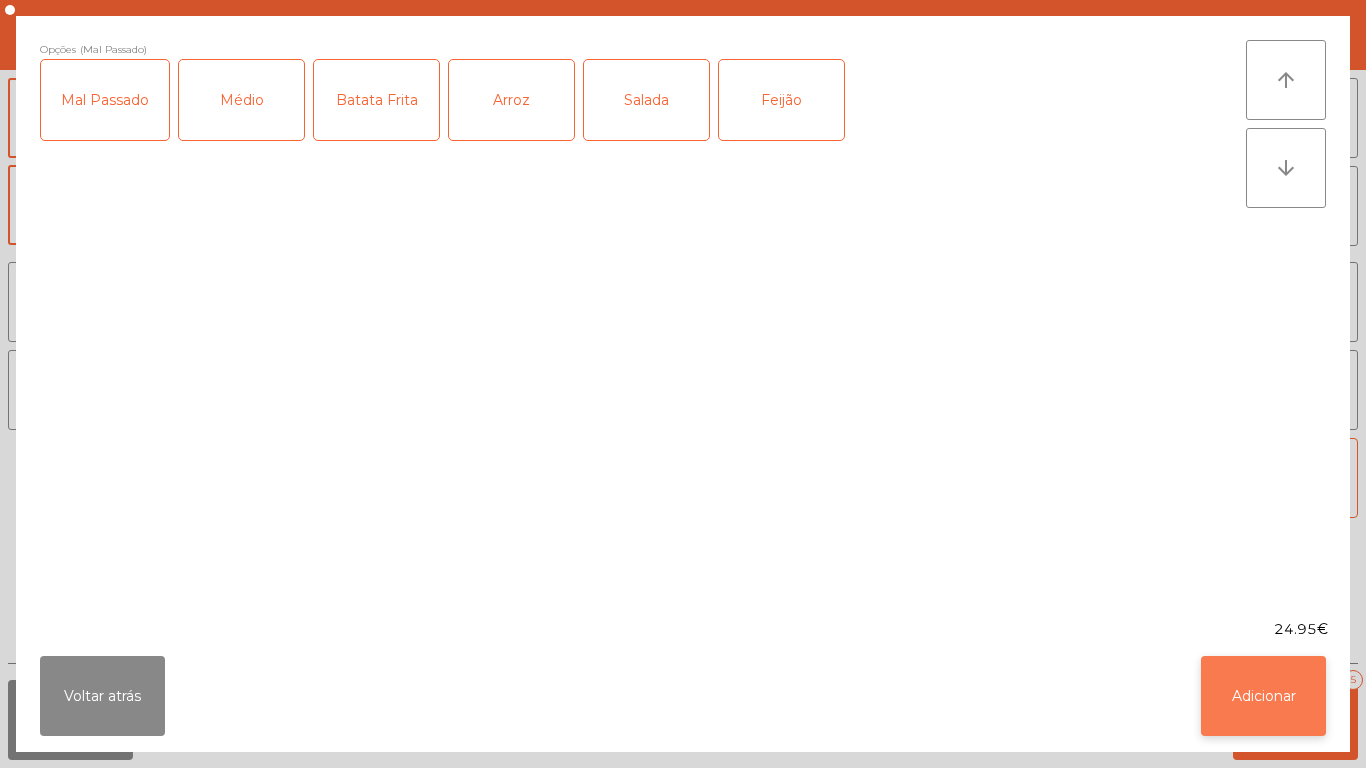 click on "Adicionar" 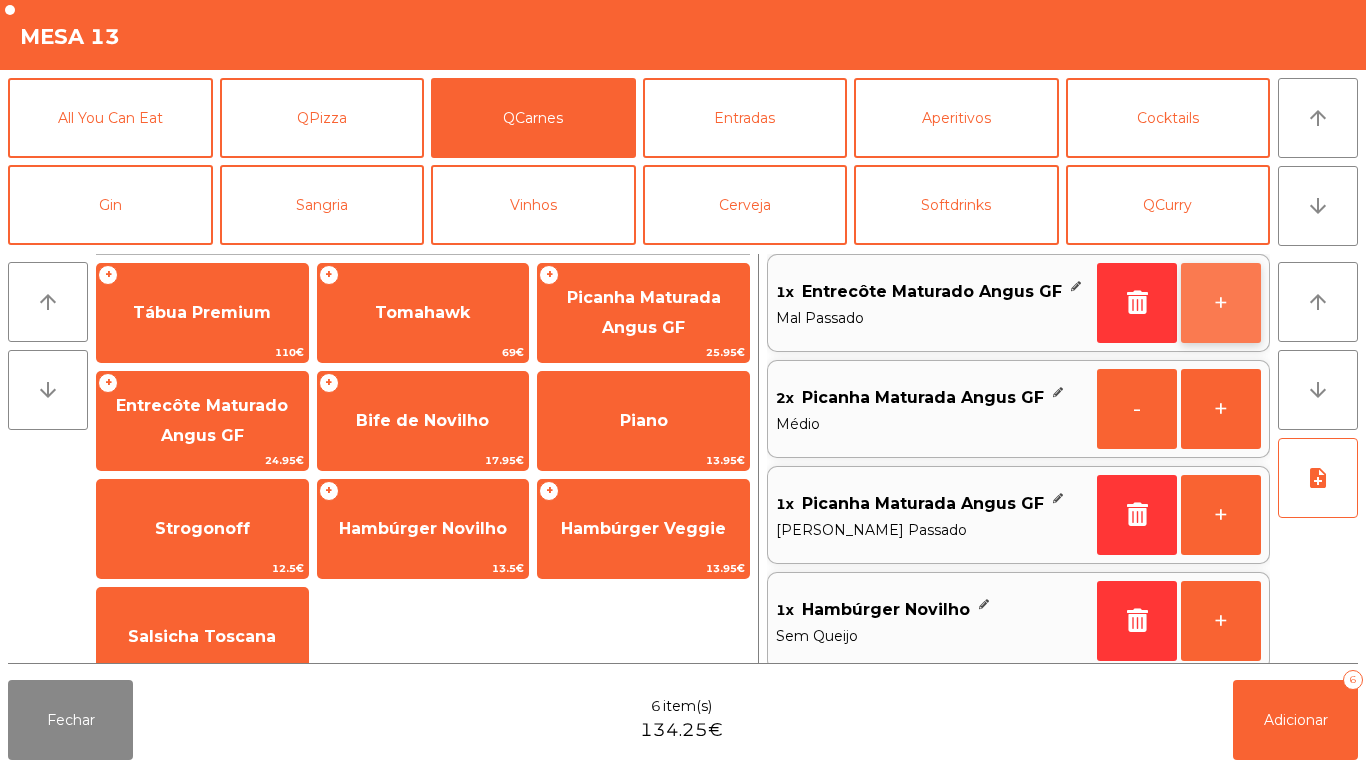 click on "+" 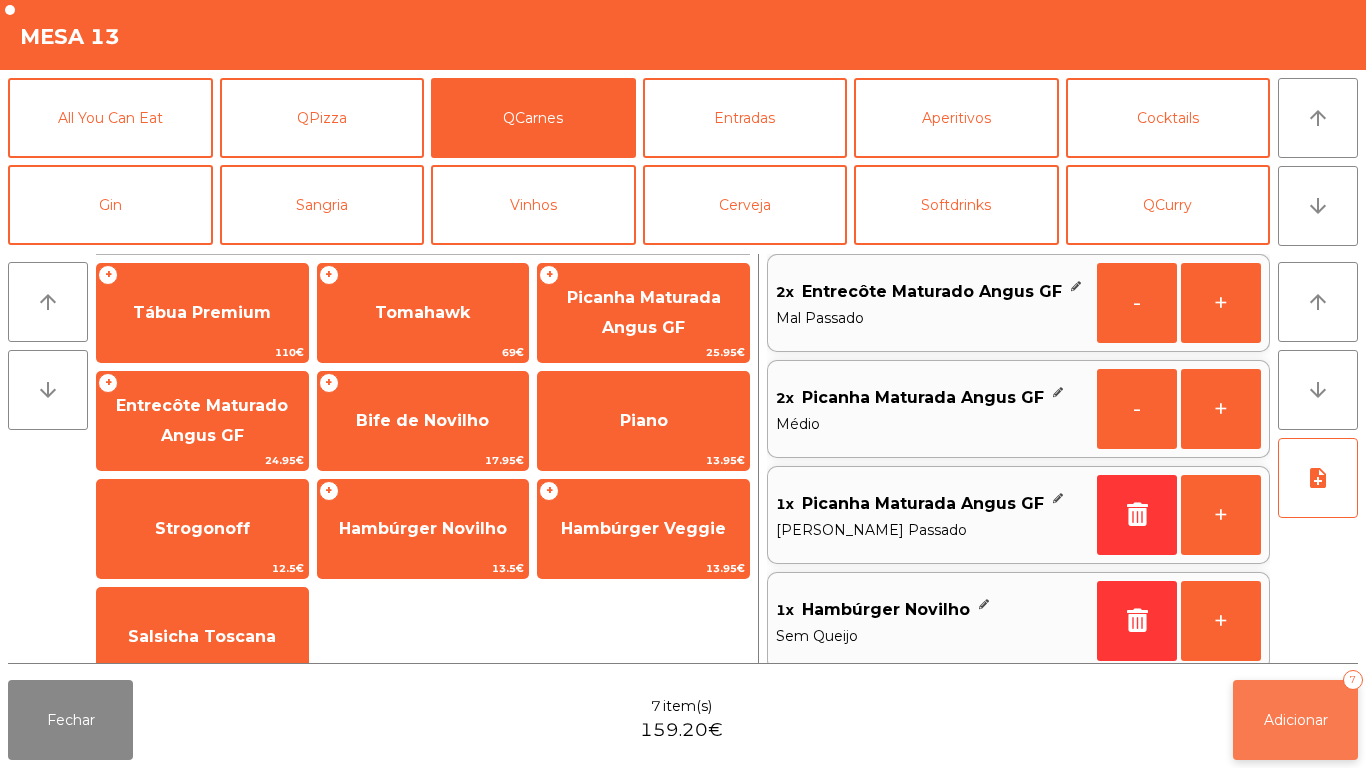 click on "Adicionar   7" 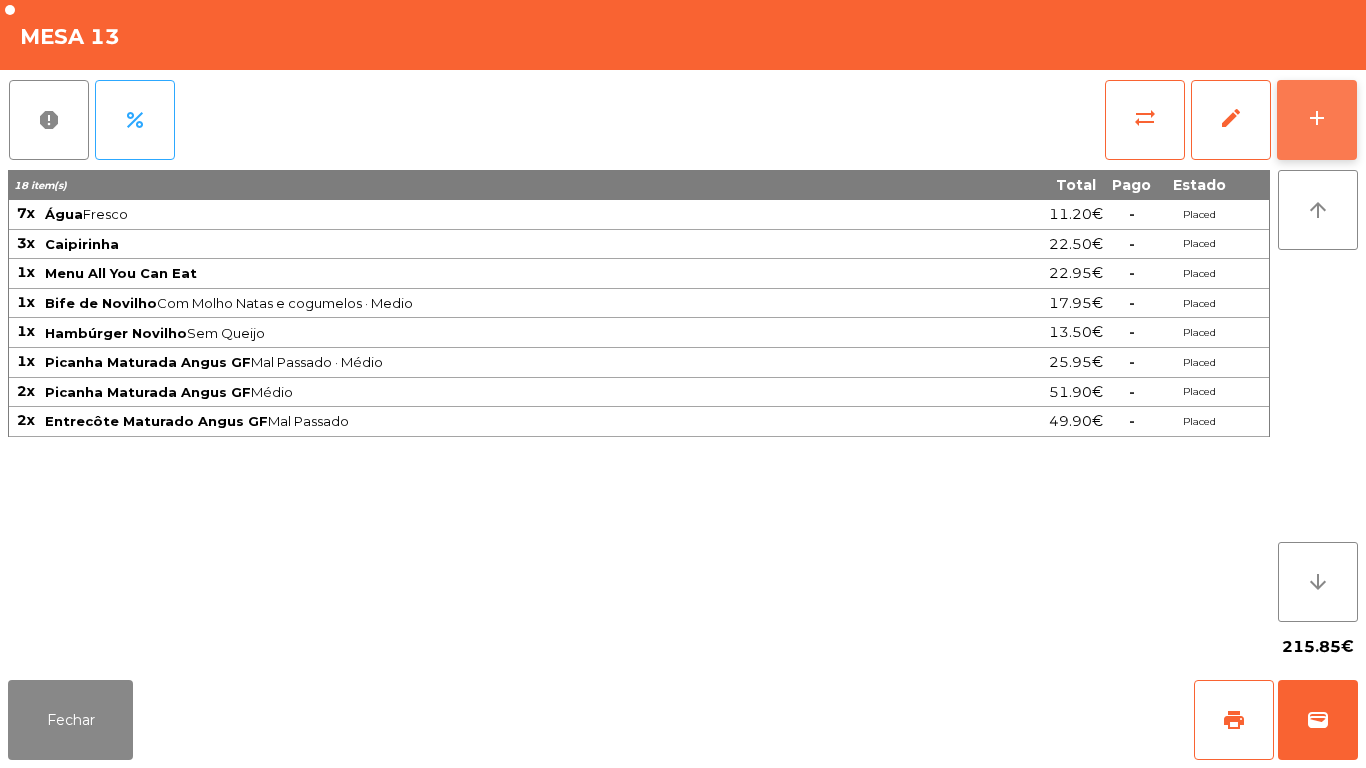 click on "add" 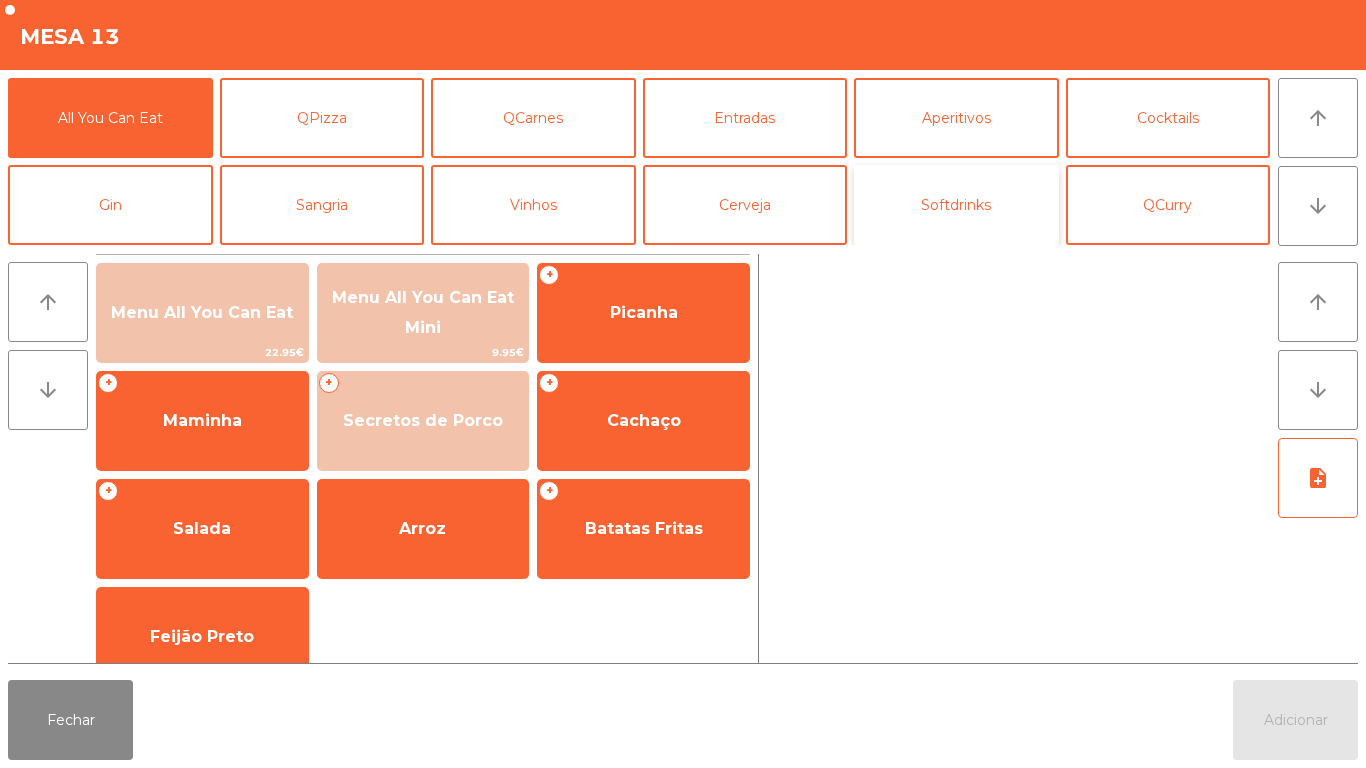 click on "Softdrinks" 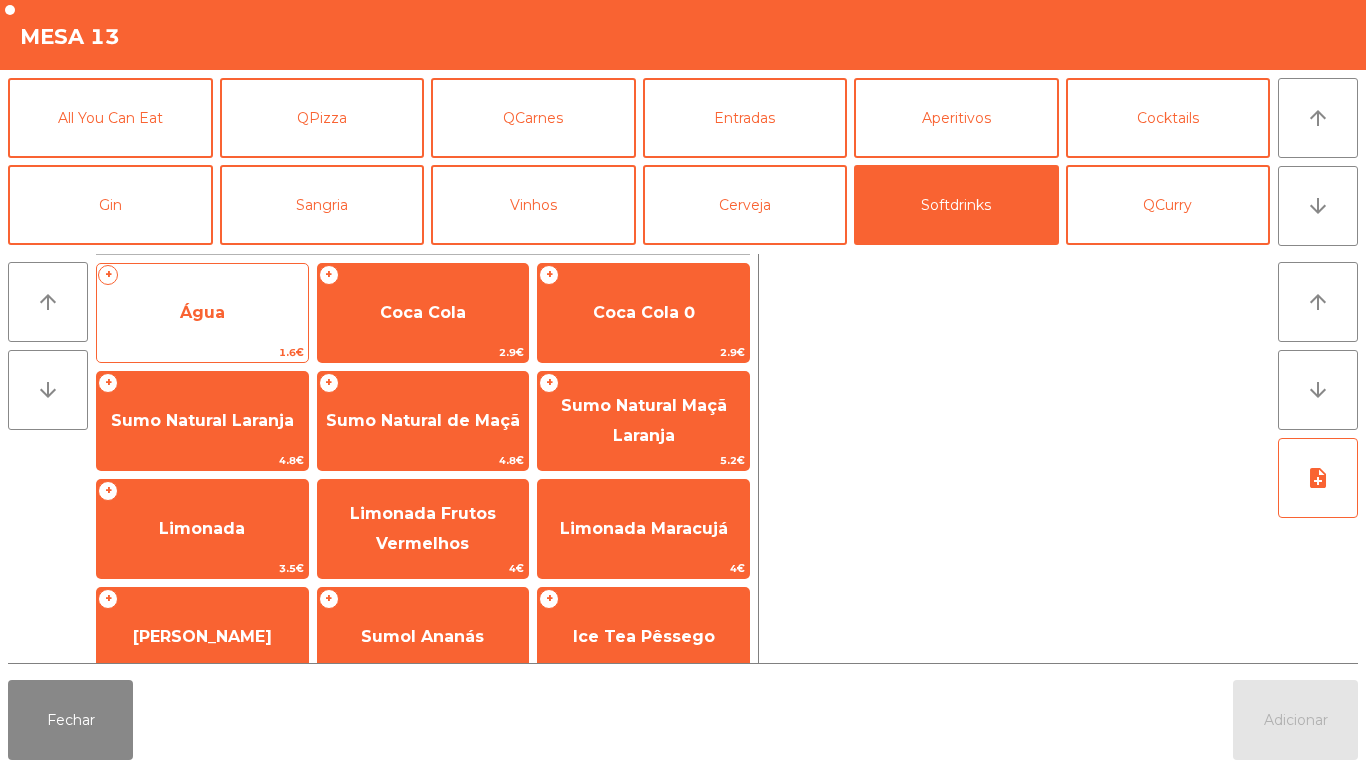 click on "Água" 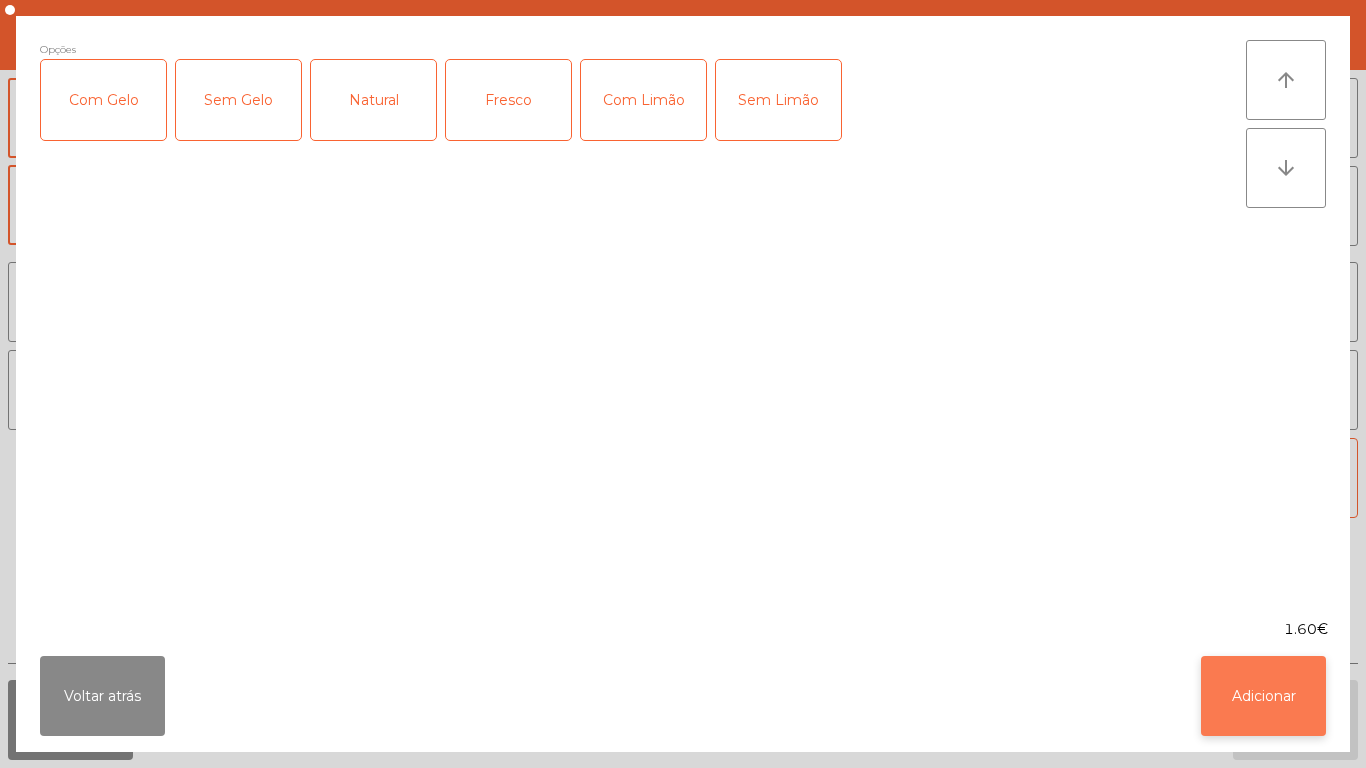 click on "Adicionar" 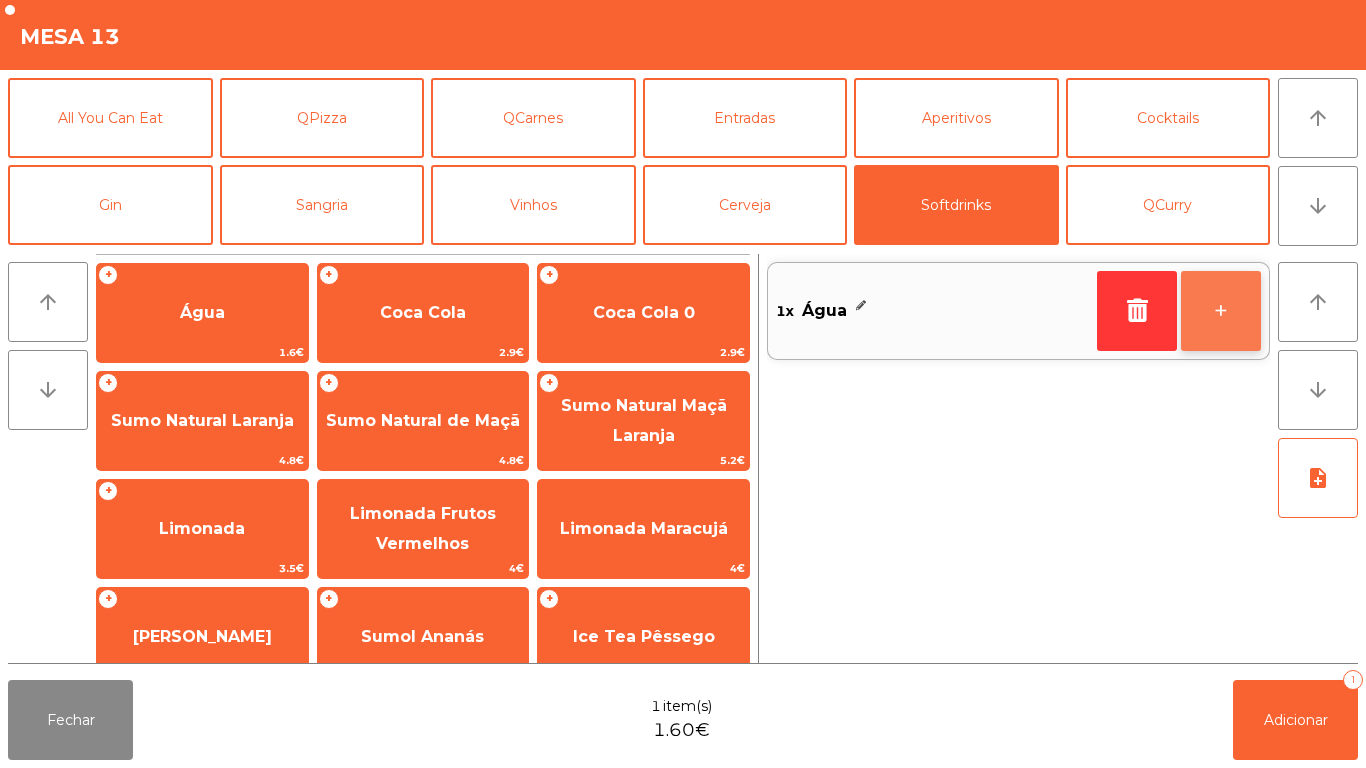 click on "+" 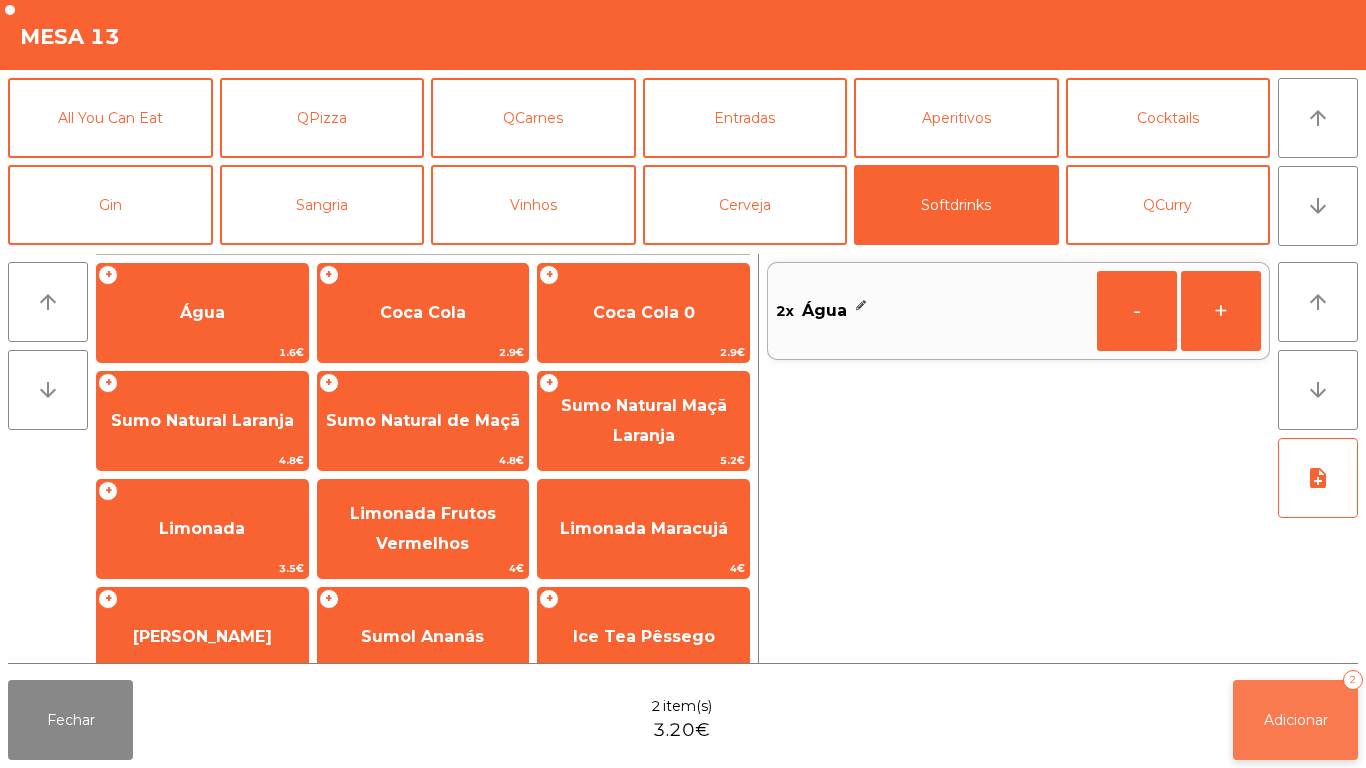 click on "Adicionar" 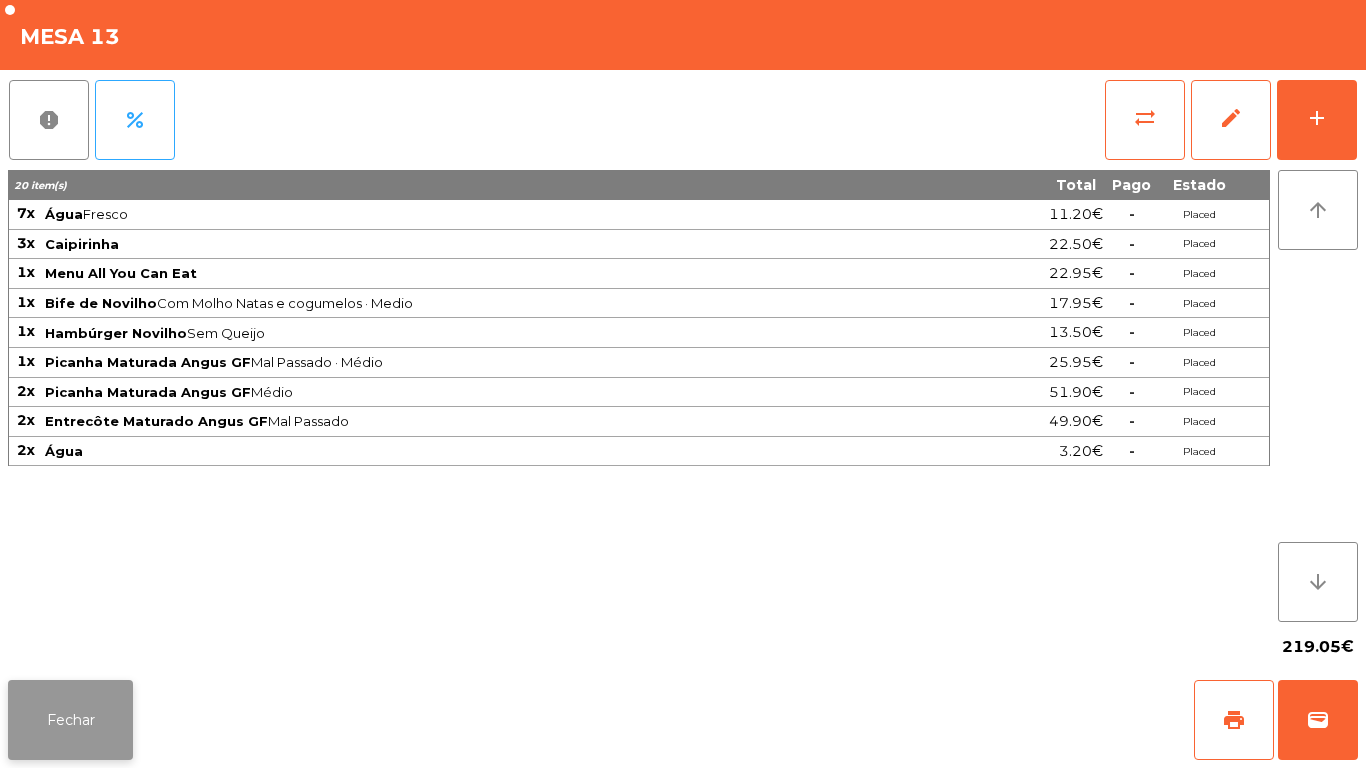 click on "Fechar" 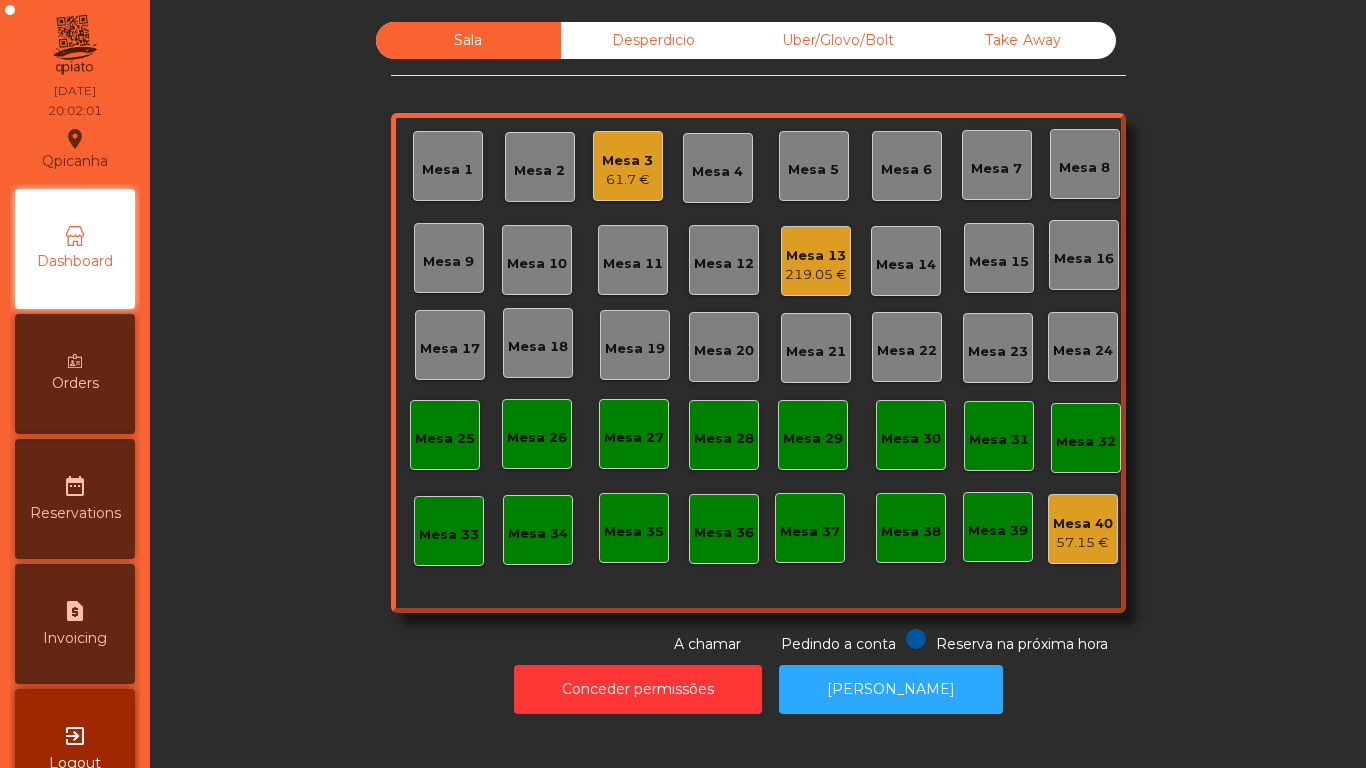 click on "Mesa 2" 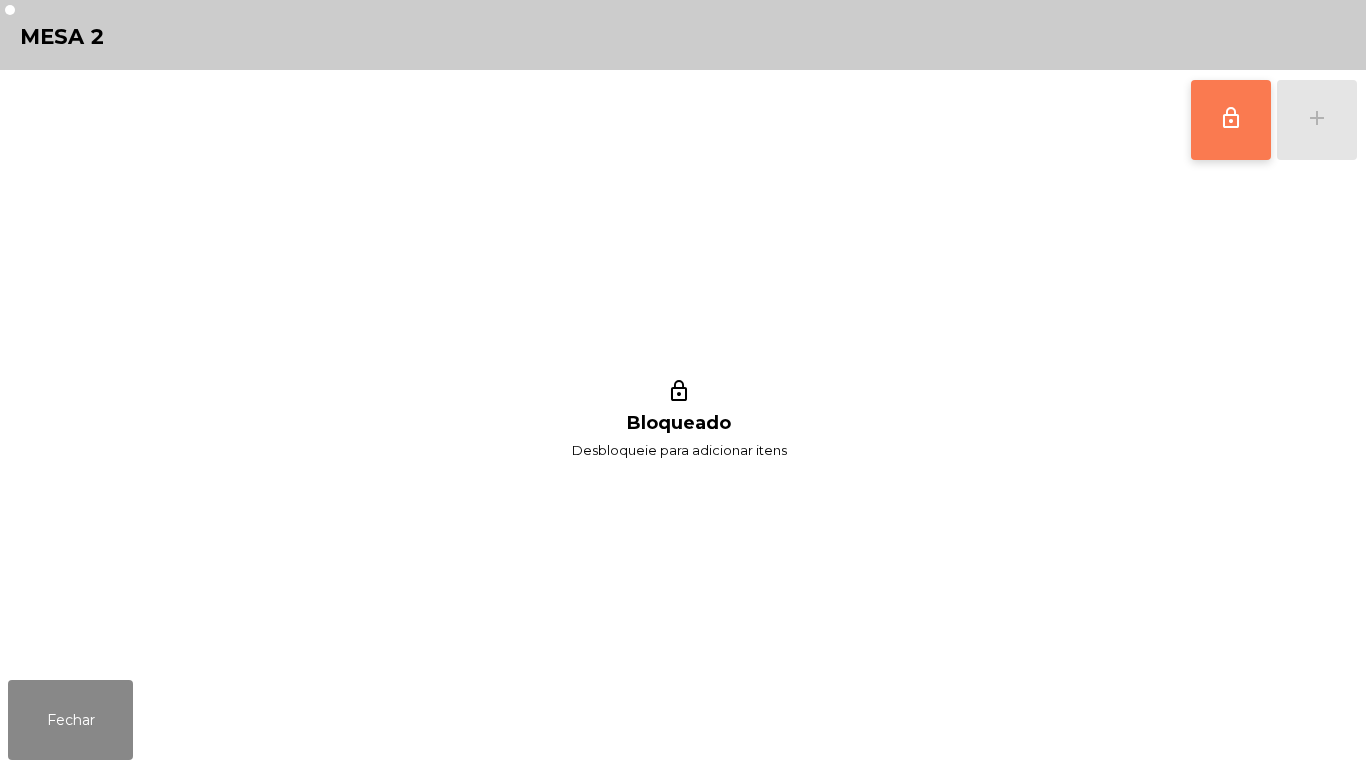 click on "lock_outline" 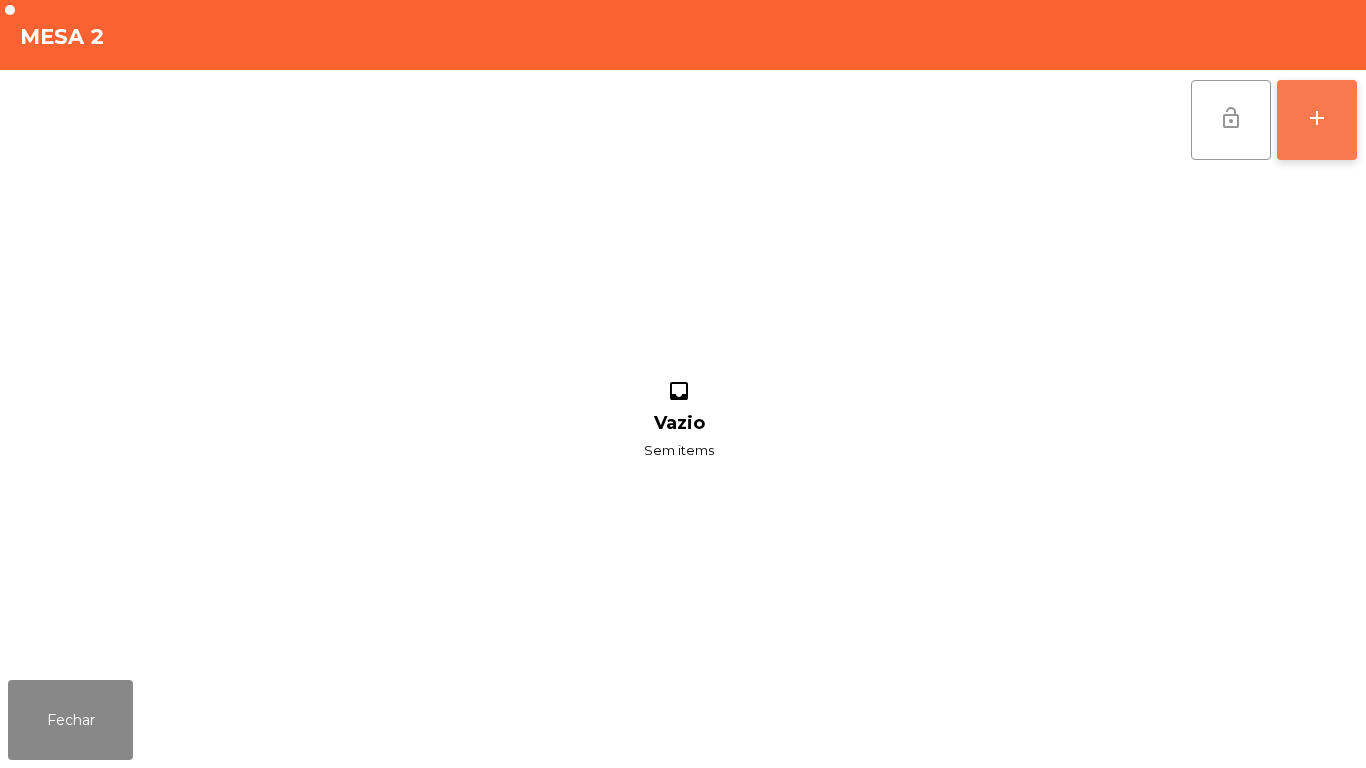 click on "add" 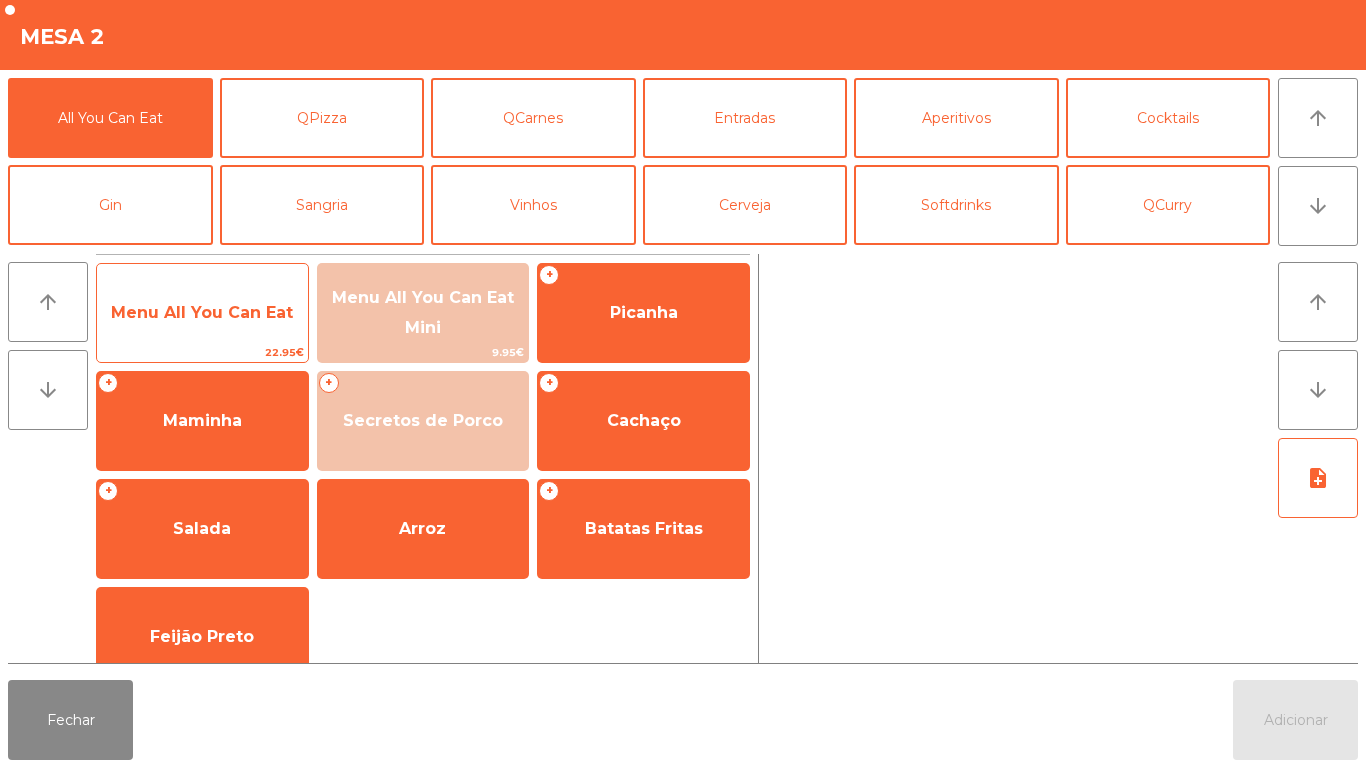 click on "Menu All You Can Eat" 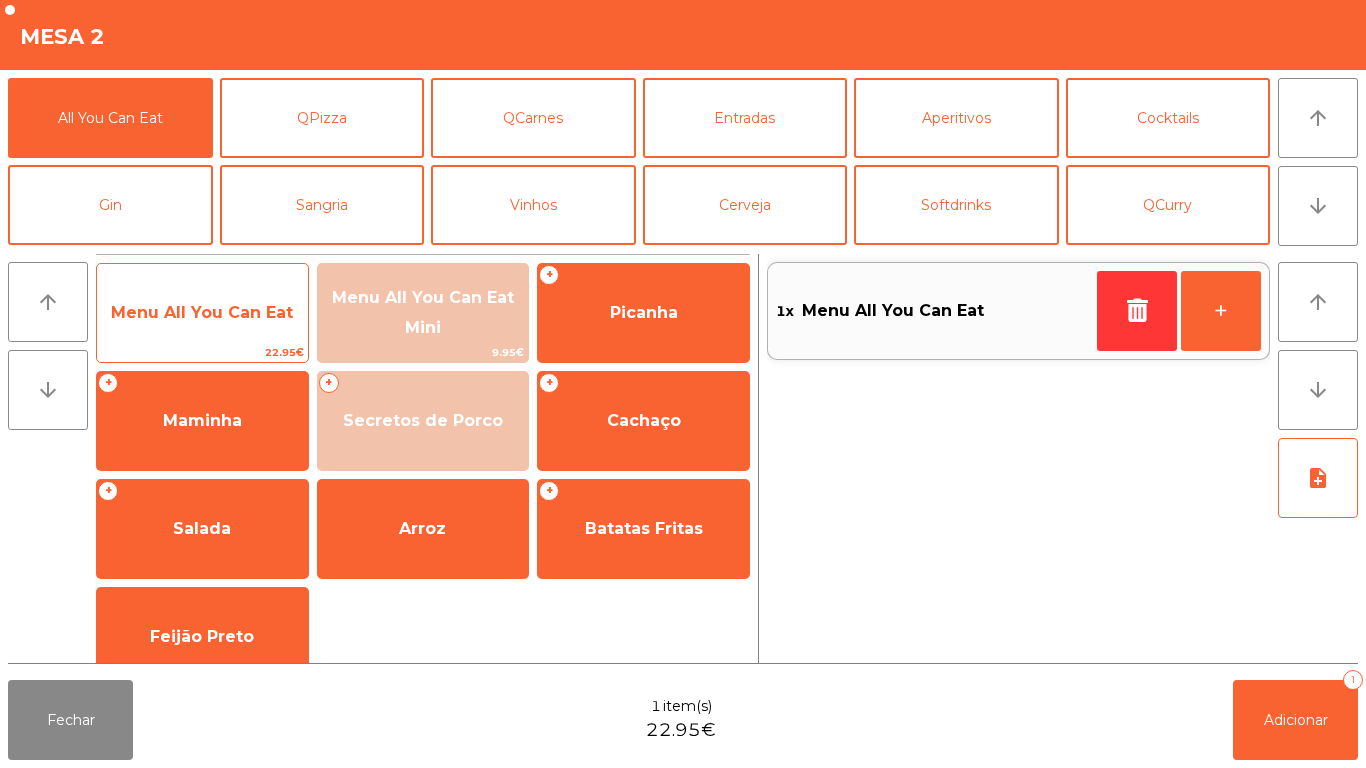 click on "Menu All You Can Eat" 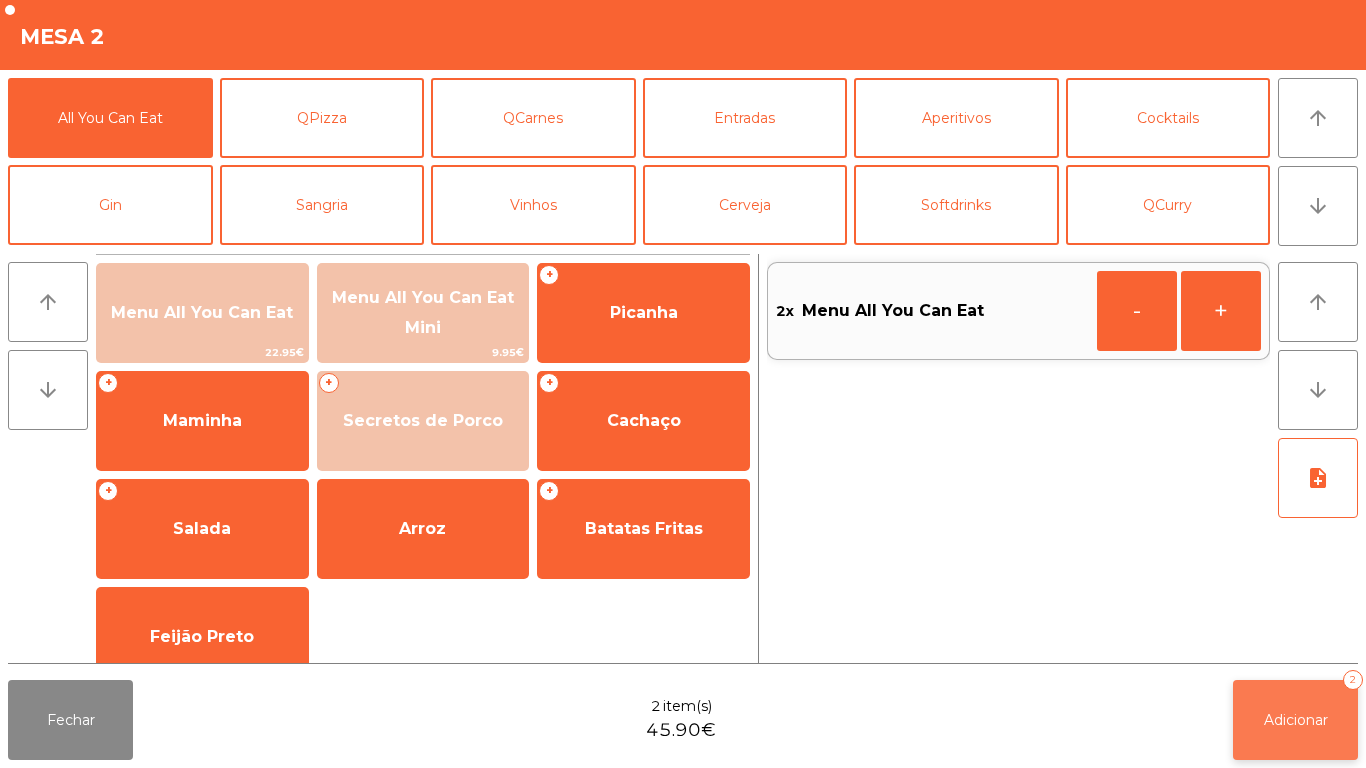 click on "Adicionar" 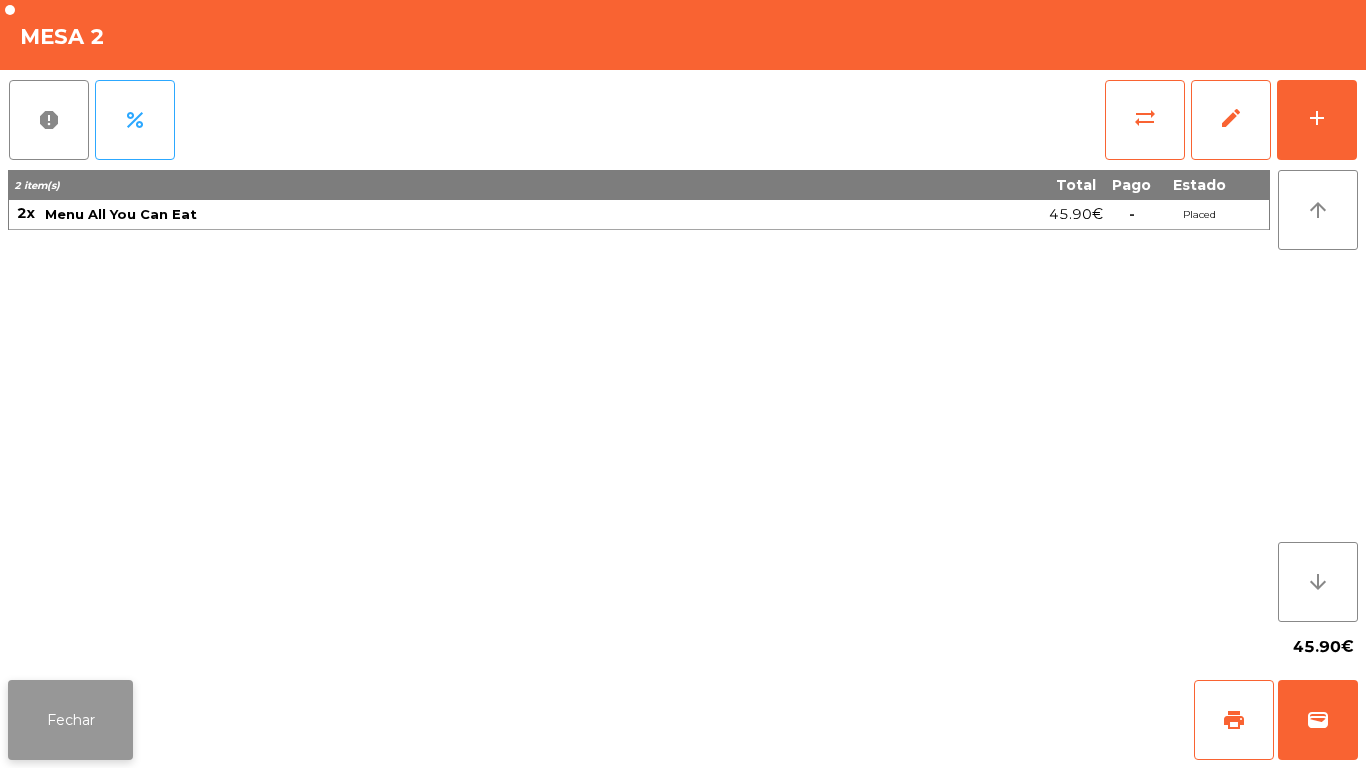 click on "Fechar" 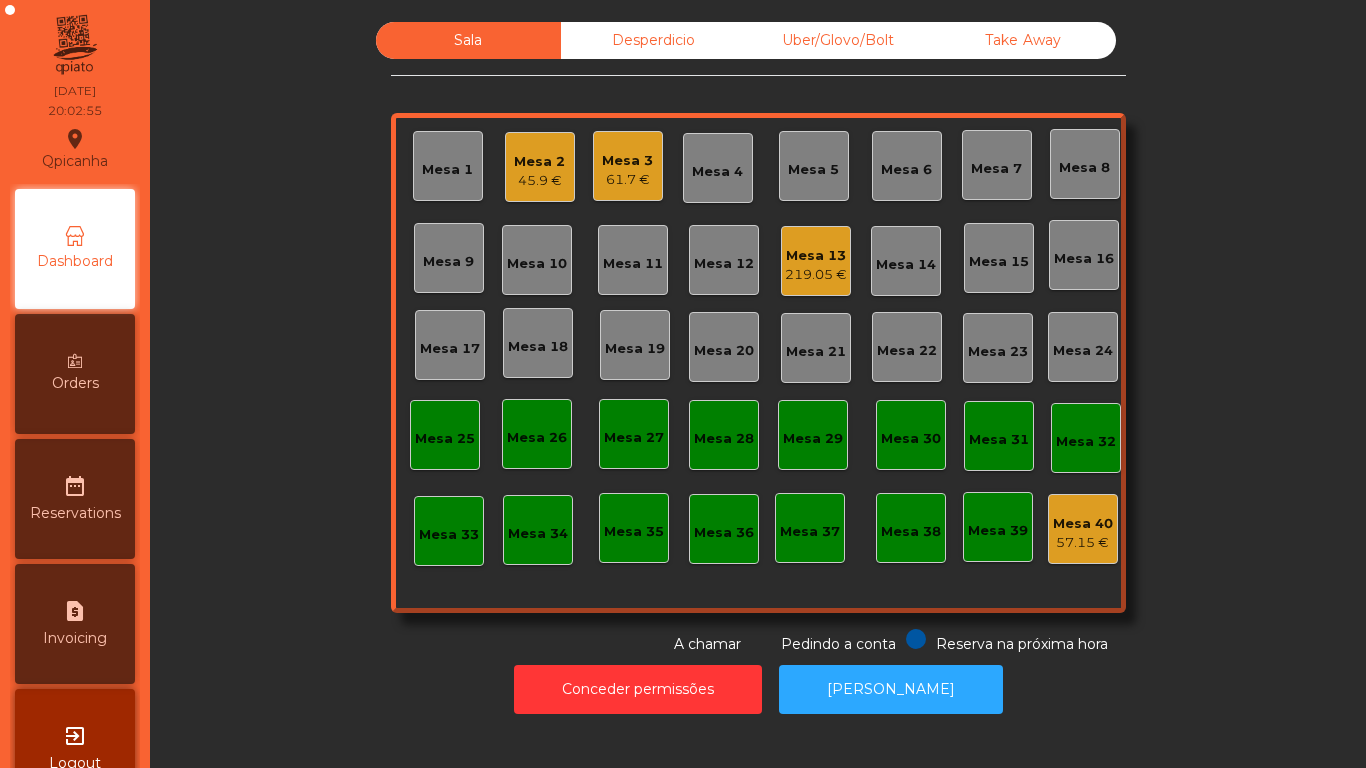 click on "219.05 €" 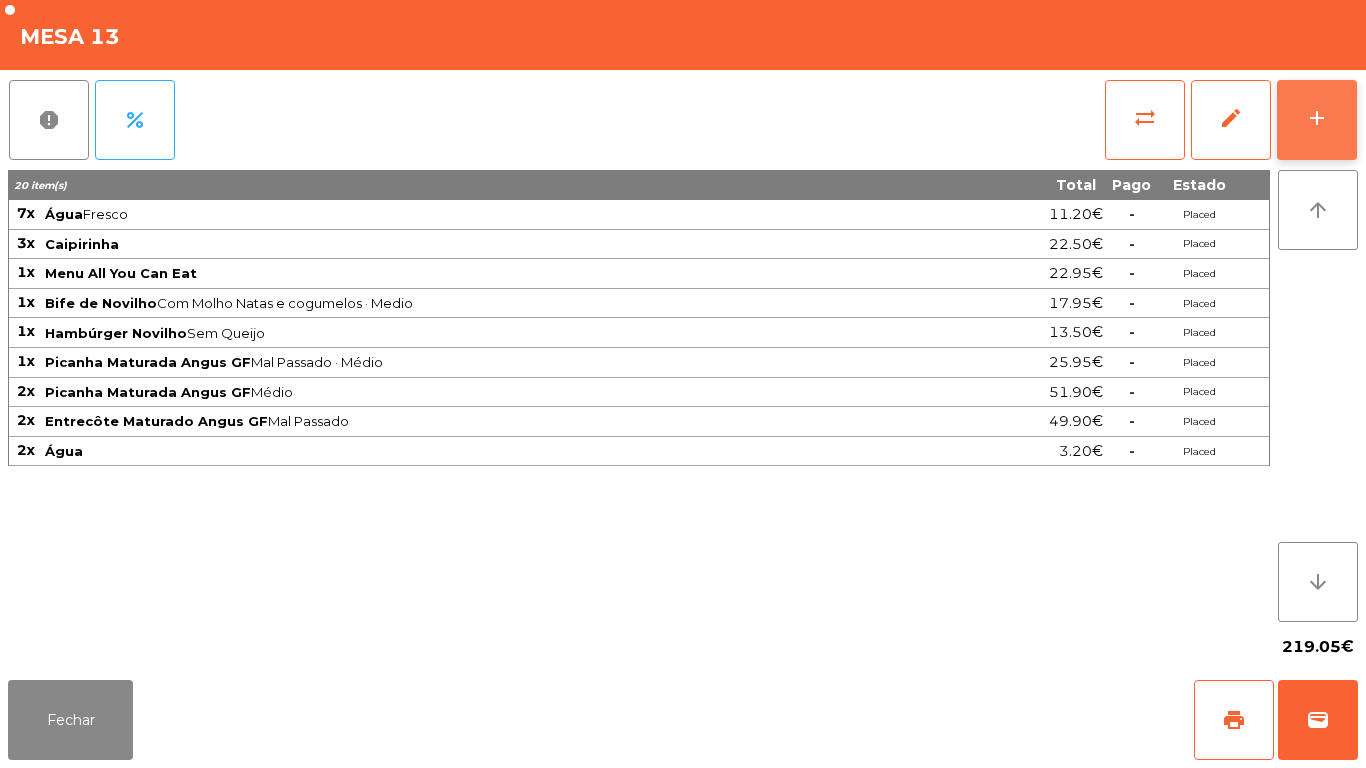 click on "add" 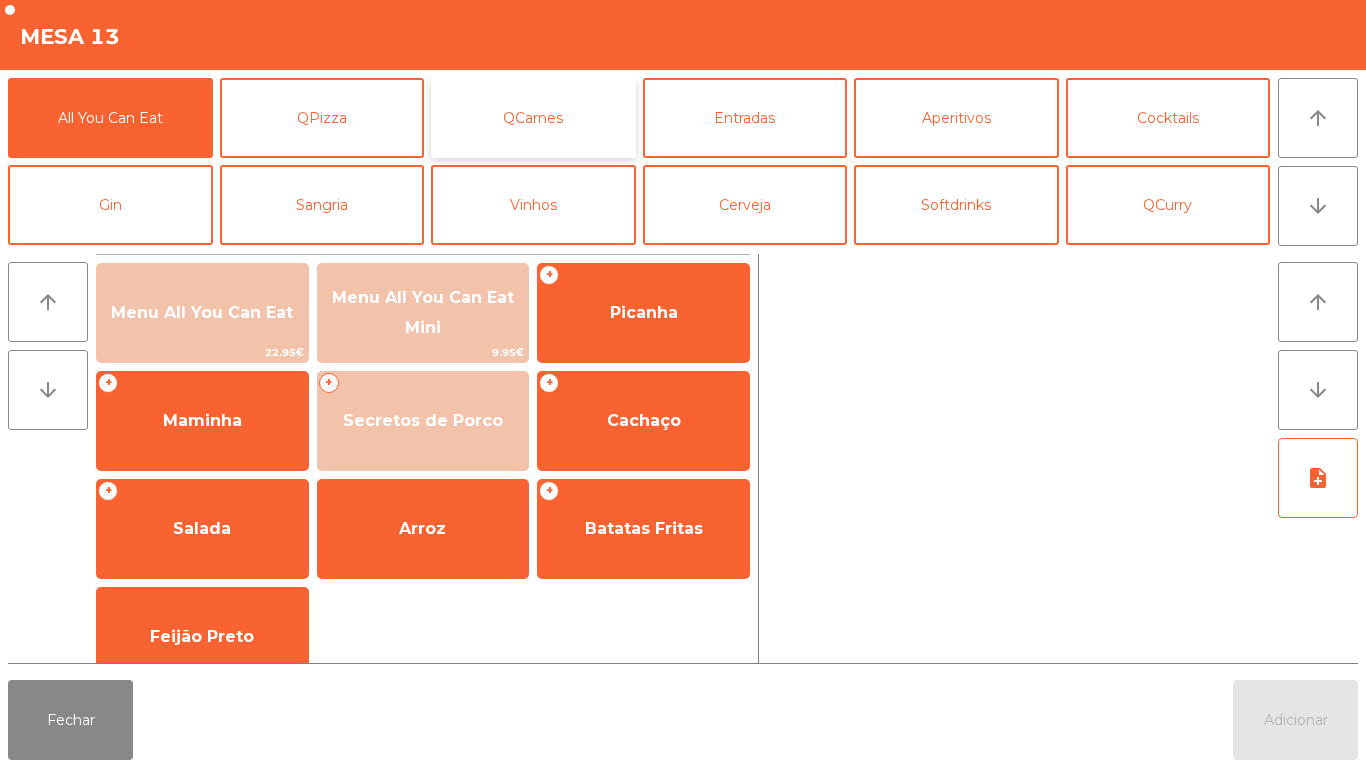 click on "QCarnes" 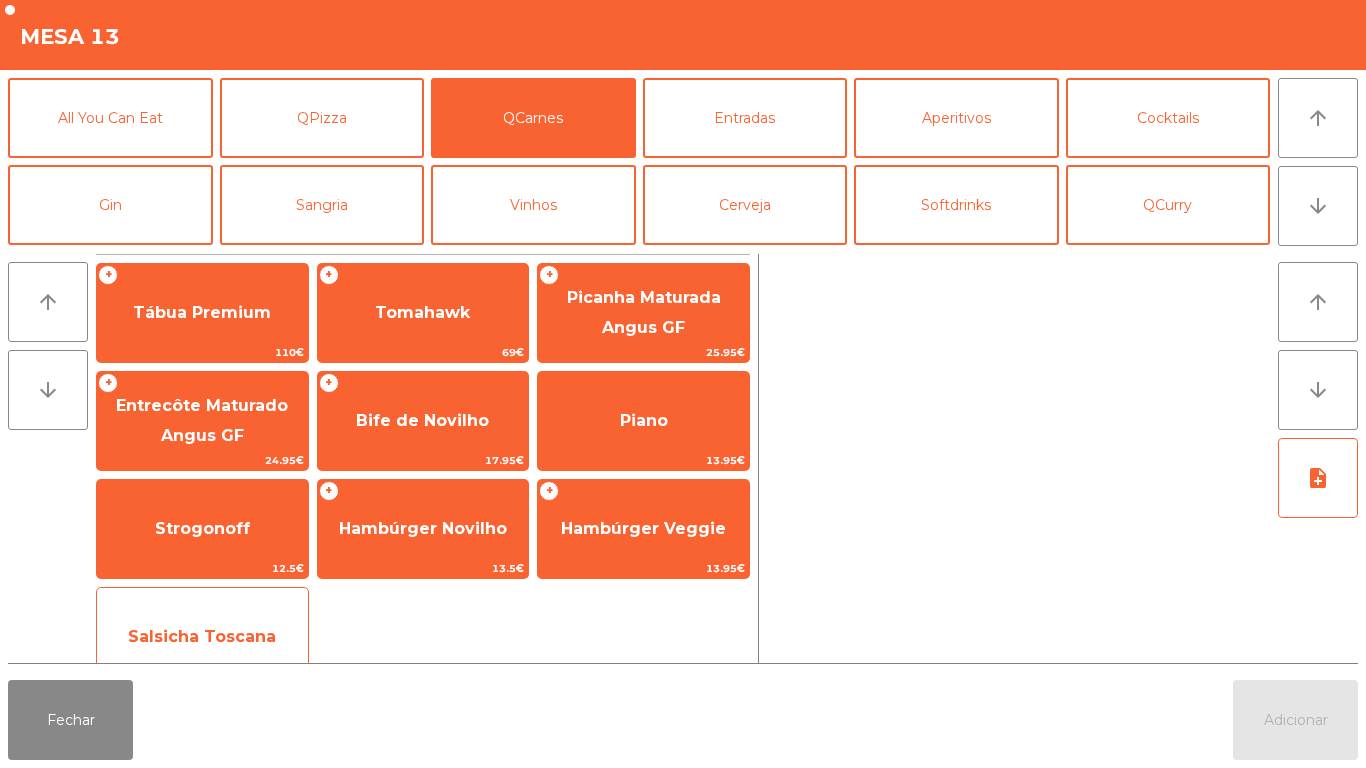 click on "Salsicha Toscana" 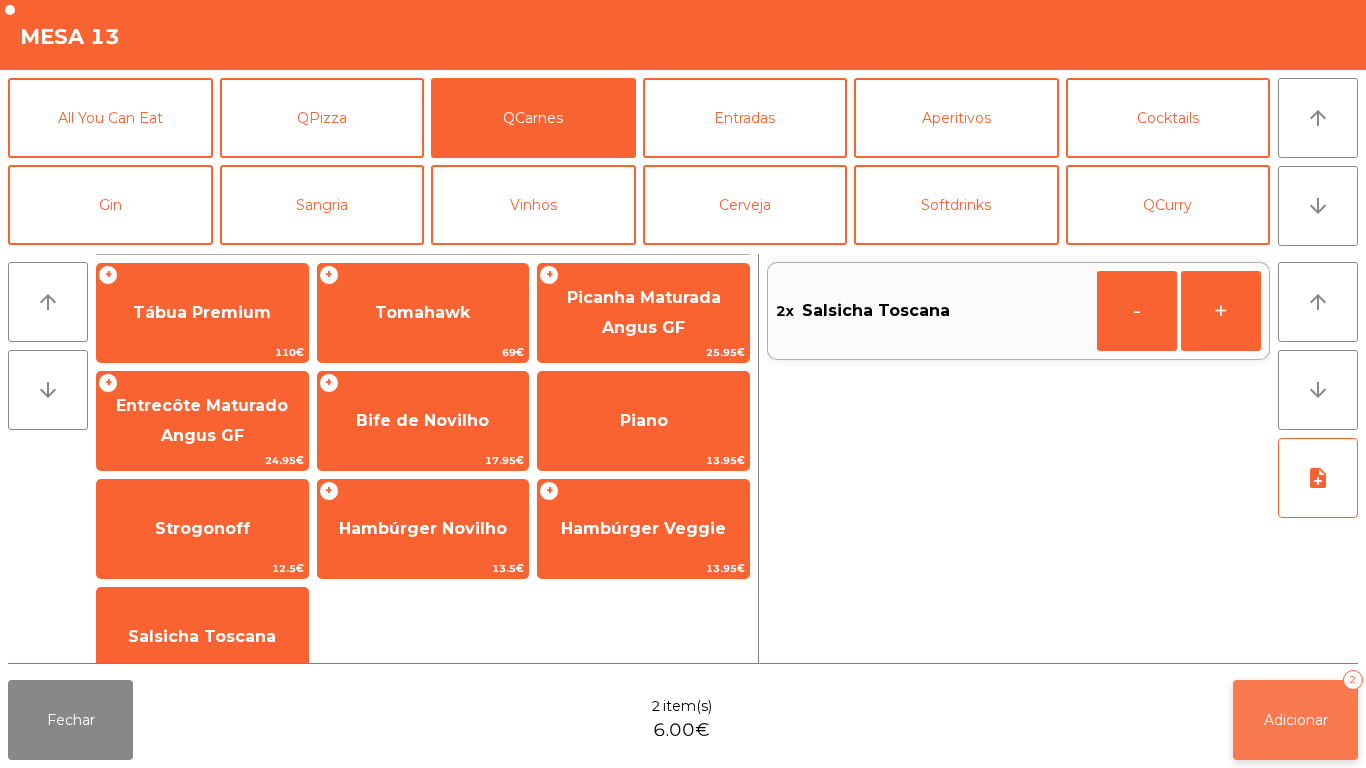 click on "Adicionar" 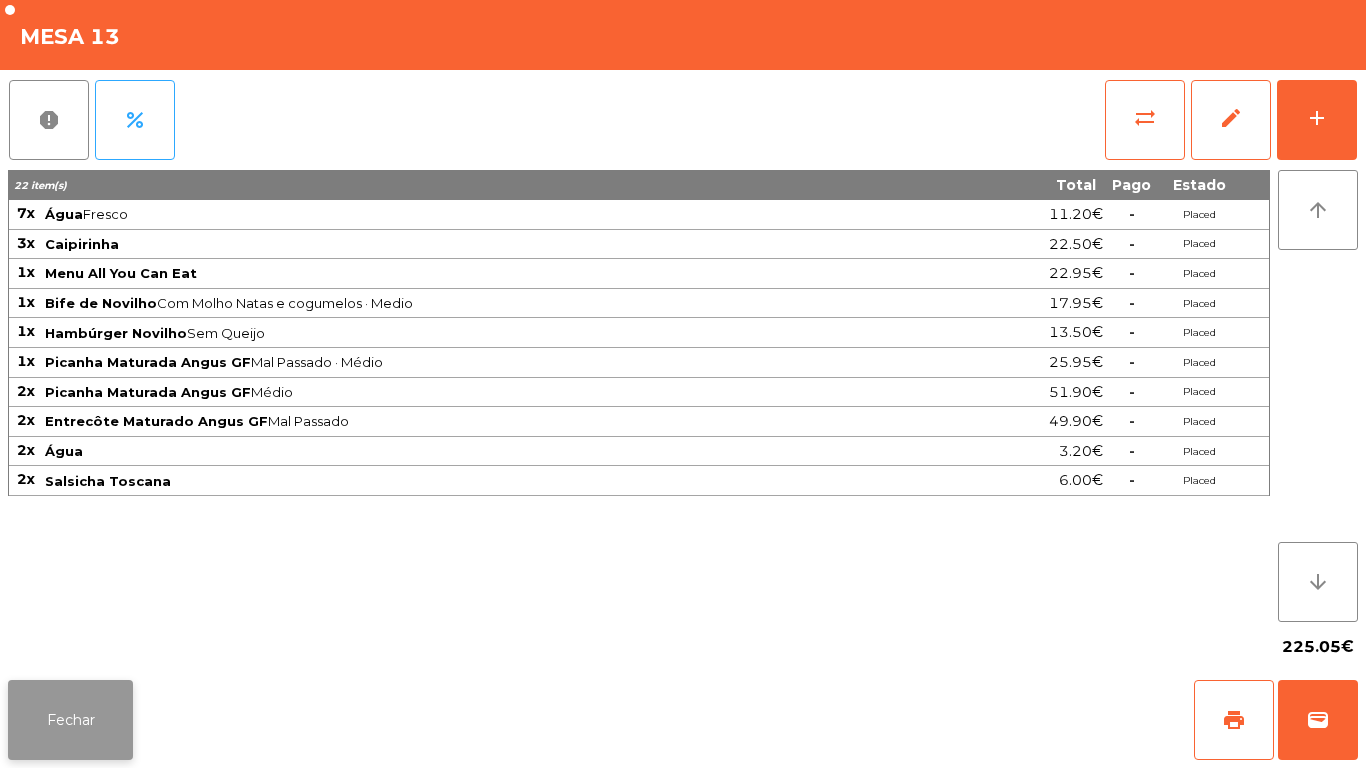 click on "Fechar" 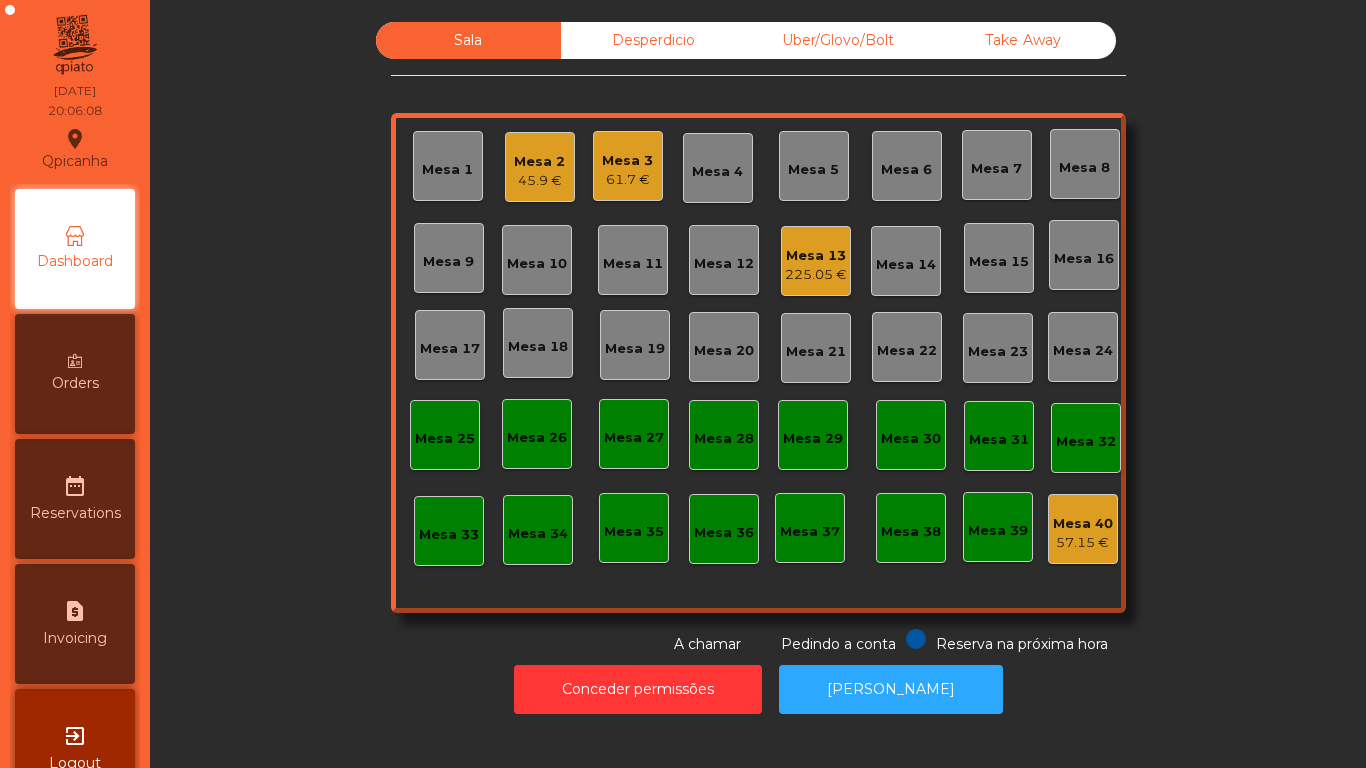 click on "Mesa 2" 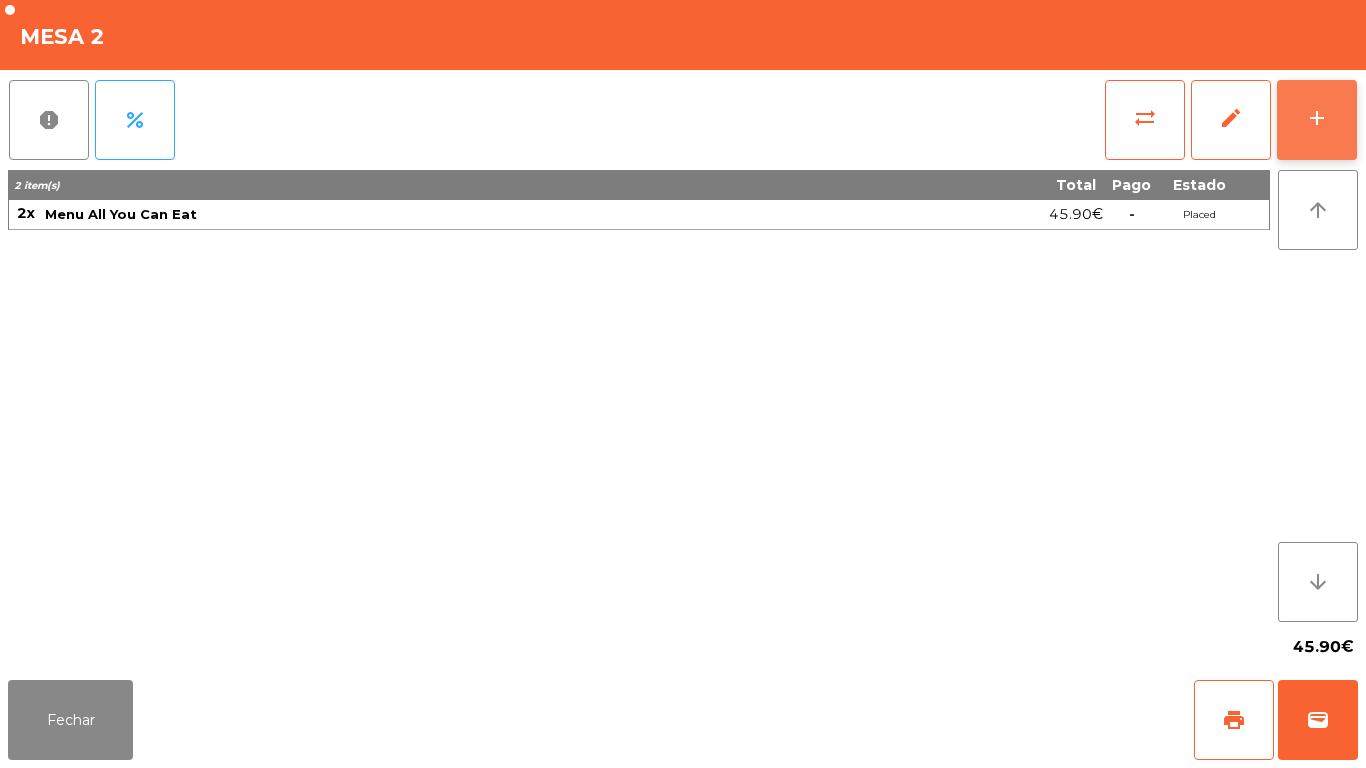 click on "add" 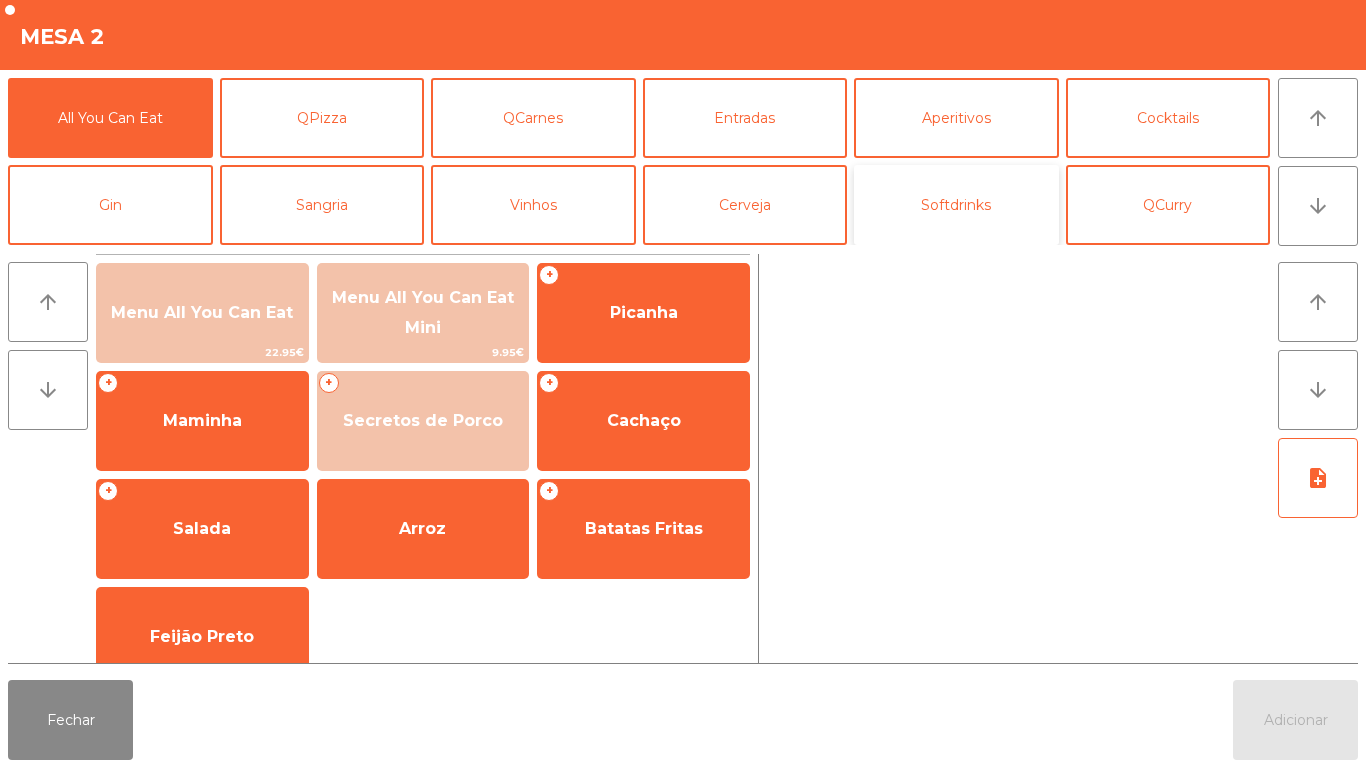 click on "Softdrinks" 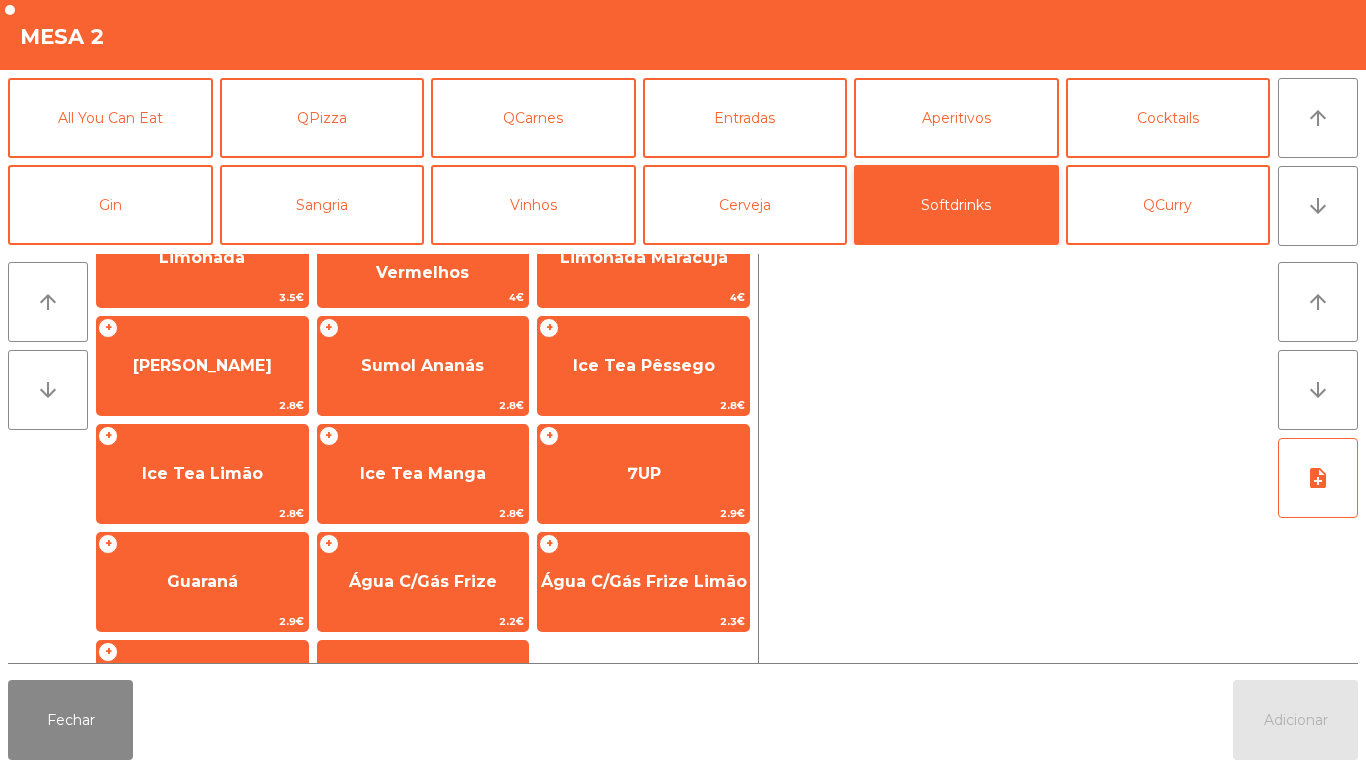 scroll, scrollTop: 274, scrollLeft: 0, axis: vertical 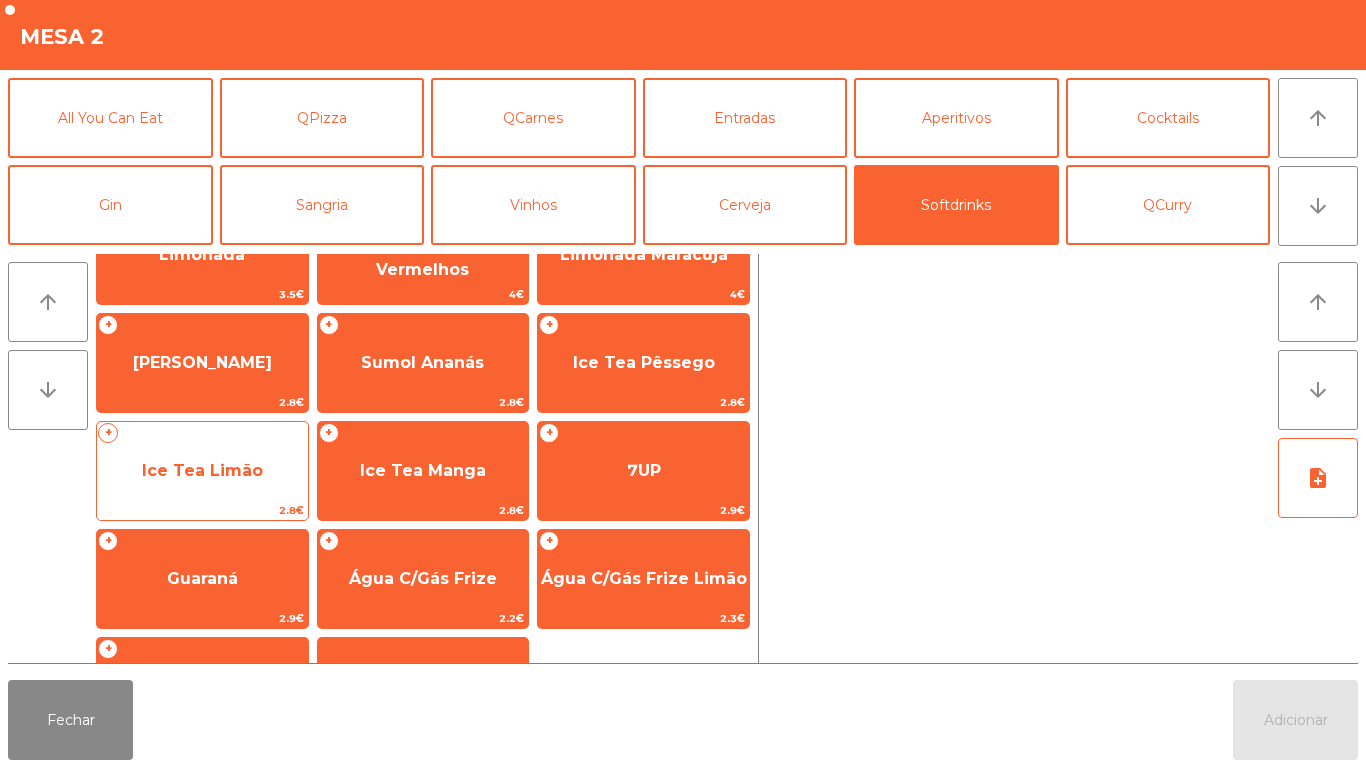 click on "Ice Tea Limão" 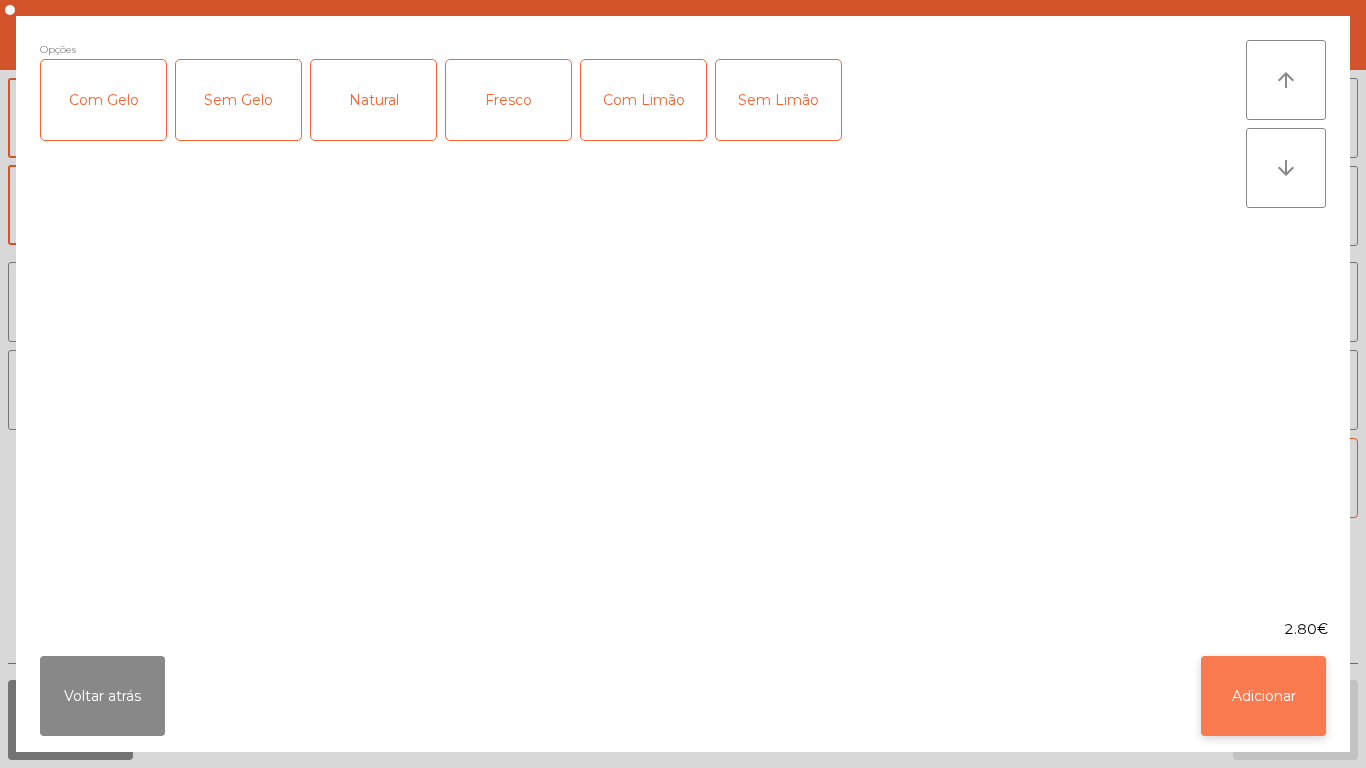 click on "Adicionar" 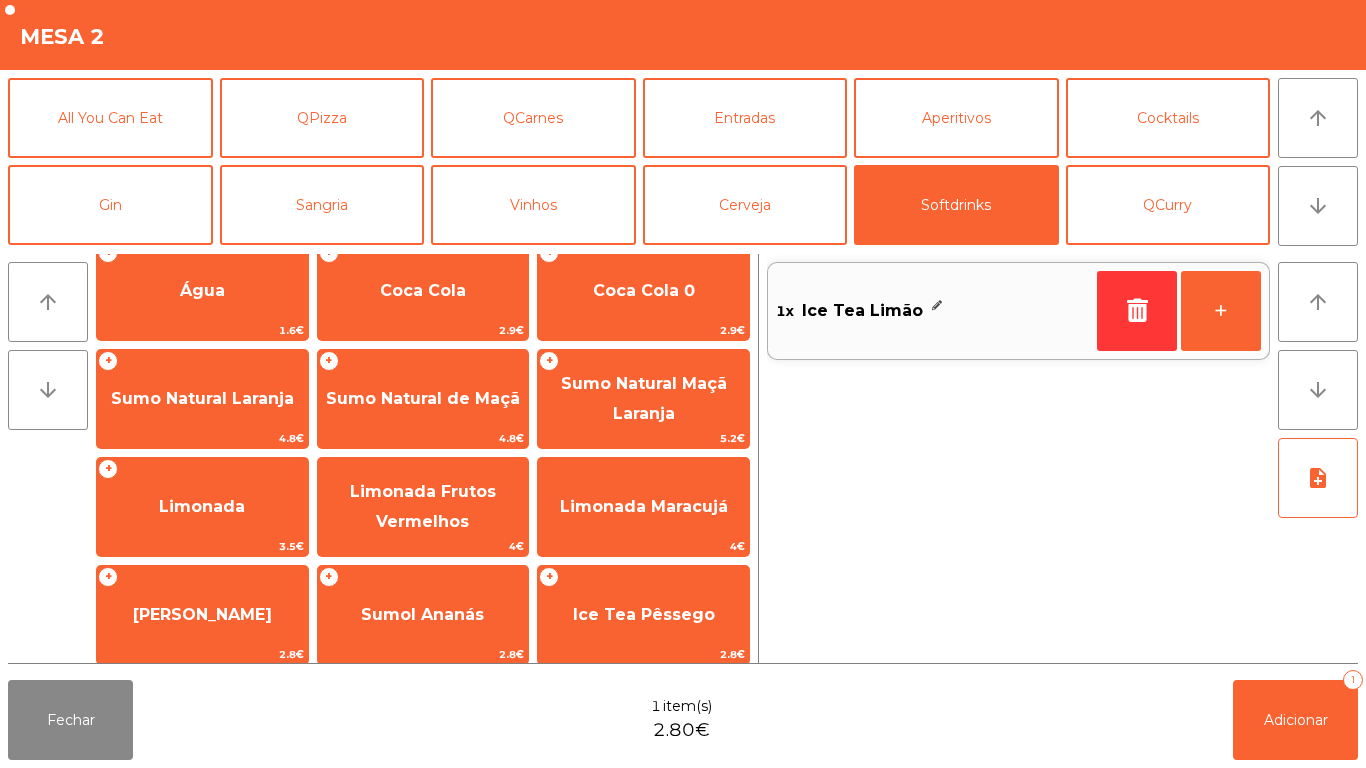 scroll, scrollTop: 0, scrollLeft: 0, axis: both 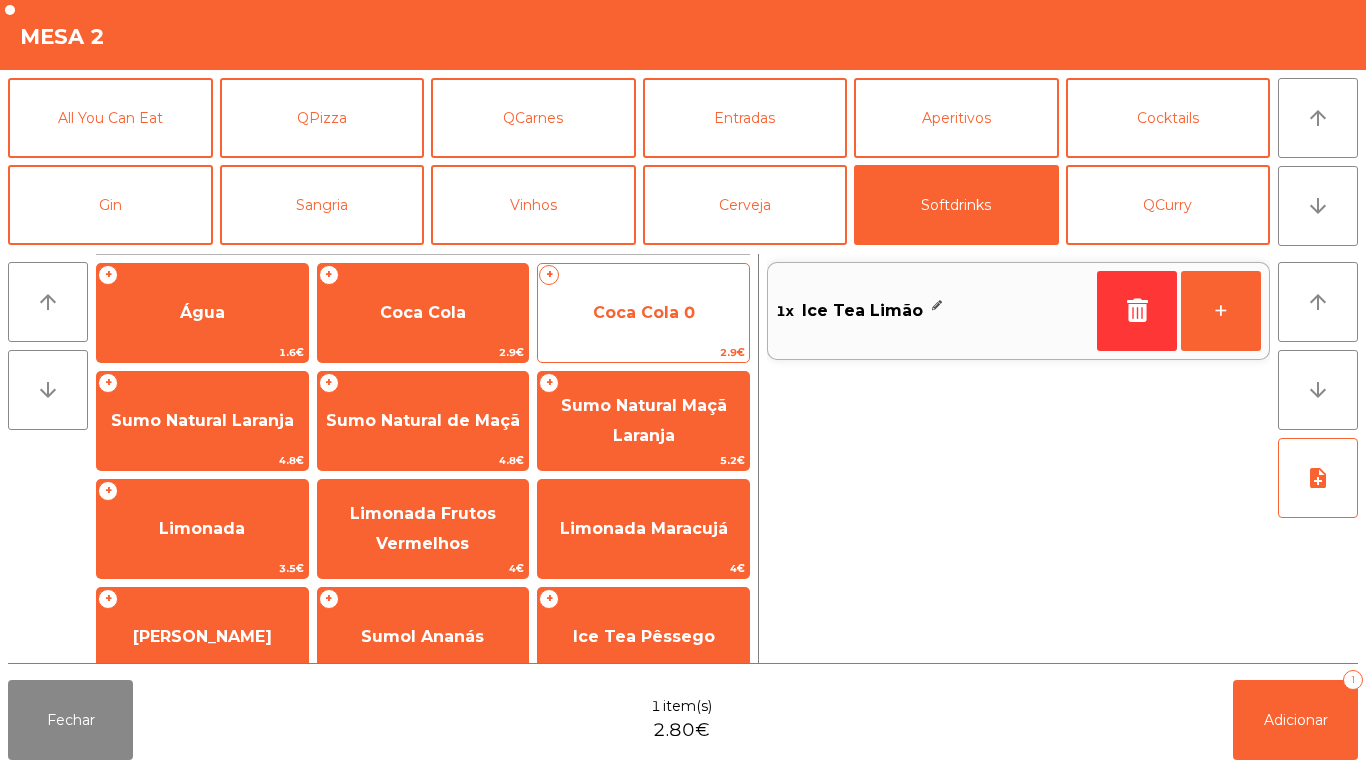 click on "Coca Cola 0" 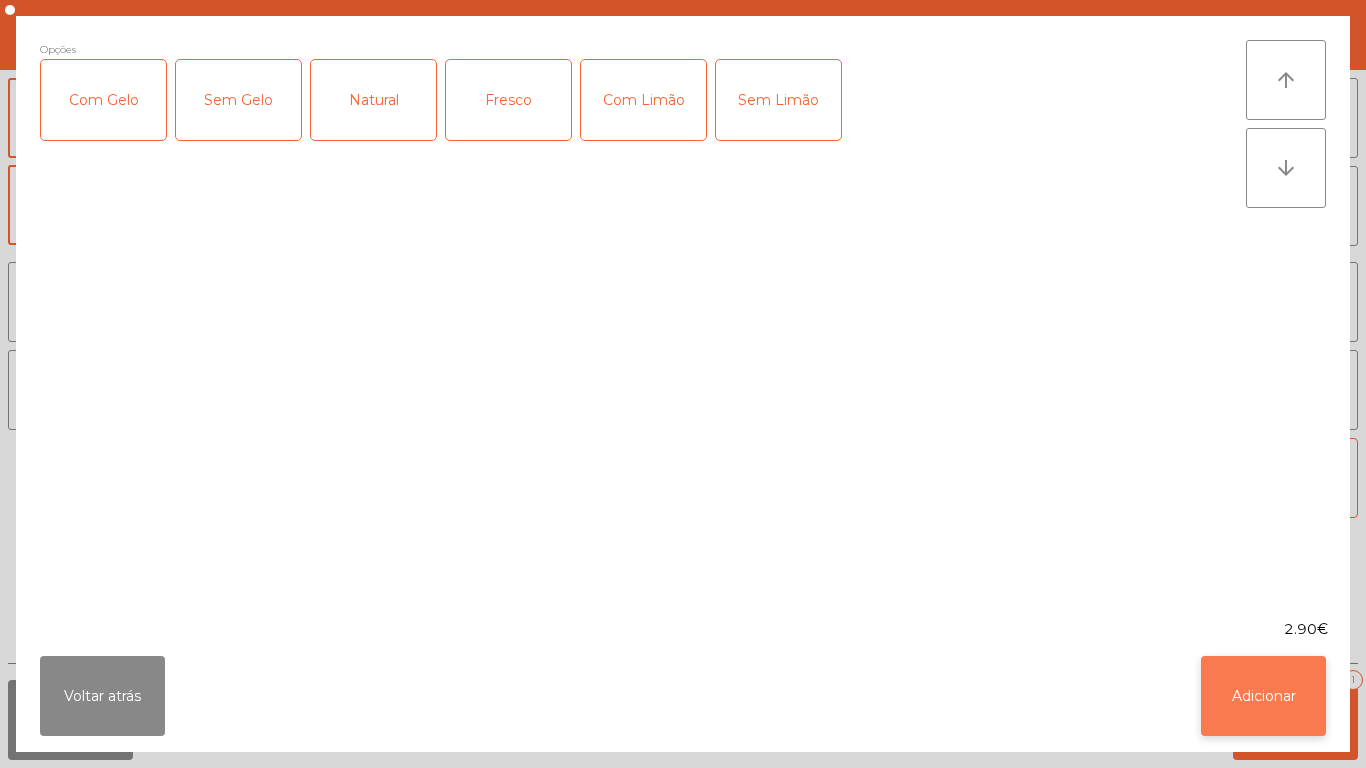 click on "Adicionar" 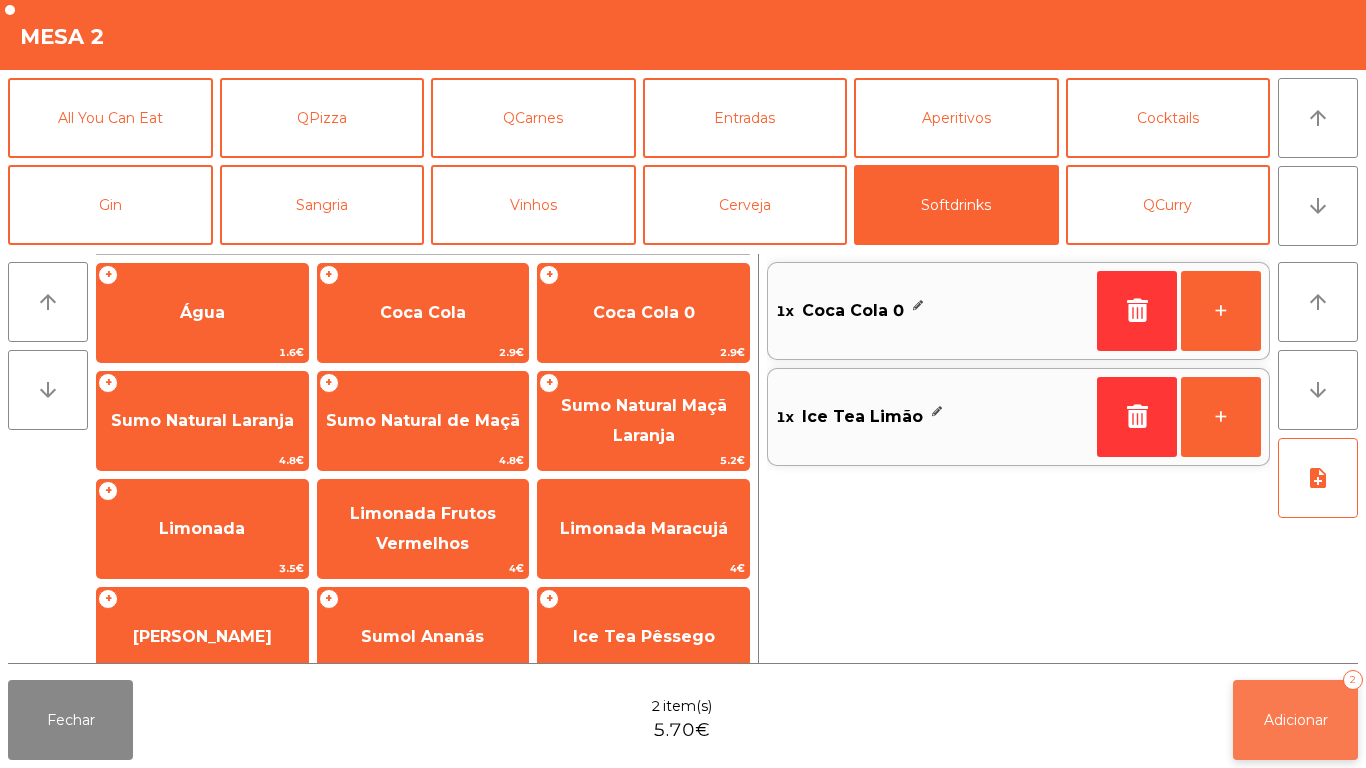 click on "Adicionar" 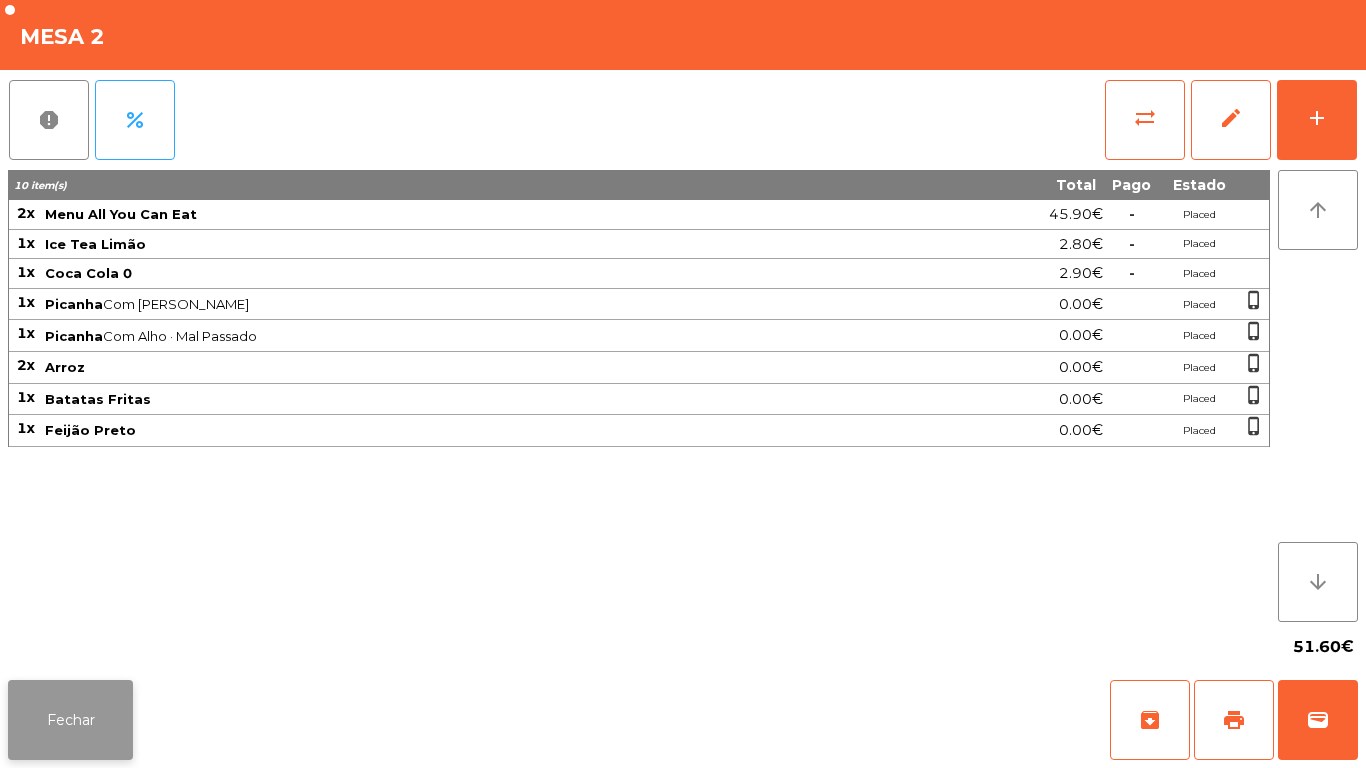 click on "Fechar" 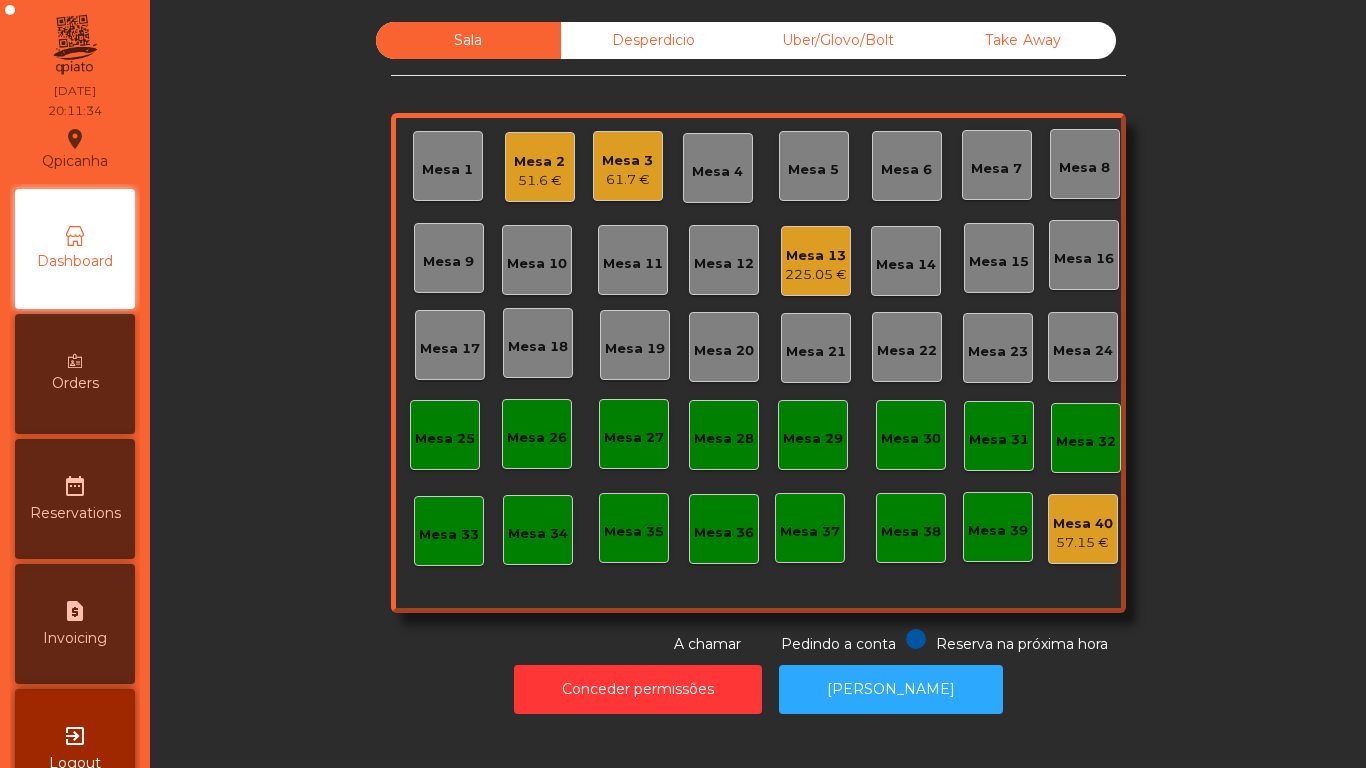 click on "Mesa 13" 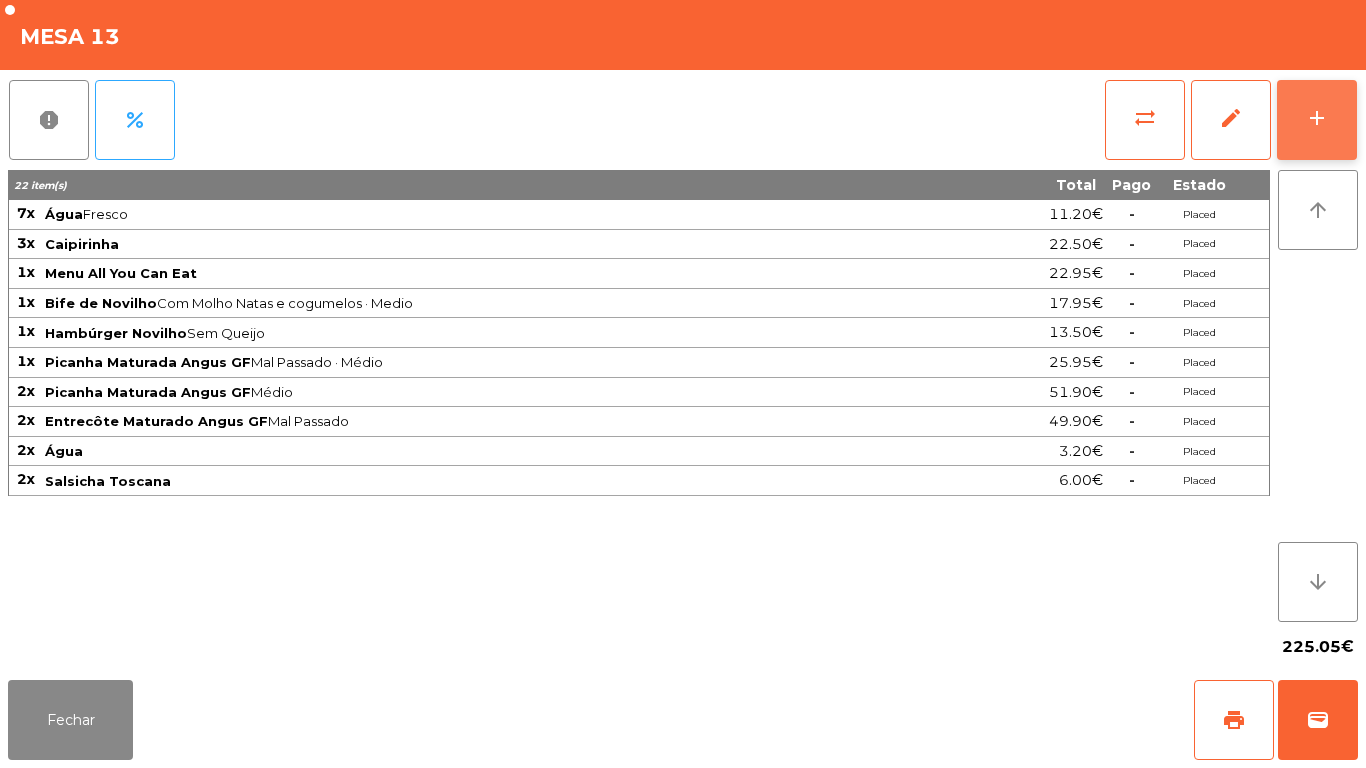 click on "add" 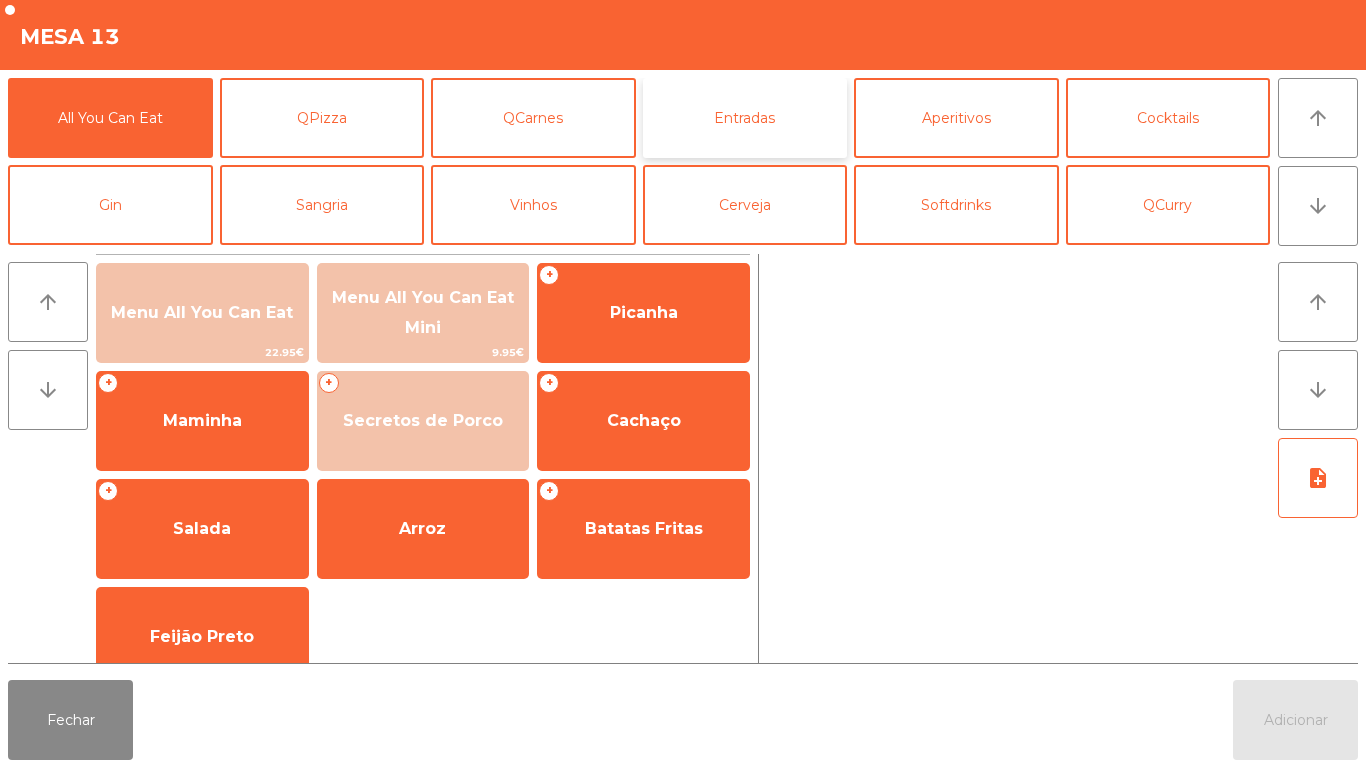 click on "Entradas" 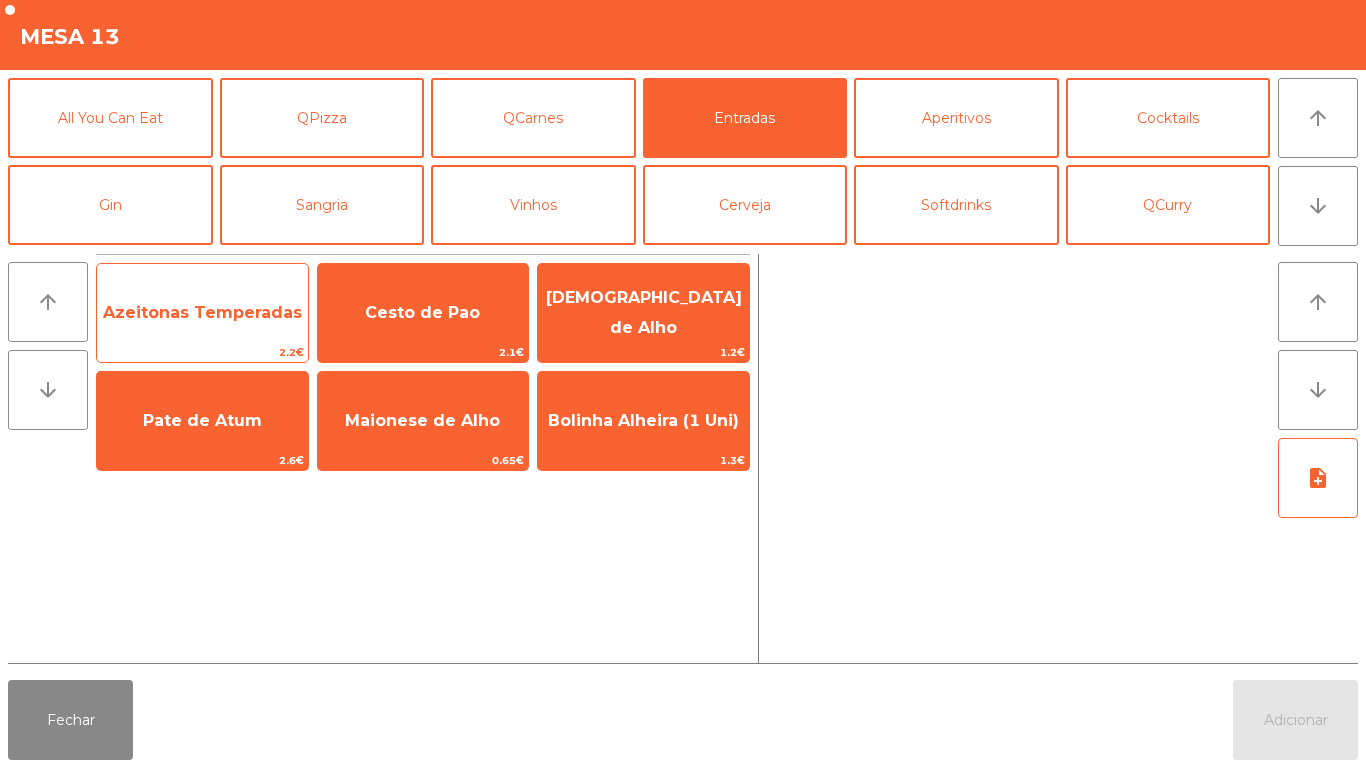 click on "Azeitonas Temperadas" 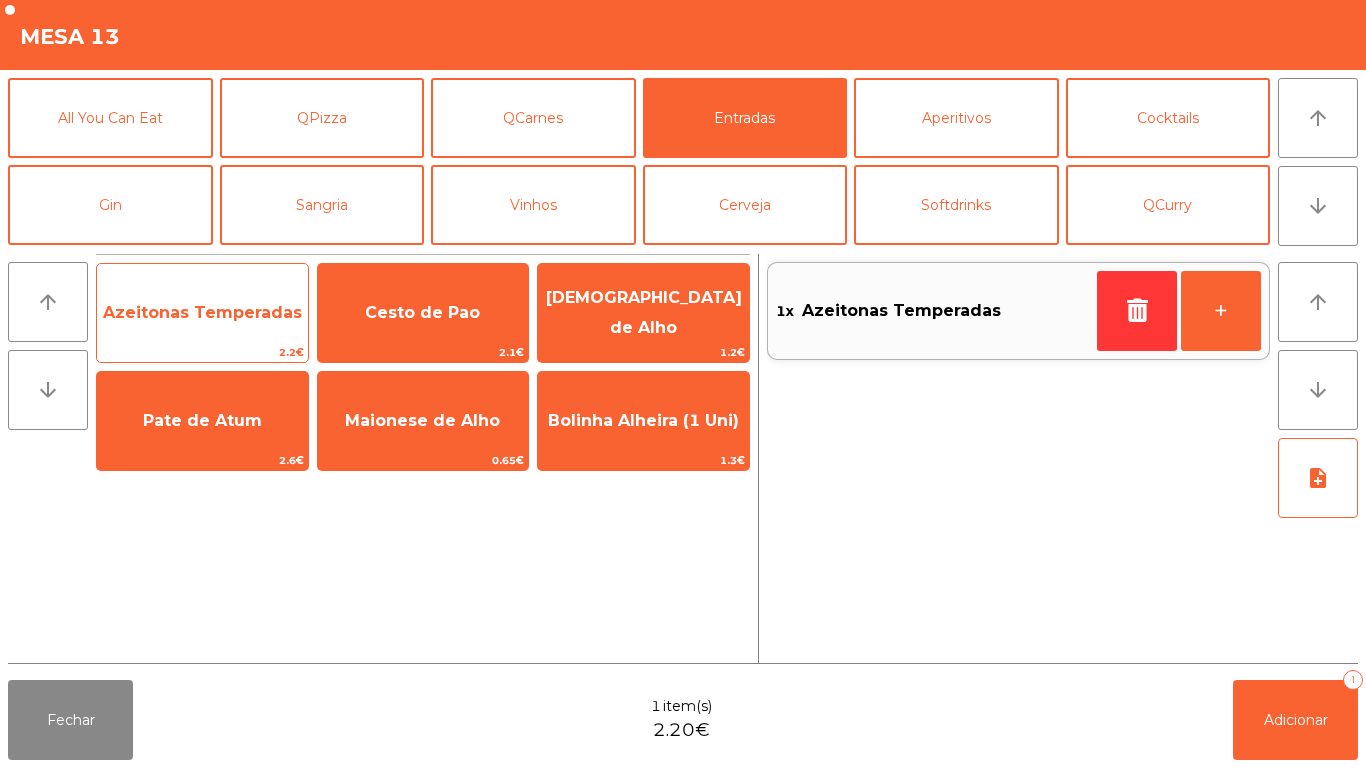 click on "Azeitonas Temperadas" 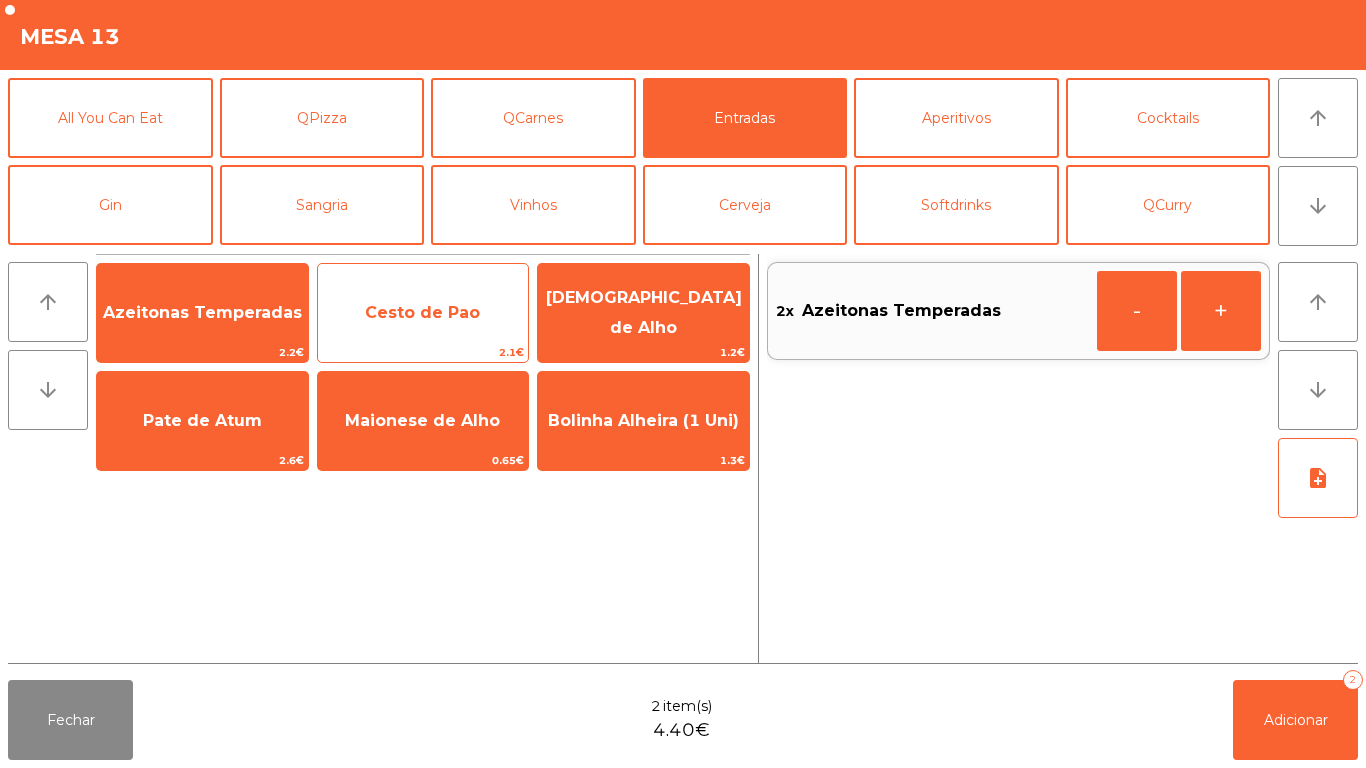 click on "Cesto de Pao" 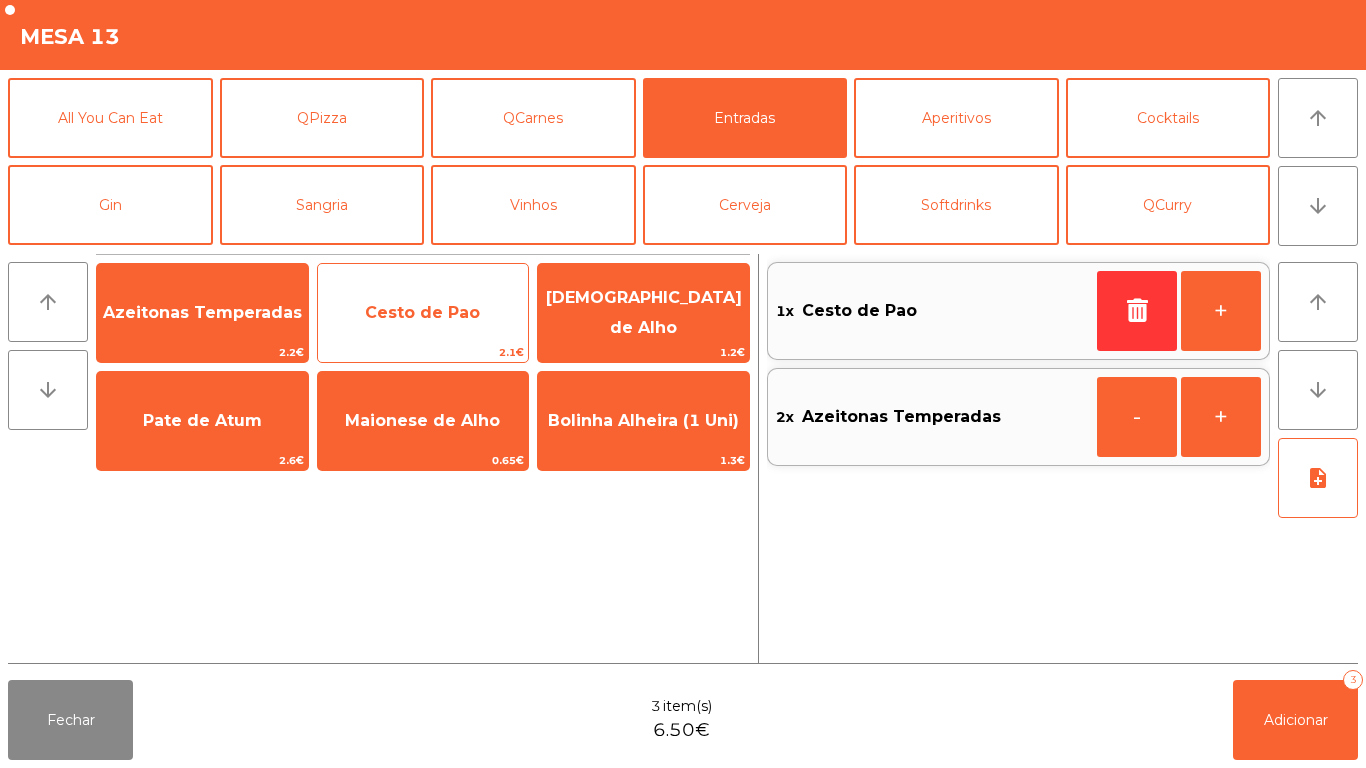 click on "Cesto de Pao" 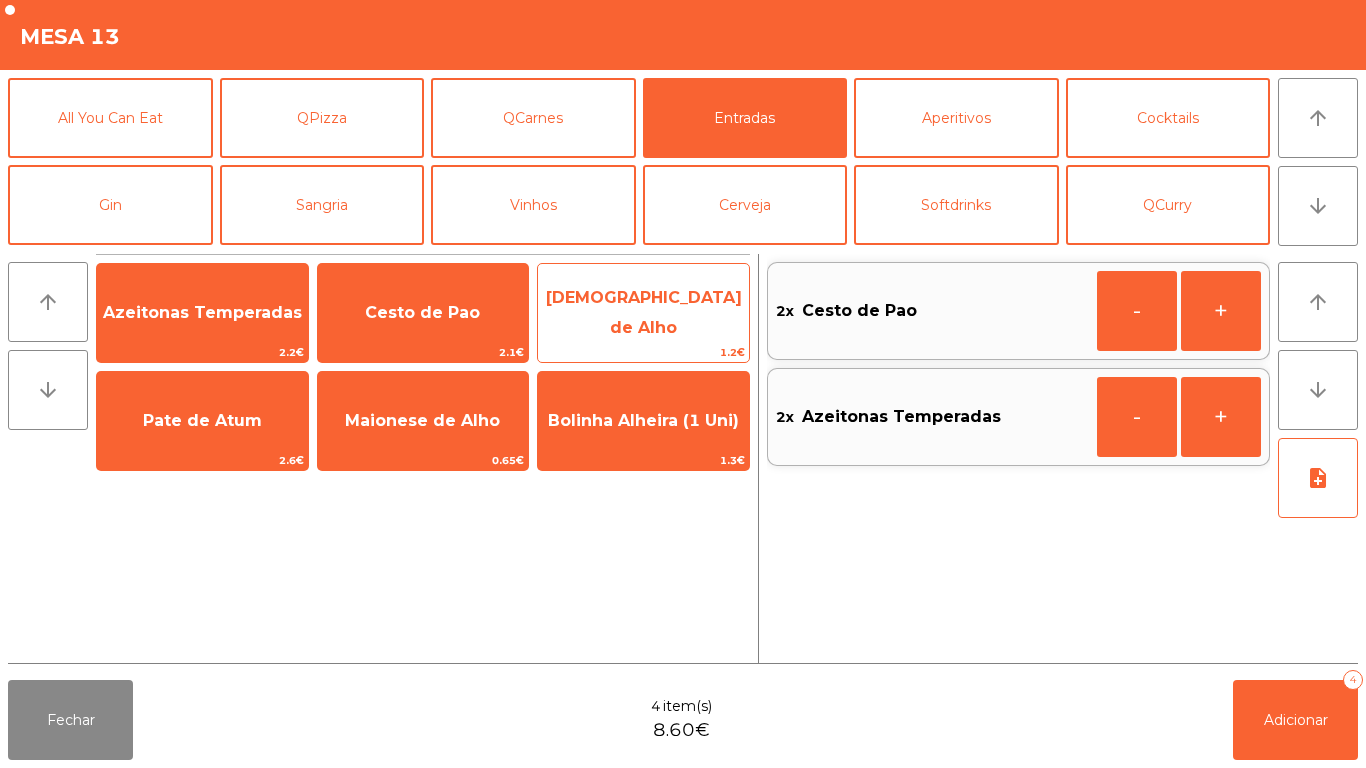click on "[DEMOGRAPHIC_DATA] de Alho" 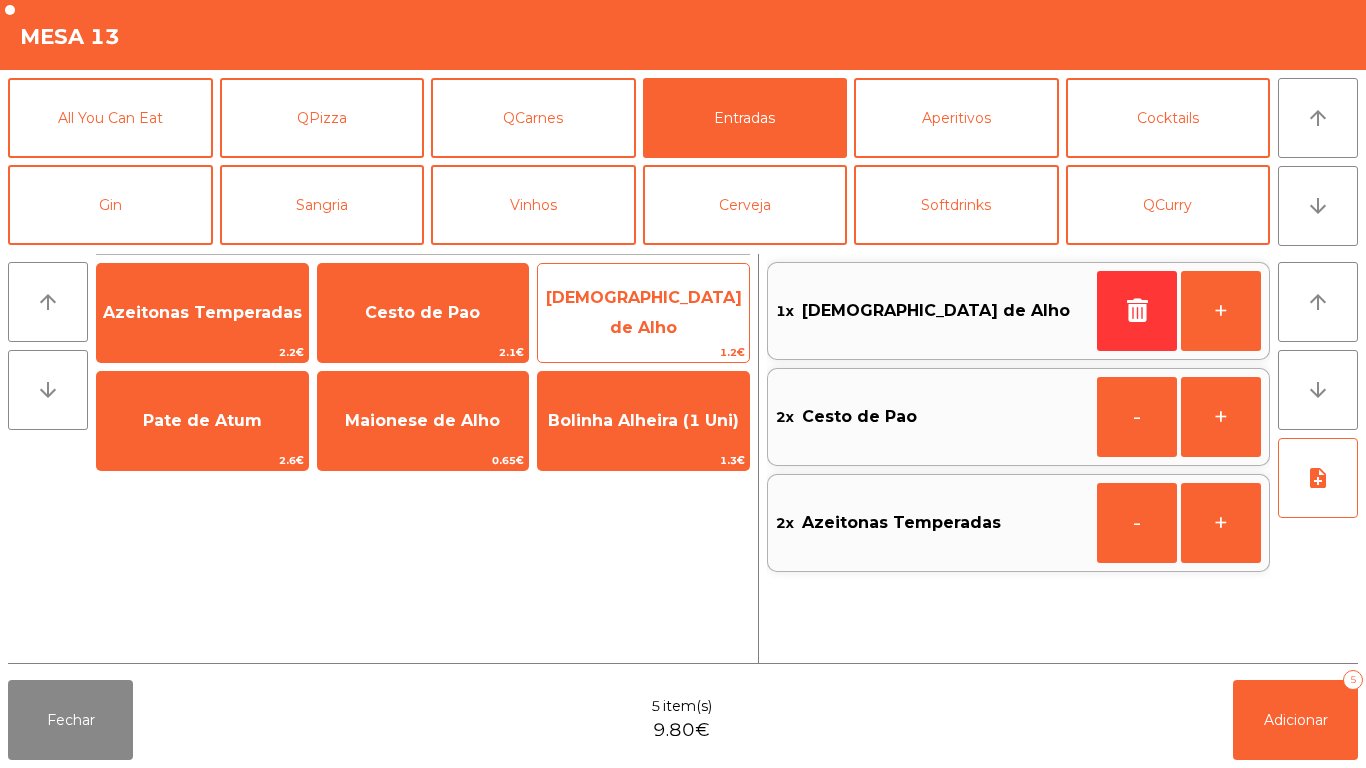 click on "[DEMOGRAPHIC_DATA] de Alho" 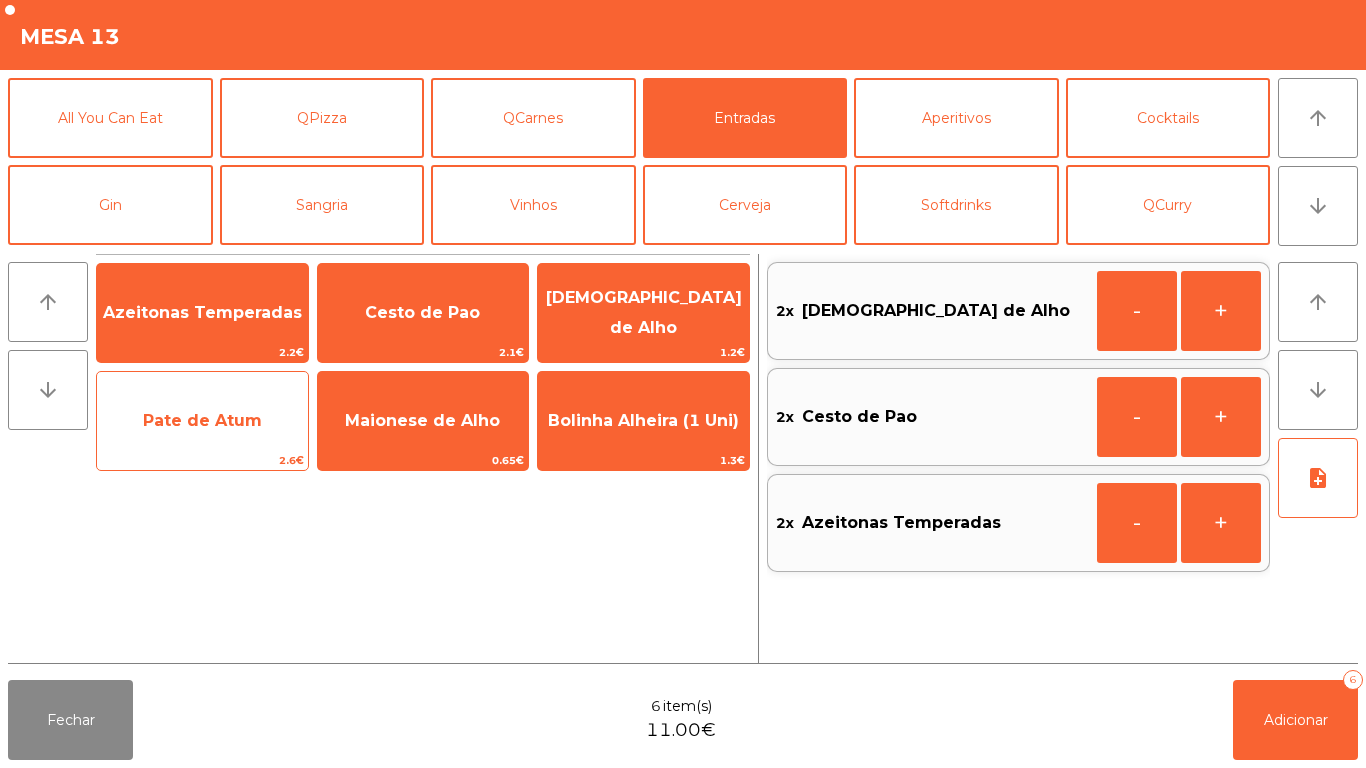 click on "Pate de Atum" 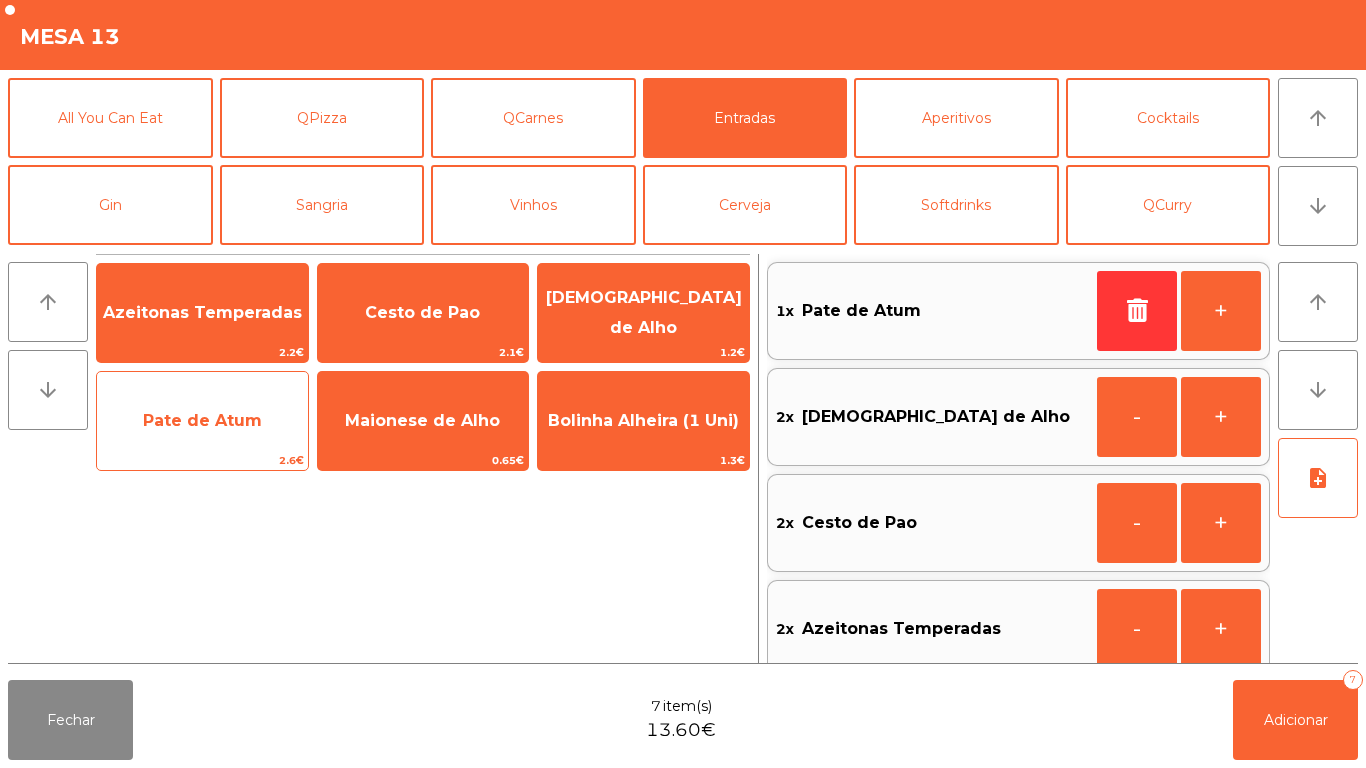 click on "Pate de Atum" 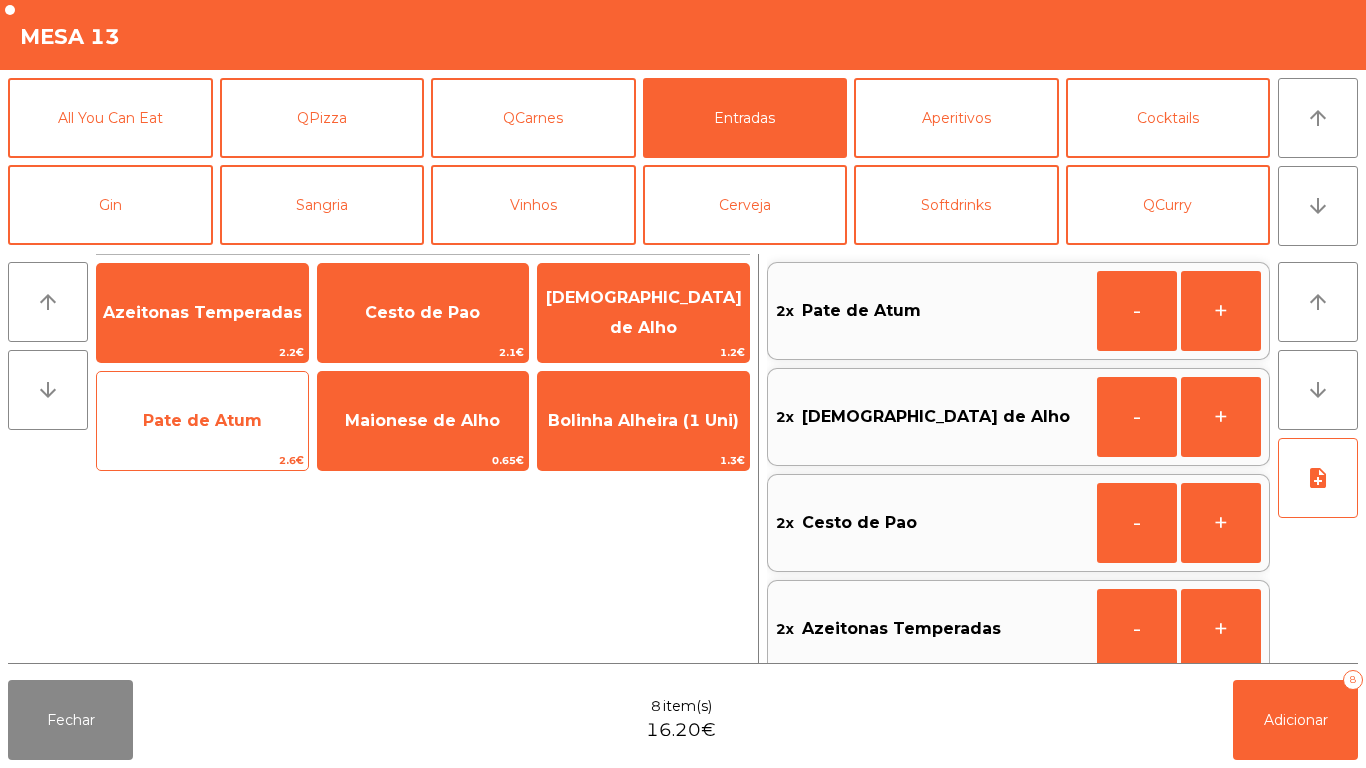 scroll, scrollTop: 8, scrollLeft: 0, axis: vertical 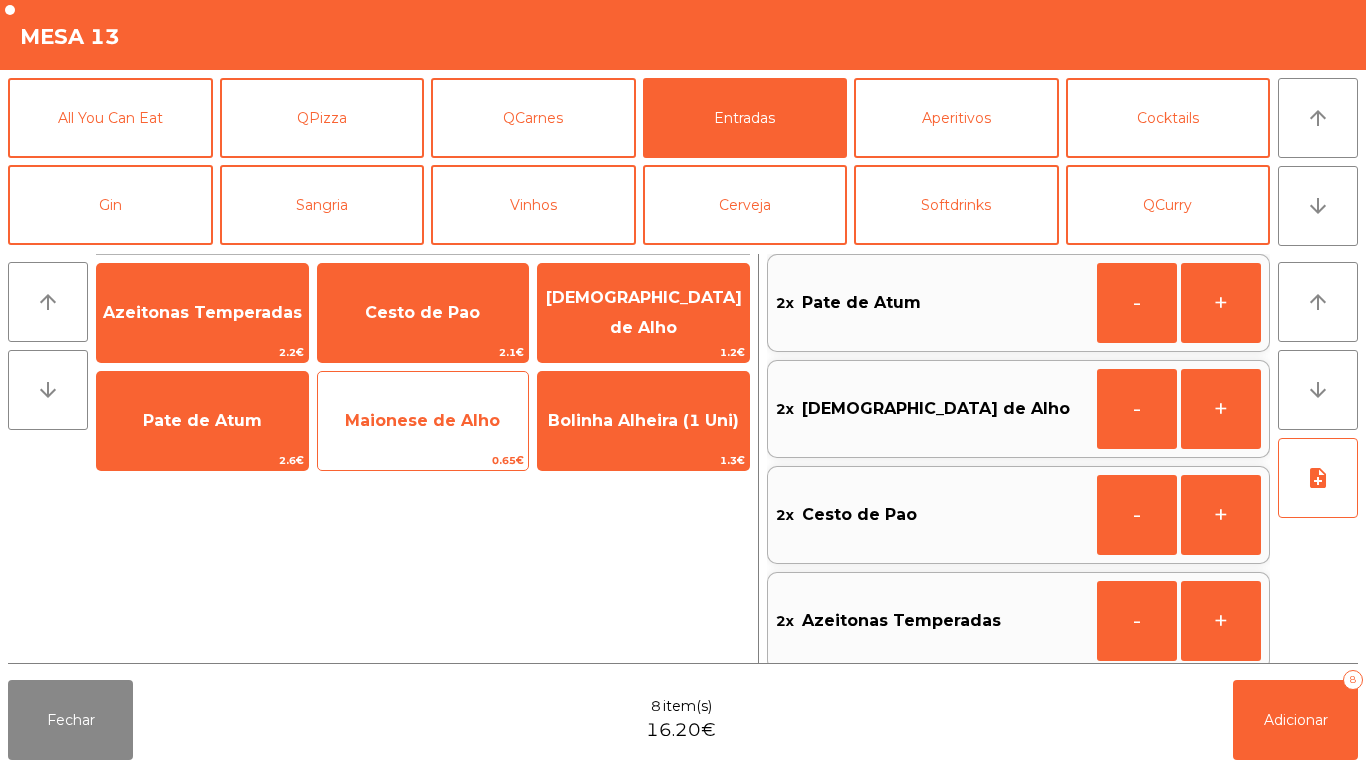 click on "Maionese de Alho" 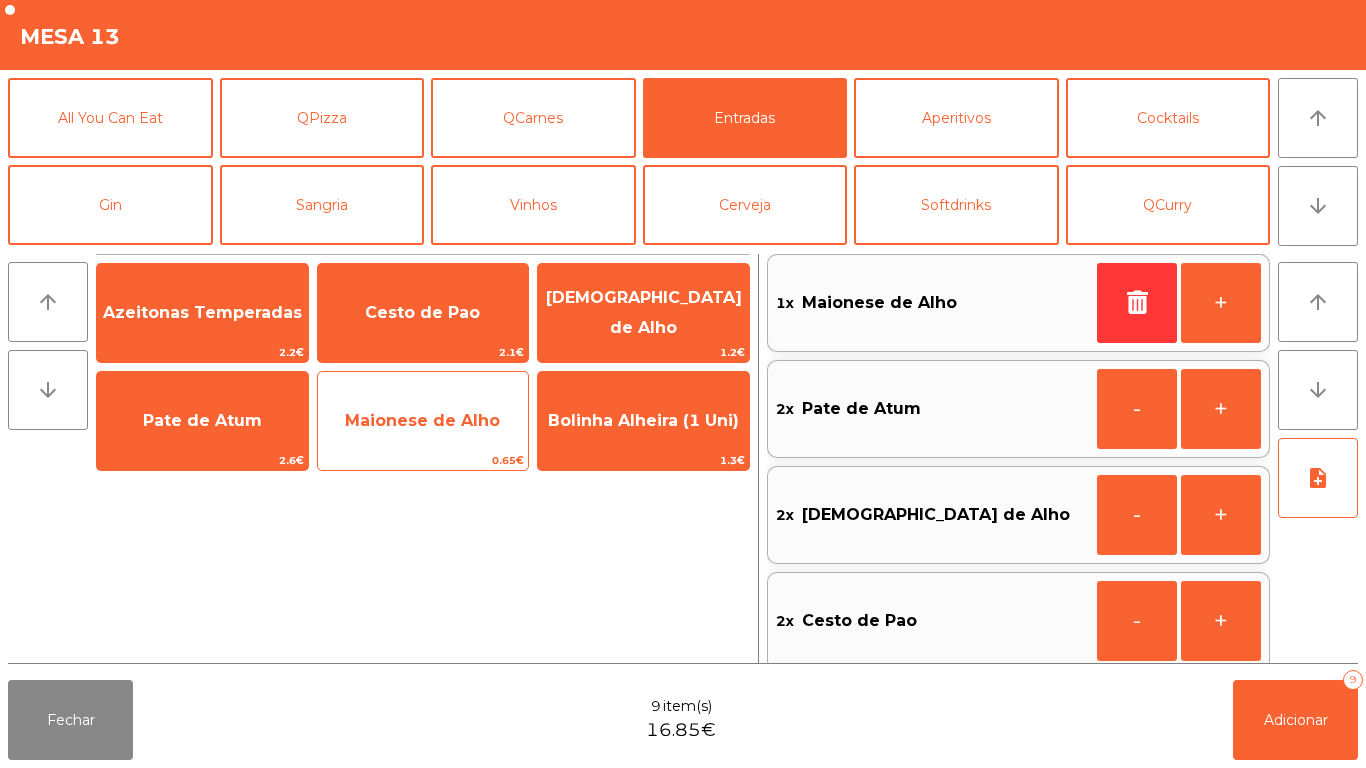 click on "Maionese de Alho" 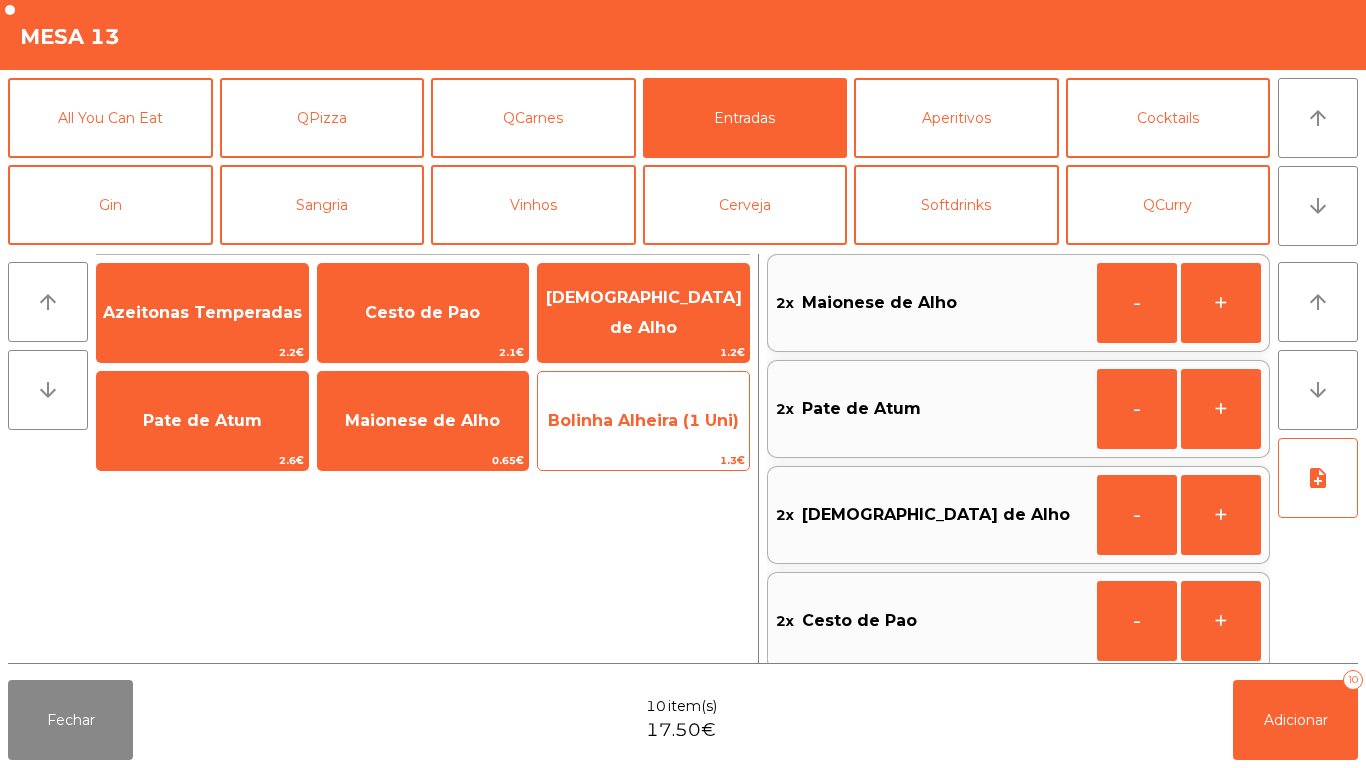 click on "Bolinha Alheira (1 Uni)" 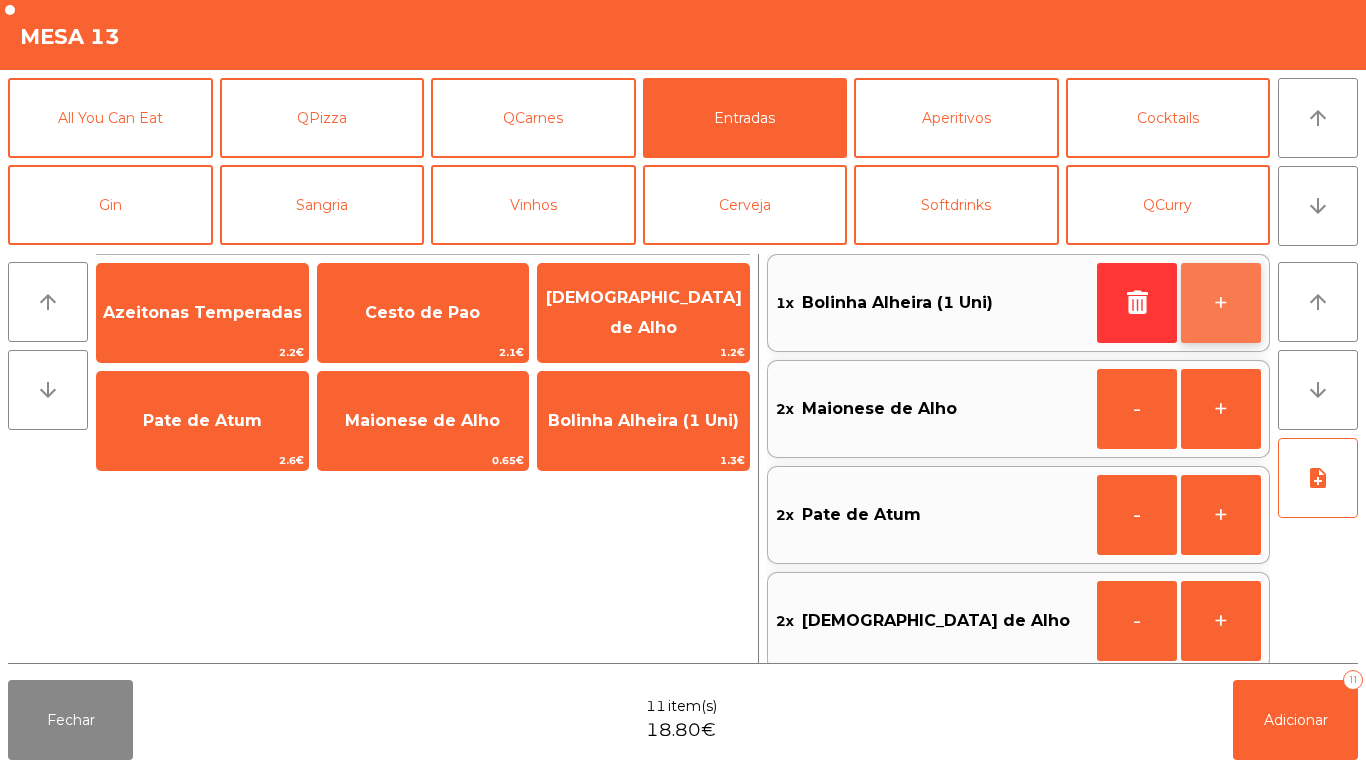 click on "+" 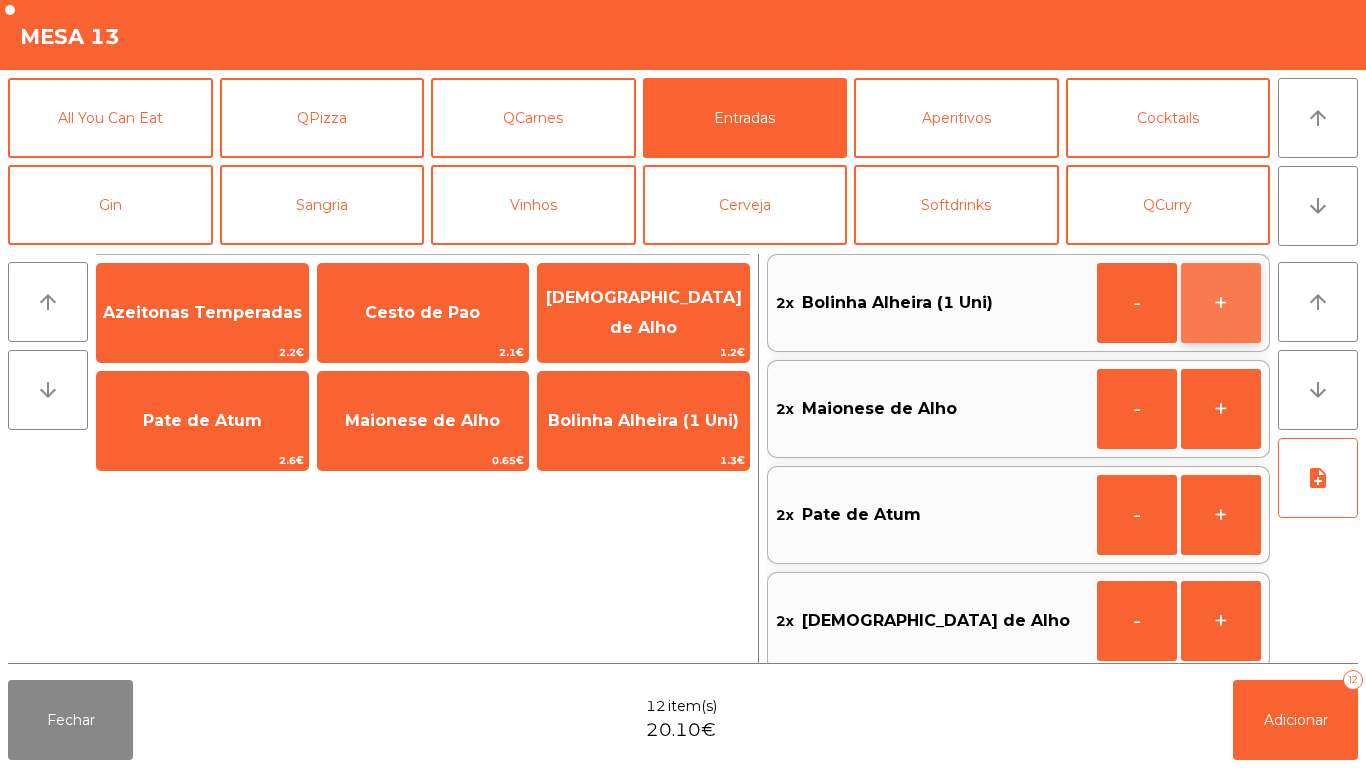 click on "+" 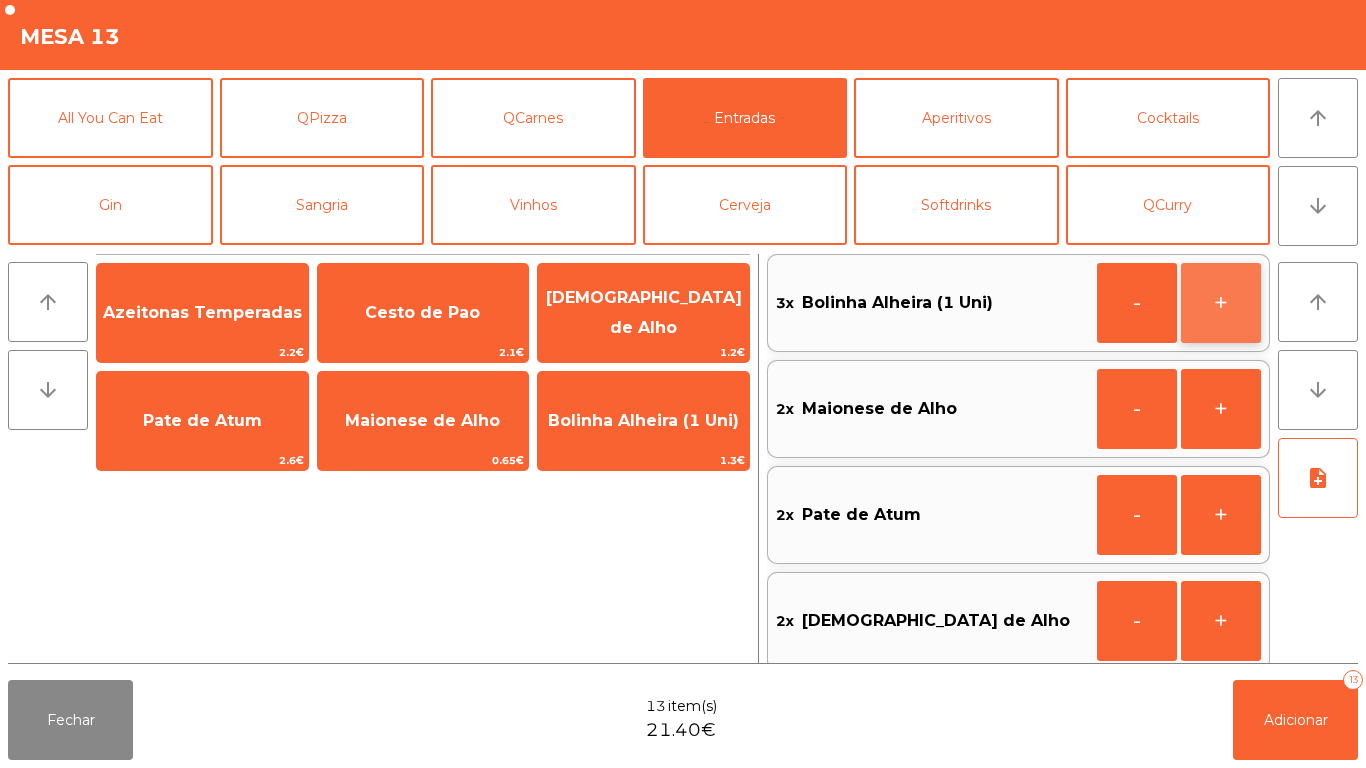 click on "+" 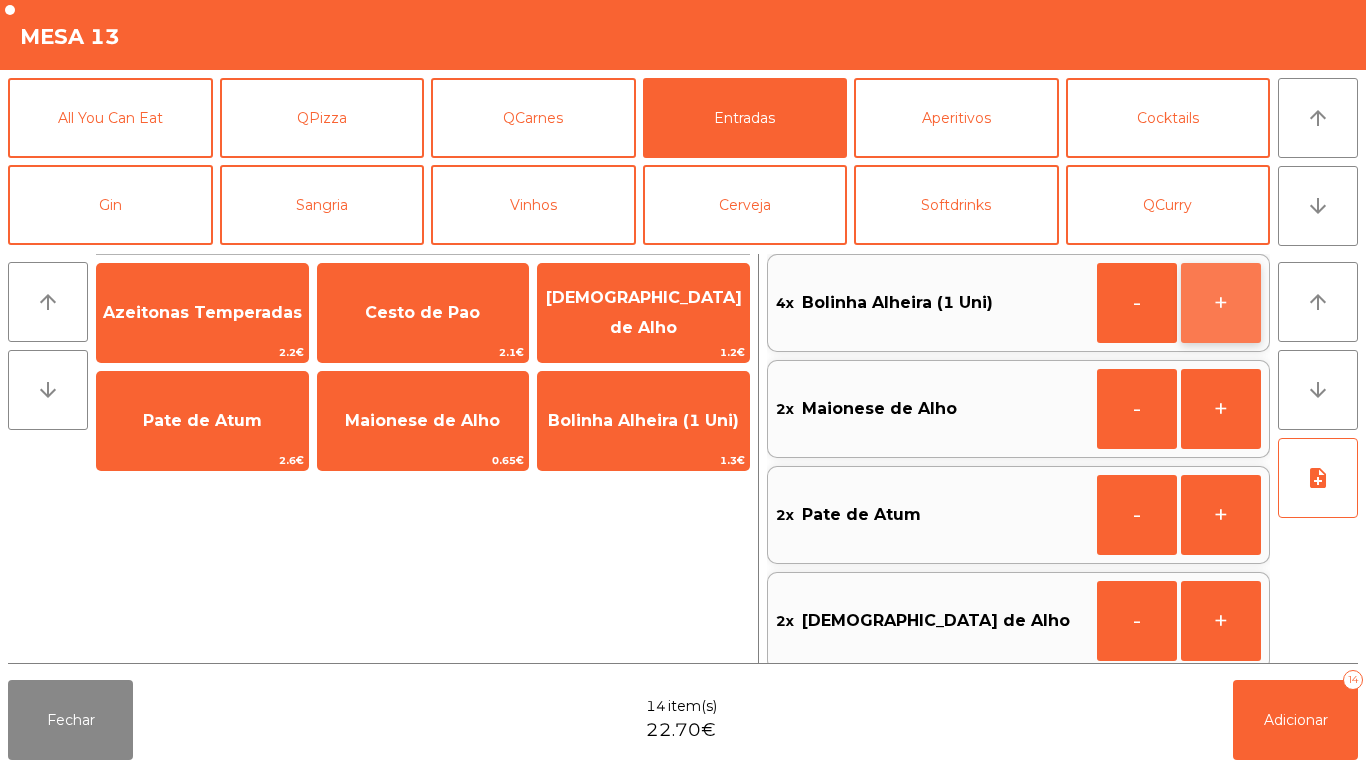 click on "+" 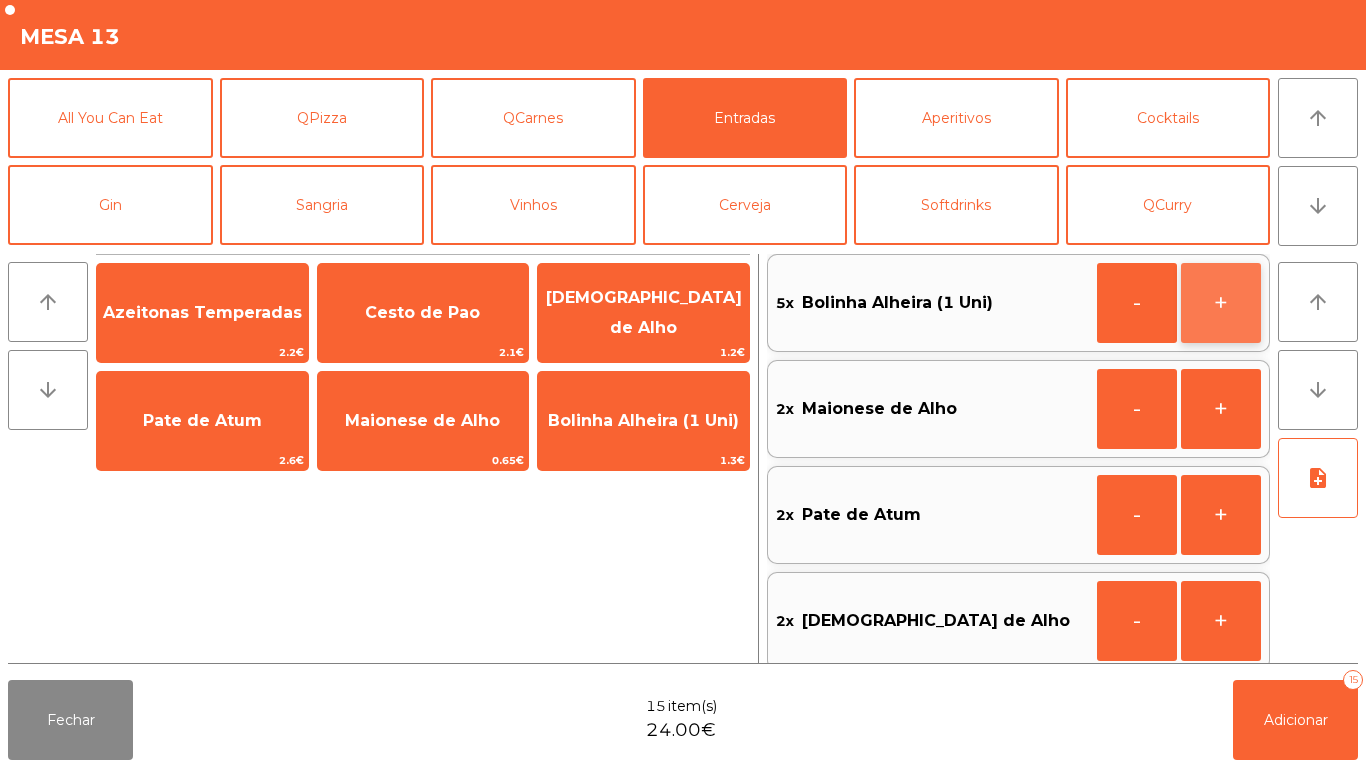click on "+" 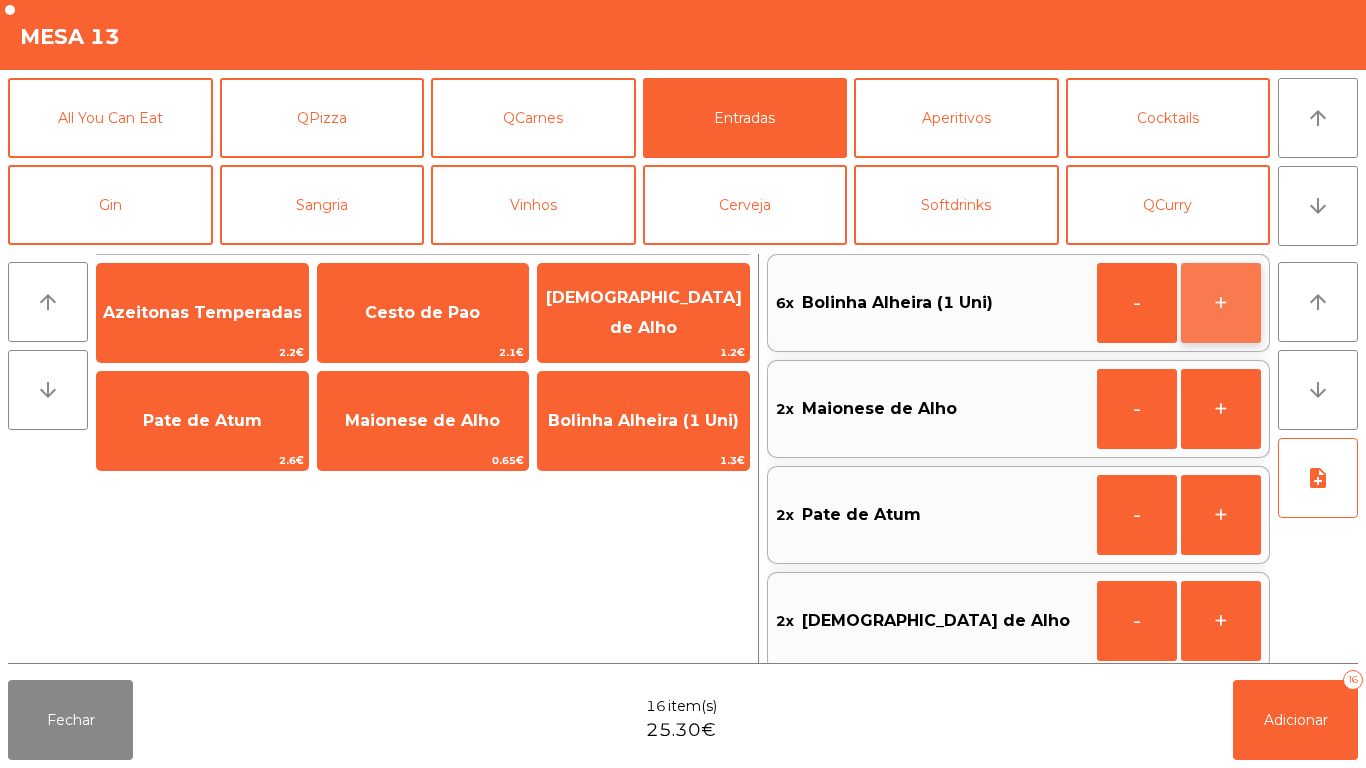 click on "+" 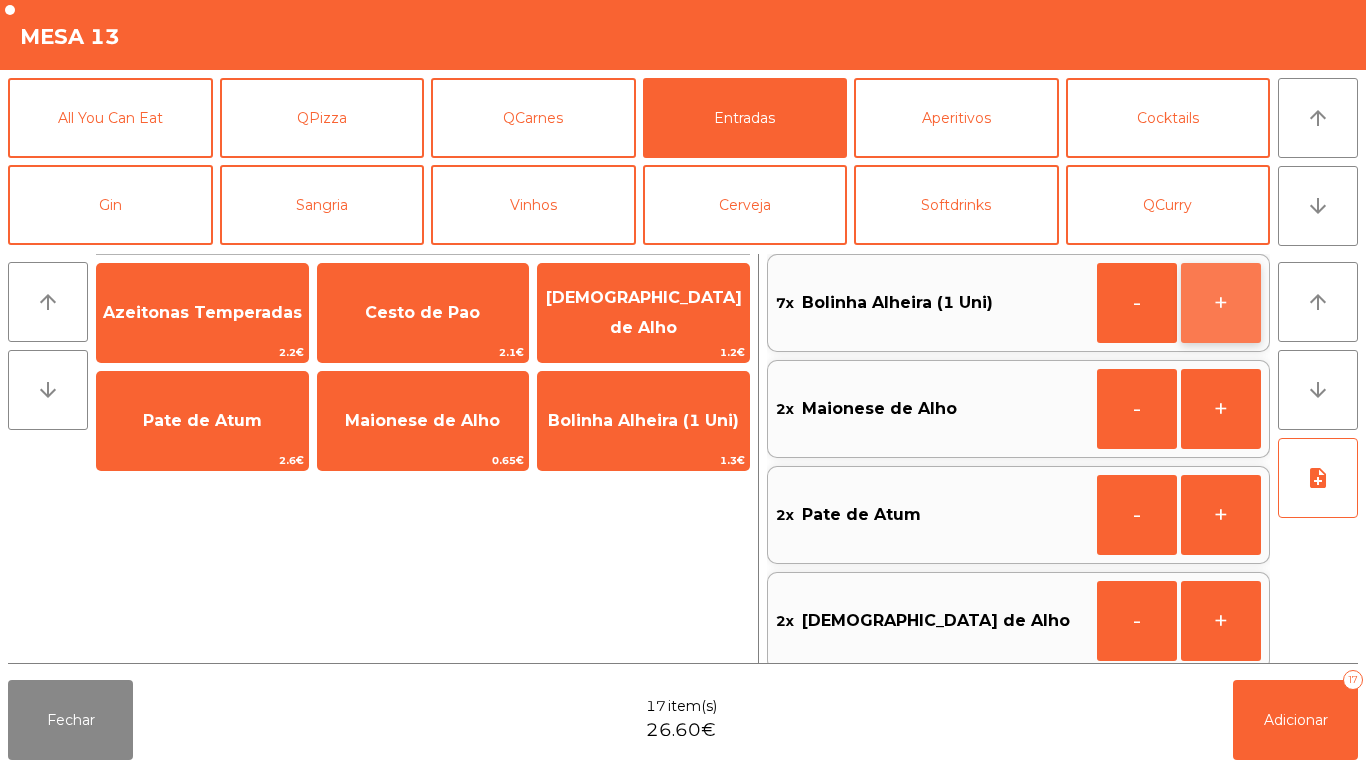 click on "+" 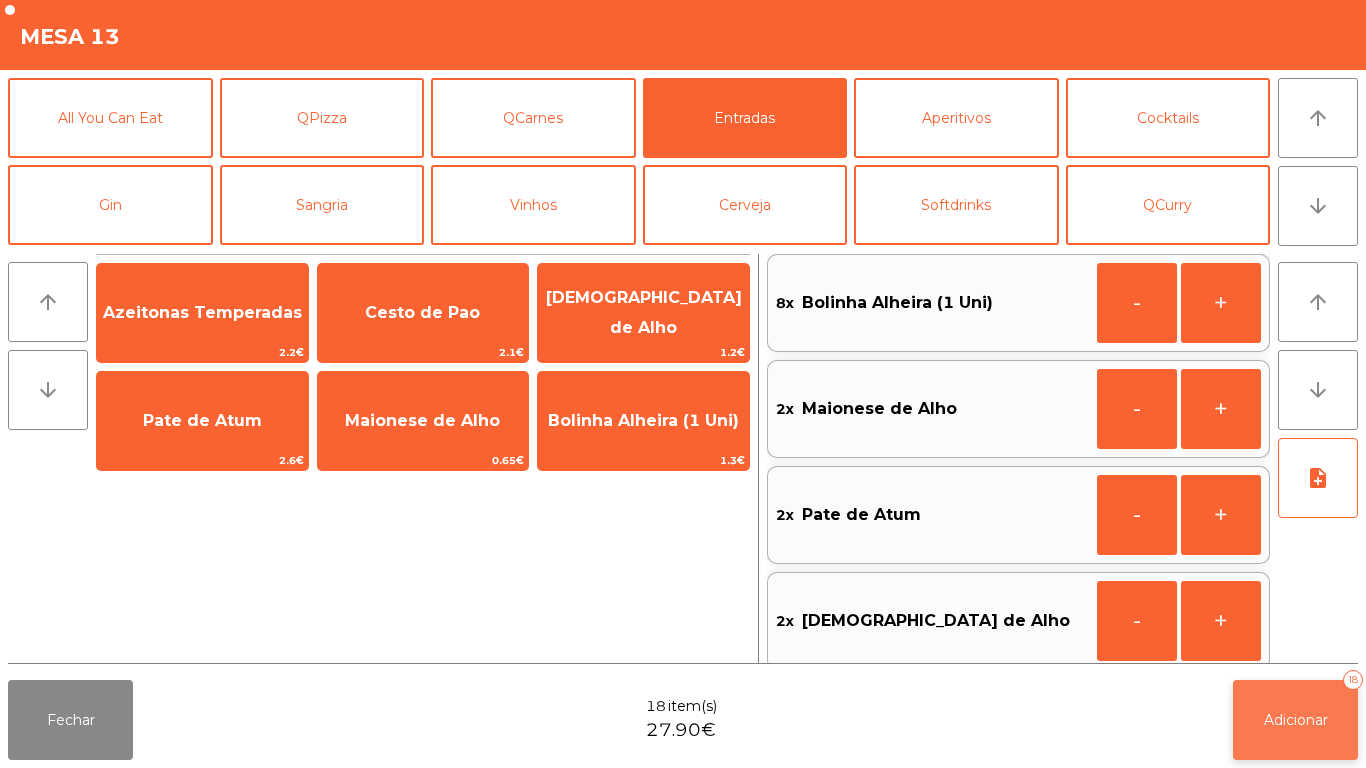 click on "Adicionar" 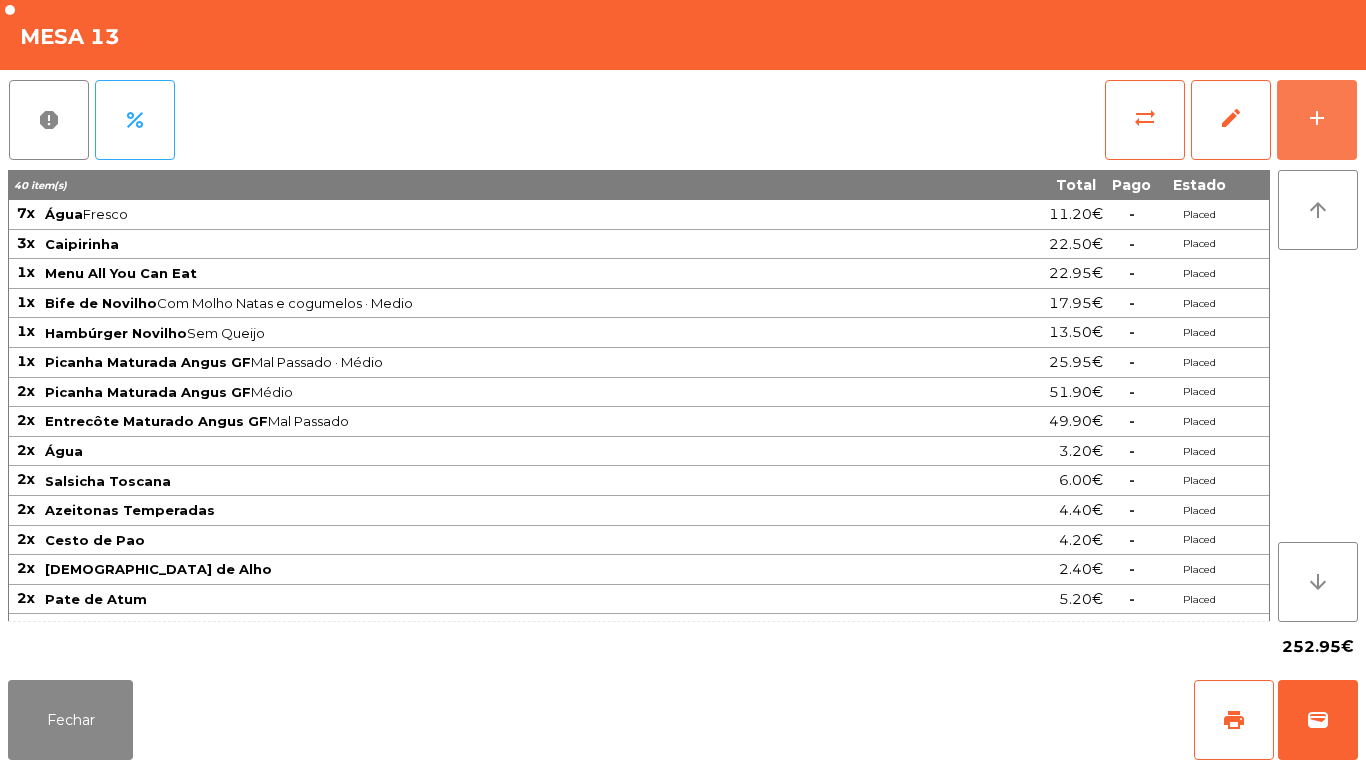 scroll, scrollTop: 53, scrollLeft: 0, axis: vertical 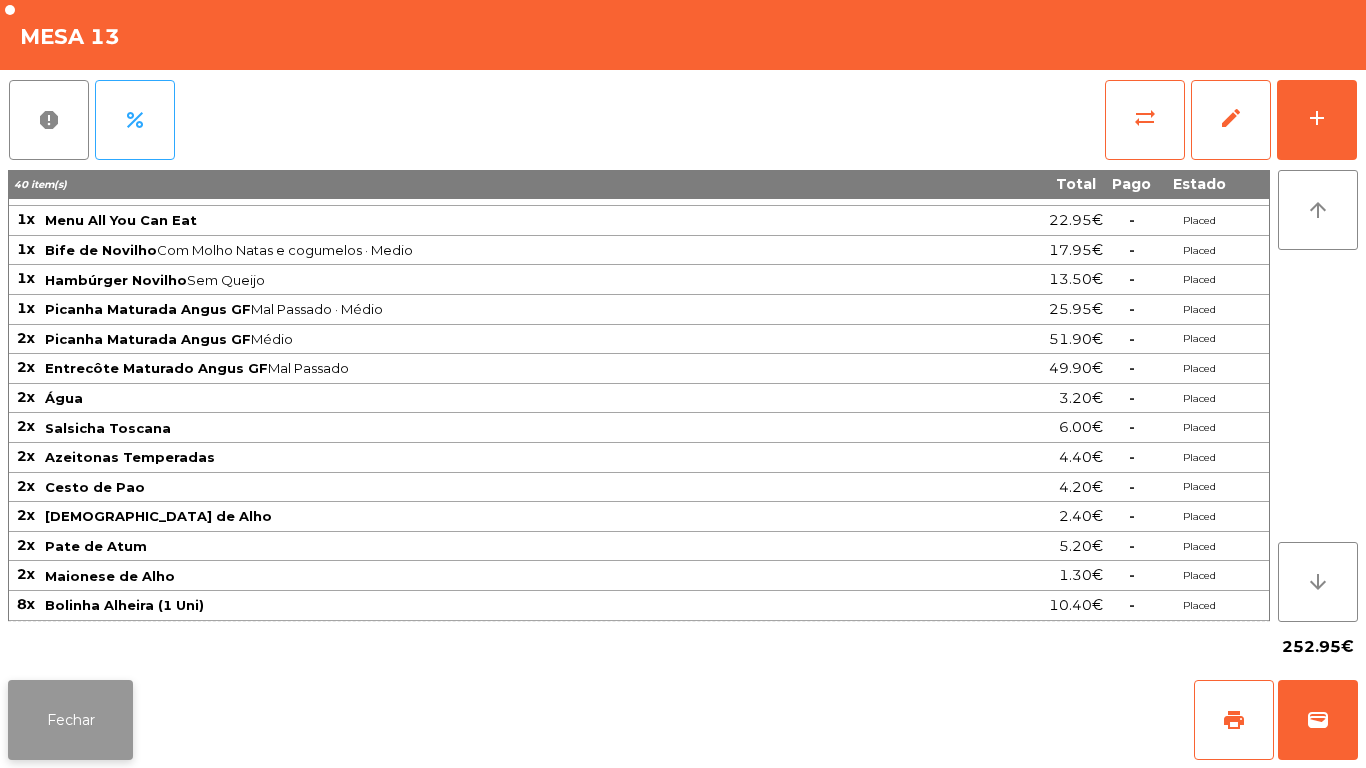 click on "Fechar" 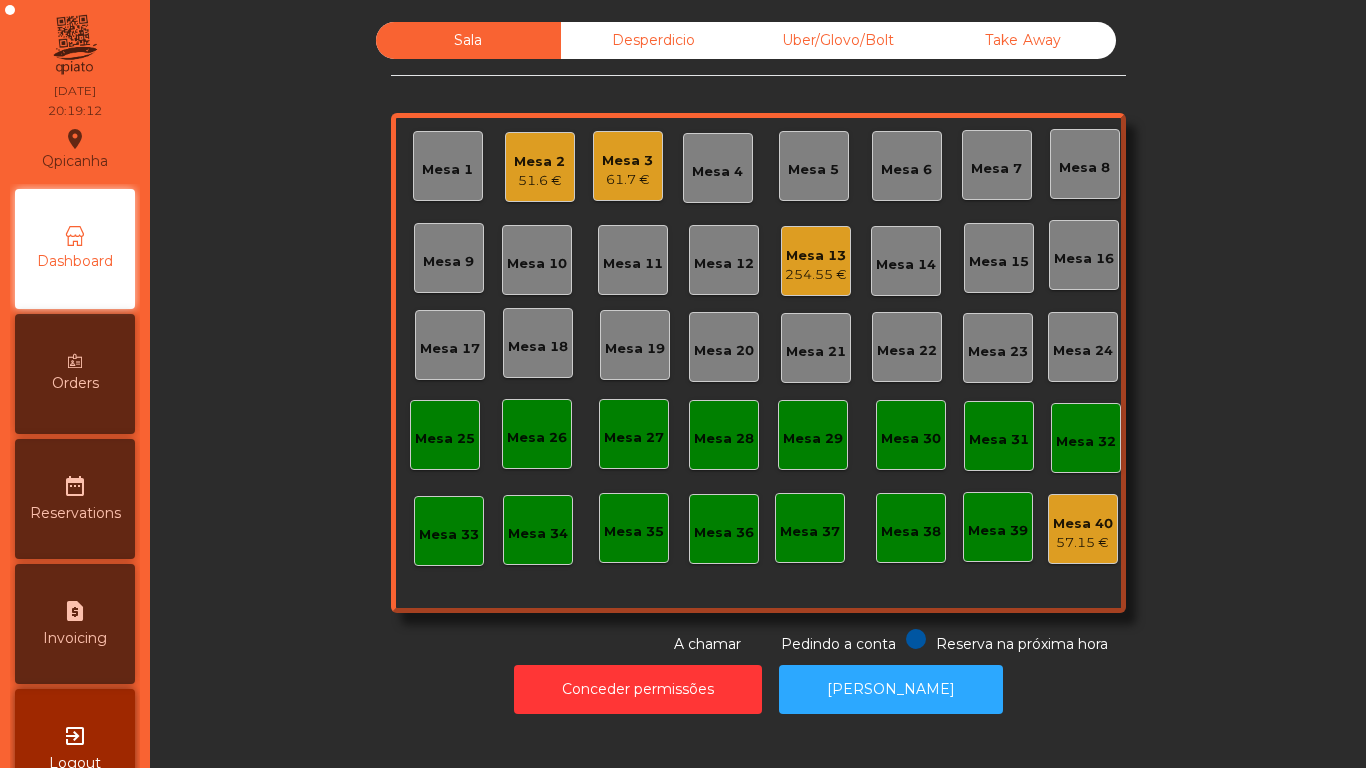 click on "61.7 €" 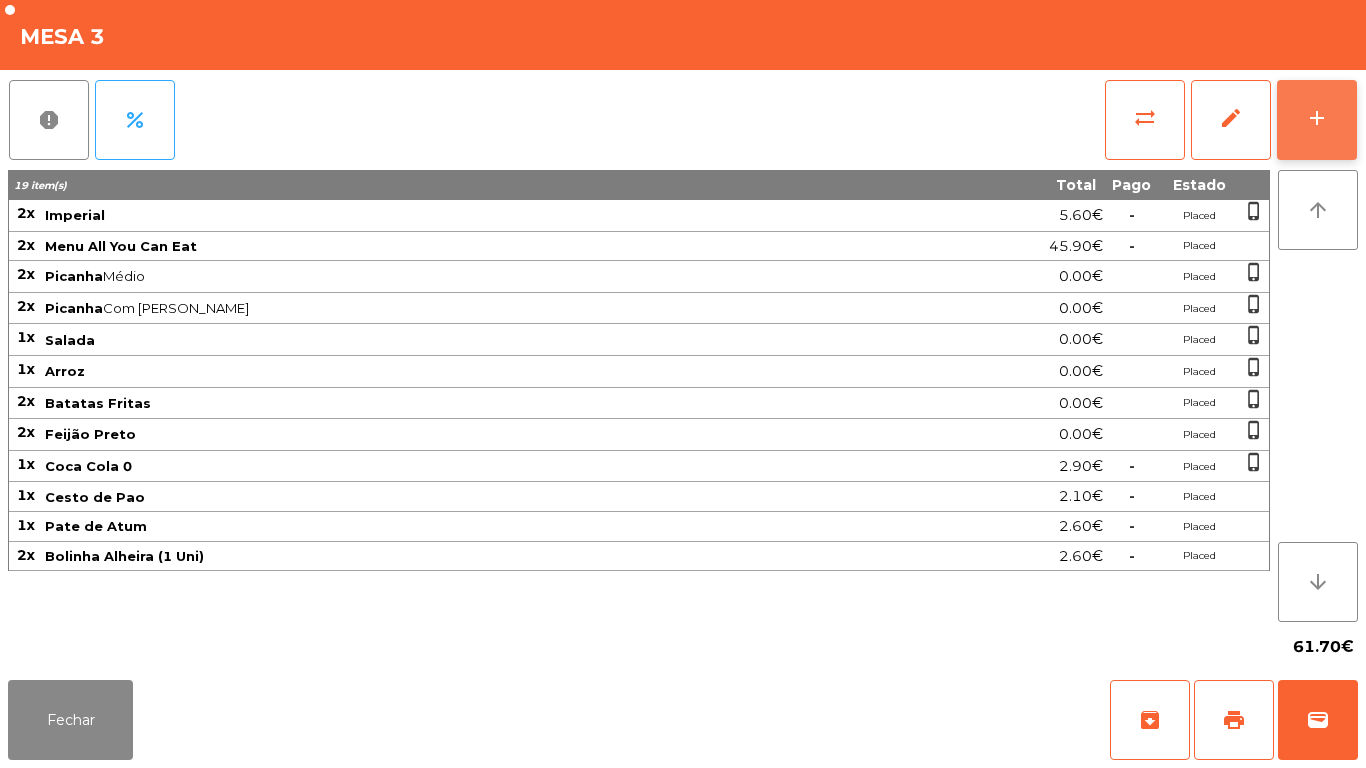 click on "add" 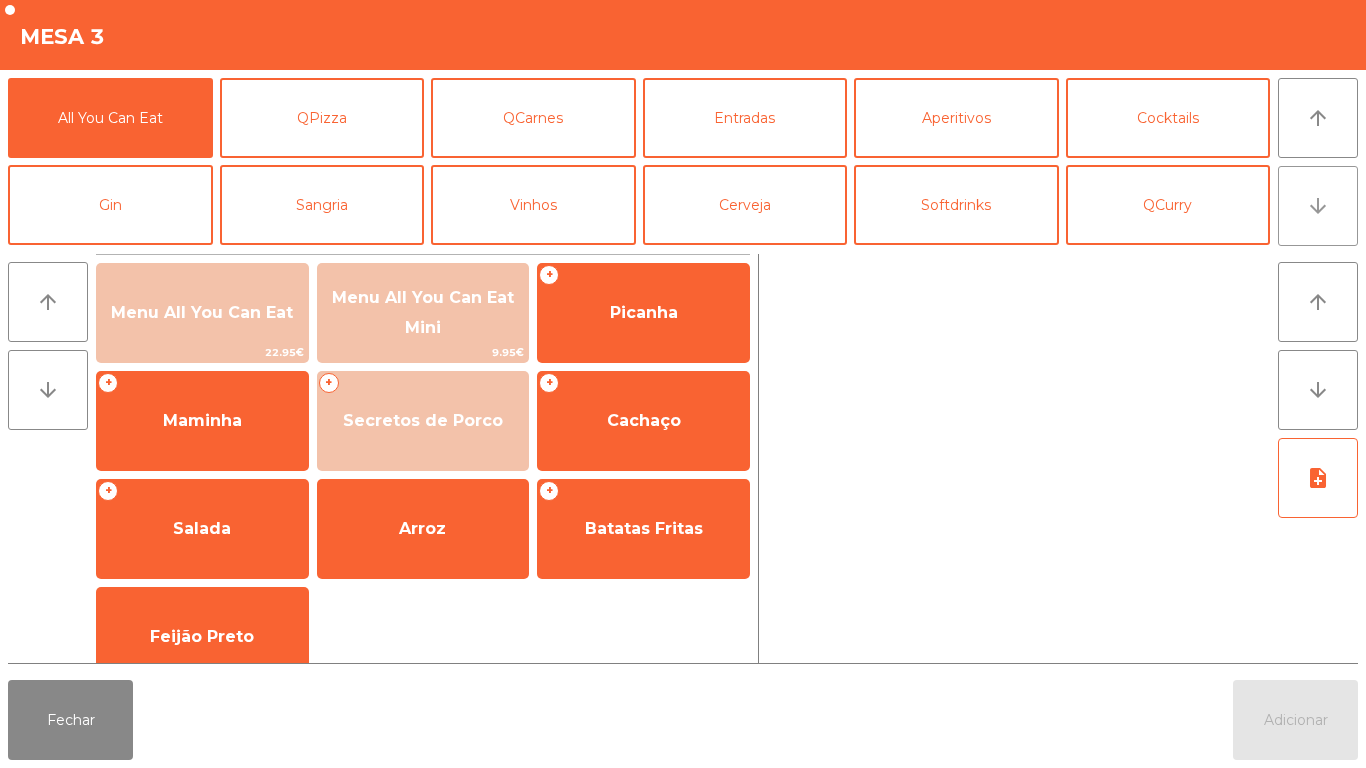 click on "arrow_downward" 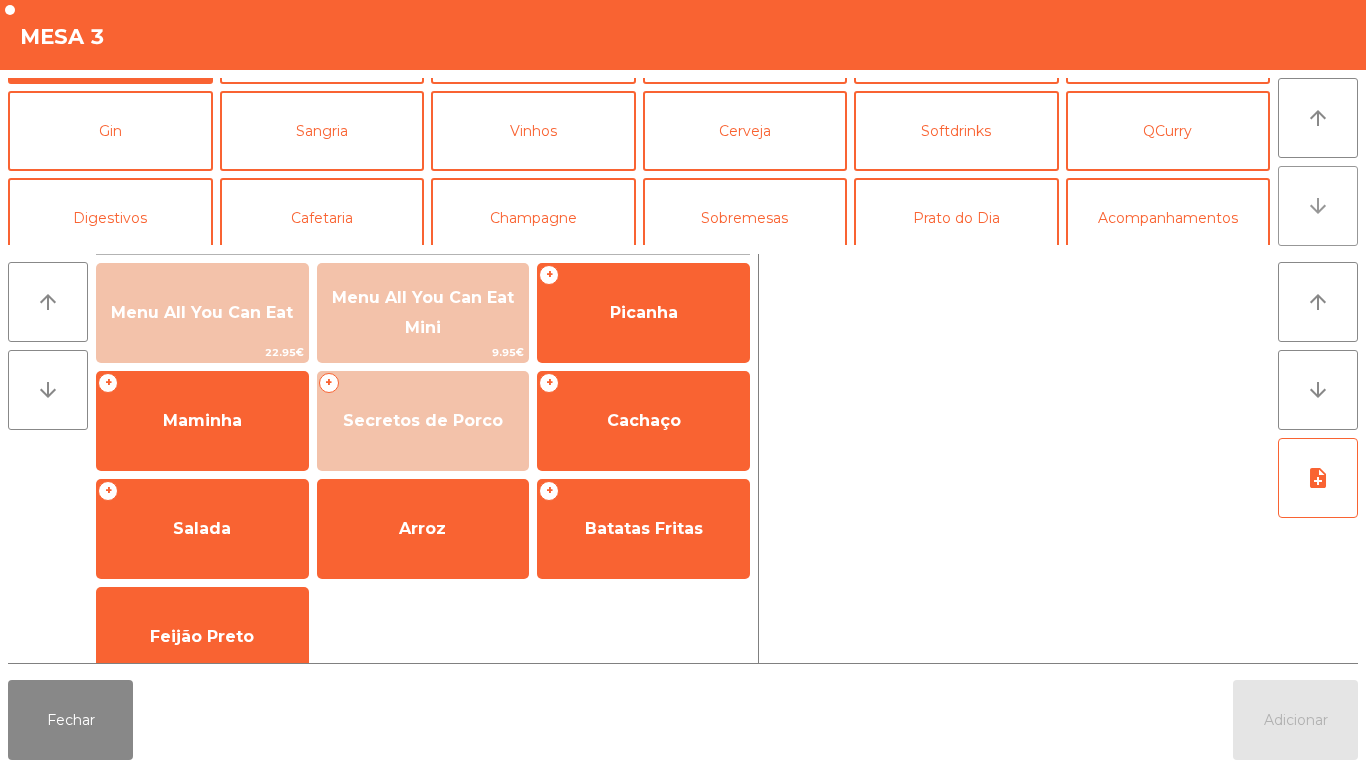 scroll, scrollTop: 174, scrollLeft: 0, axis: vertical 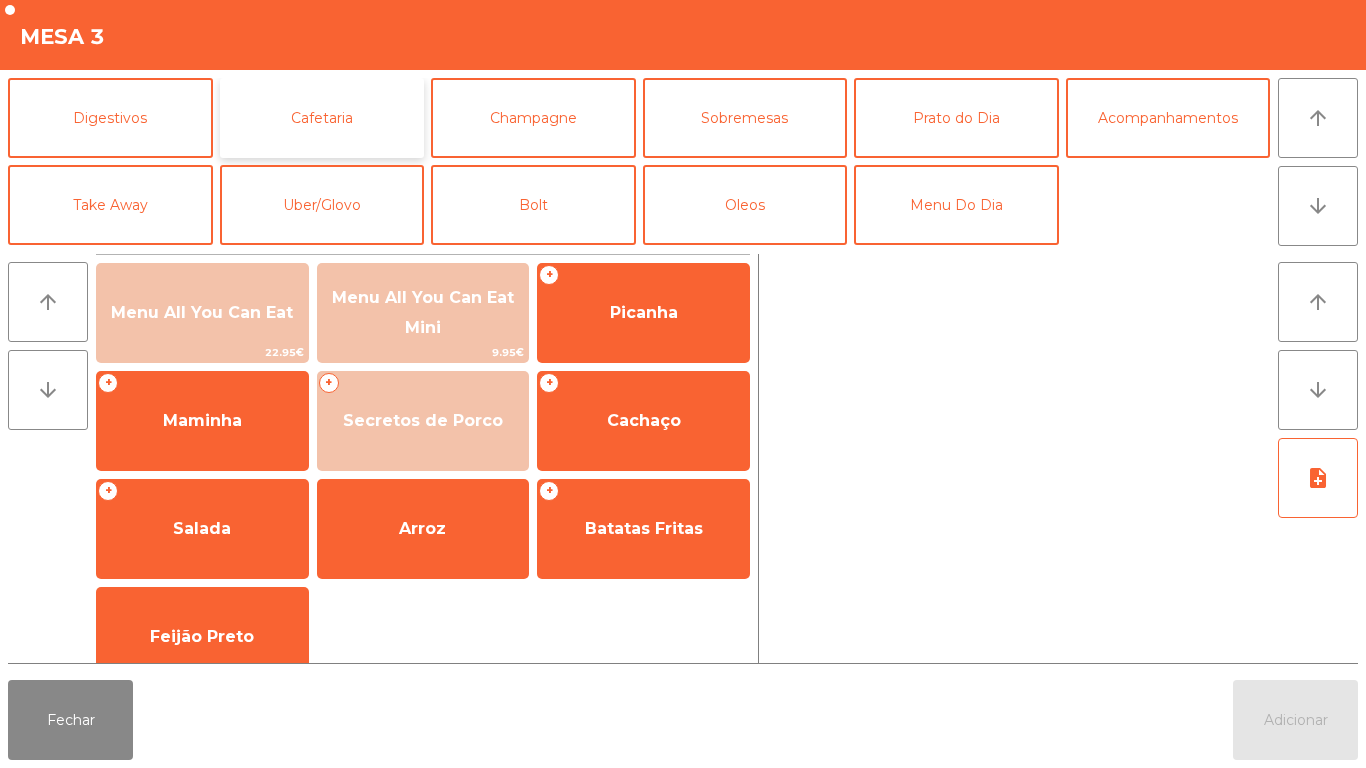 click on "Cafetaria" 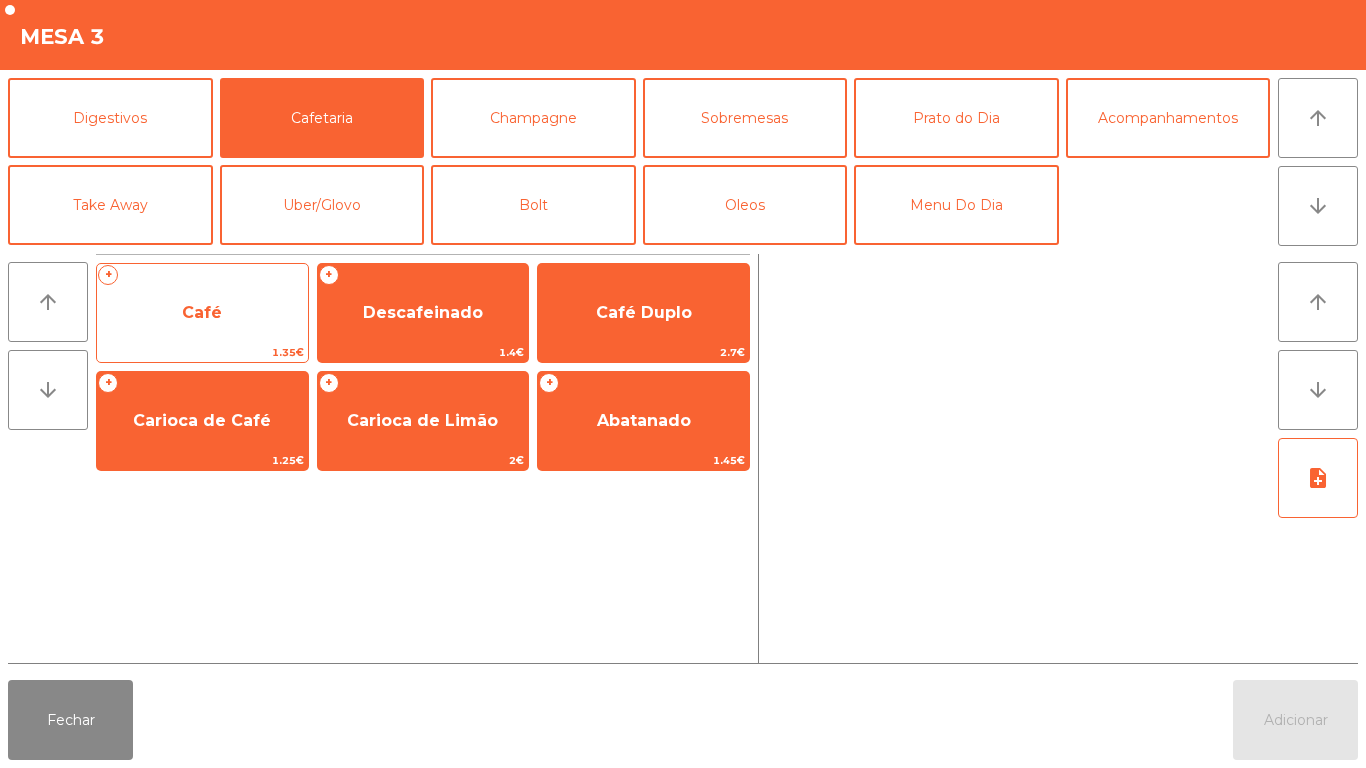 click on "Café" 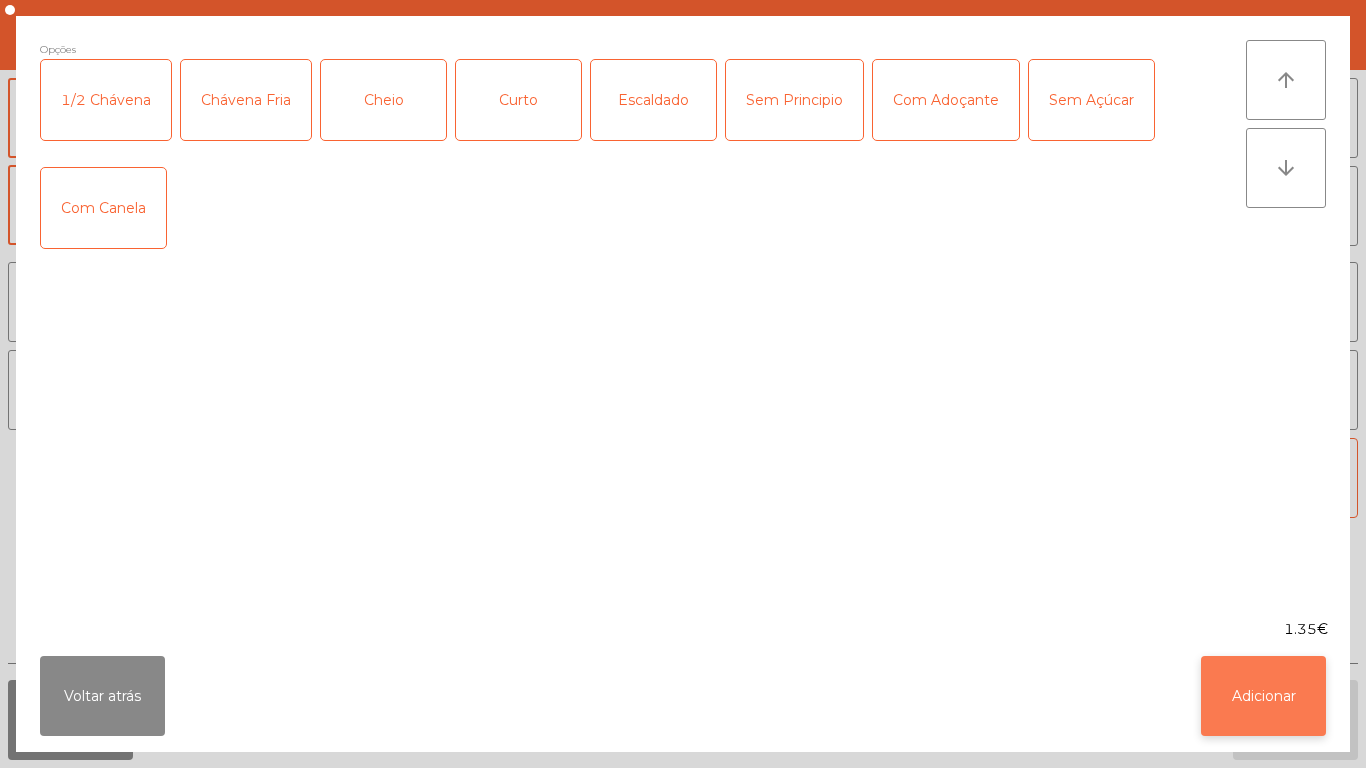 click on "Adicionar" 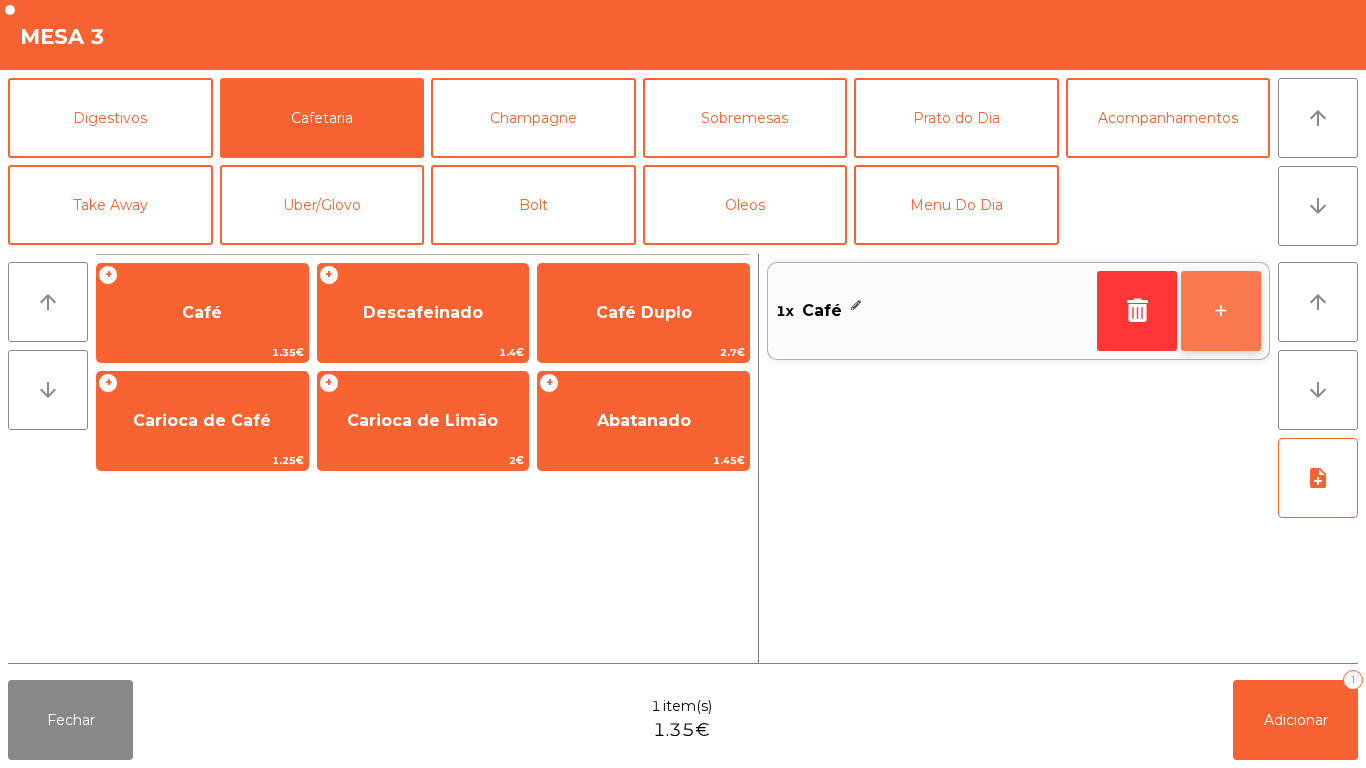 click on "+" 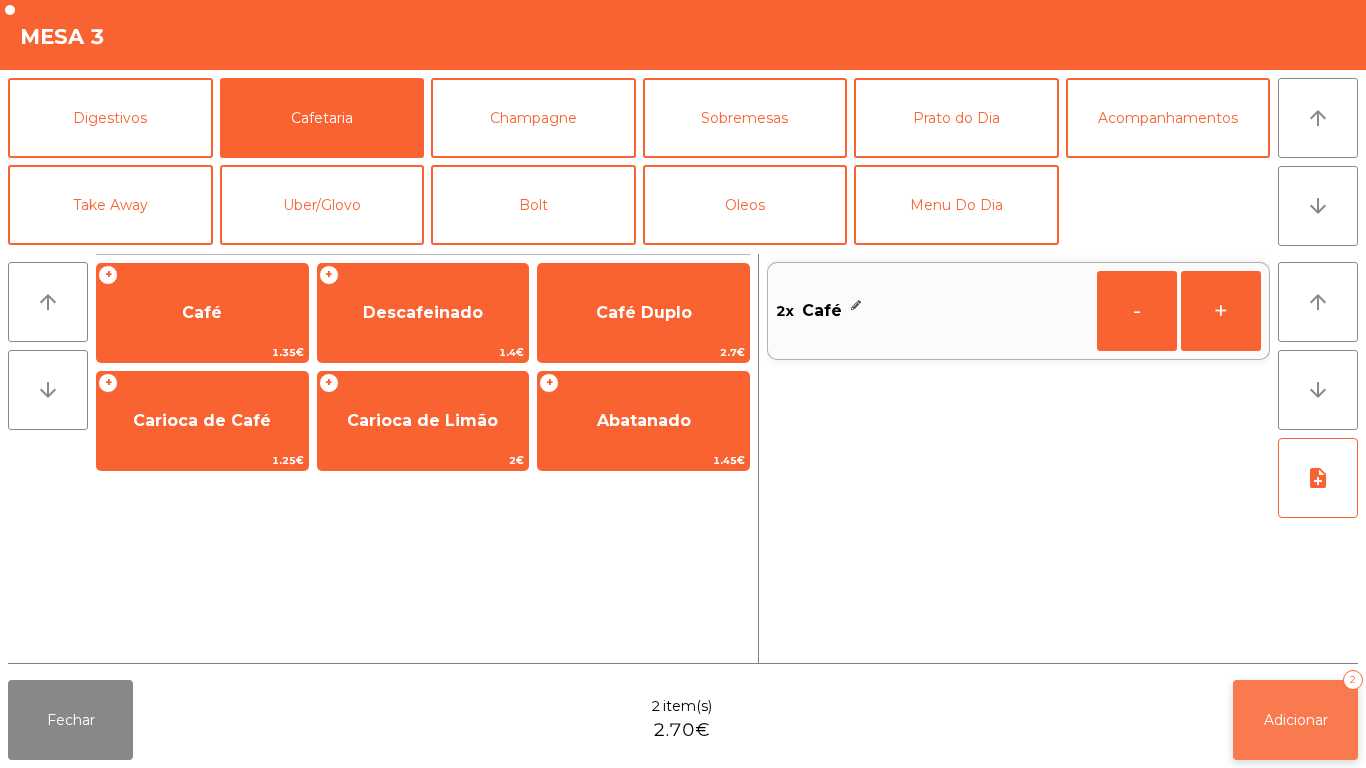 click on "Adicionar   2" 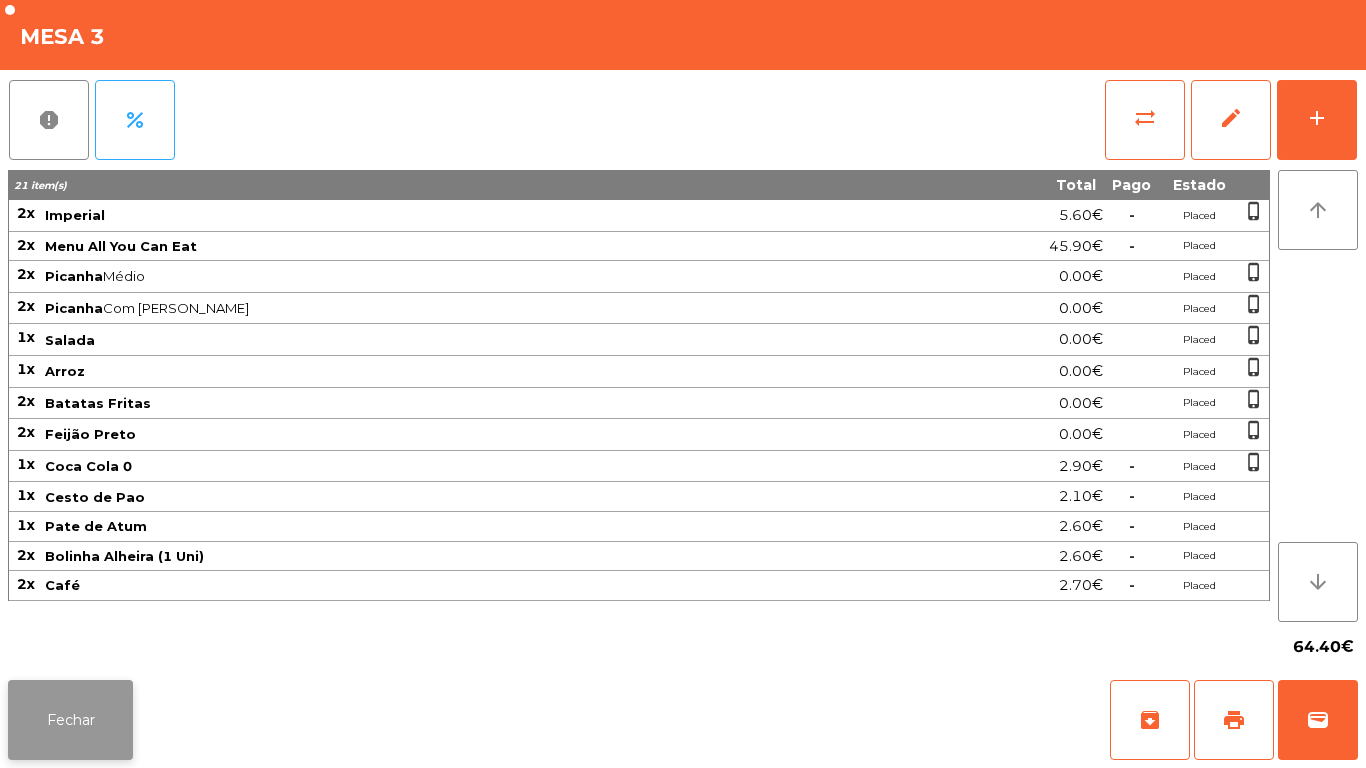 click on "Fechar" 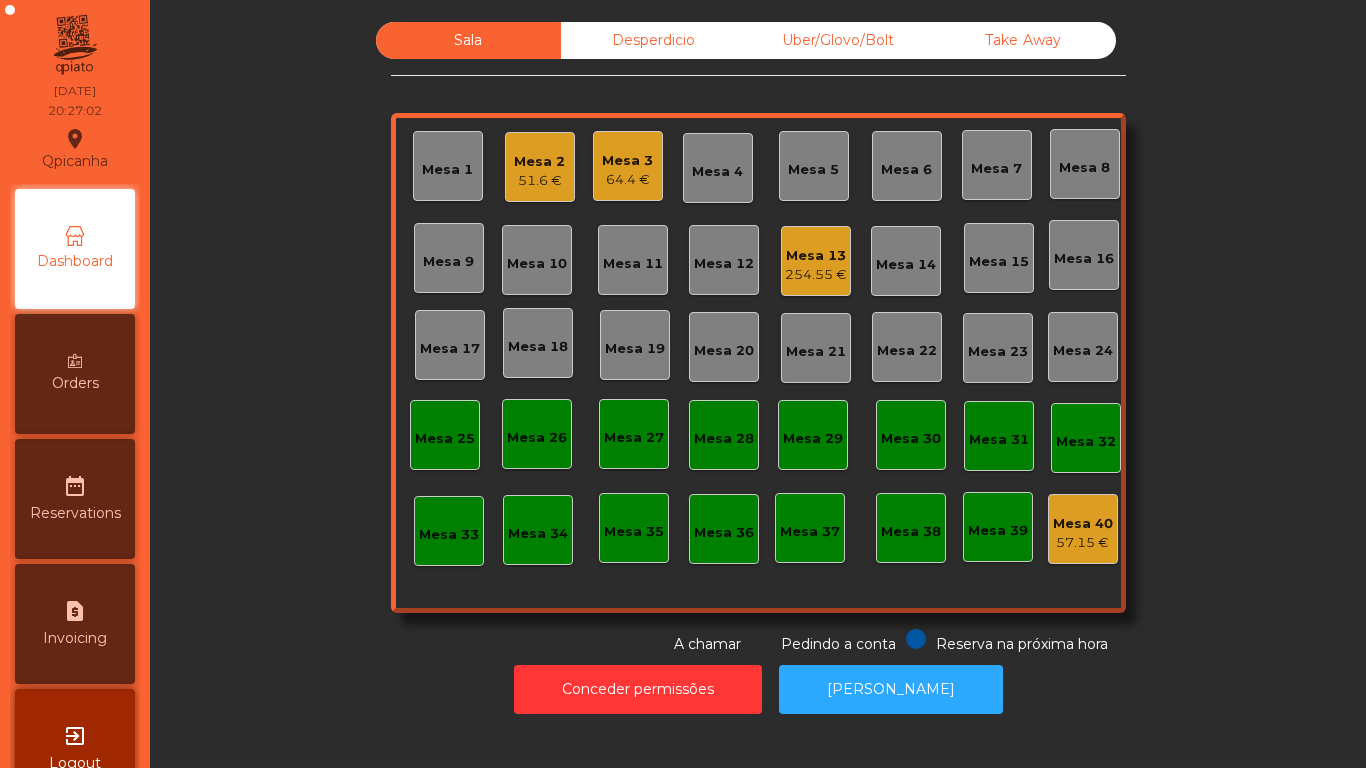 click on "Mesa 19" 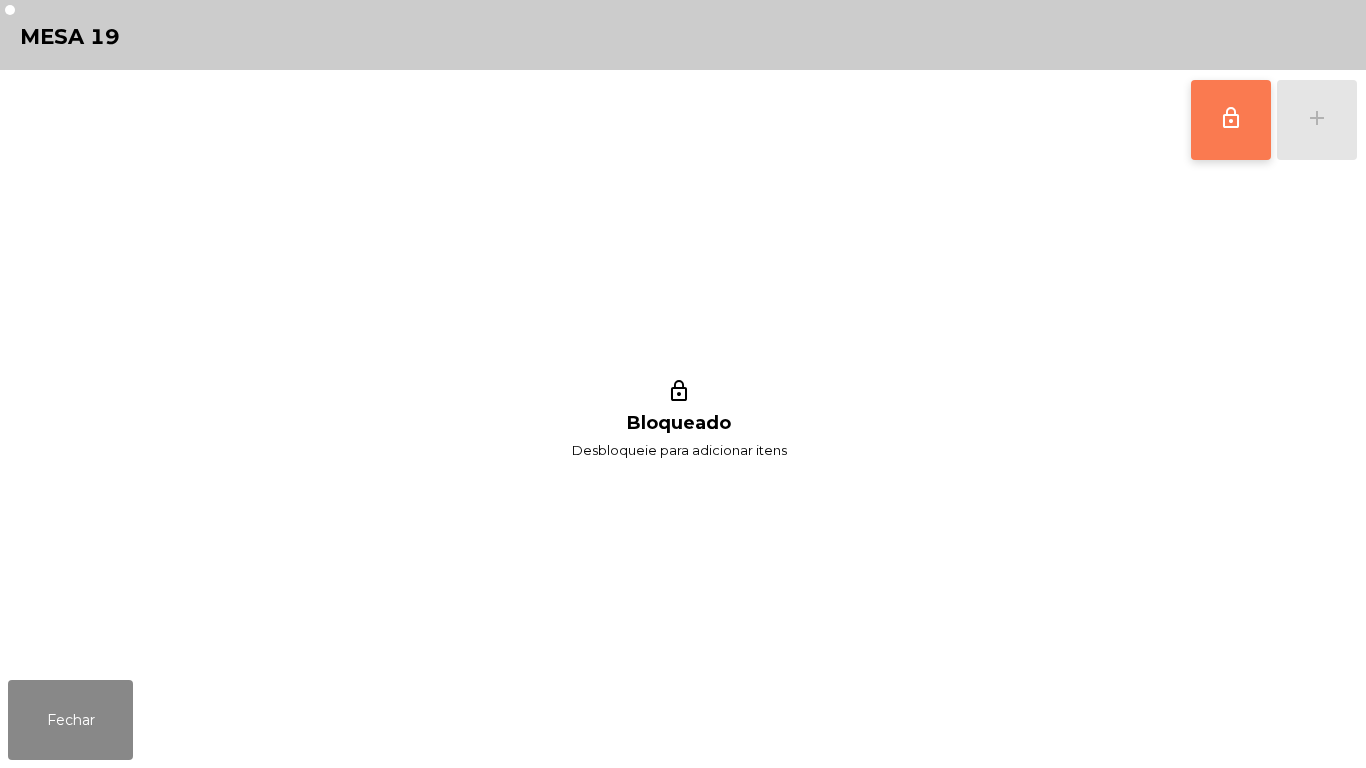 click on "lock_outline" 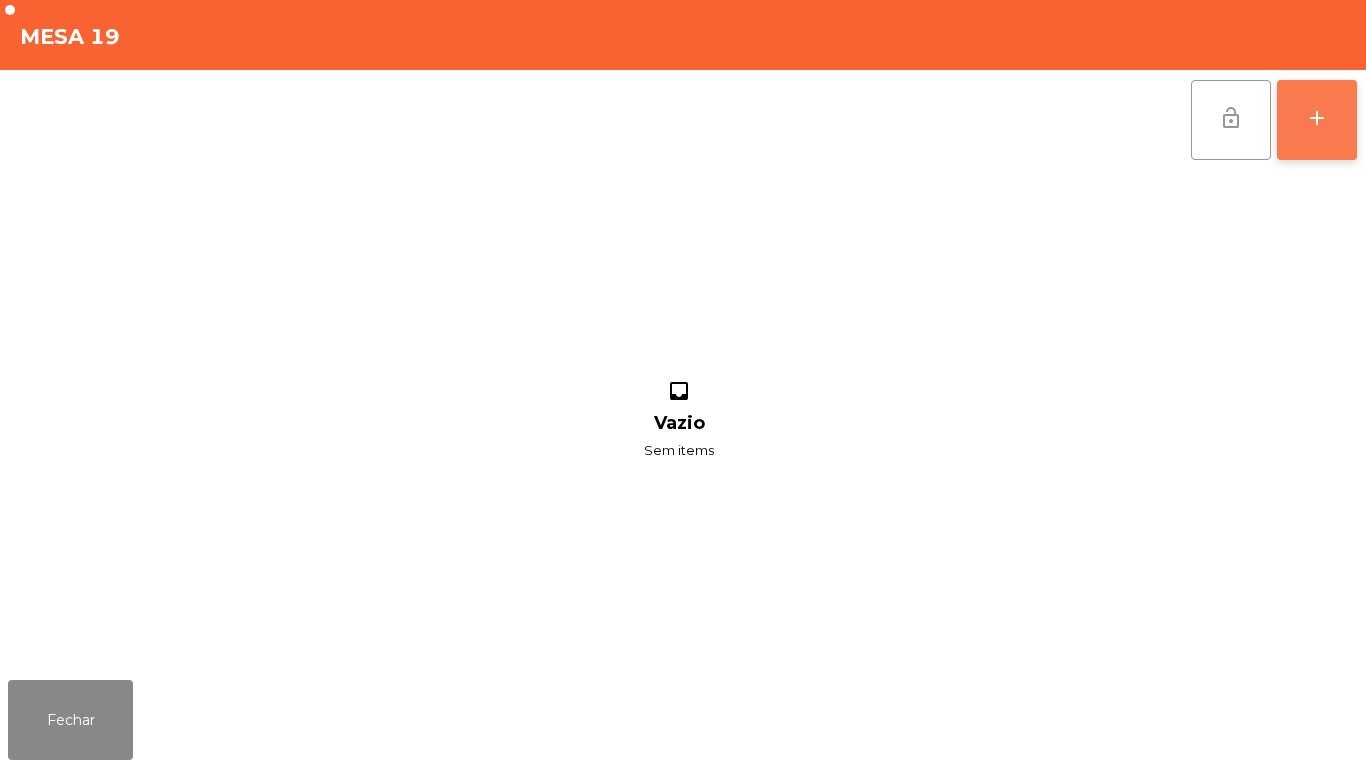 click on "add" 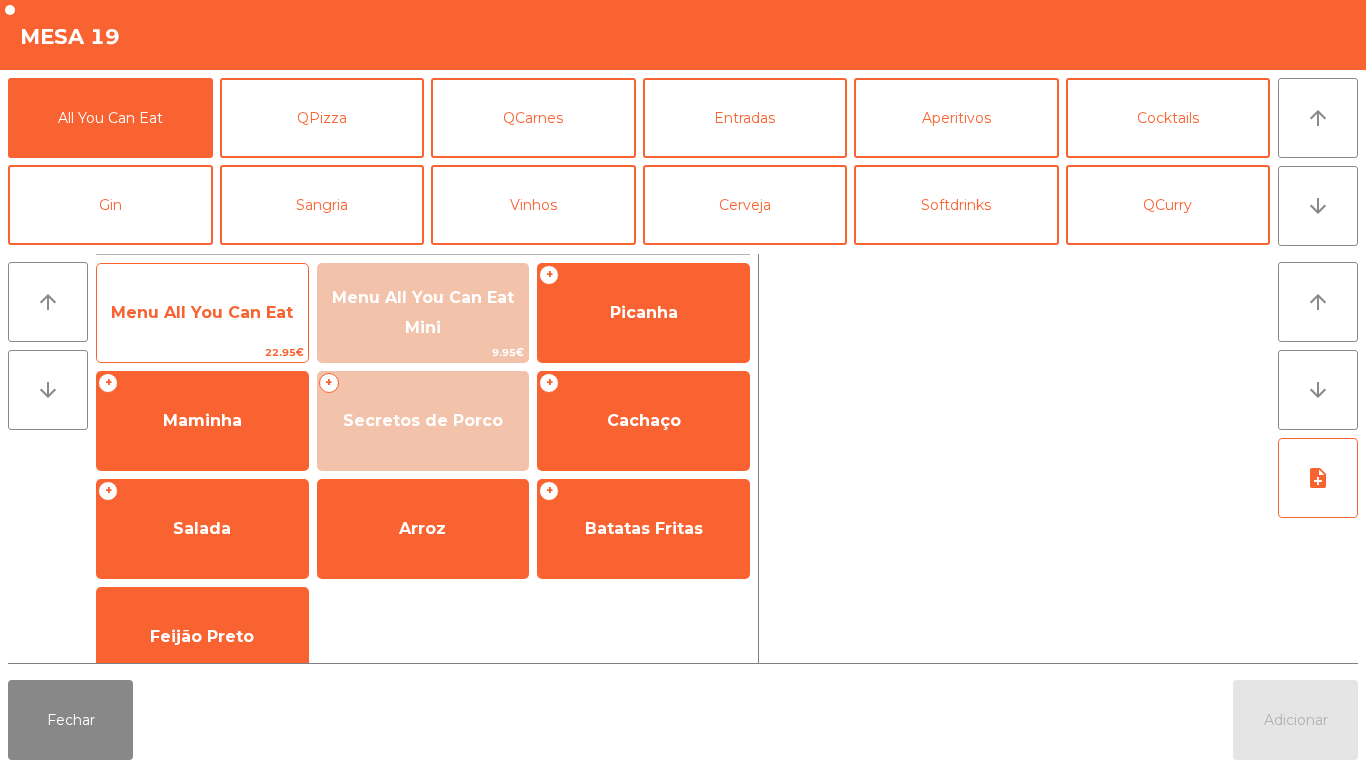 click on "Menu All You Can Eat" 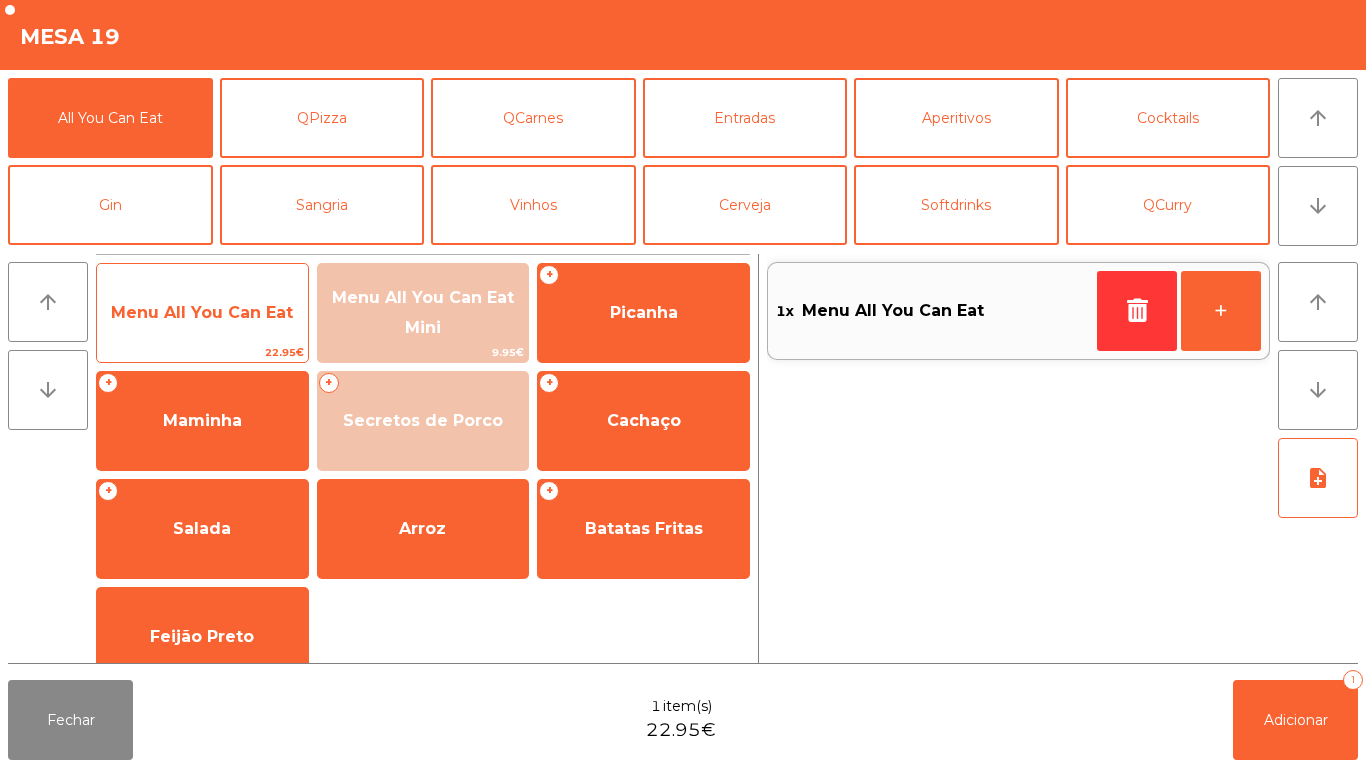 click on "Menu All You Can Eat" 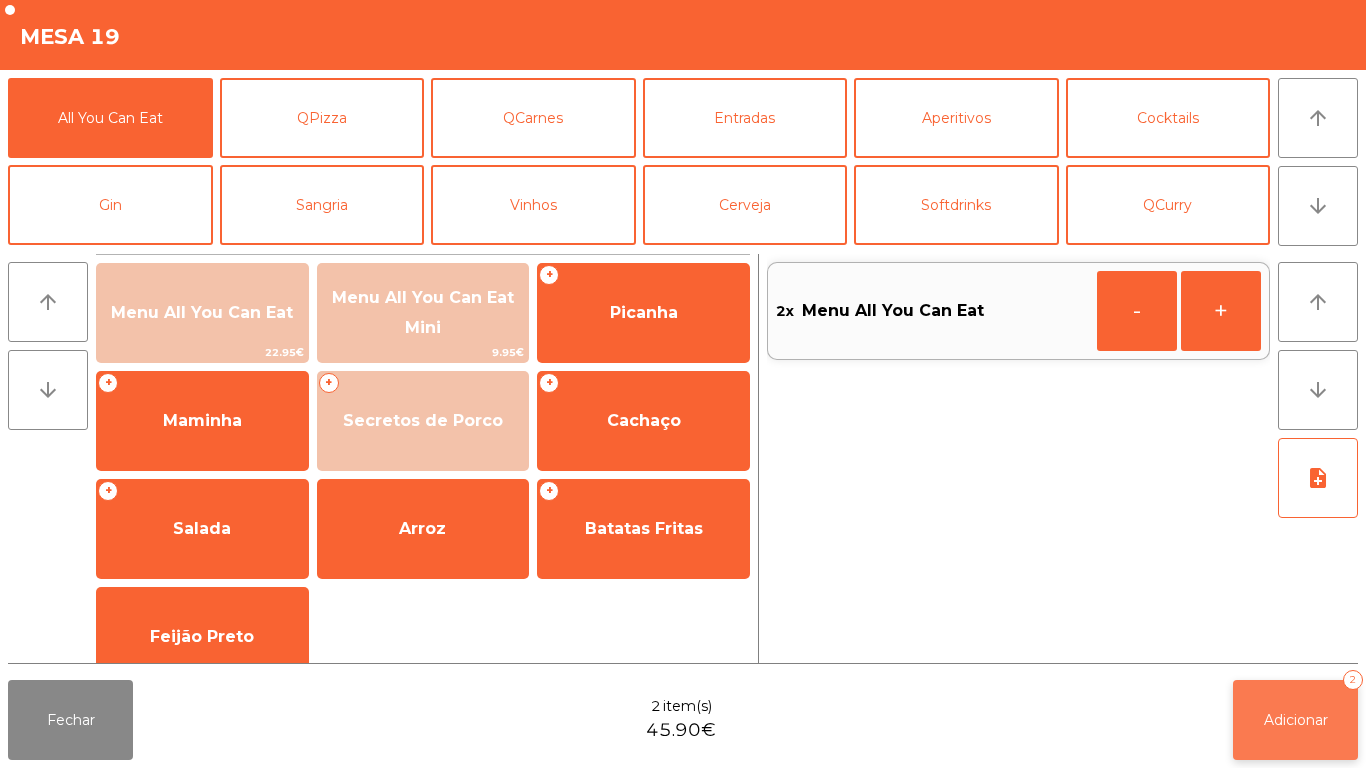 click on "Adicionar" 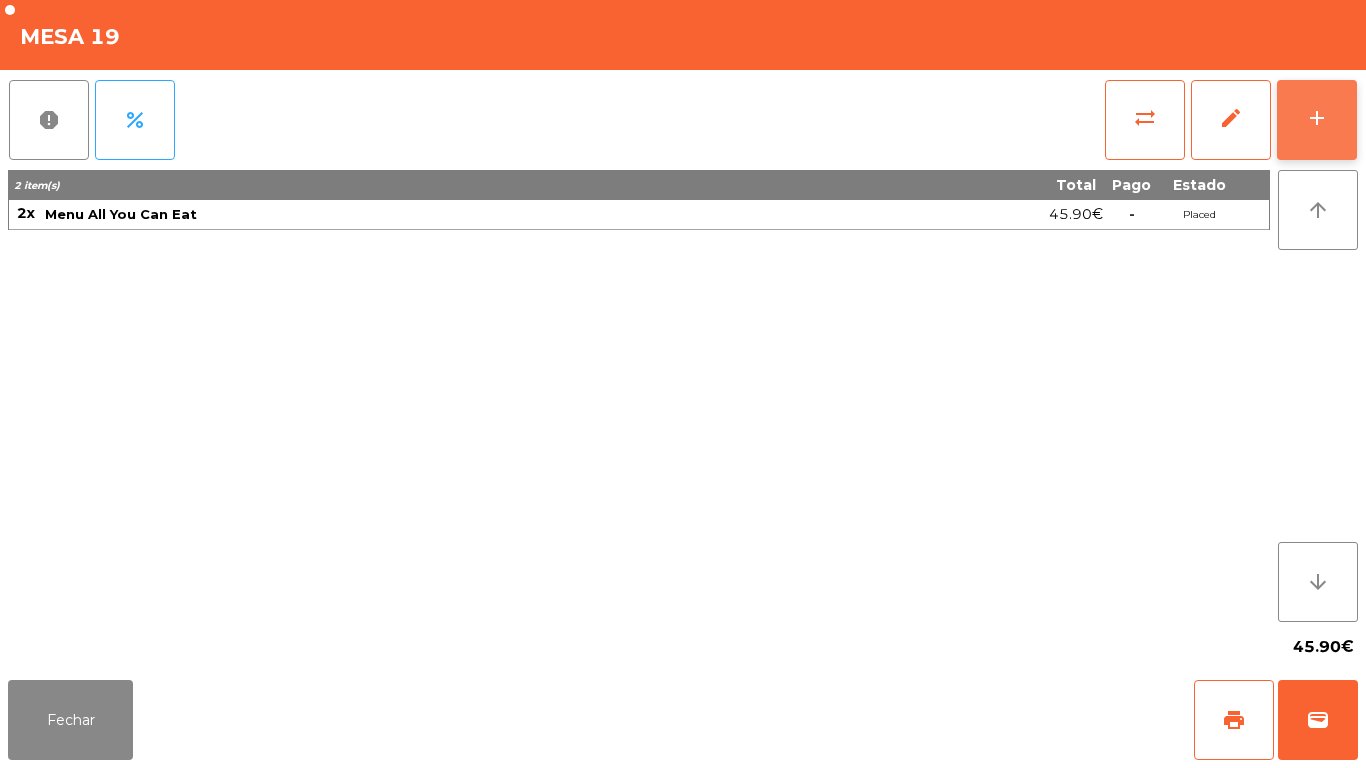 click on "add" 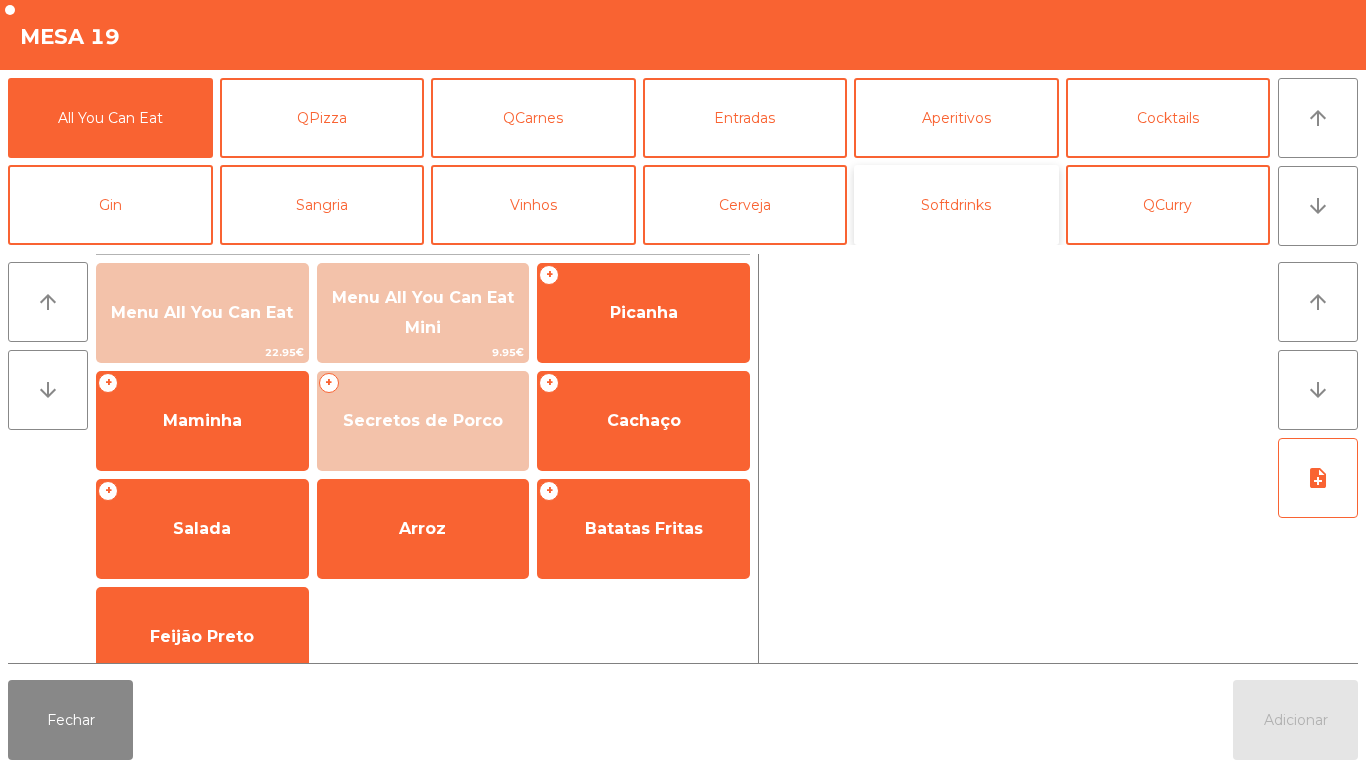 click on "Softdrinks" 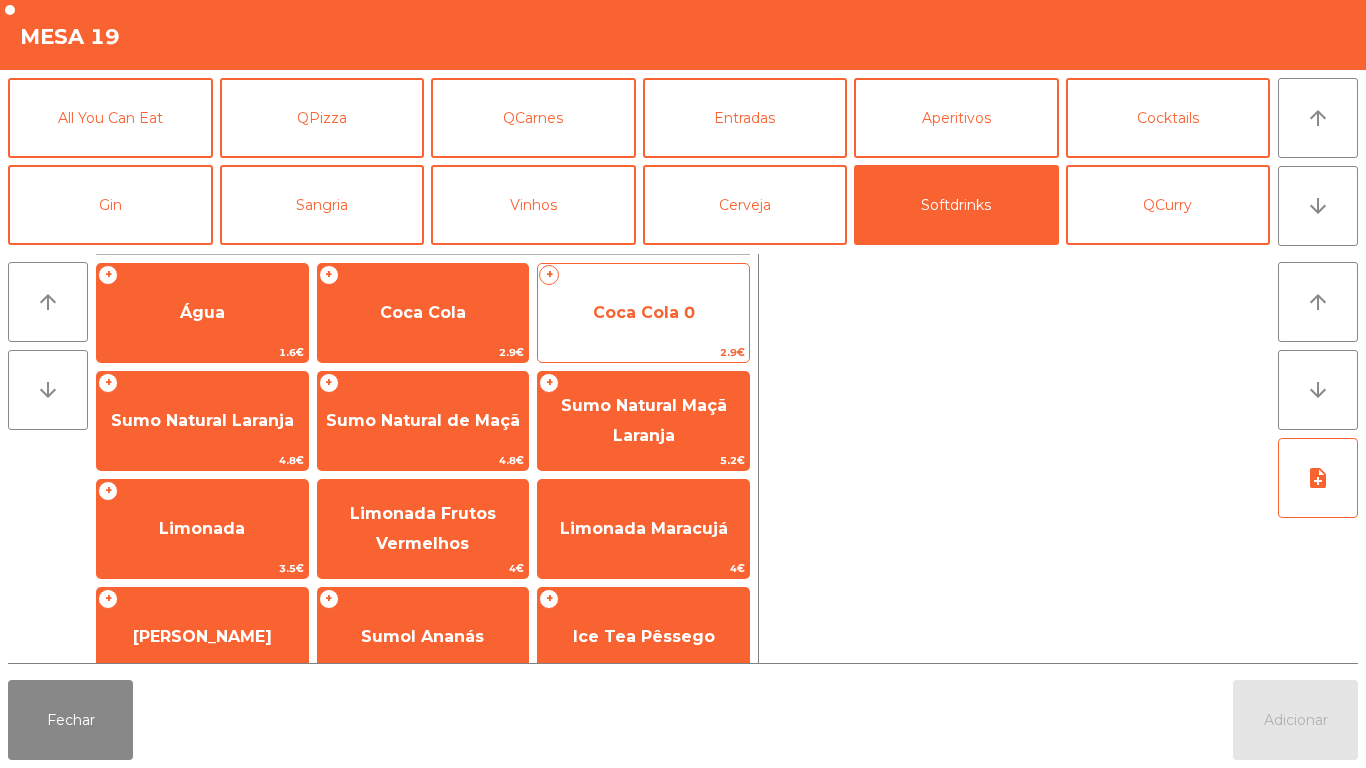 click on "Coca Cola 0" 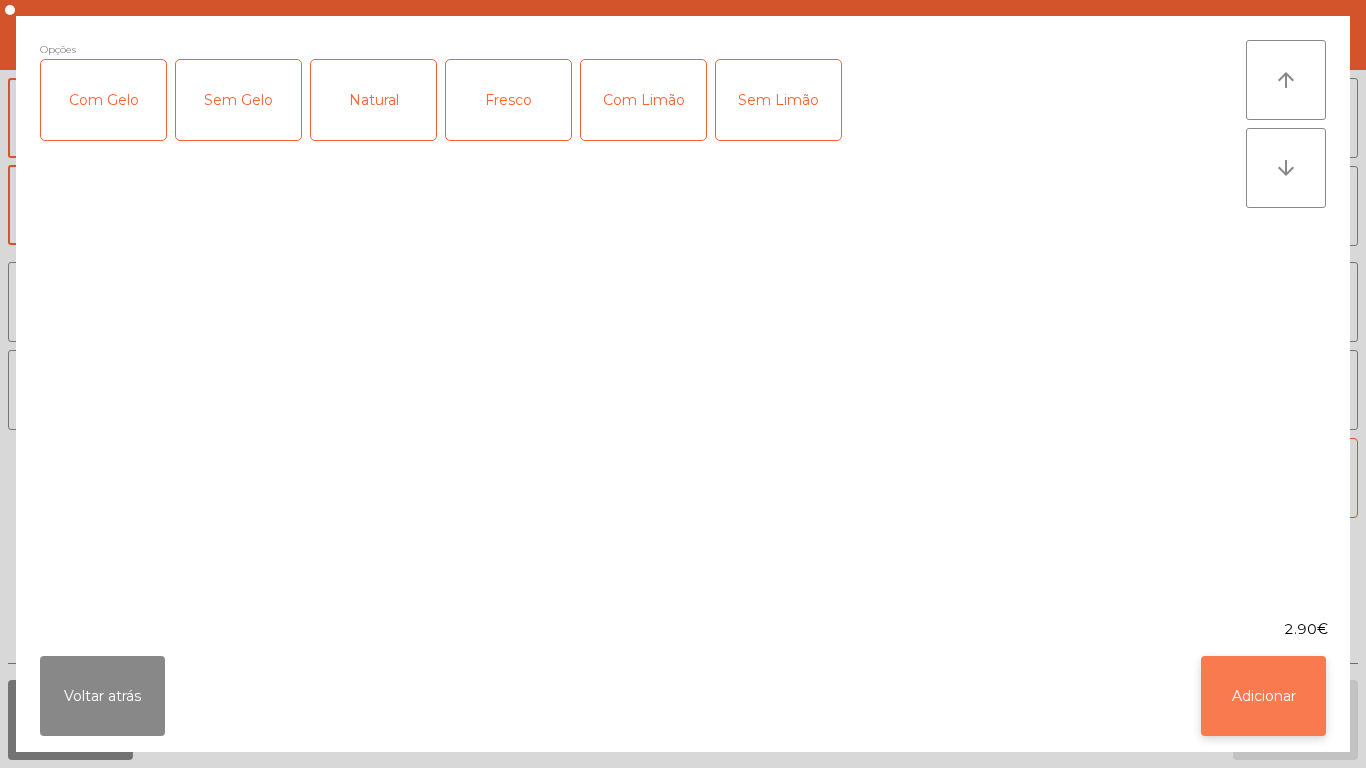 click on "Adicionar" 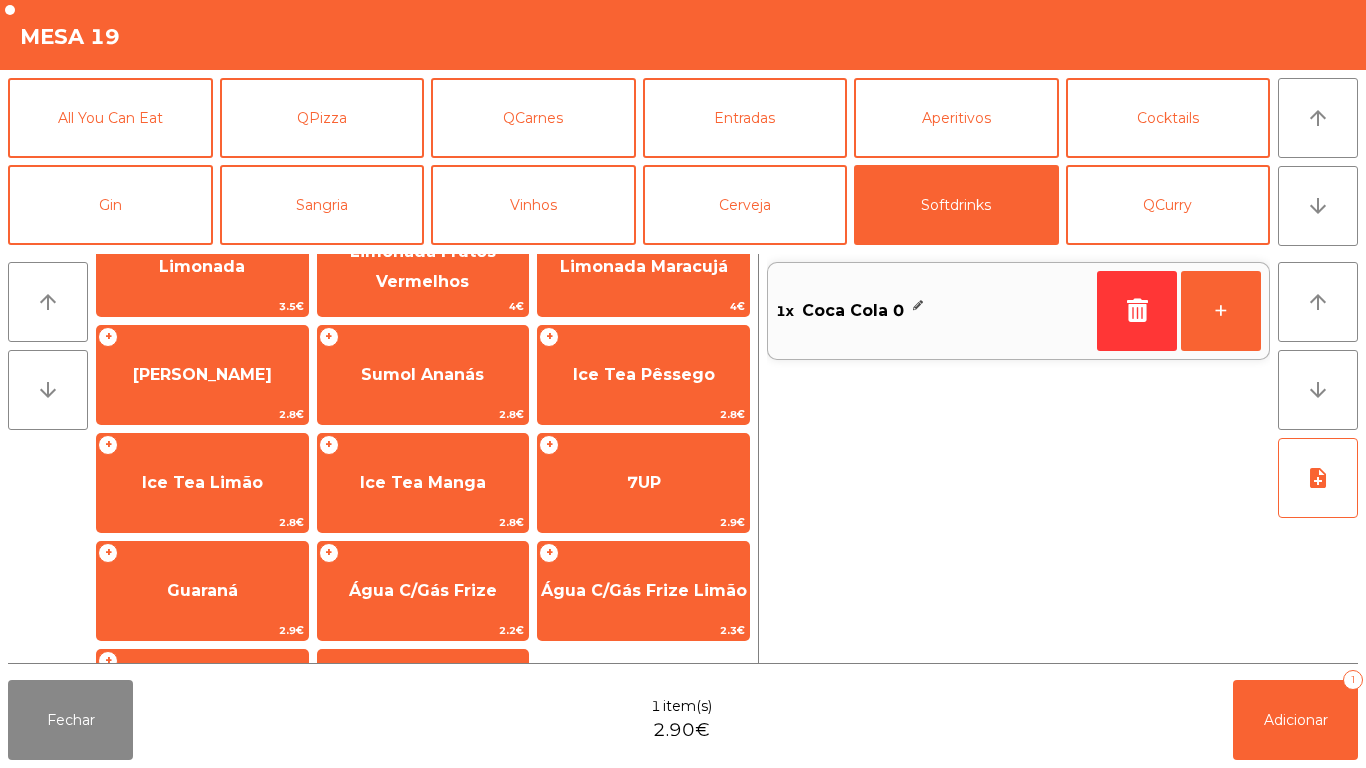 scroll, scrollTop: 261, scrollLeft: 0, axis: vertical 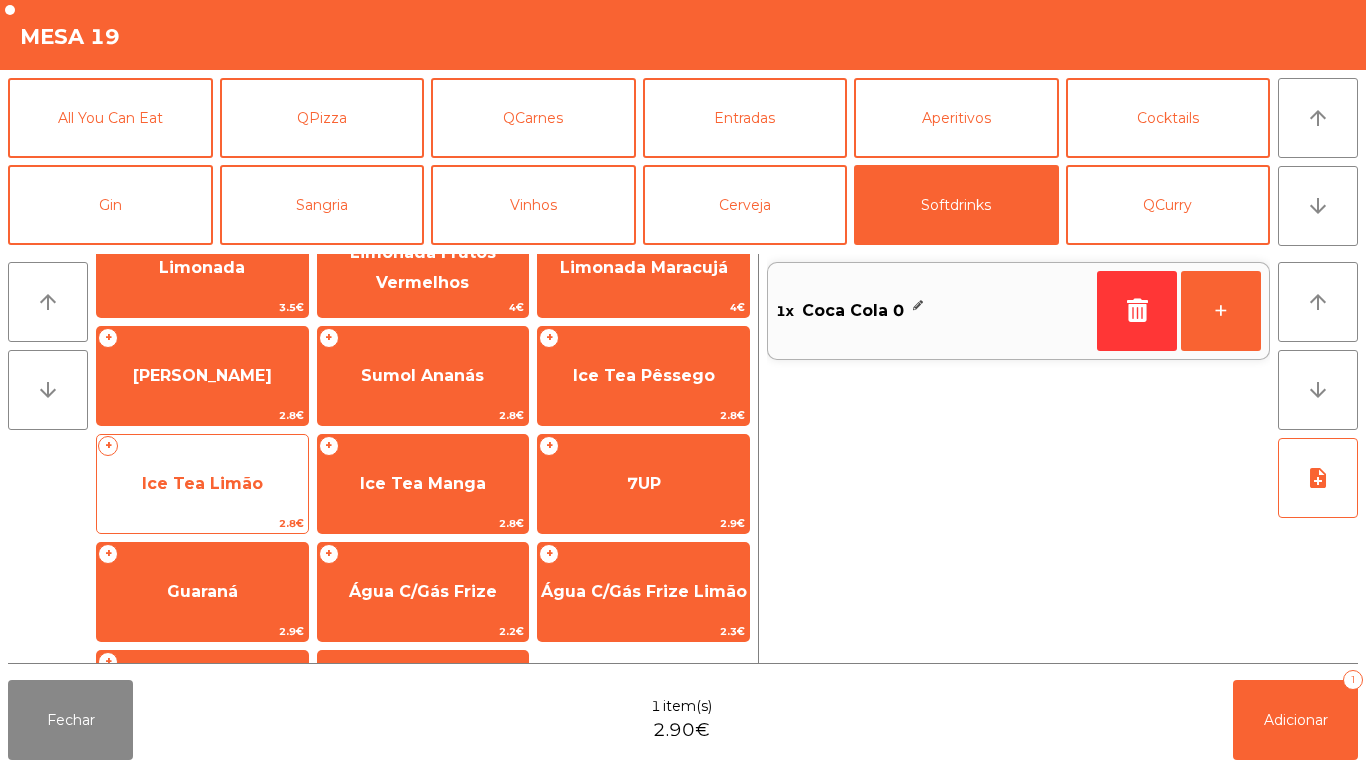 click on "Ice Tea Limão" 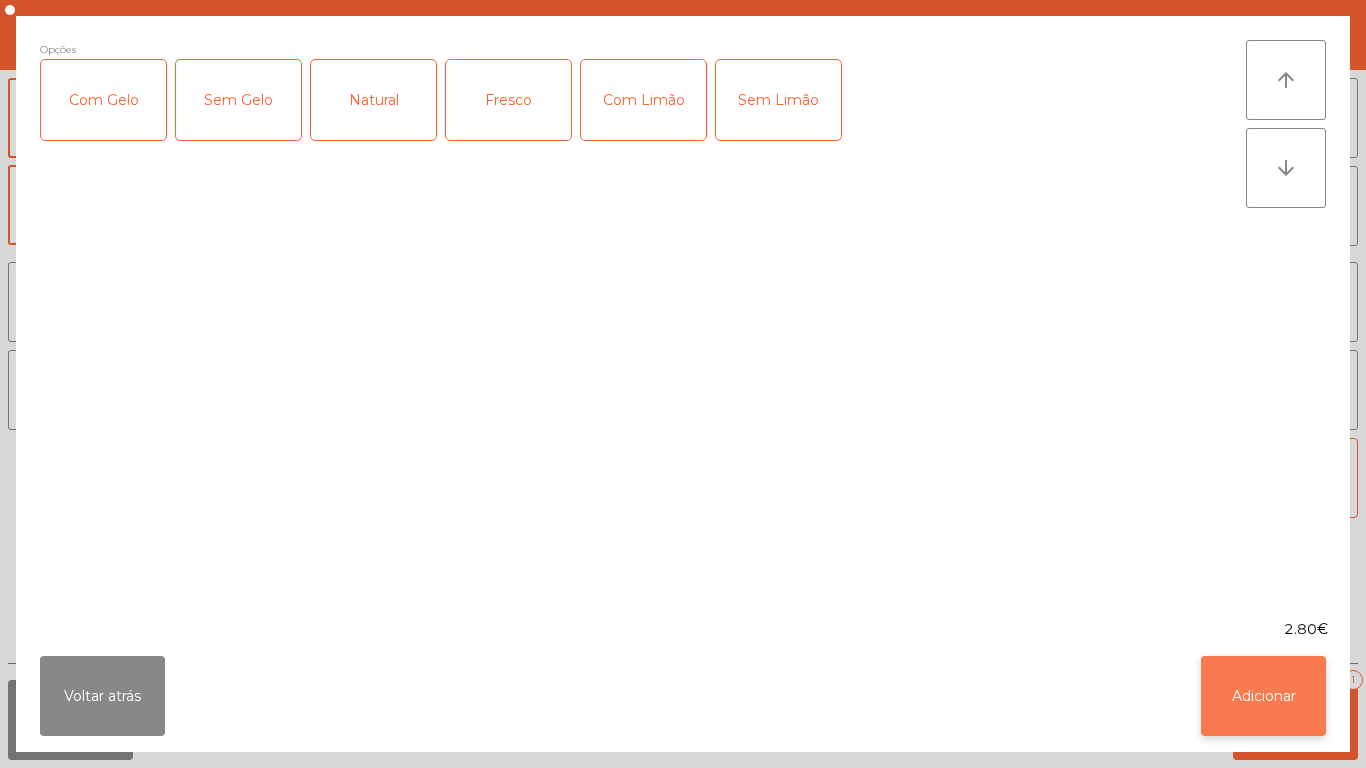 click on "Adicionar" 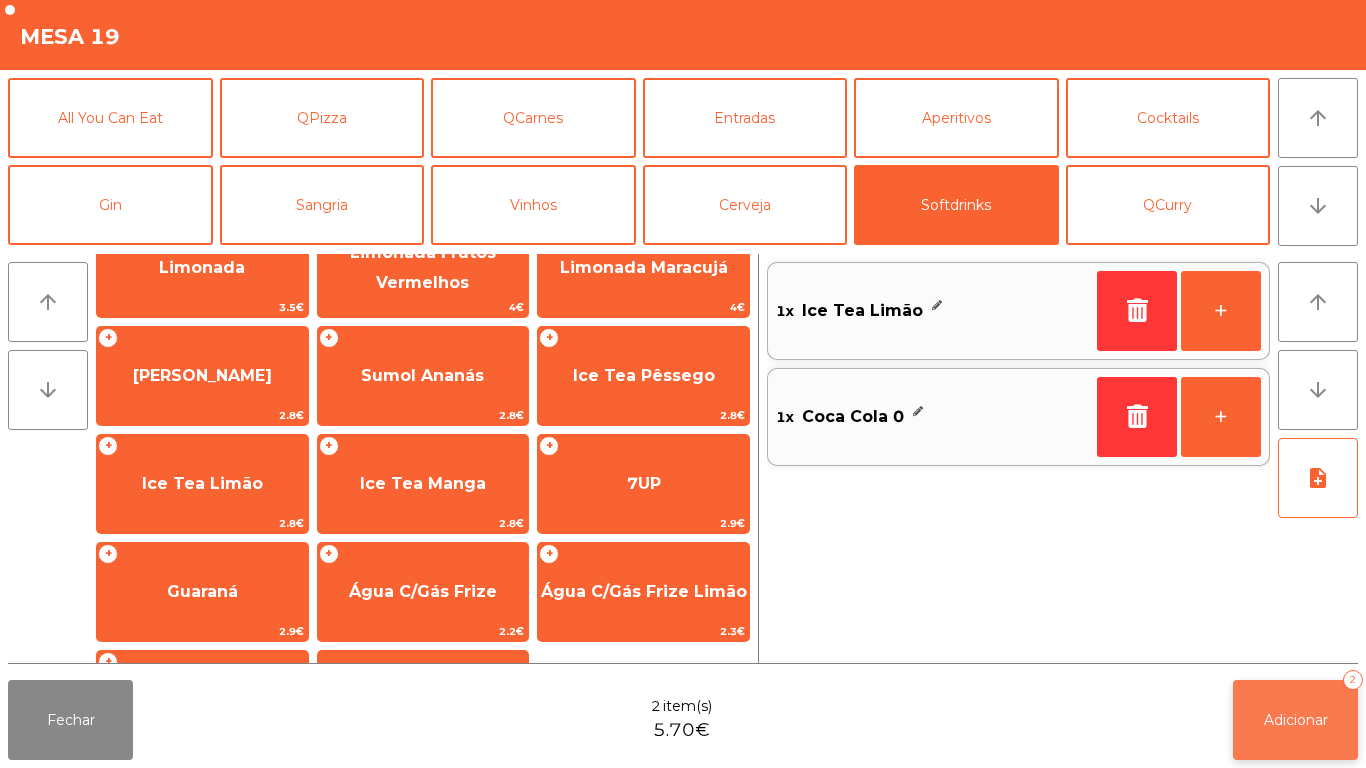 click on "Adicionar" 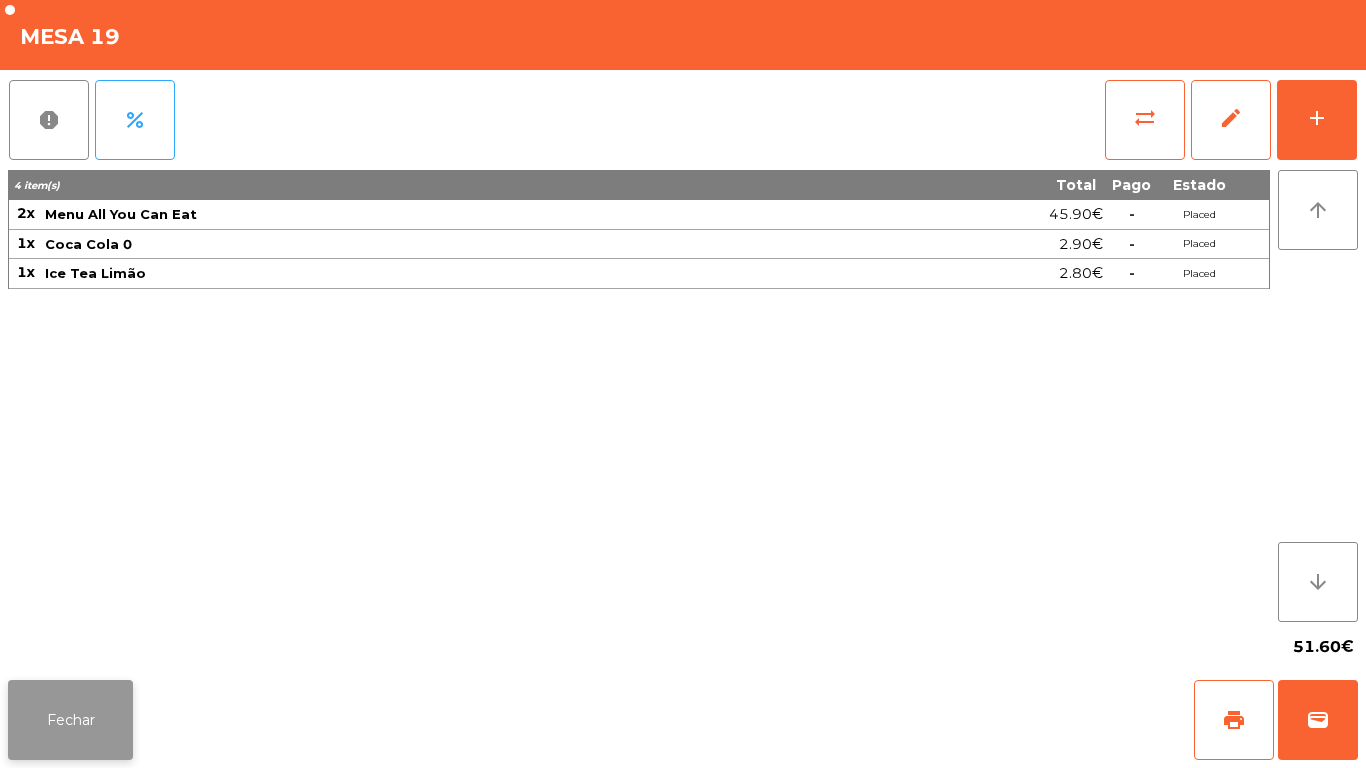 click on "Fechar" 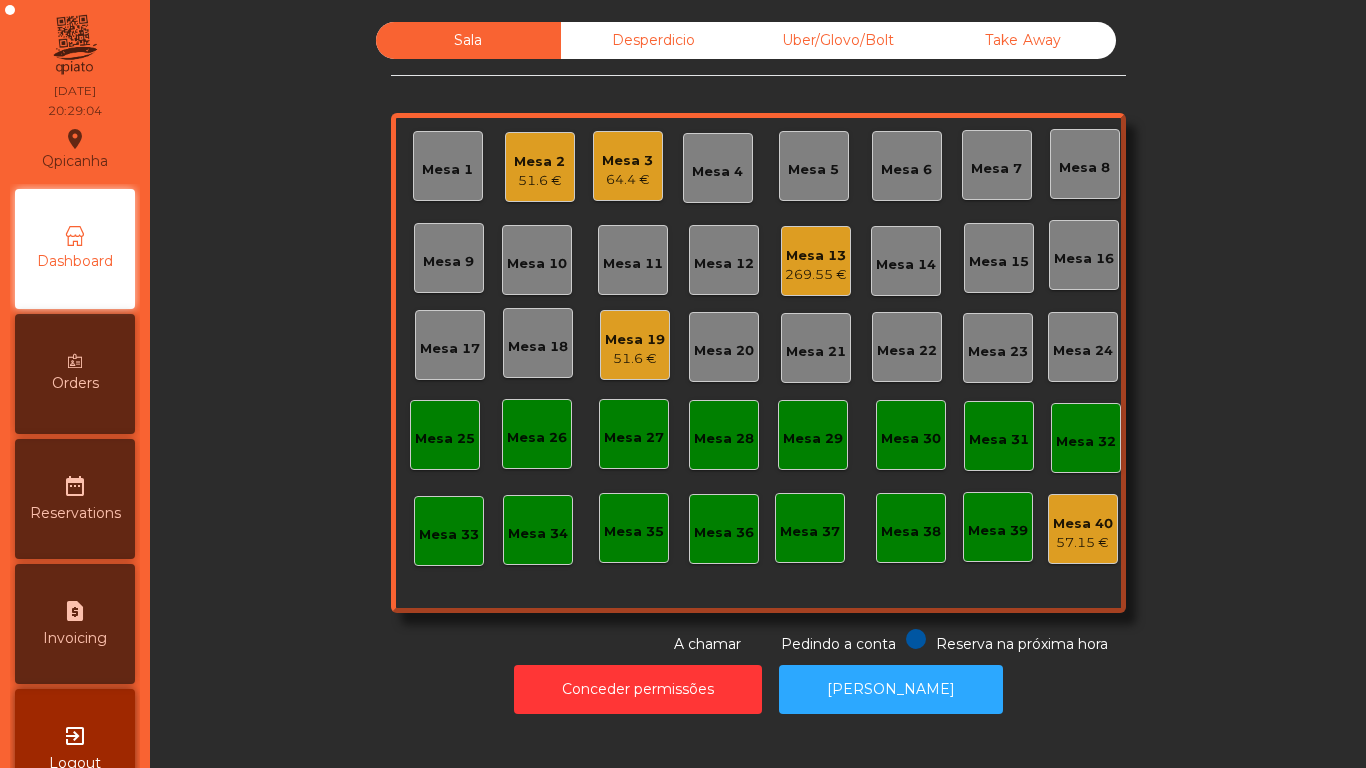 click on "269.55 €" 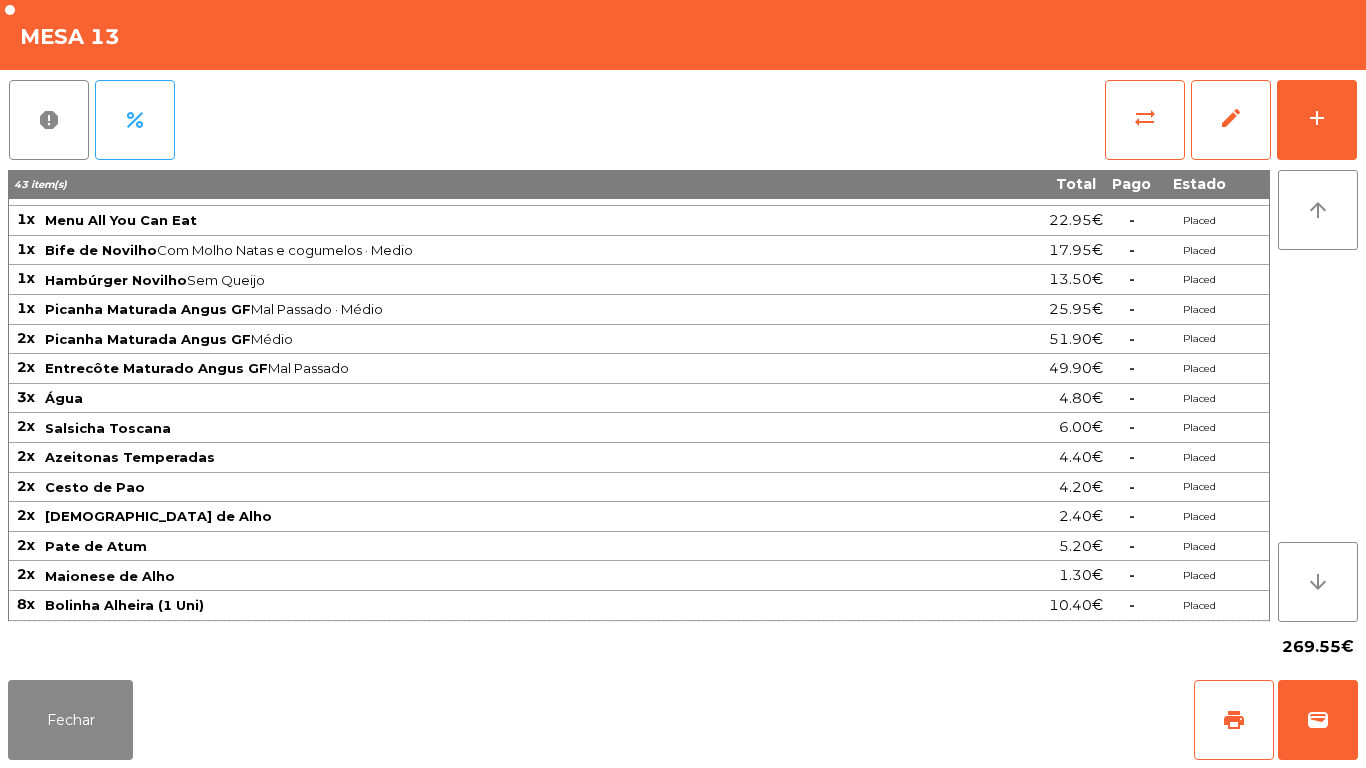 scroll, scrollTop: 0, scrollLeft: 0, axis: both 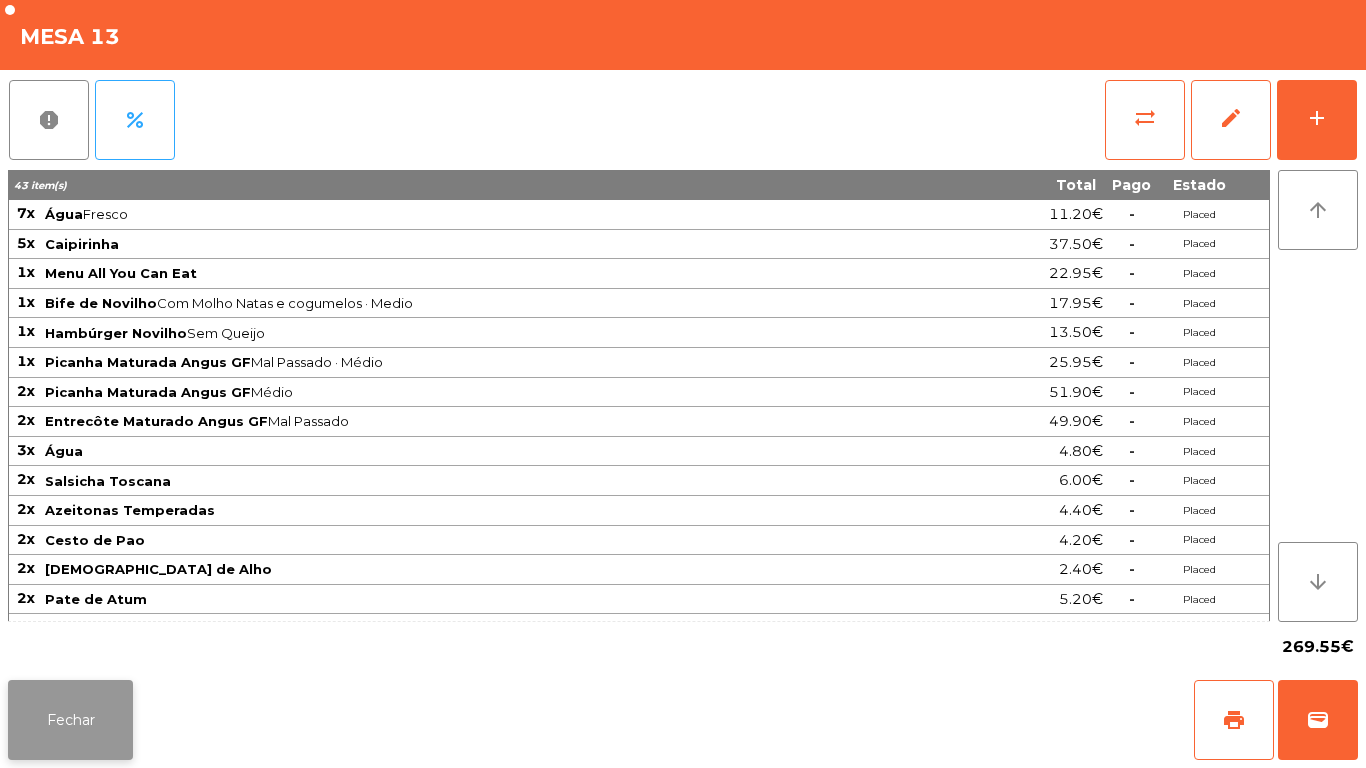 click on "Fechar" 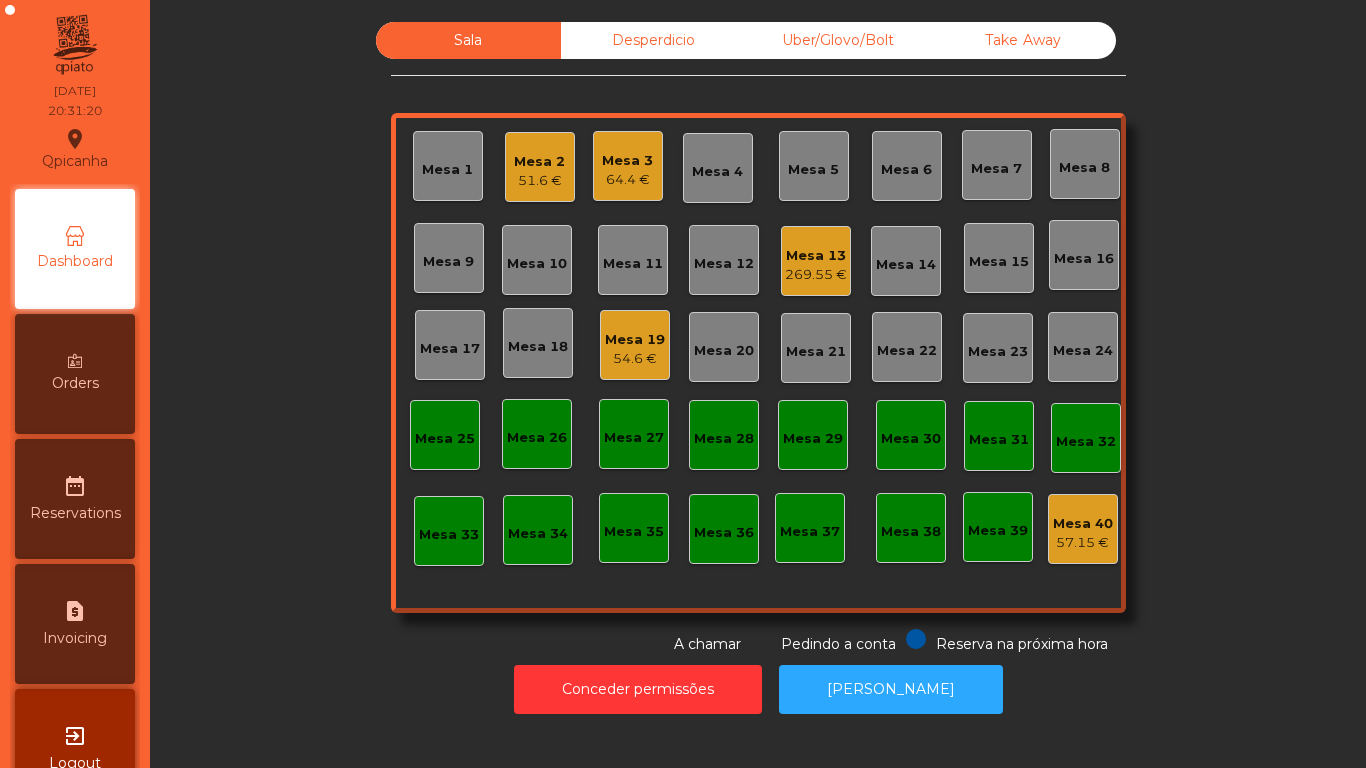 click on "54.6 €" 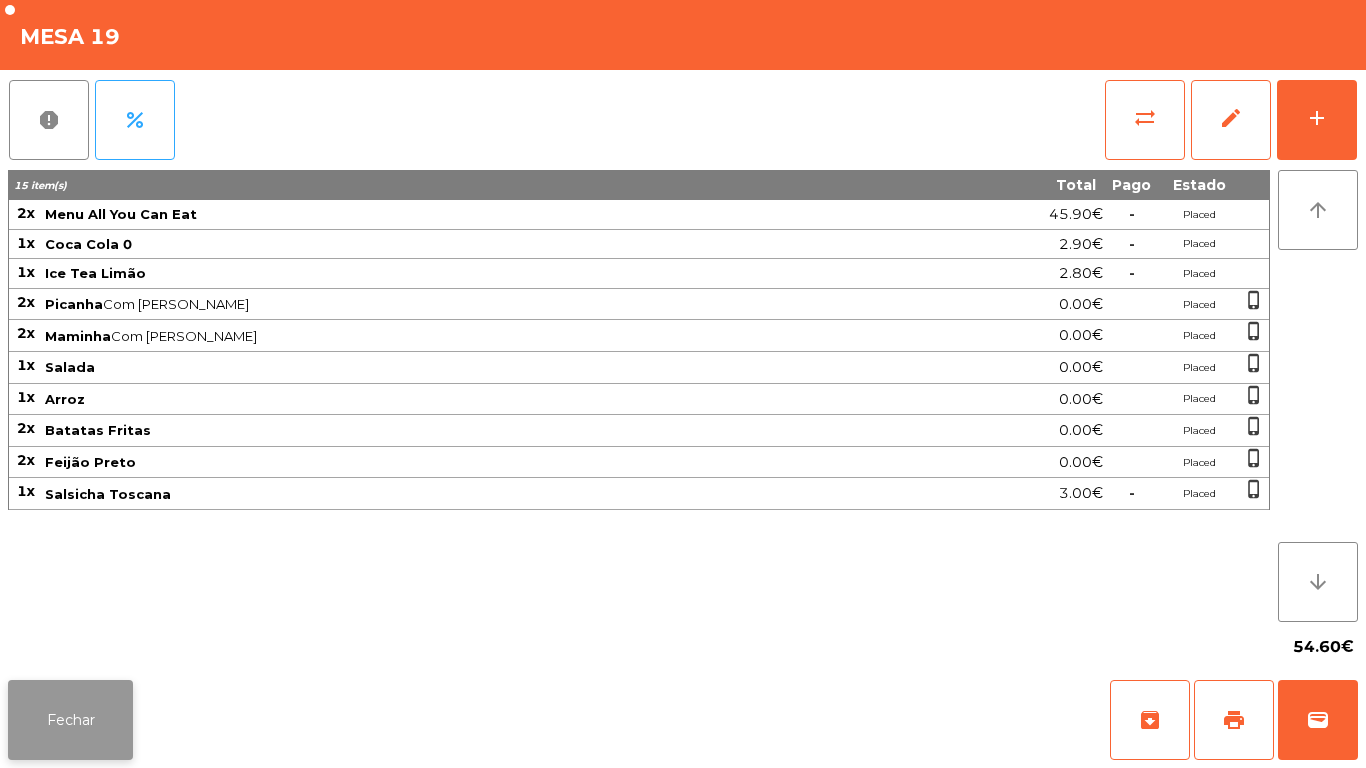 click on "Fechar" 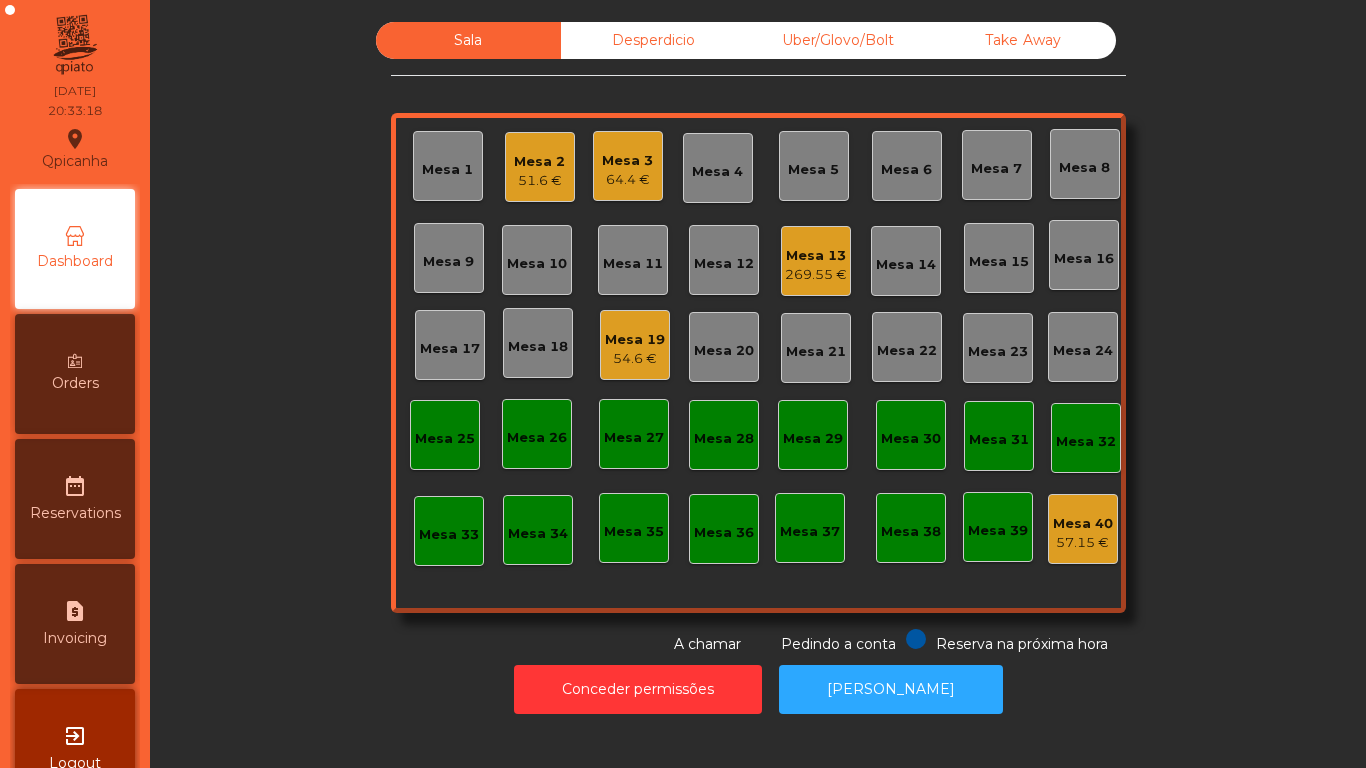 click on "Mesa 3" 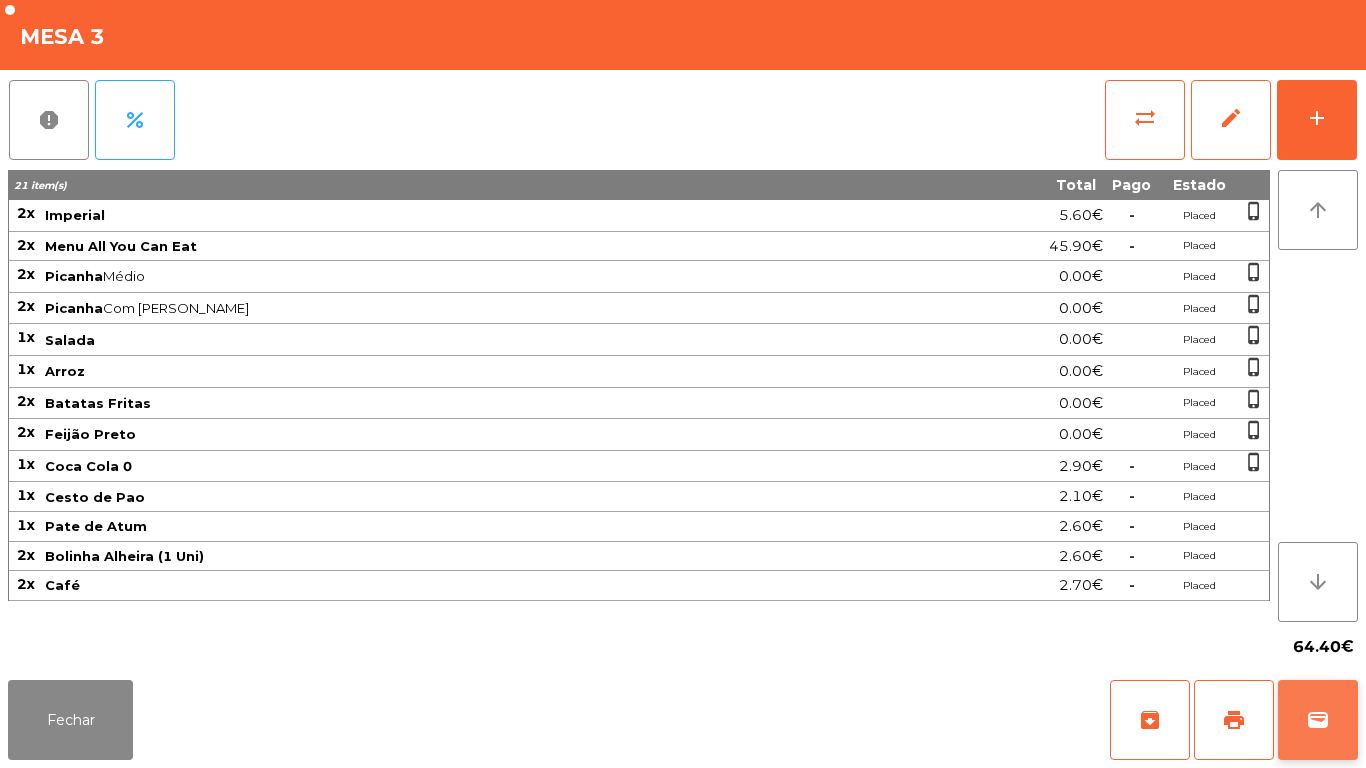 click on "wallet" 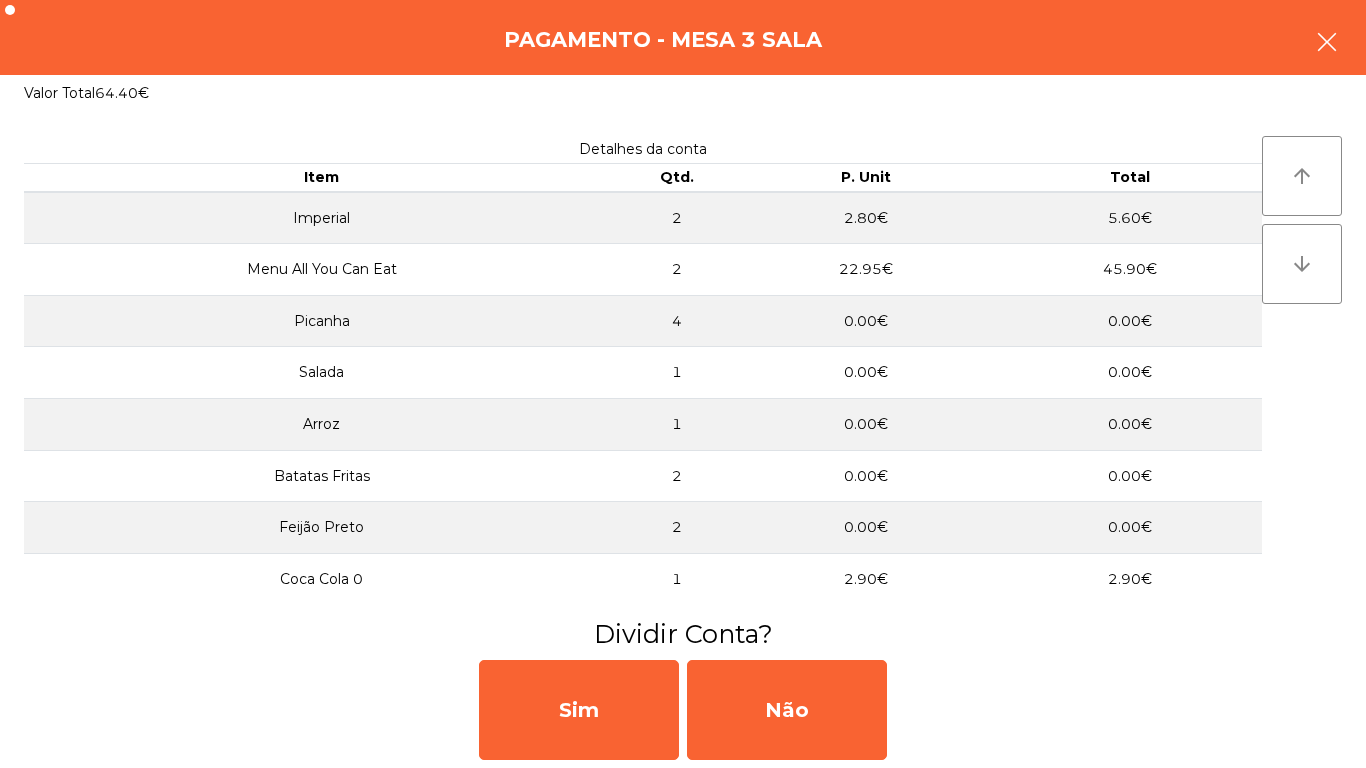 click 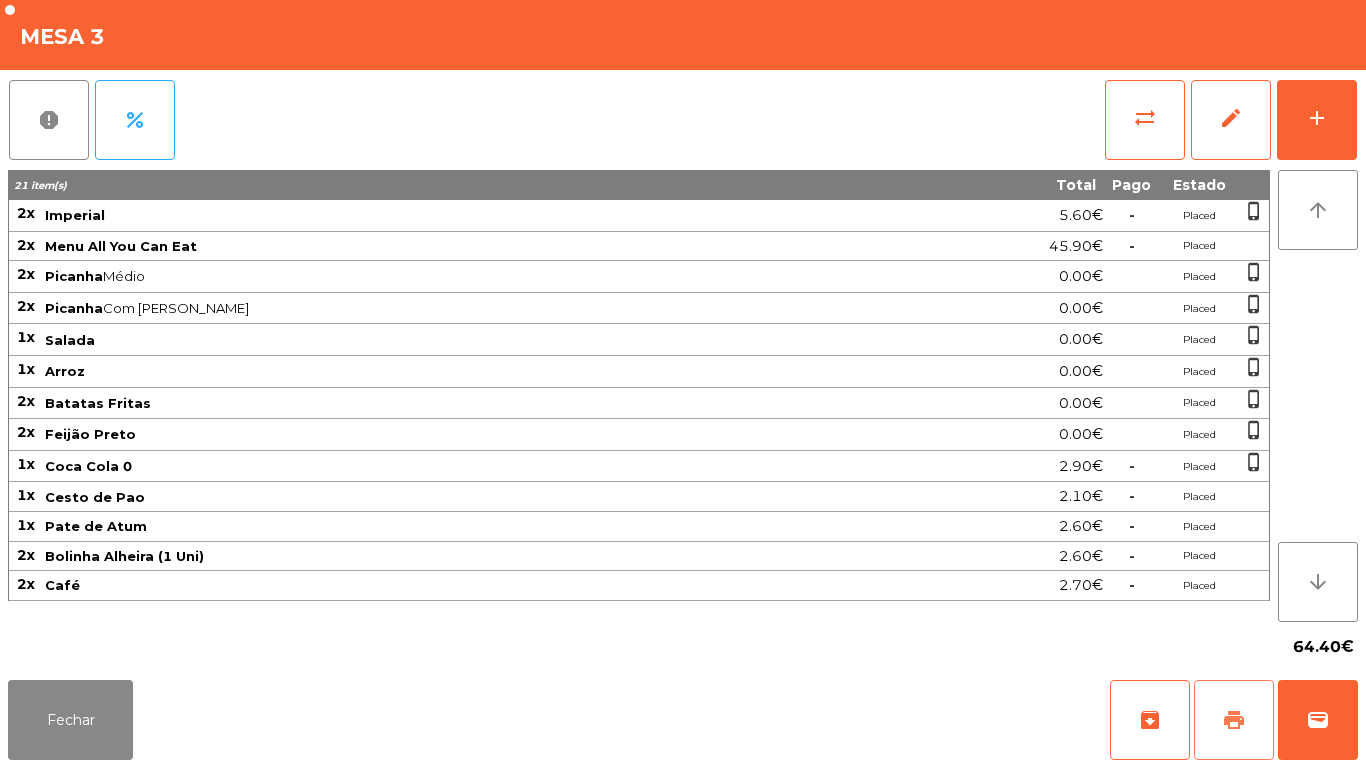 click on "print" 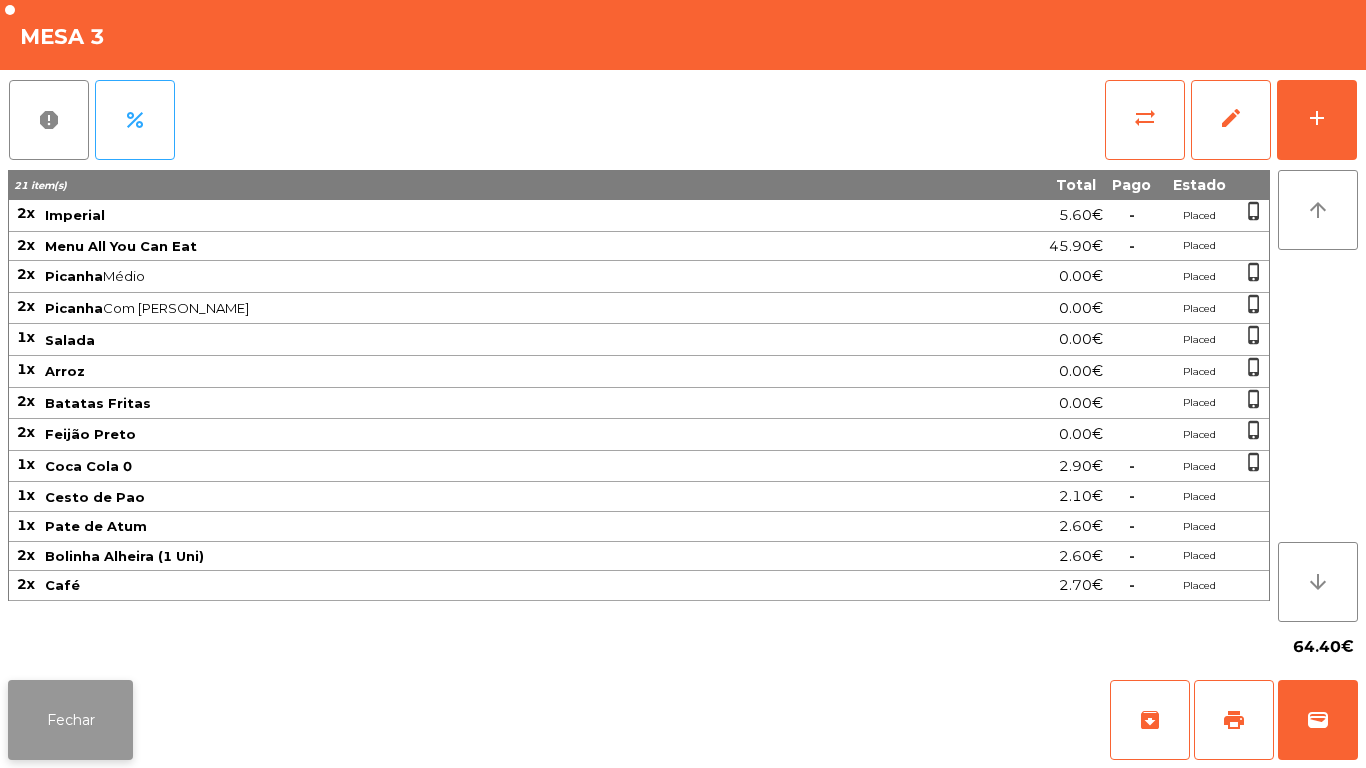 click on "Fechar" 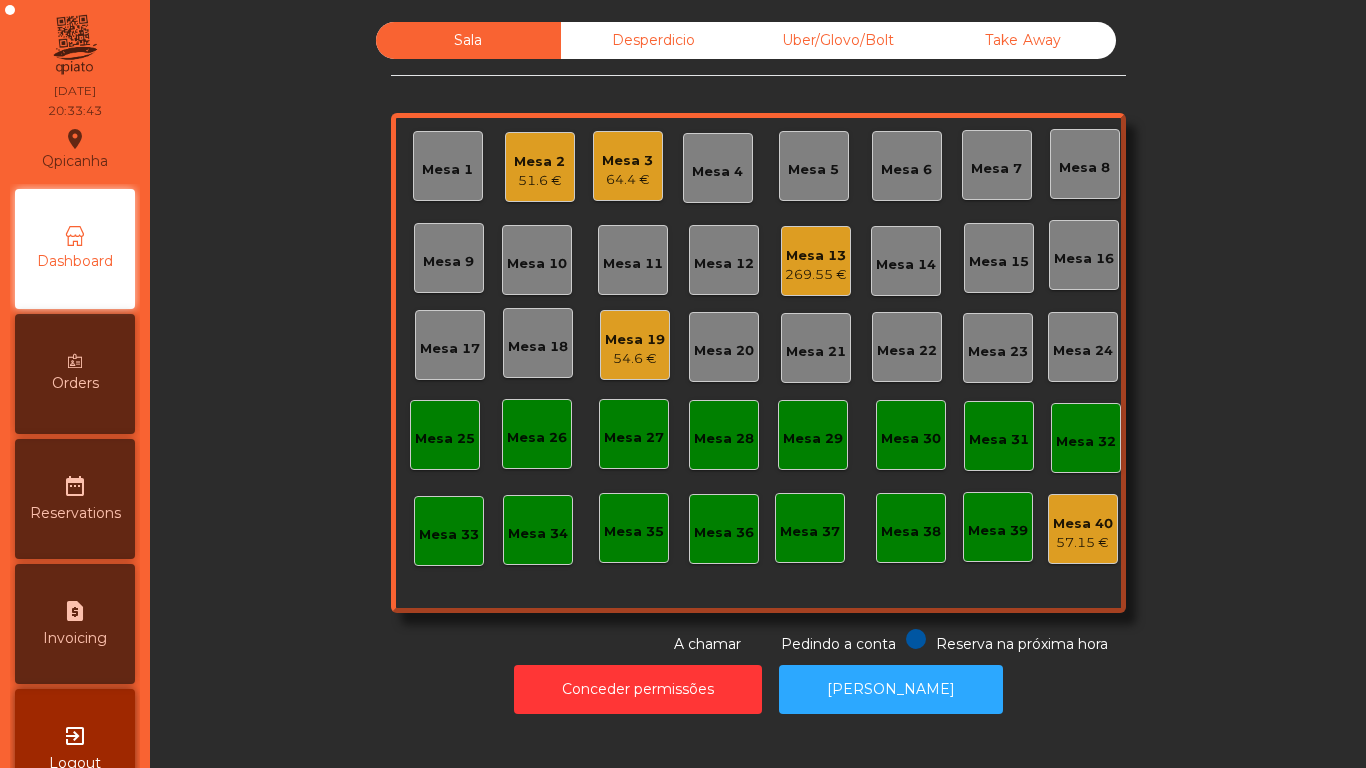 click on "Mesa 19" 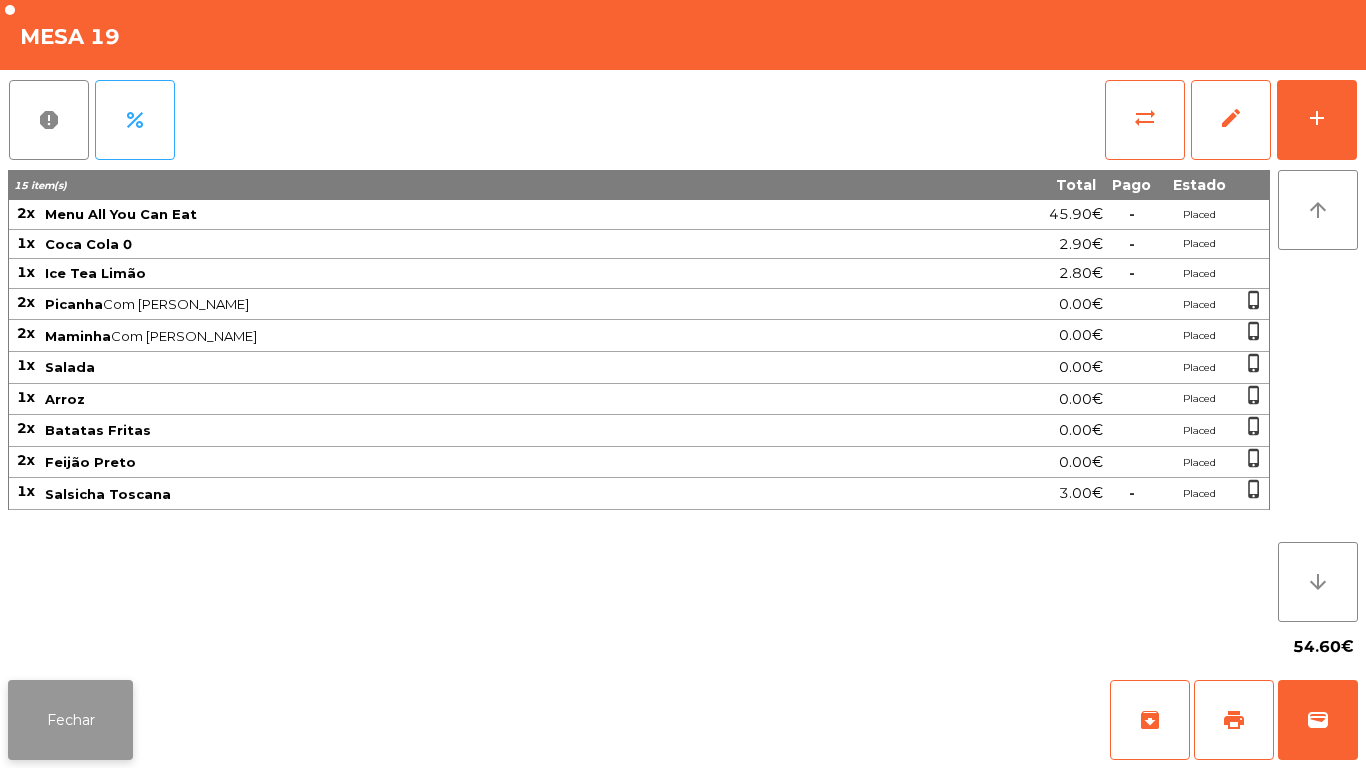 click on "Fechar" 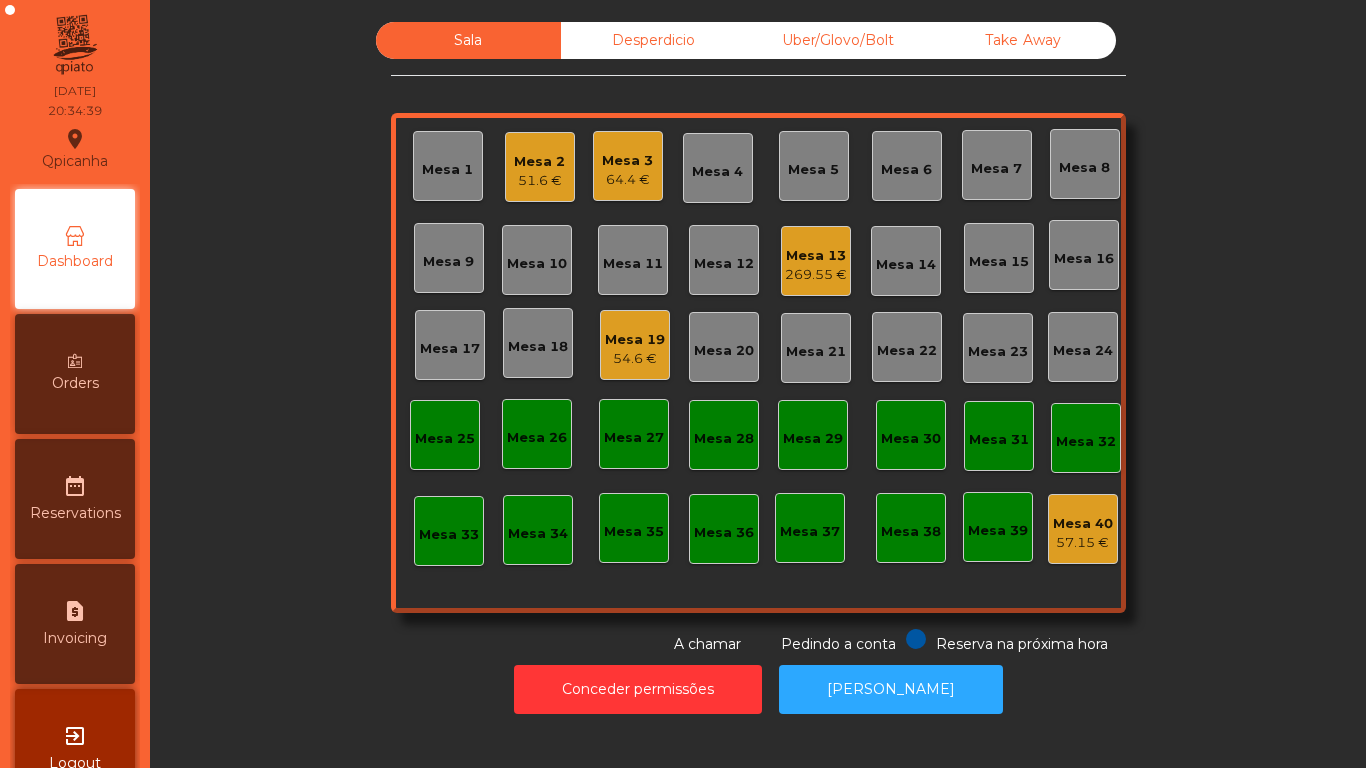 click on "64.4 €" 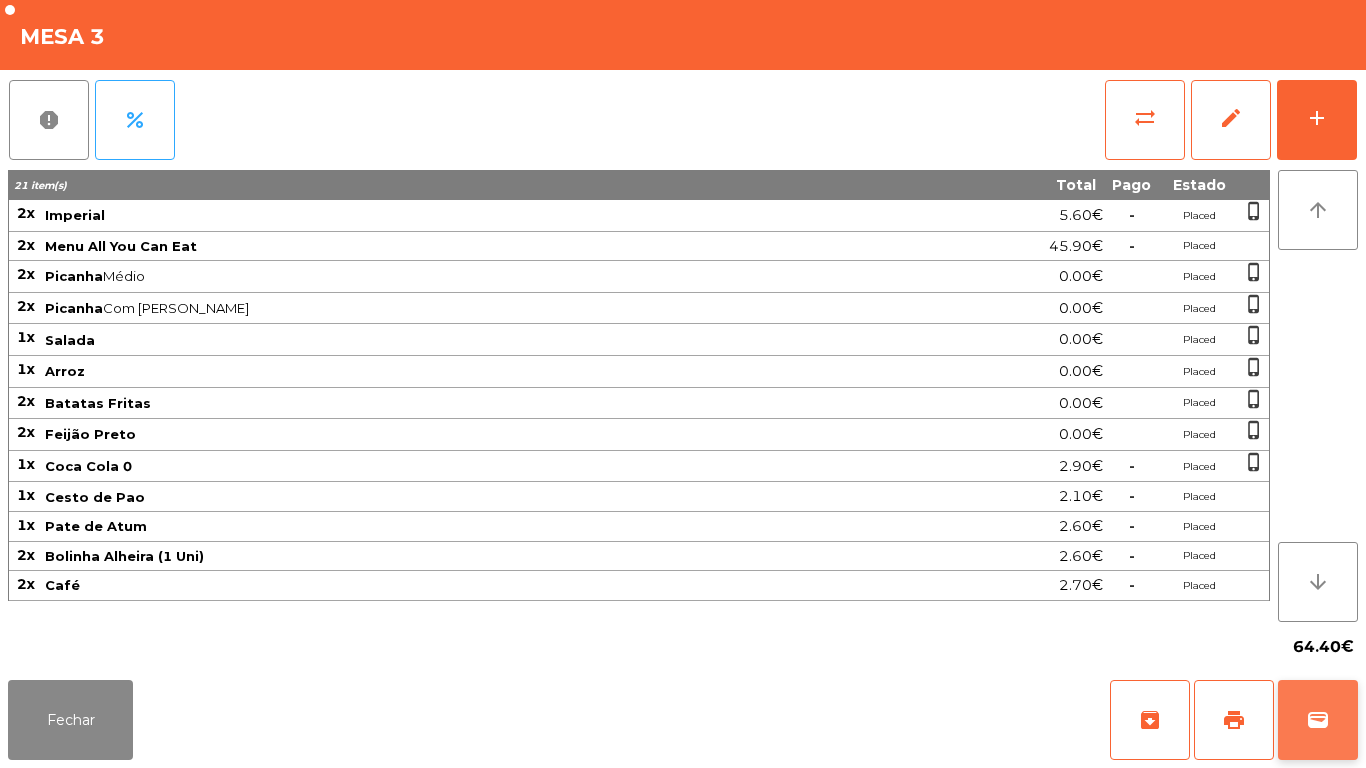 click on "wallet" 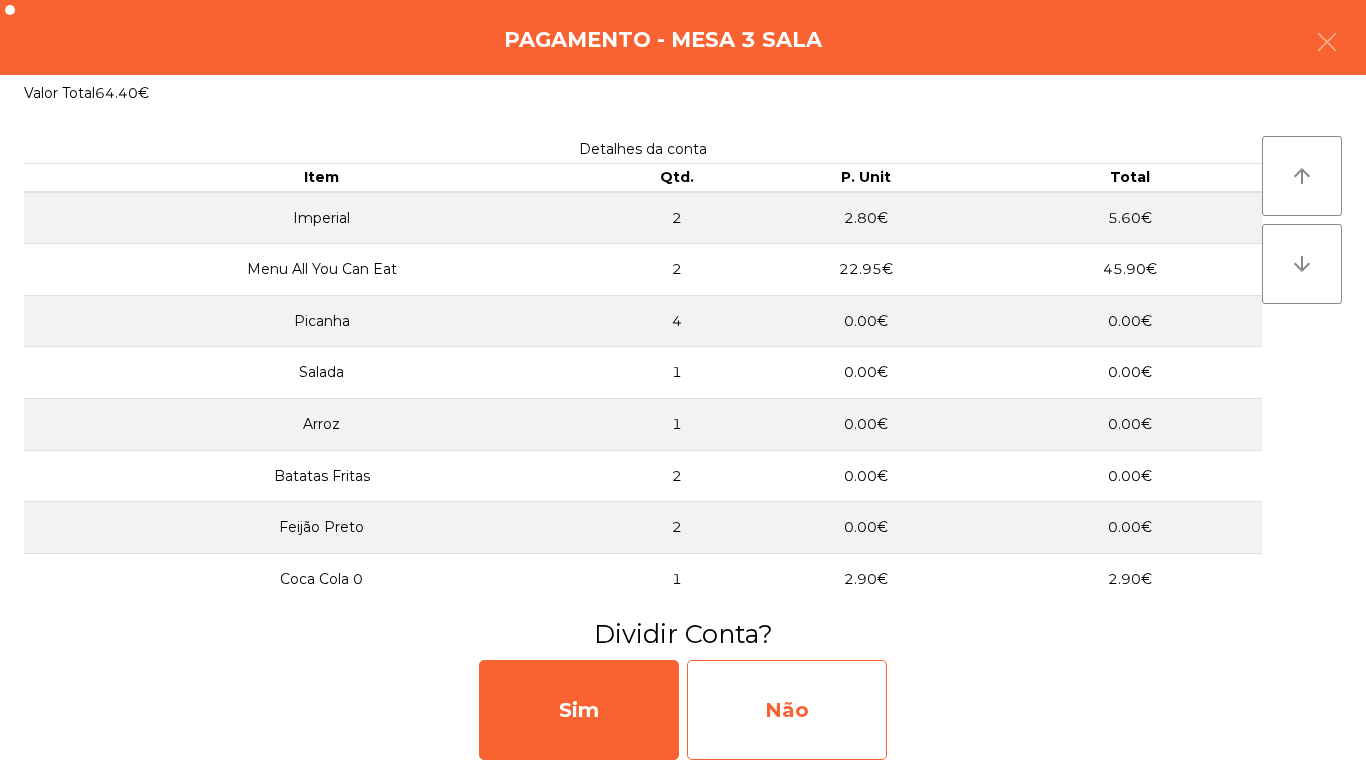 click on "Não" 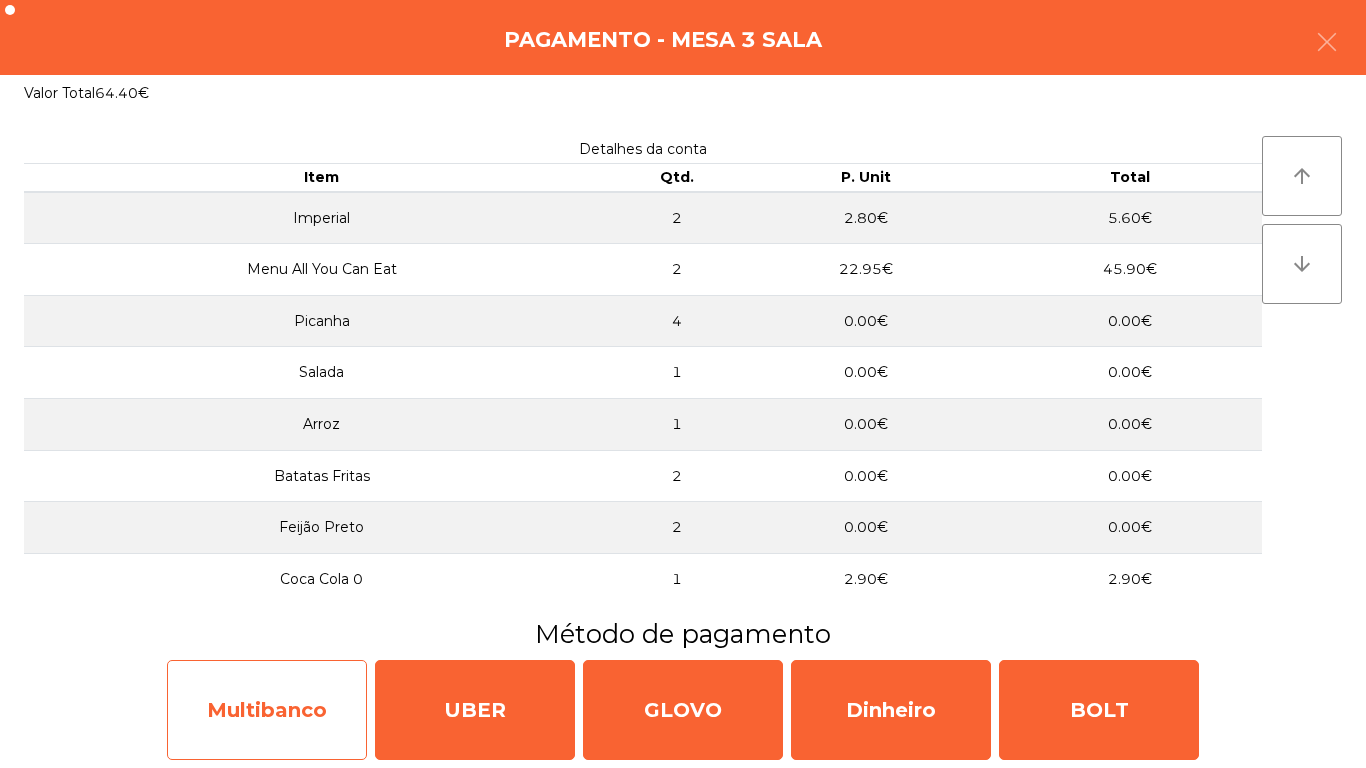 click on "Multibanco" 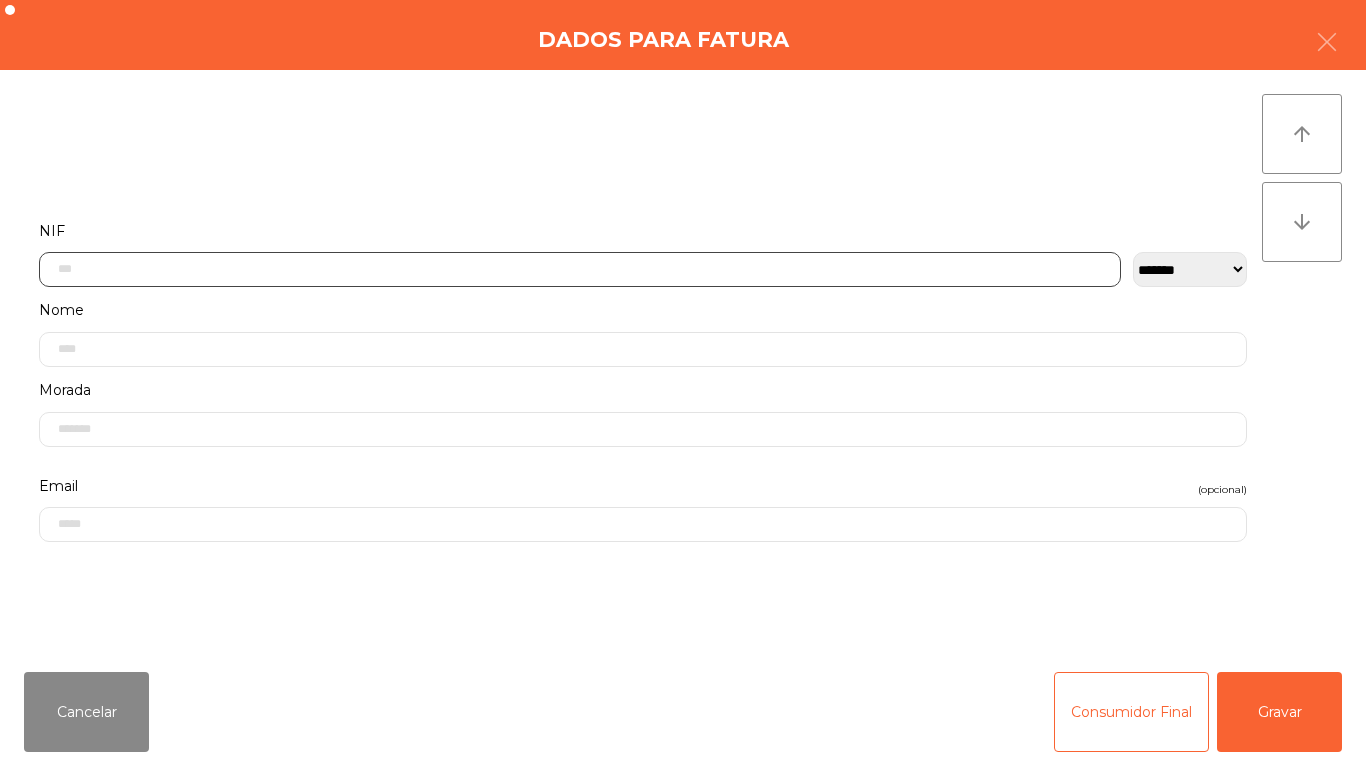 click 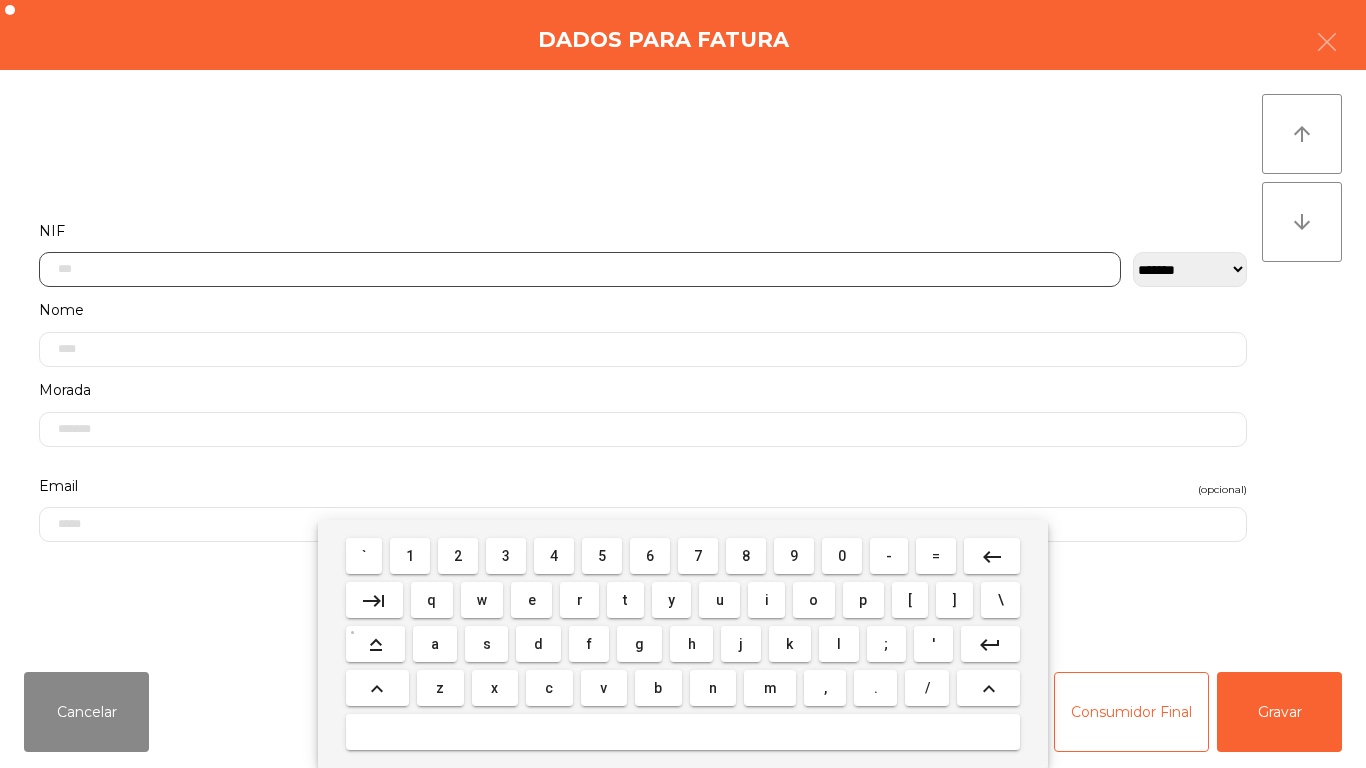 scroll, scrollTop: 122, scrollLeft: 0, axis: vertical 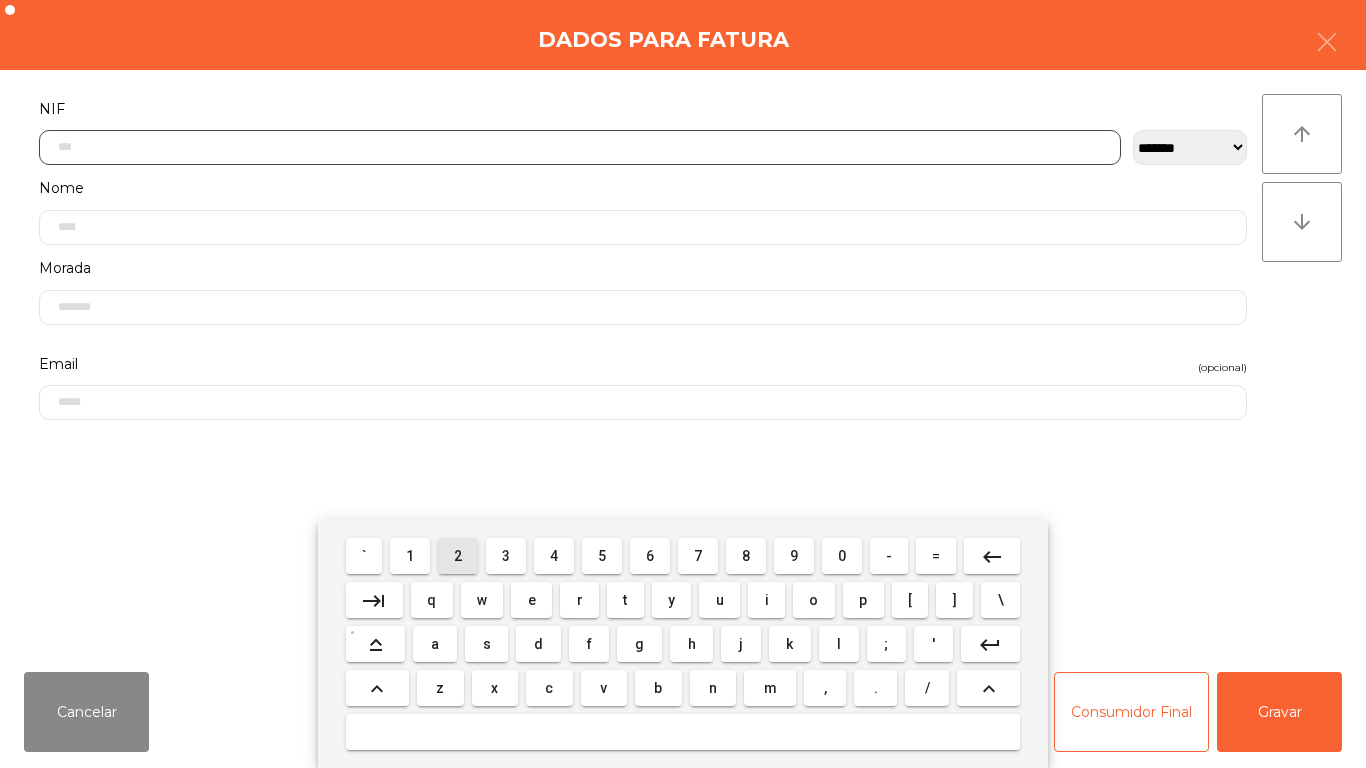 click on "2" at bounding box center [458, 556] 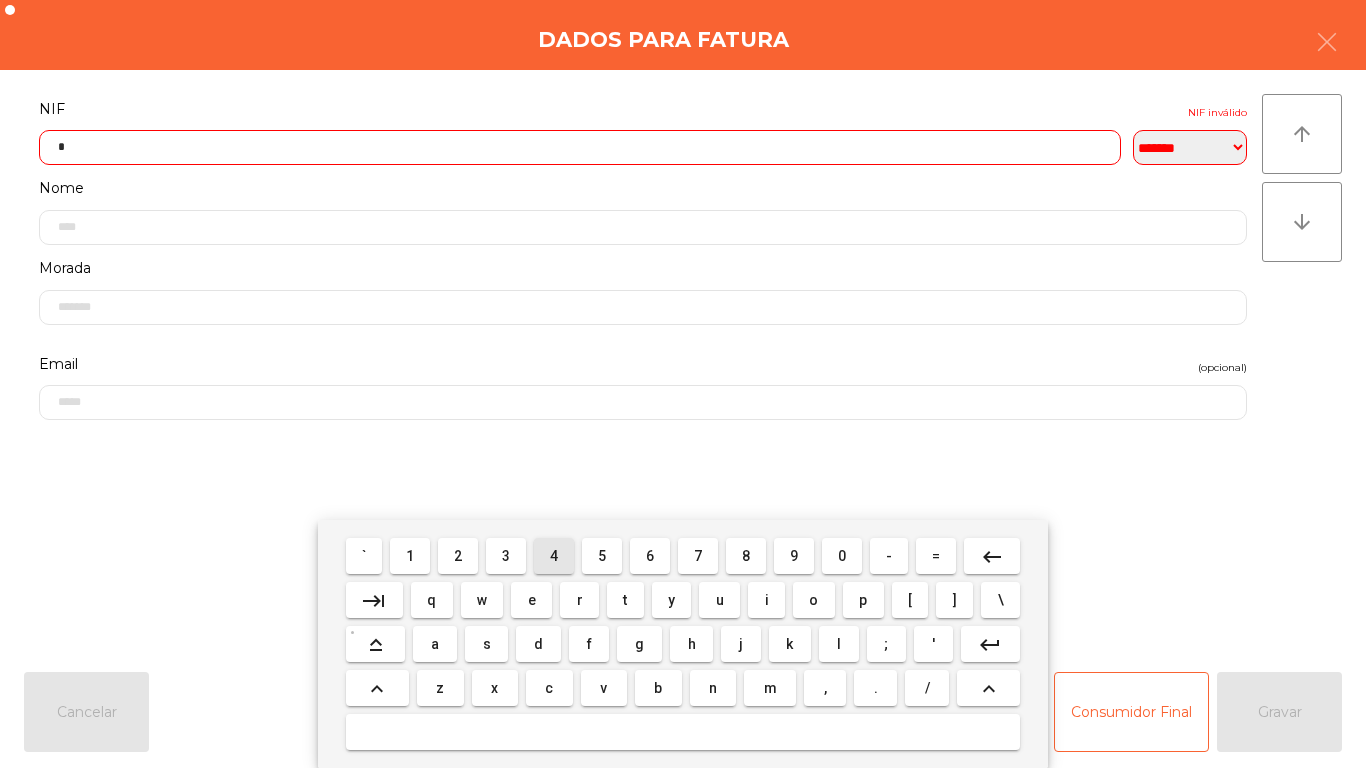 click on "4" at bounding box center (554, 556) 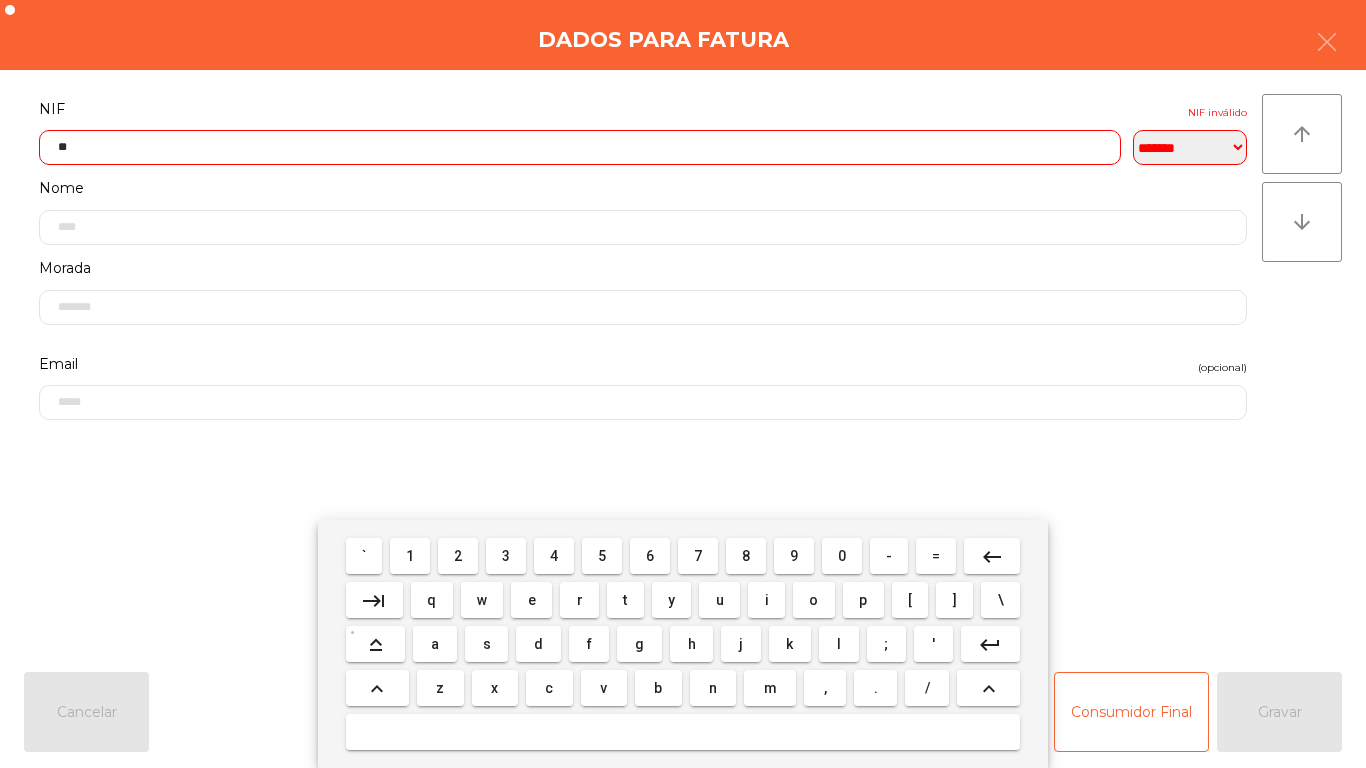 click on "8" at bounding box center [746, 556] 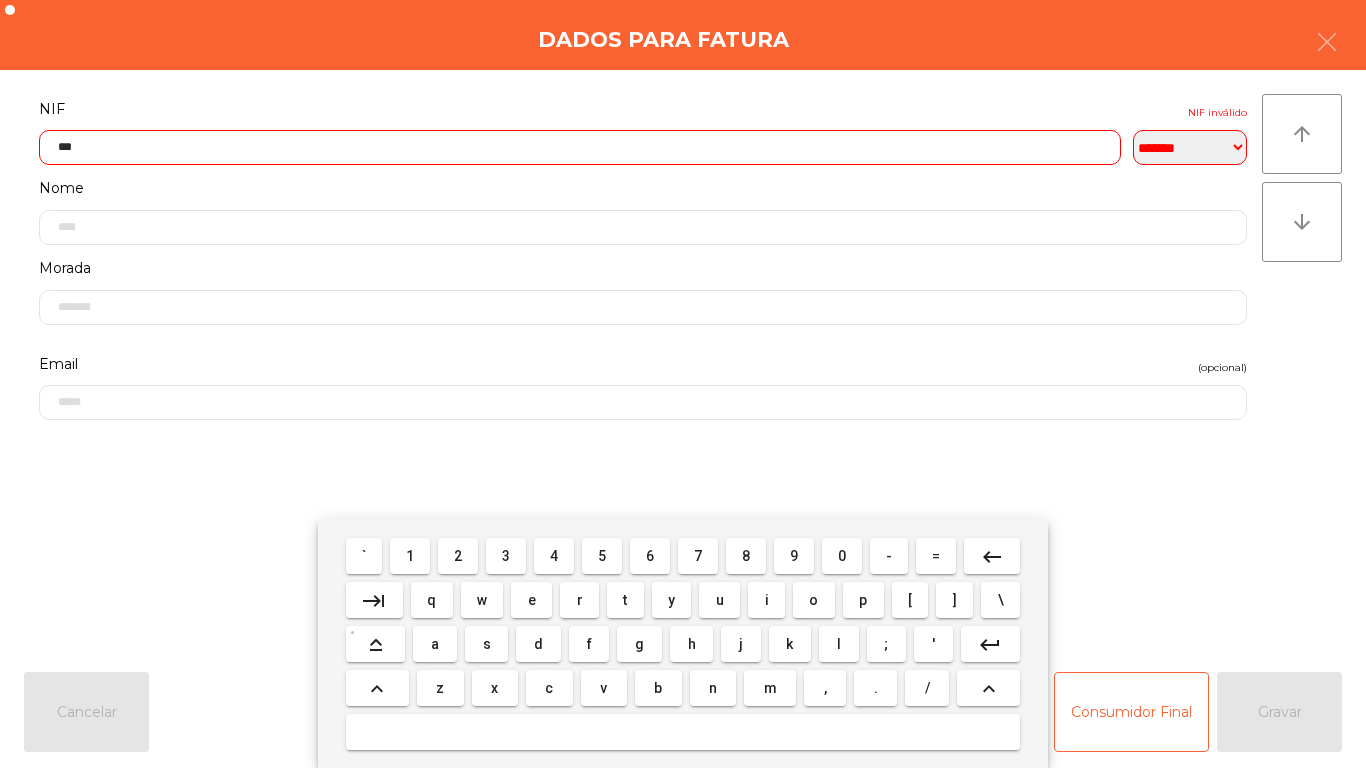 click on "7" at bounding box center (698, 556) 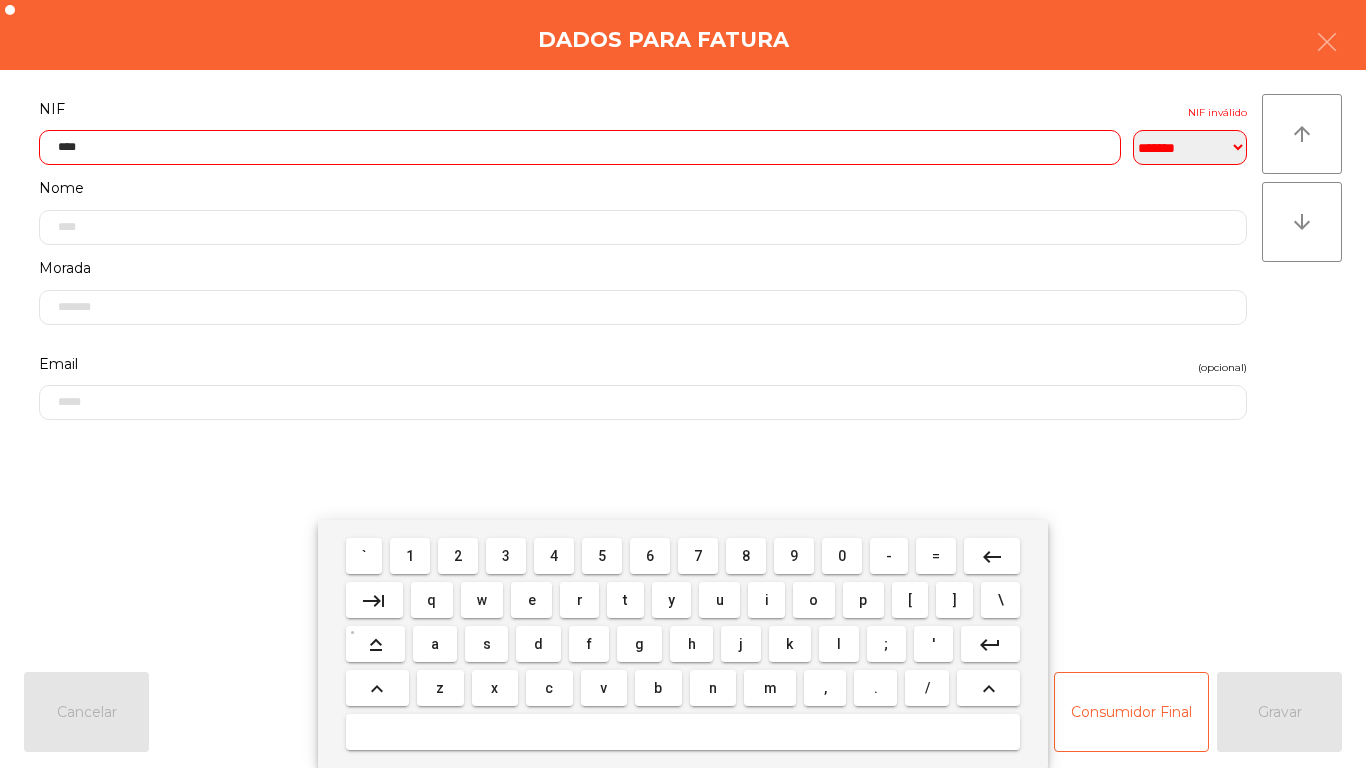 click on "4" at bounding box center (554, 556) 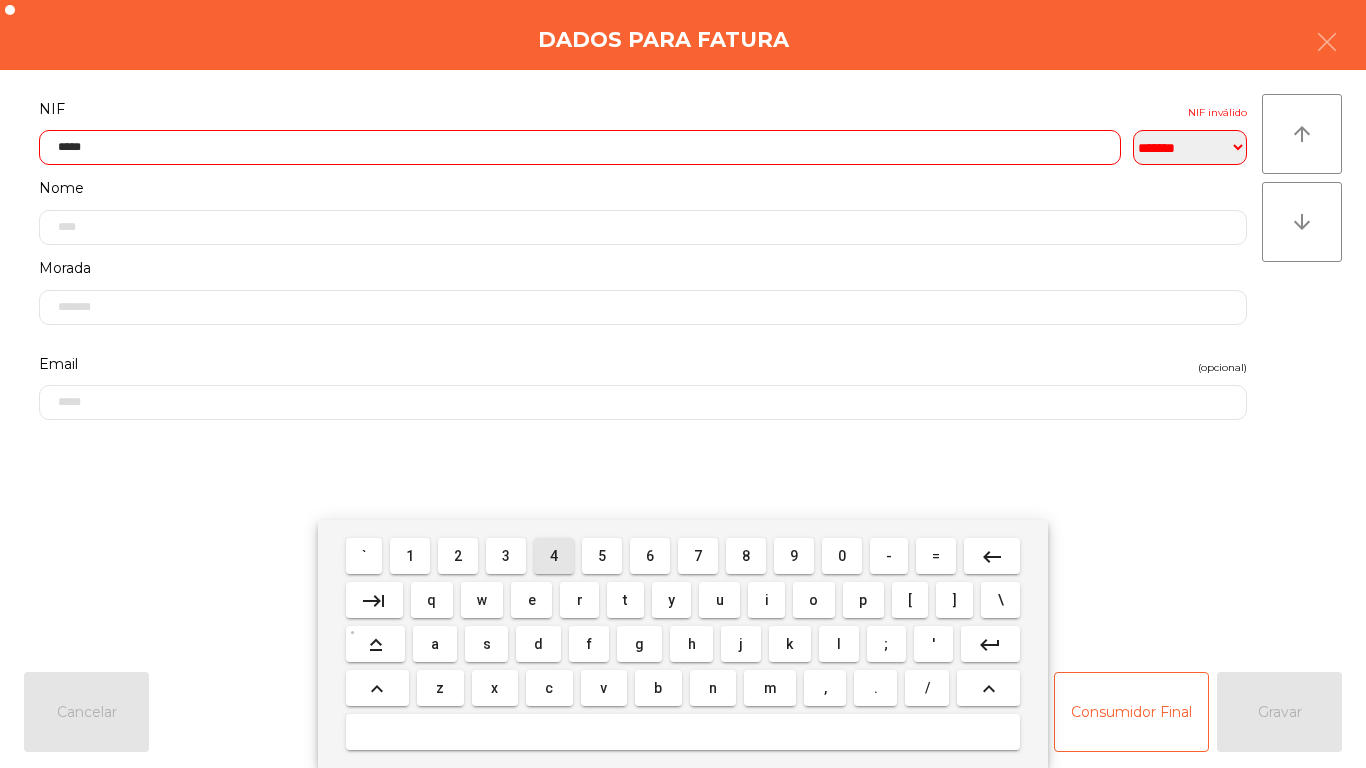 click on "4" at bounding box center (554, 556) 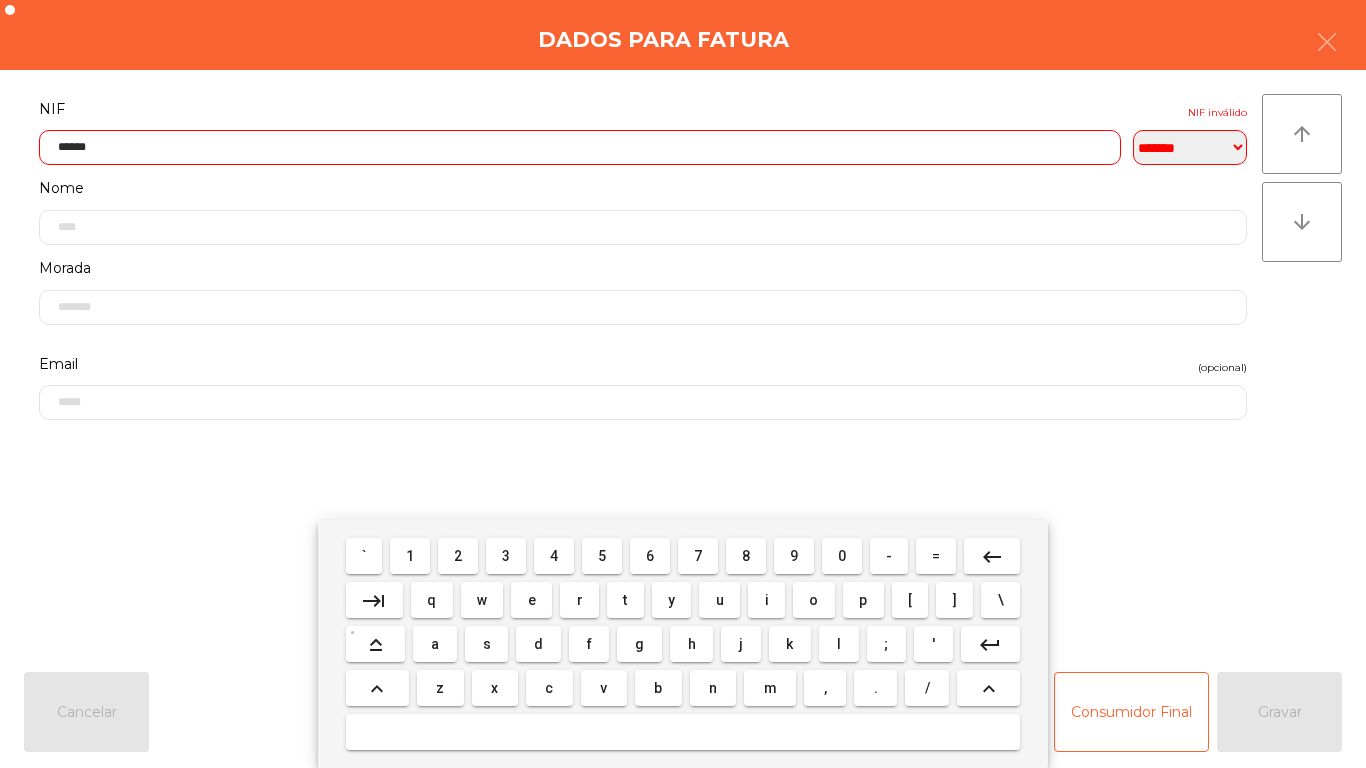 click on "6" at bounding box center (650, 556) 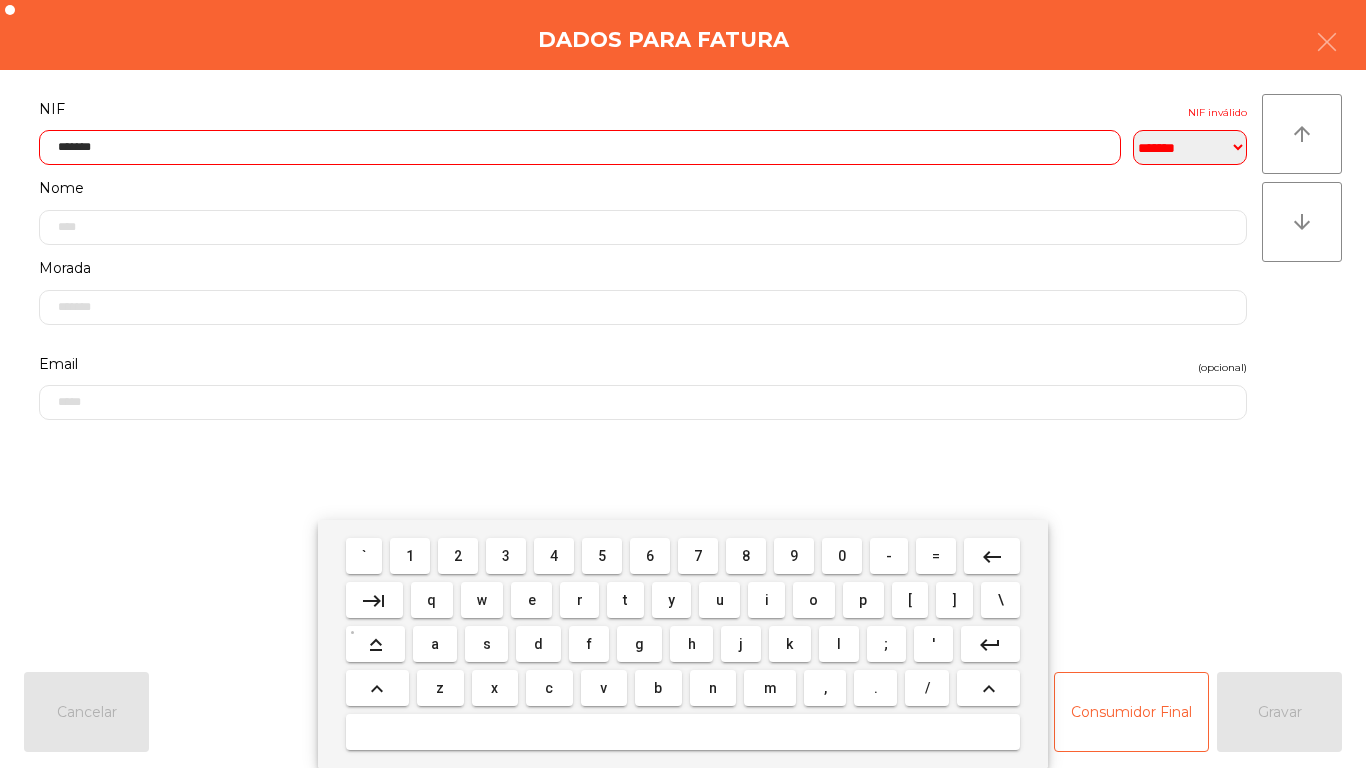 click on "0" at bounding box center (842, 556) 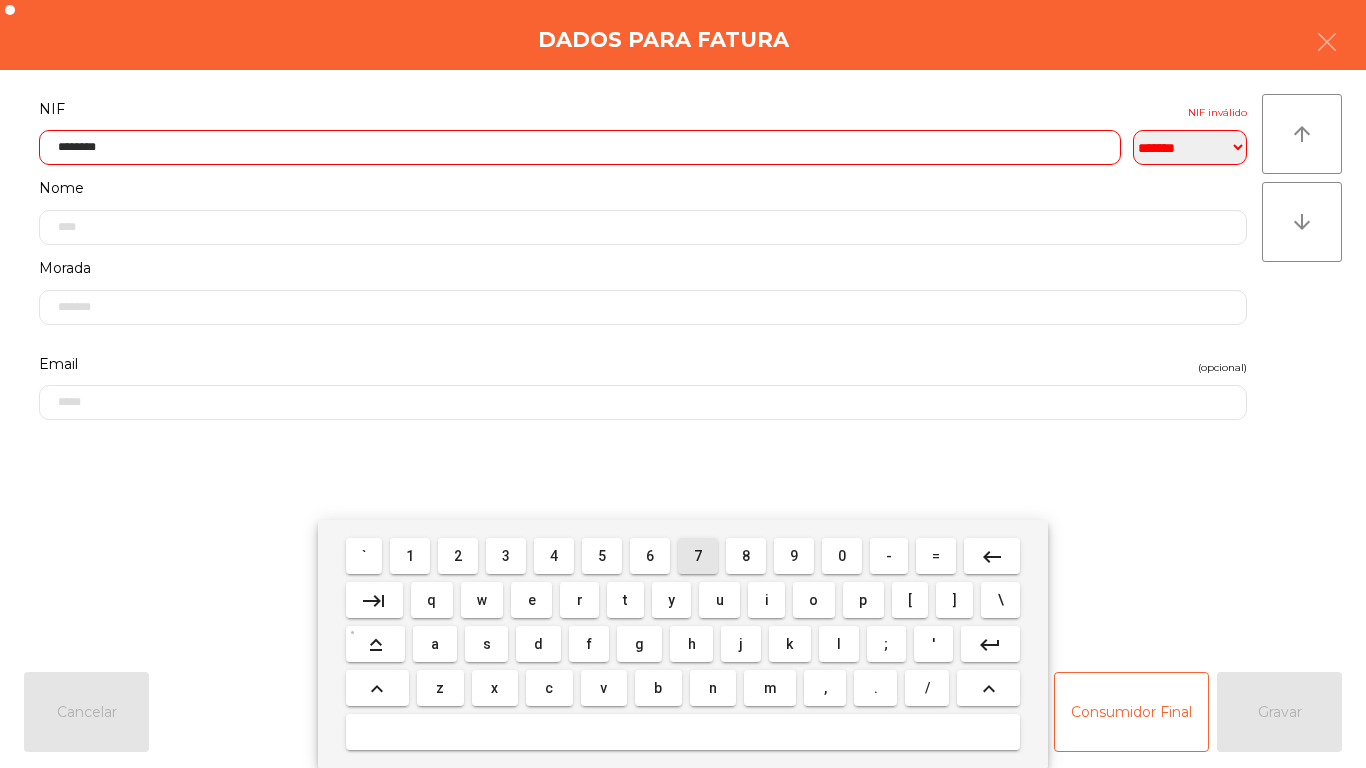 click on "7" at bounding box center [698, 556] 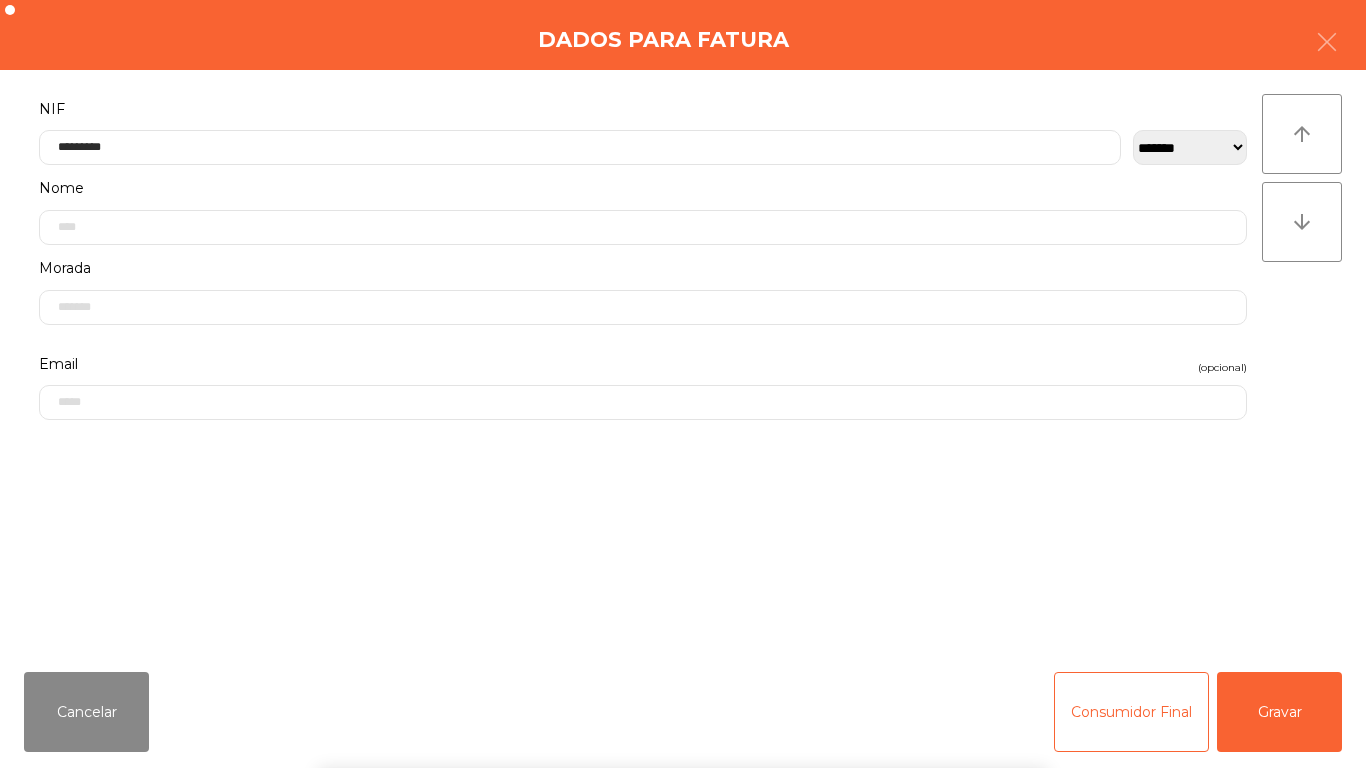 click on "` 1 2 3 4 5 6 7 8 9 0 - = keyboard_backspace keyboard_tab q w e r t y u i o p [ ] \ keyboard_capslock a s d f g h j k l ; ' keyboard_return keyboard_arrow_up z x c v b n m , . / keyboard_arrow_up" at bounding box center (683, 644) 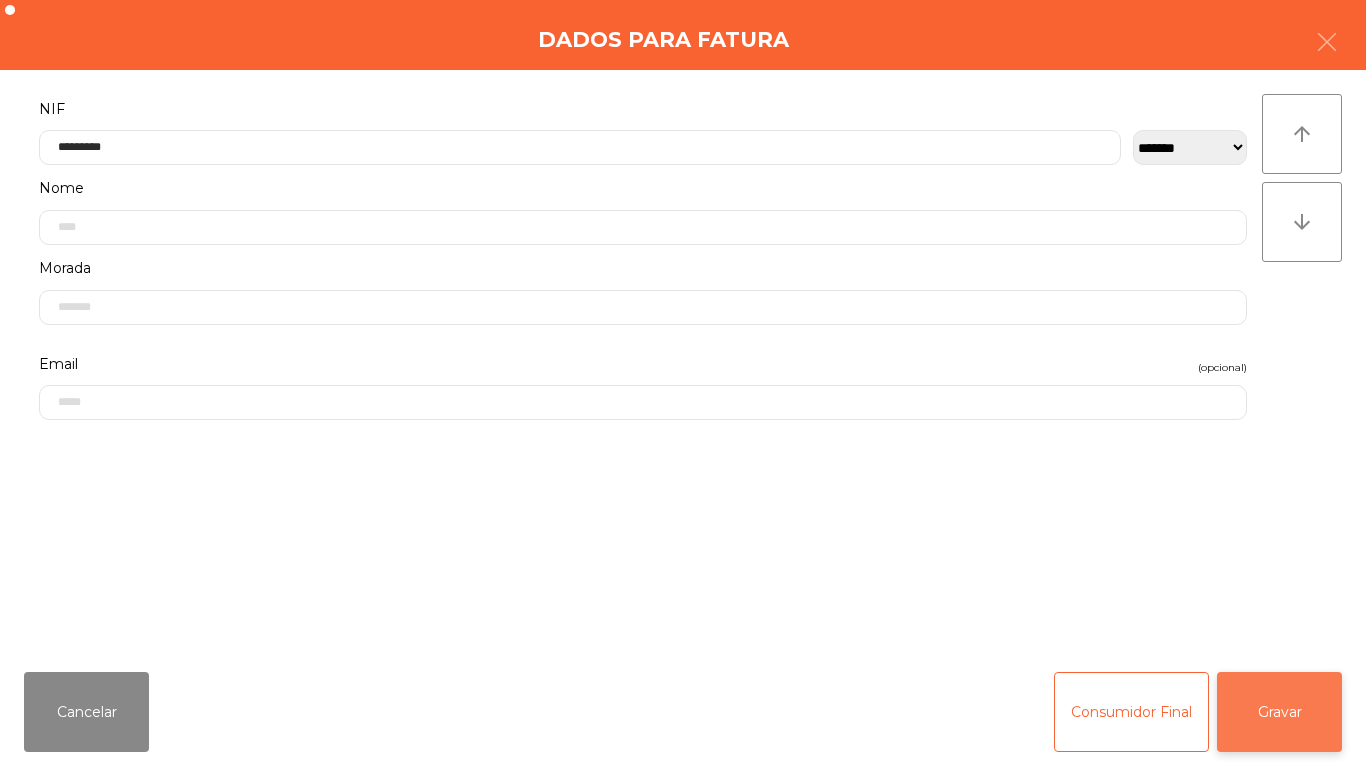 click on "Gravar" 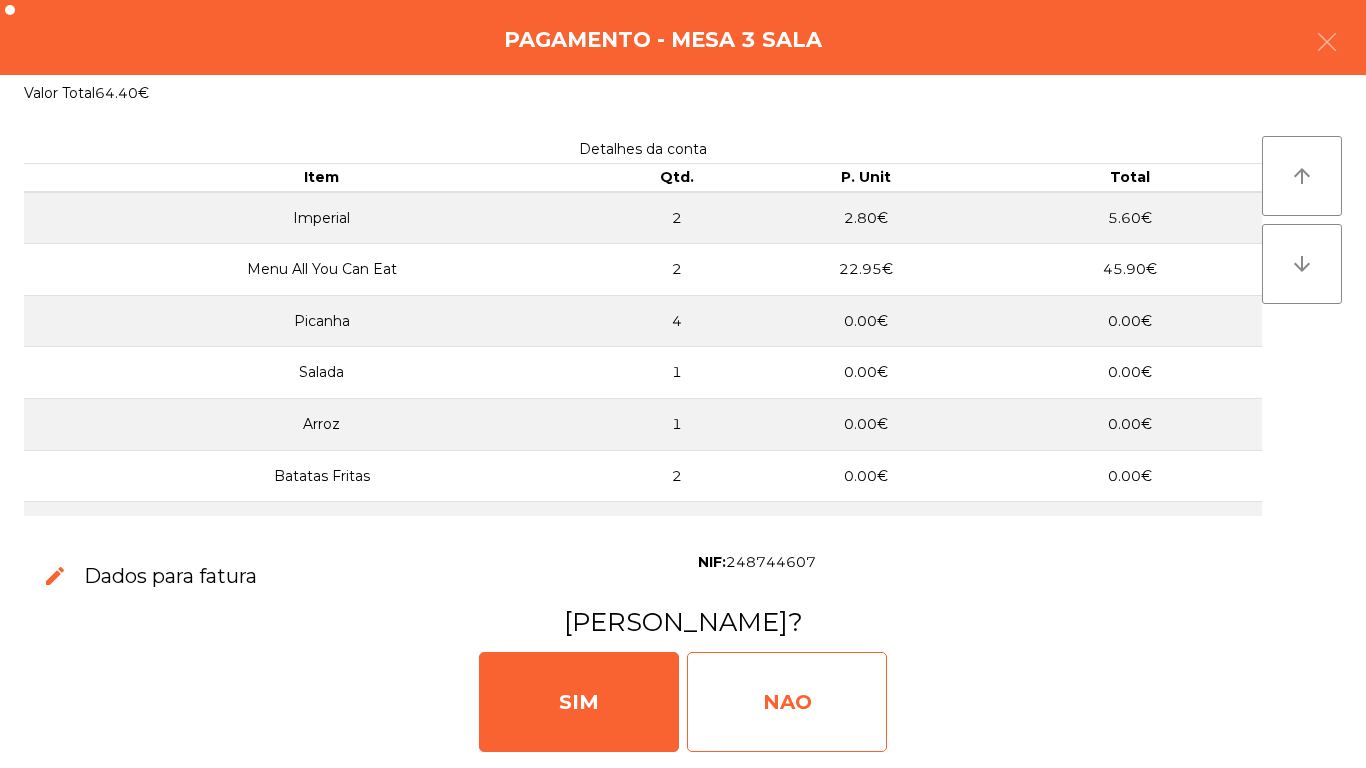 click on "NAO" 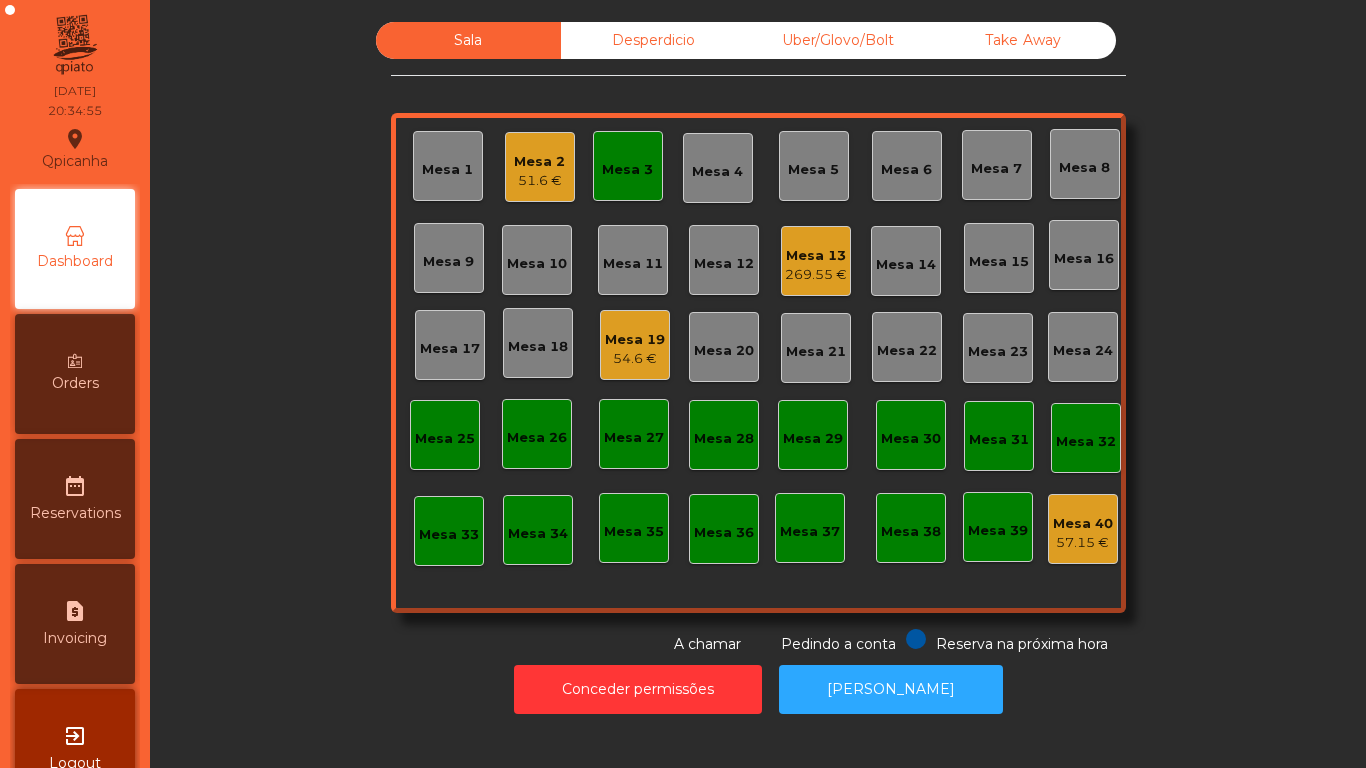 click on "Mesa 3" 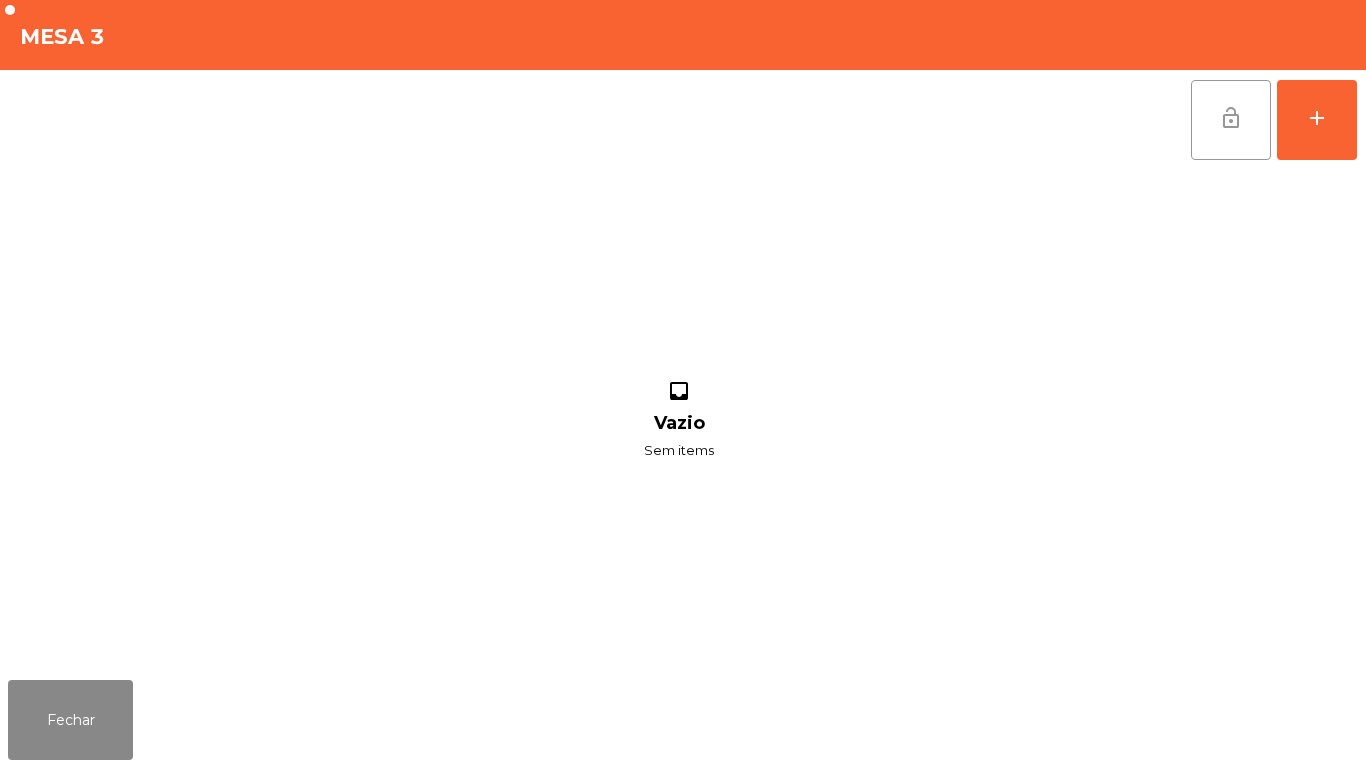 click on "lock_open" 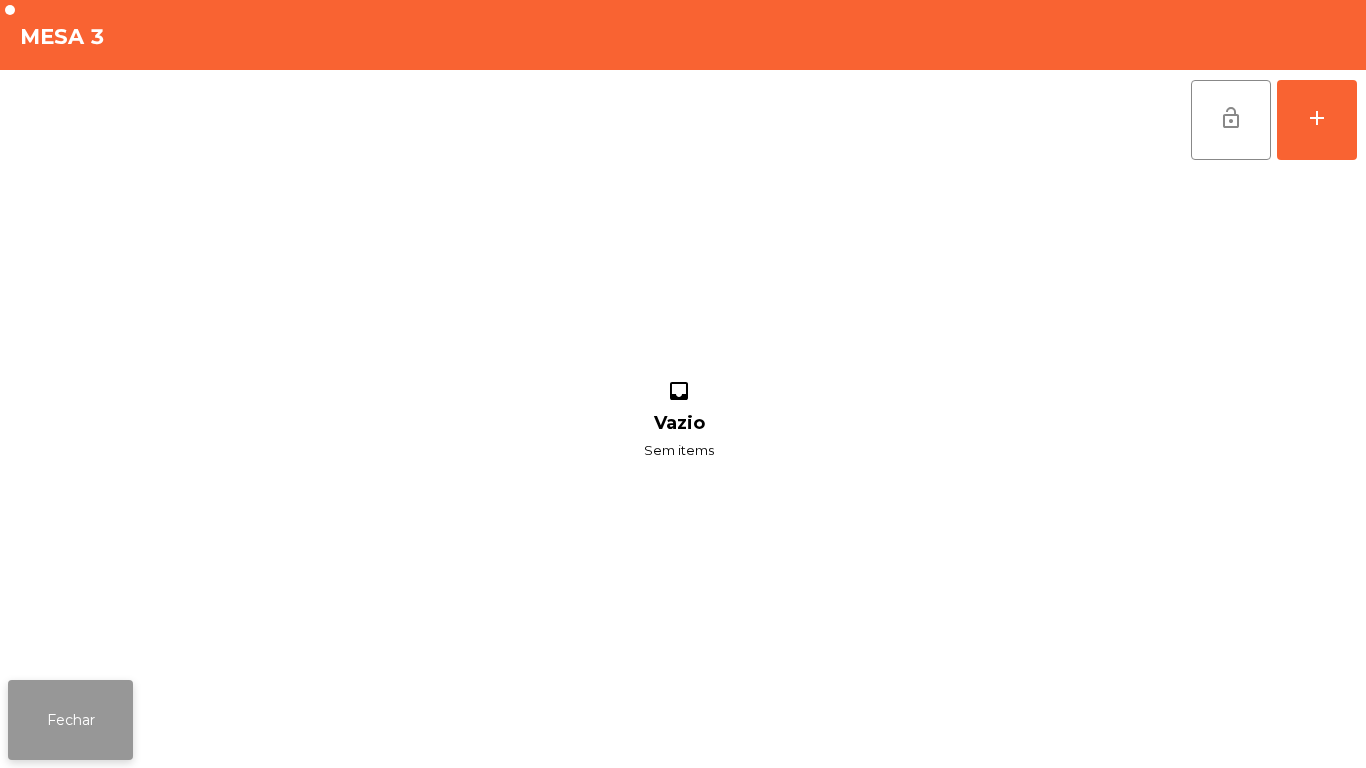 click on "Fechar" 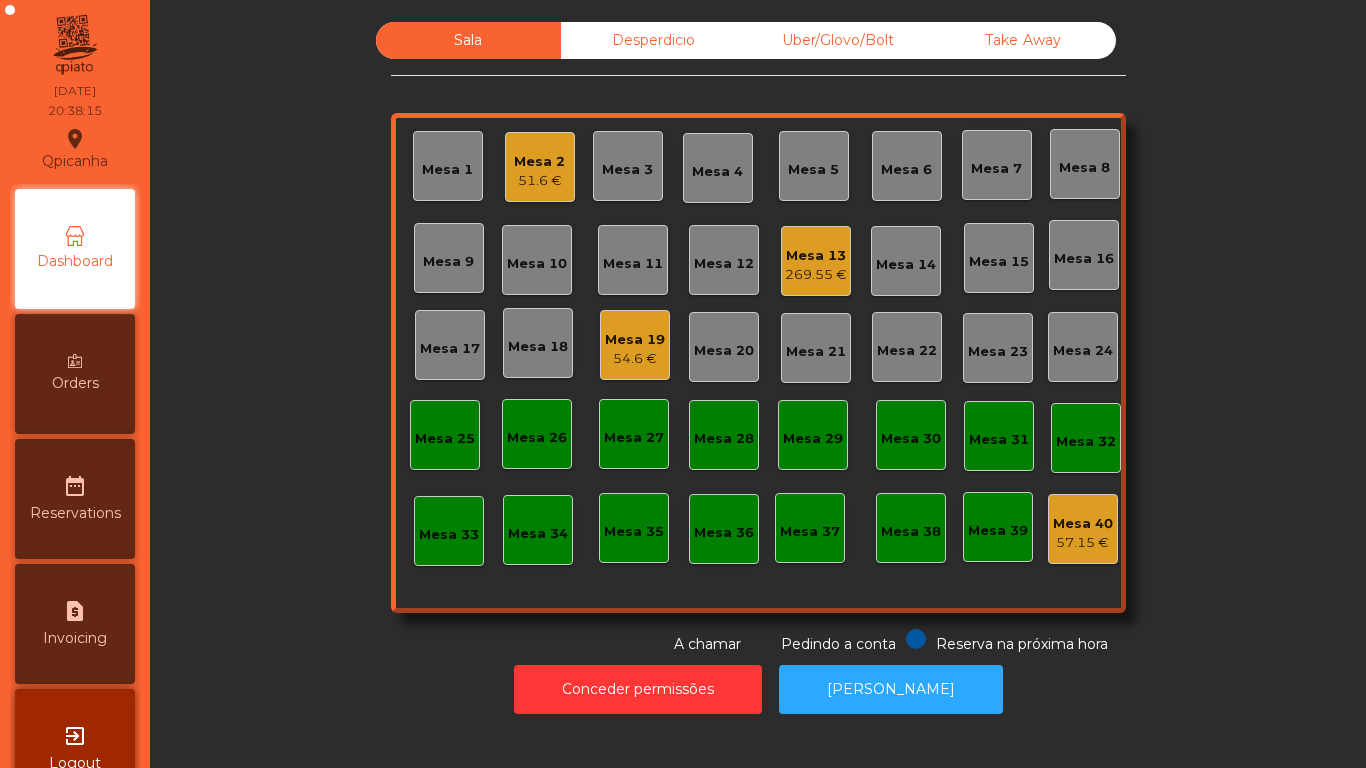 click on "Mesa 2" 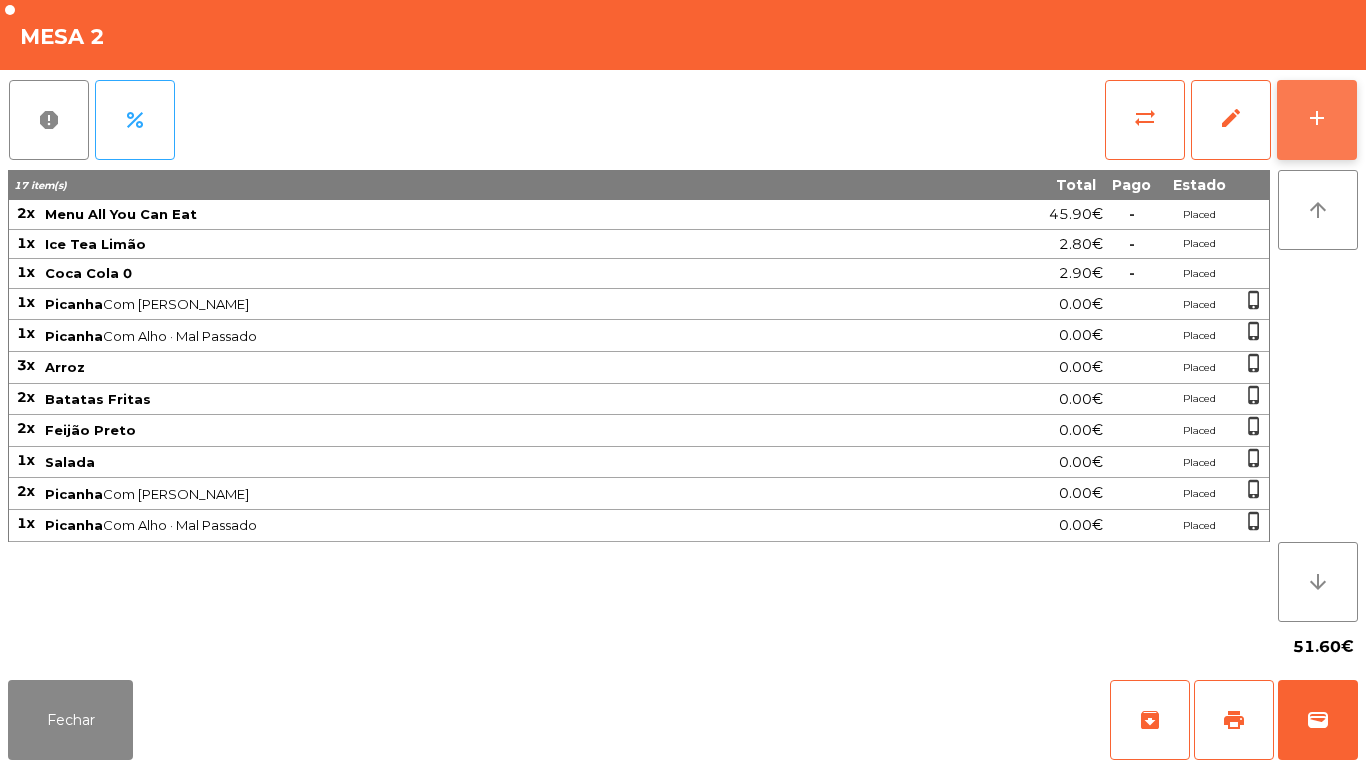 click on "add" 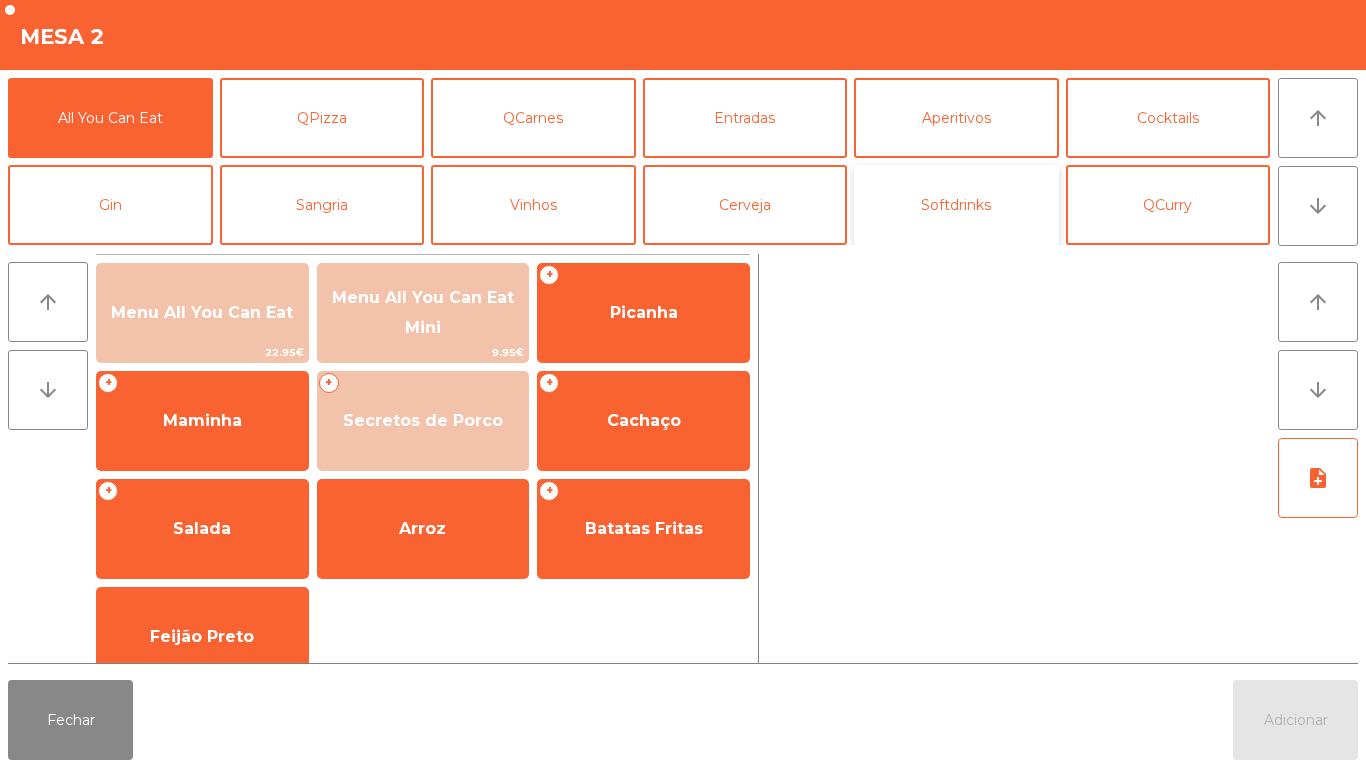 click on "Softdrinks" 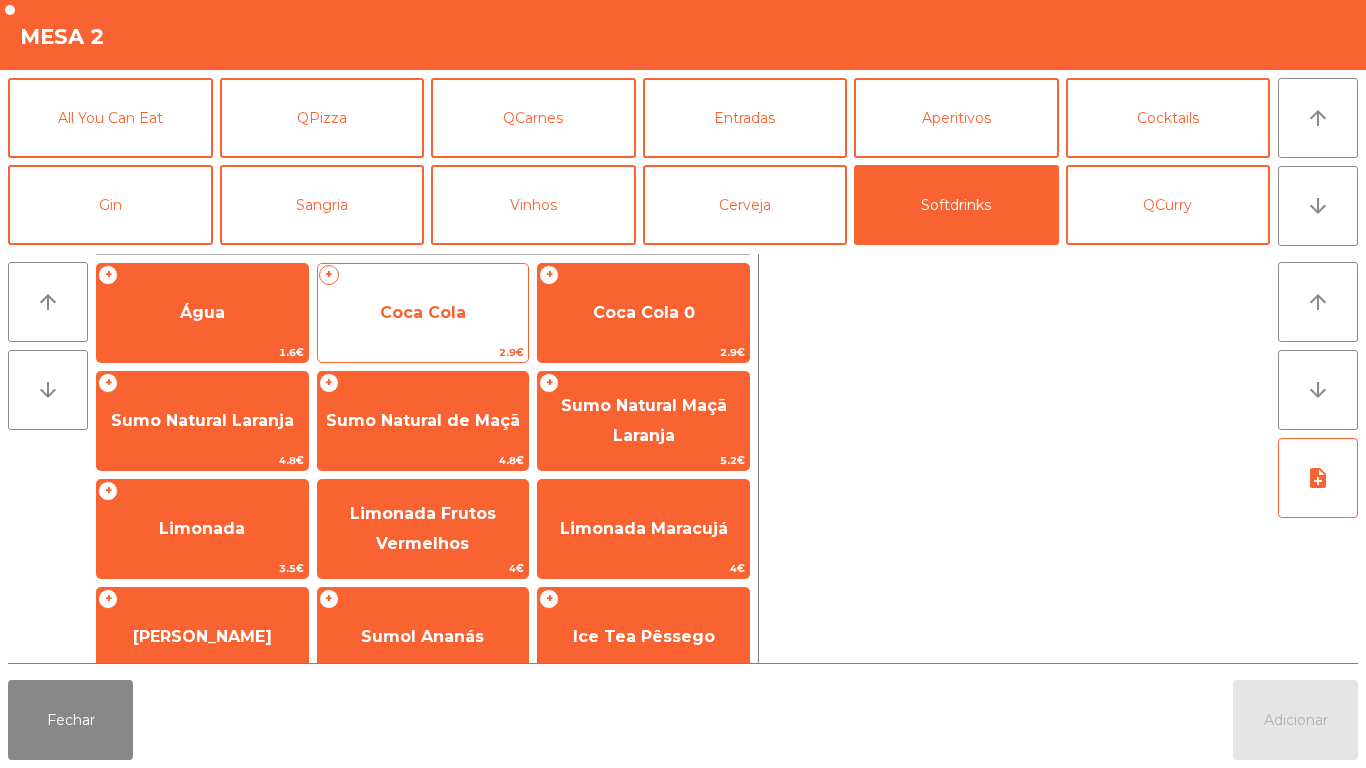 click on "Coca Cola" 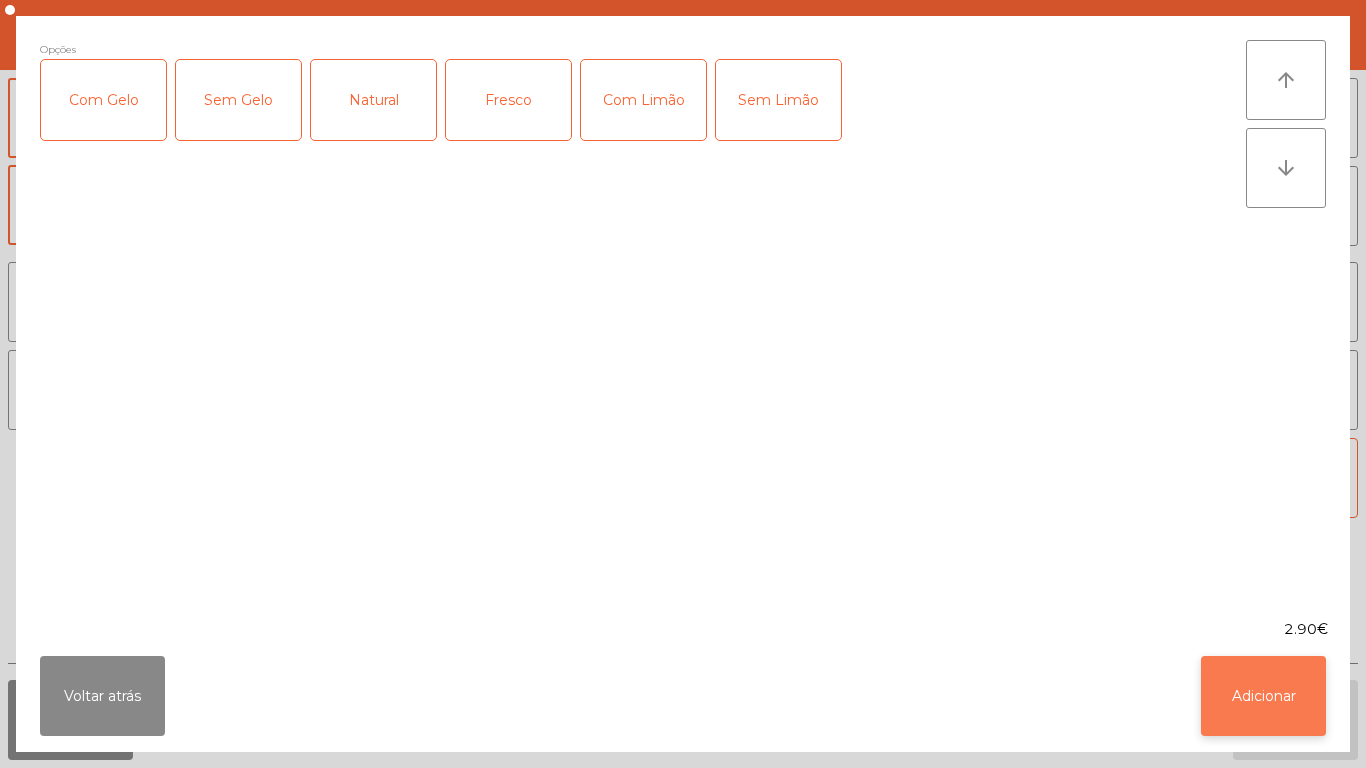click on "Adicionar" 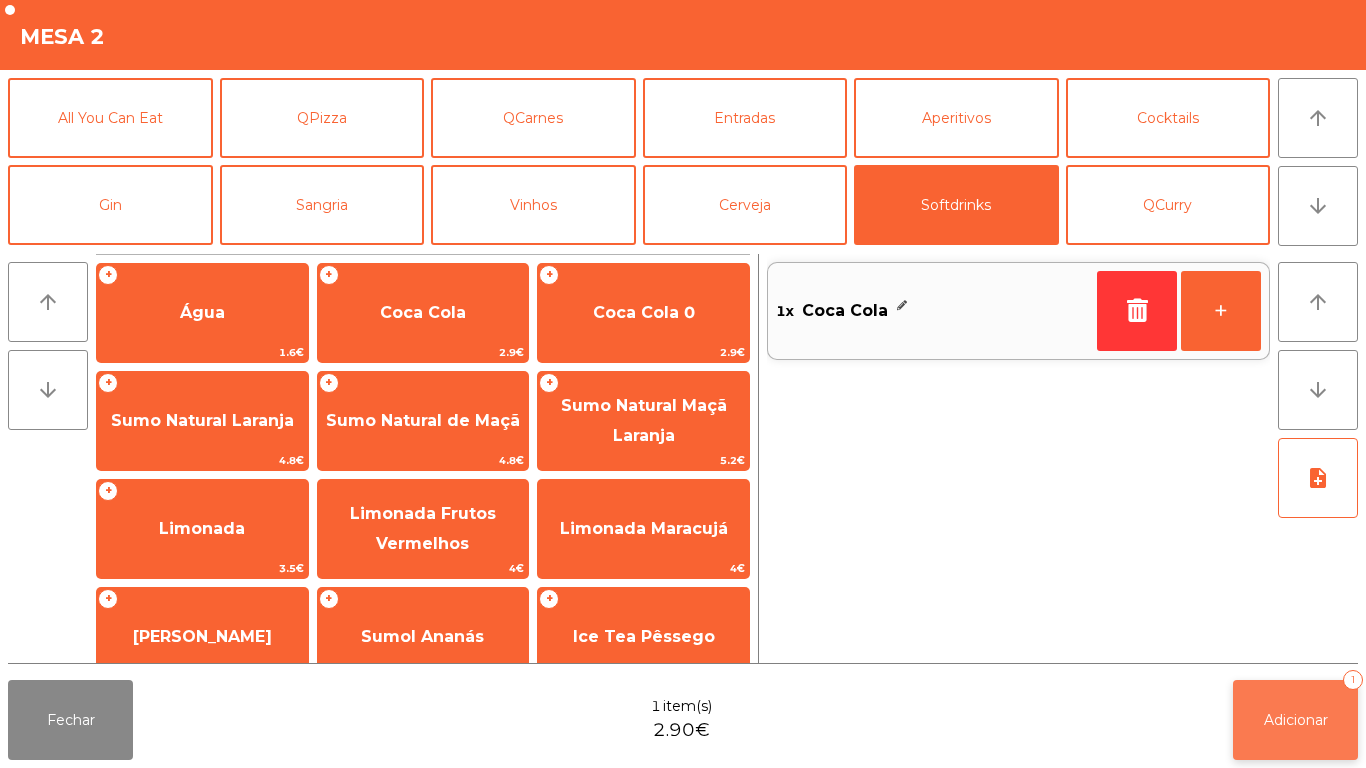 click on "Adicionar   1" 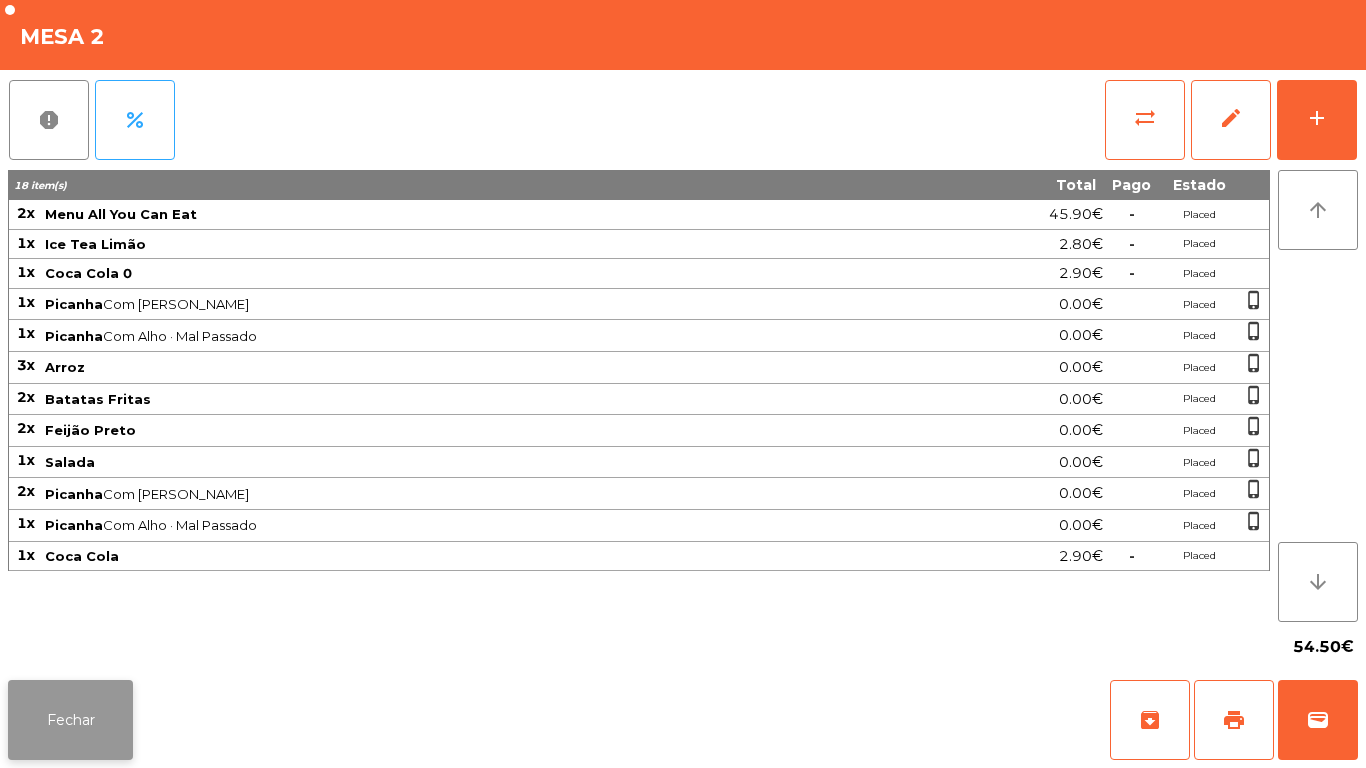 click on "Fechar" 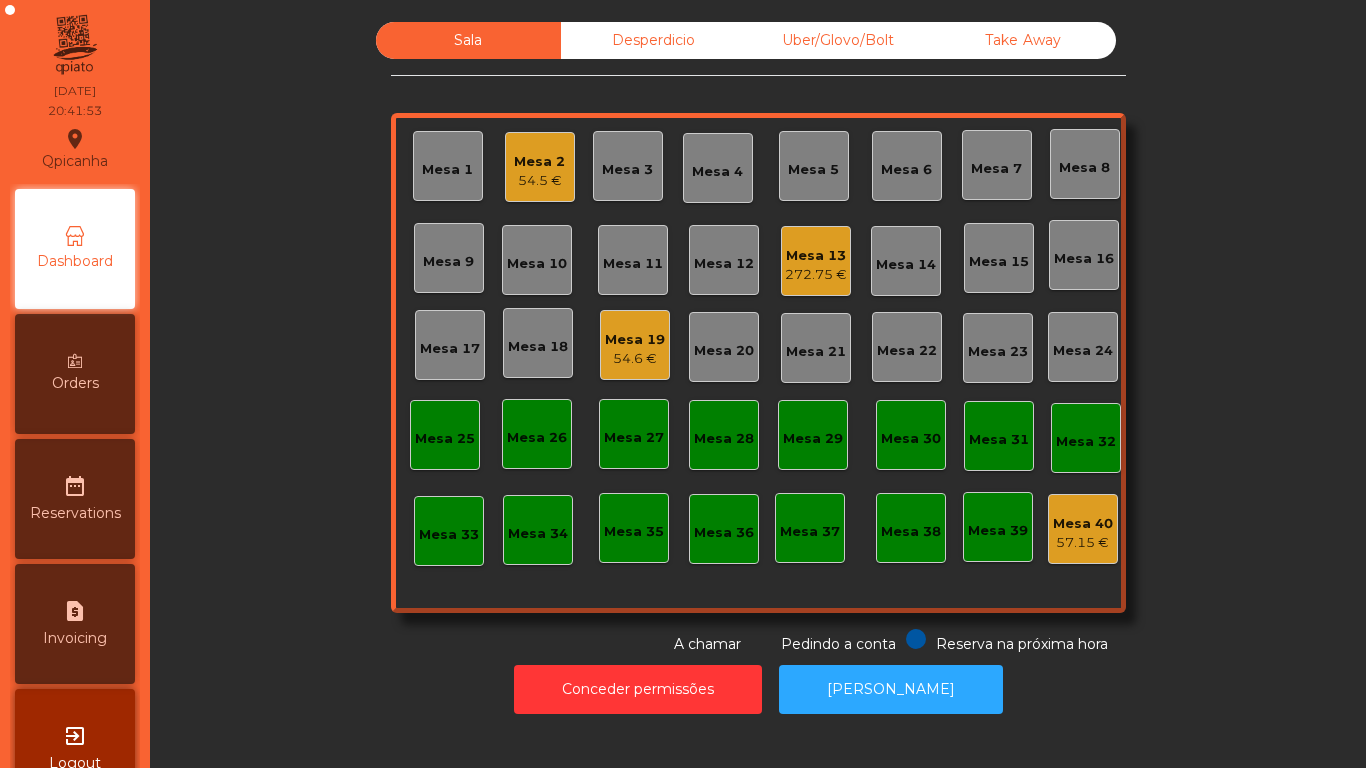 click on "Mesa 19   54.6 €" 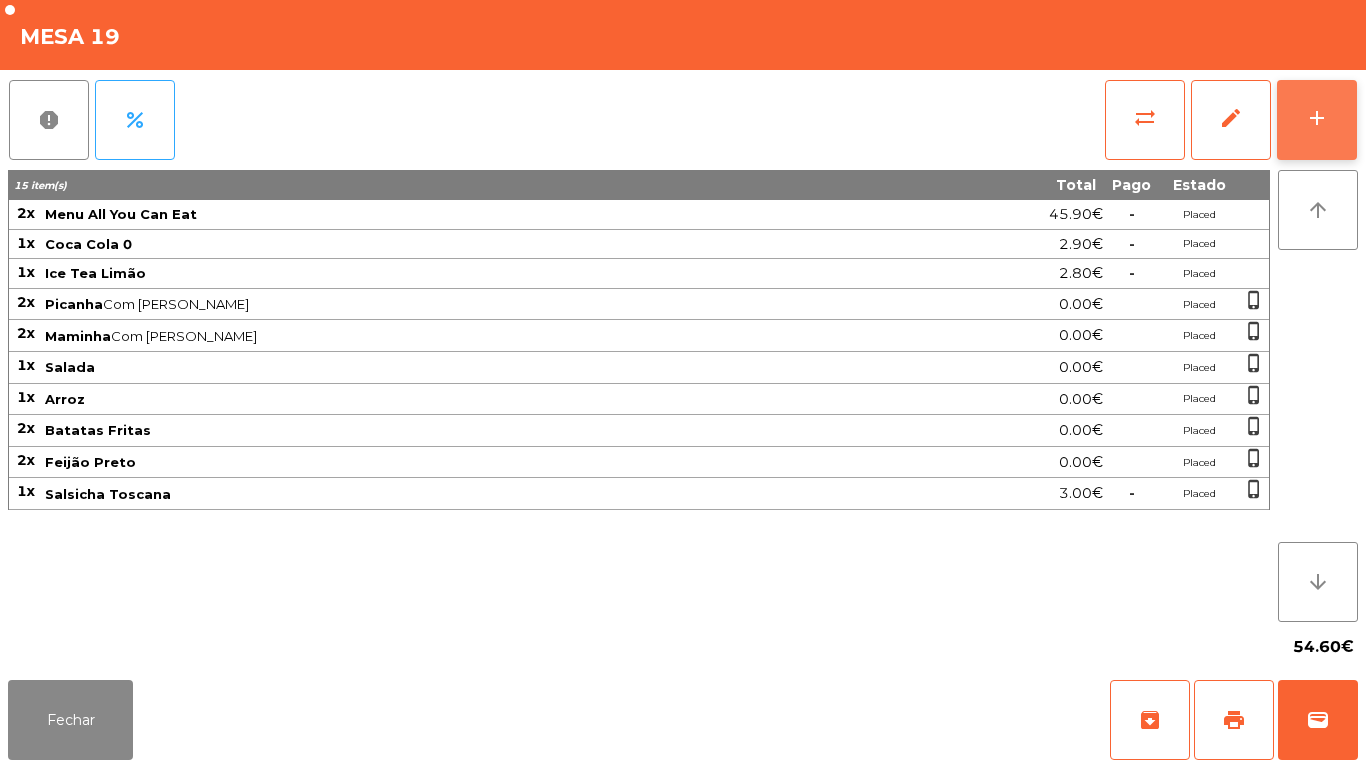click on "add" 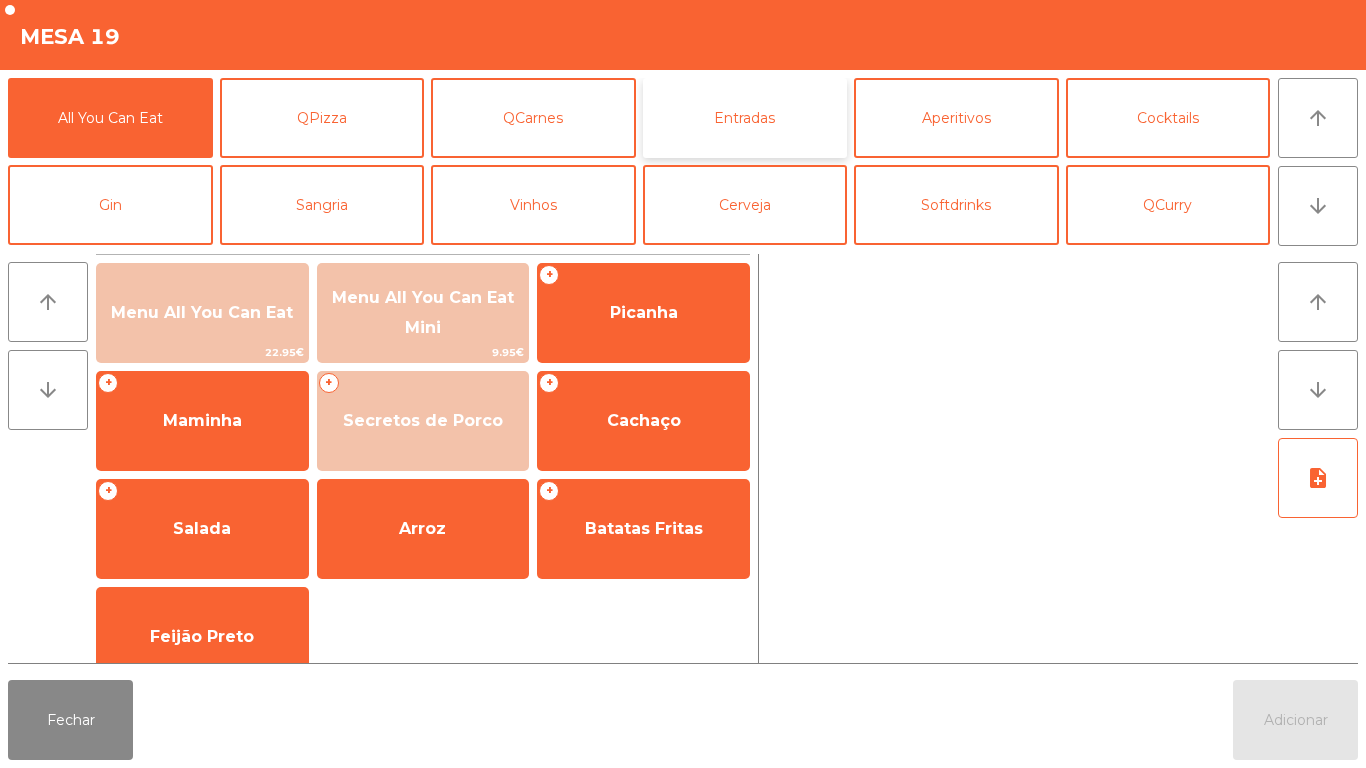 click on "Entradas" 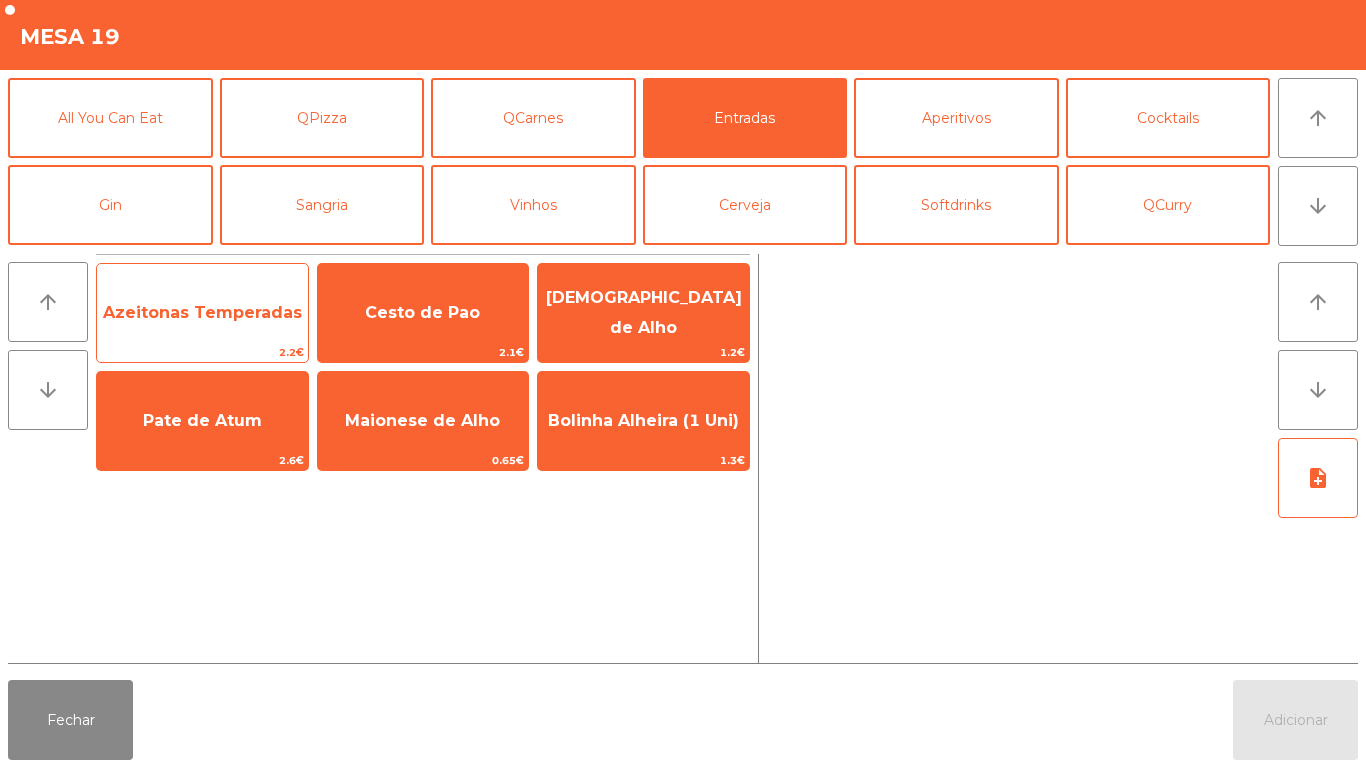 click on "Azeitonas Temperadas" 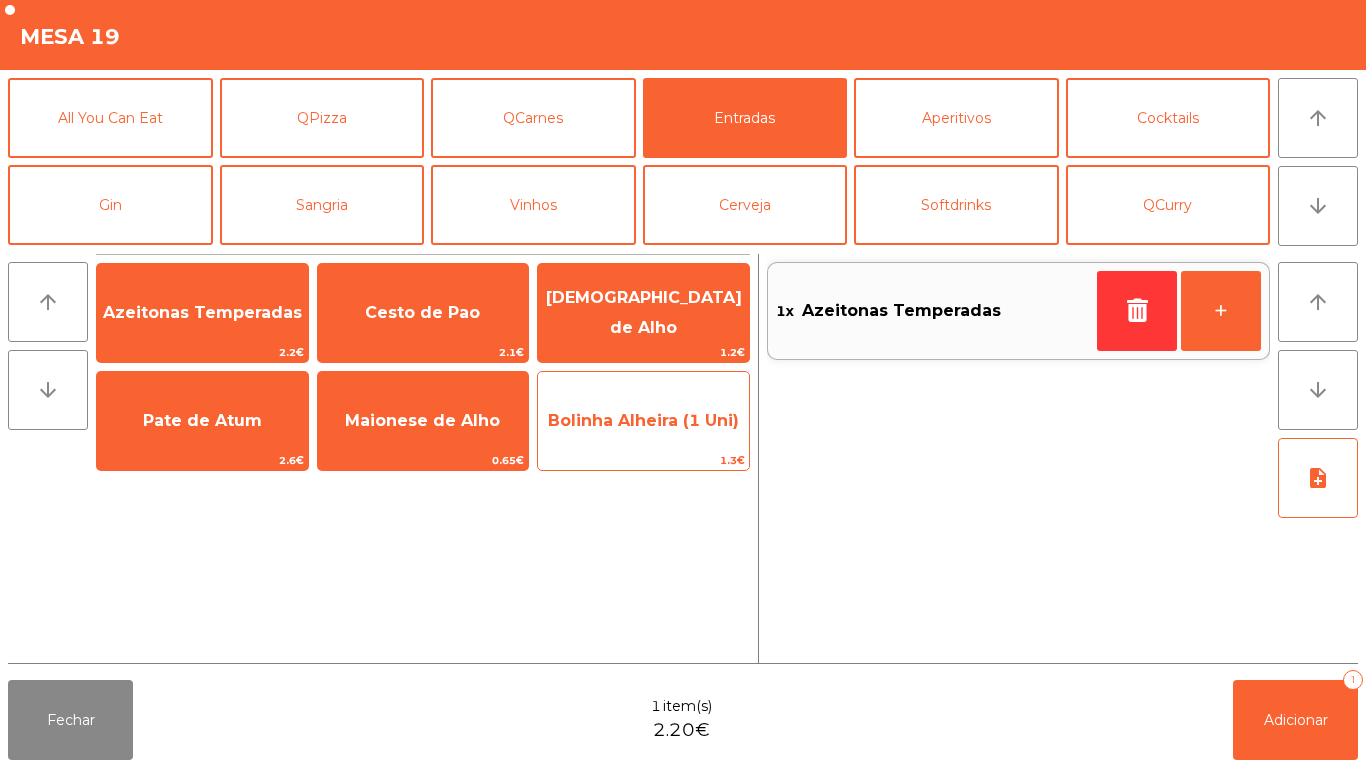 click on "Bolinha Alheira (1 Uni)" 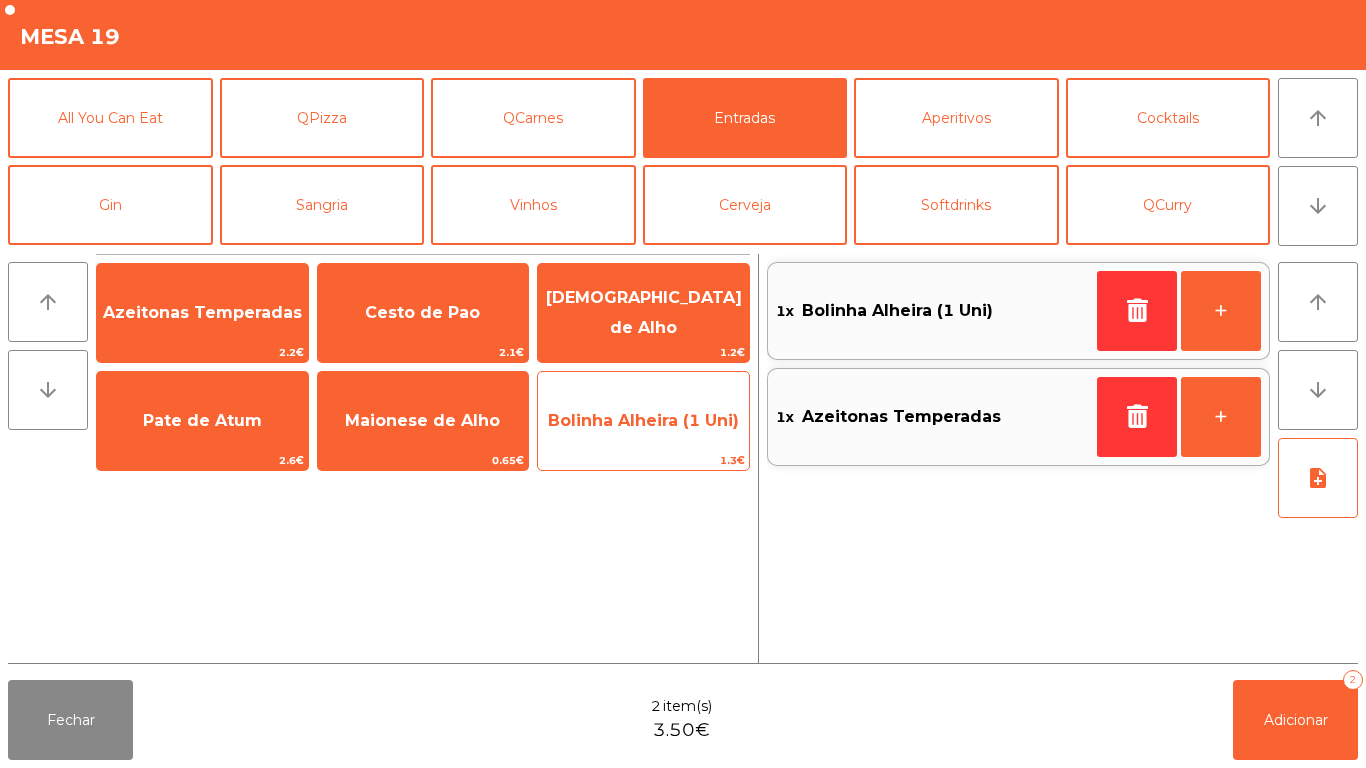 click on "Bolinha Alheira (1 Uni)" 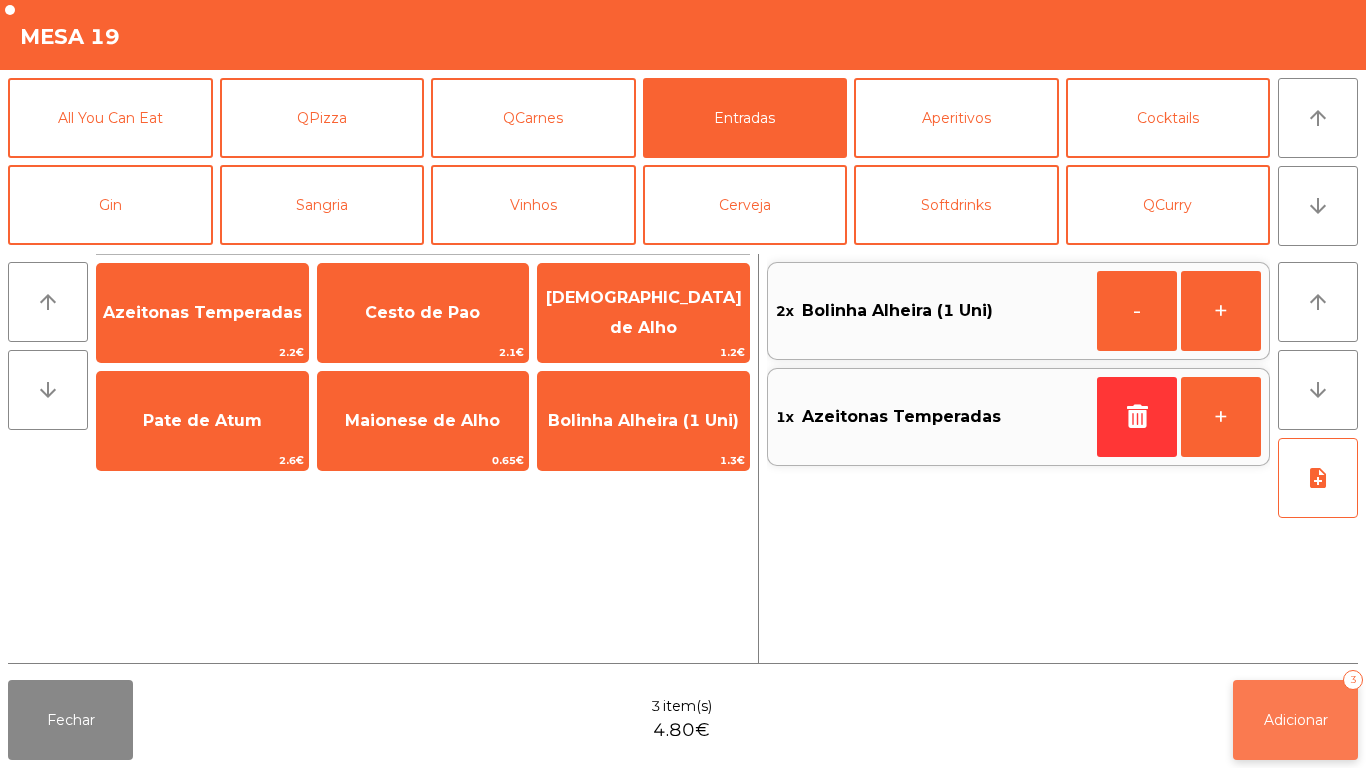 click on "Adicionar   3" 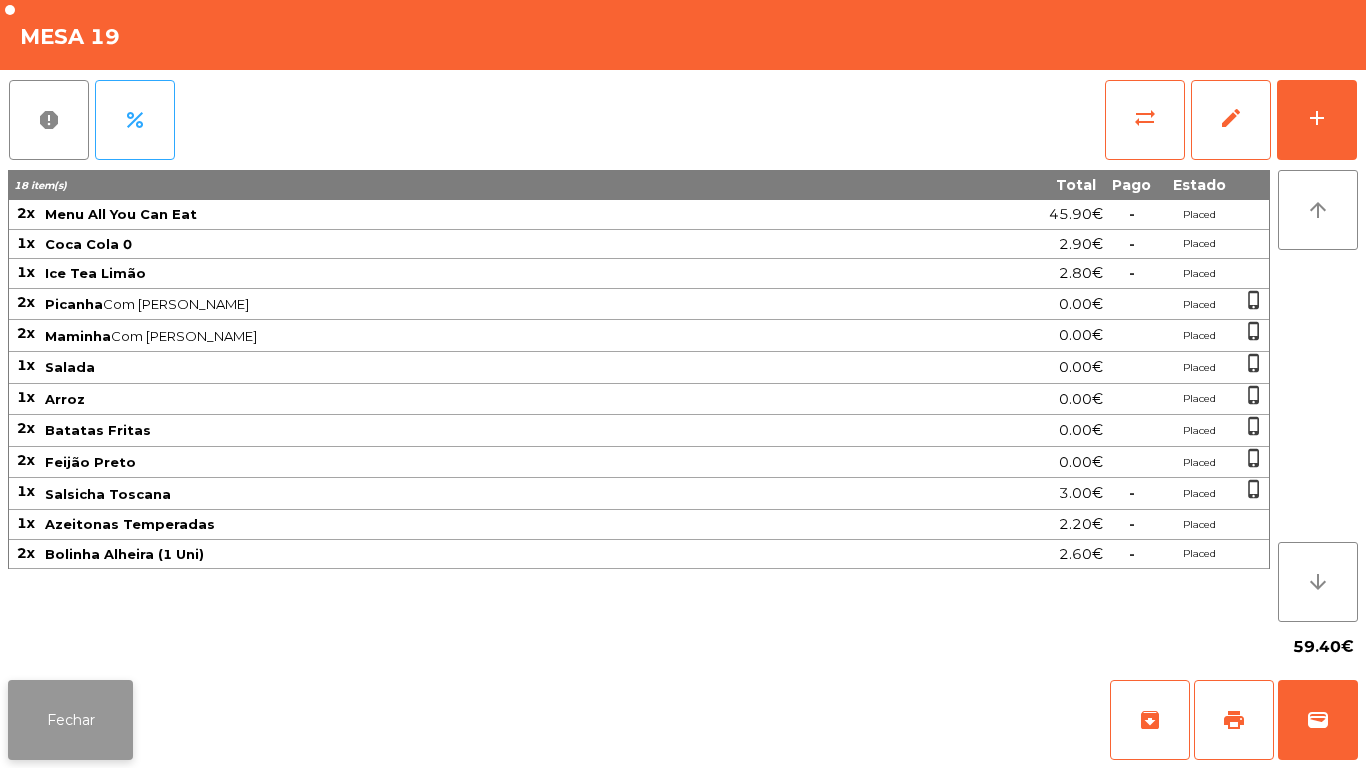 click on "Fechar" 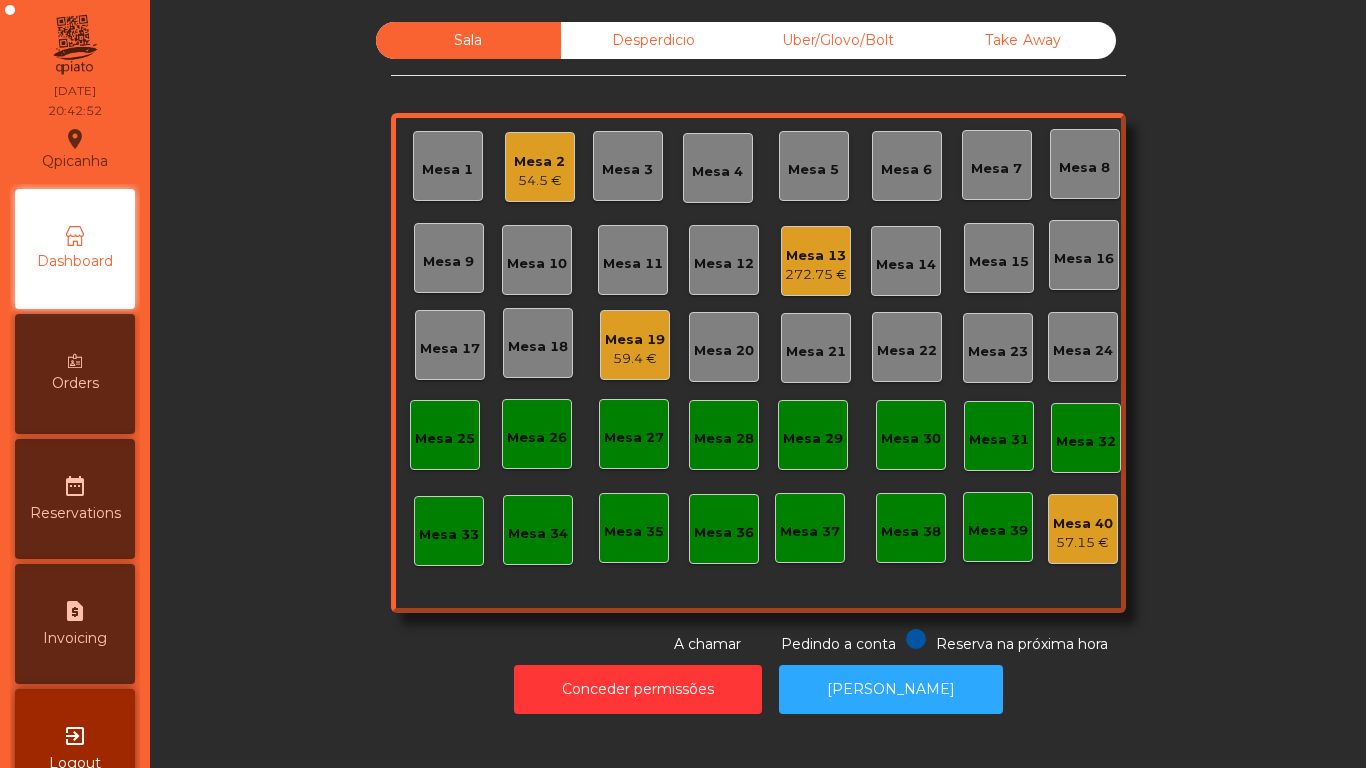 click on "54.5 €" 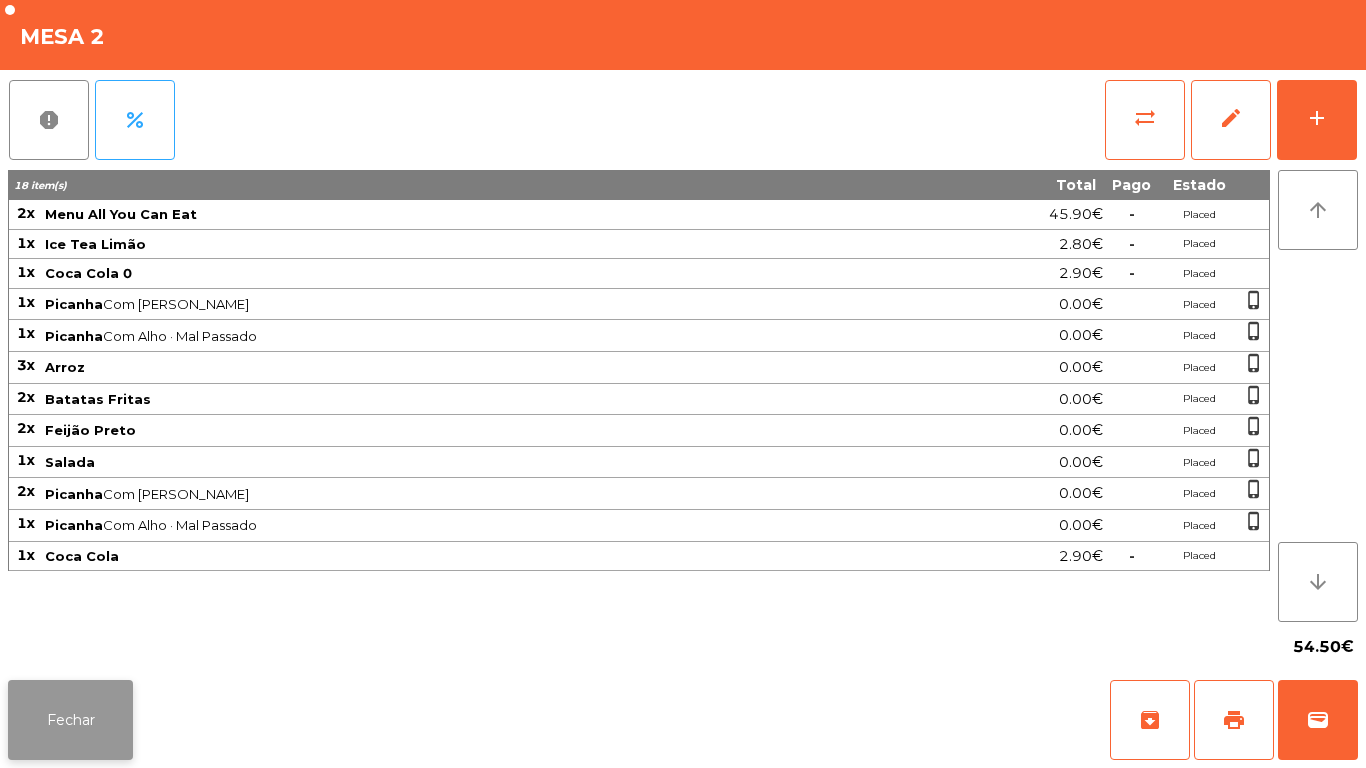 click on "Fechar" 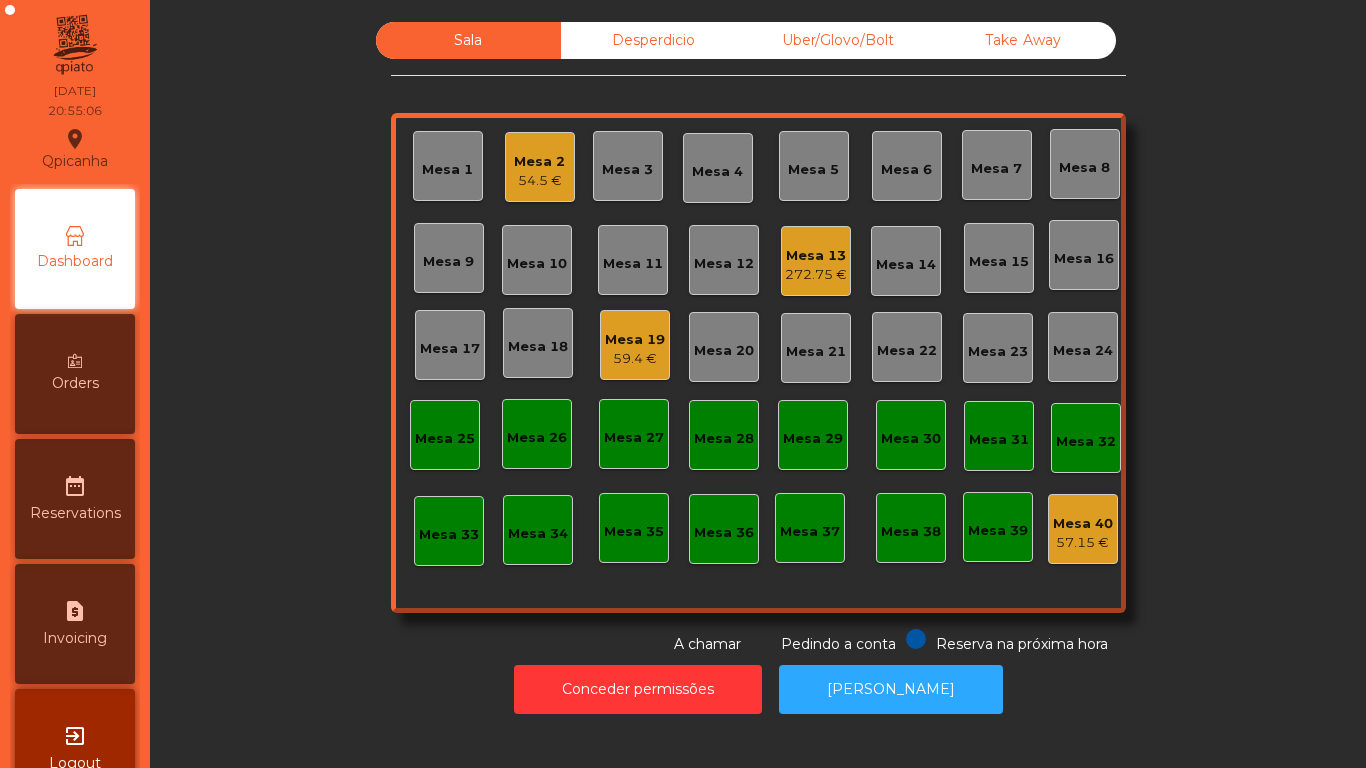 click on "59.4 €" 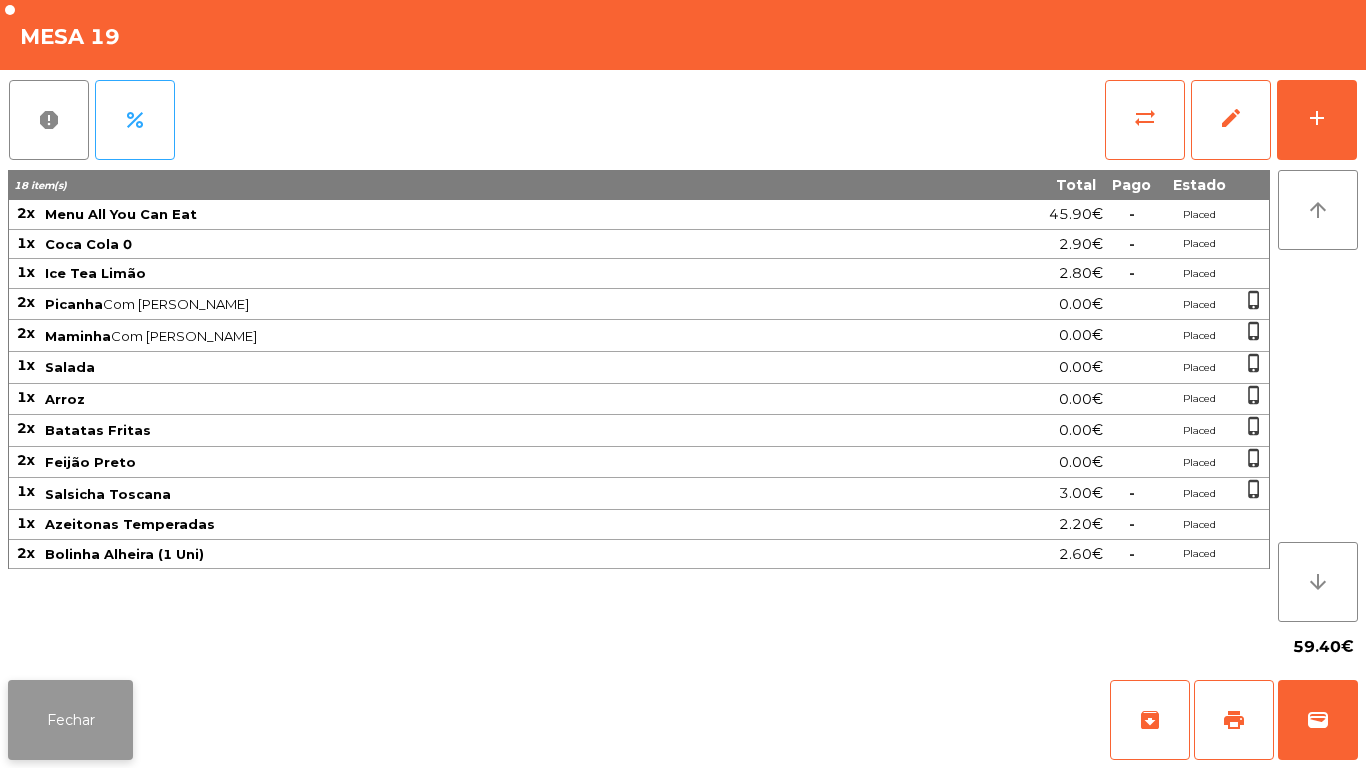 click on "Fechar" 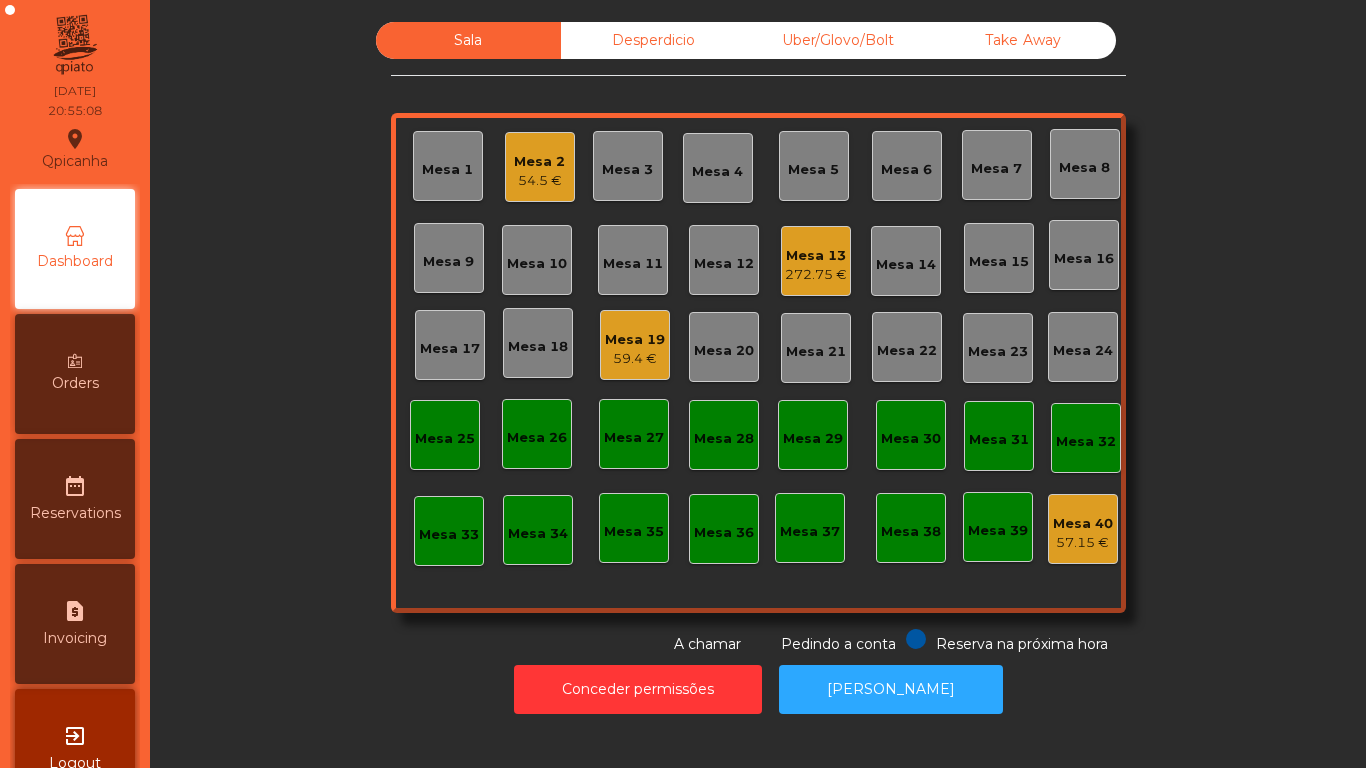click on "272.75 €" 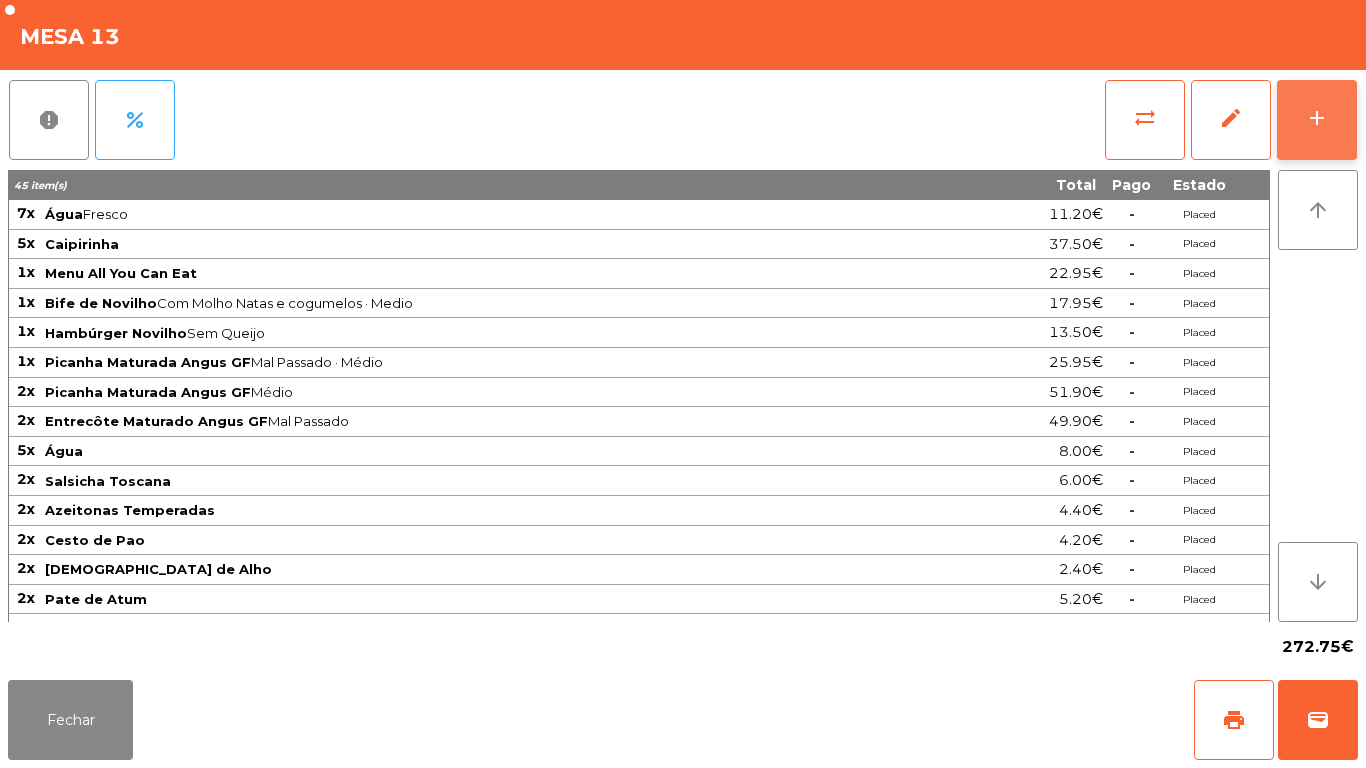 click on "add" 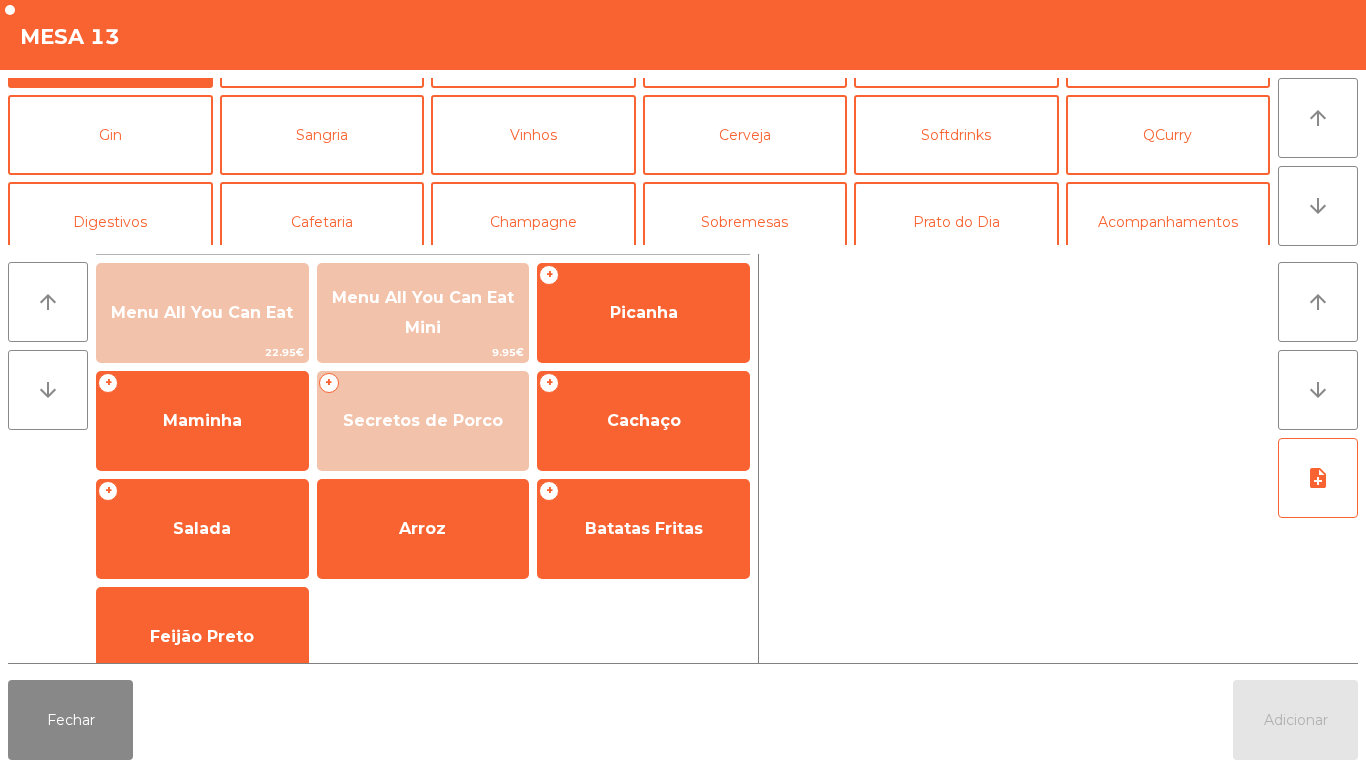 scroll, scrollTop: 82, scrollLeft: 0, axis: vertical 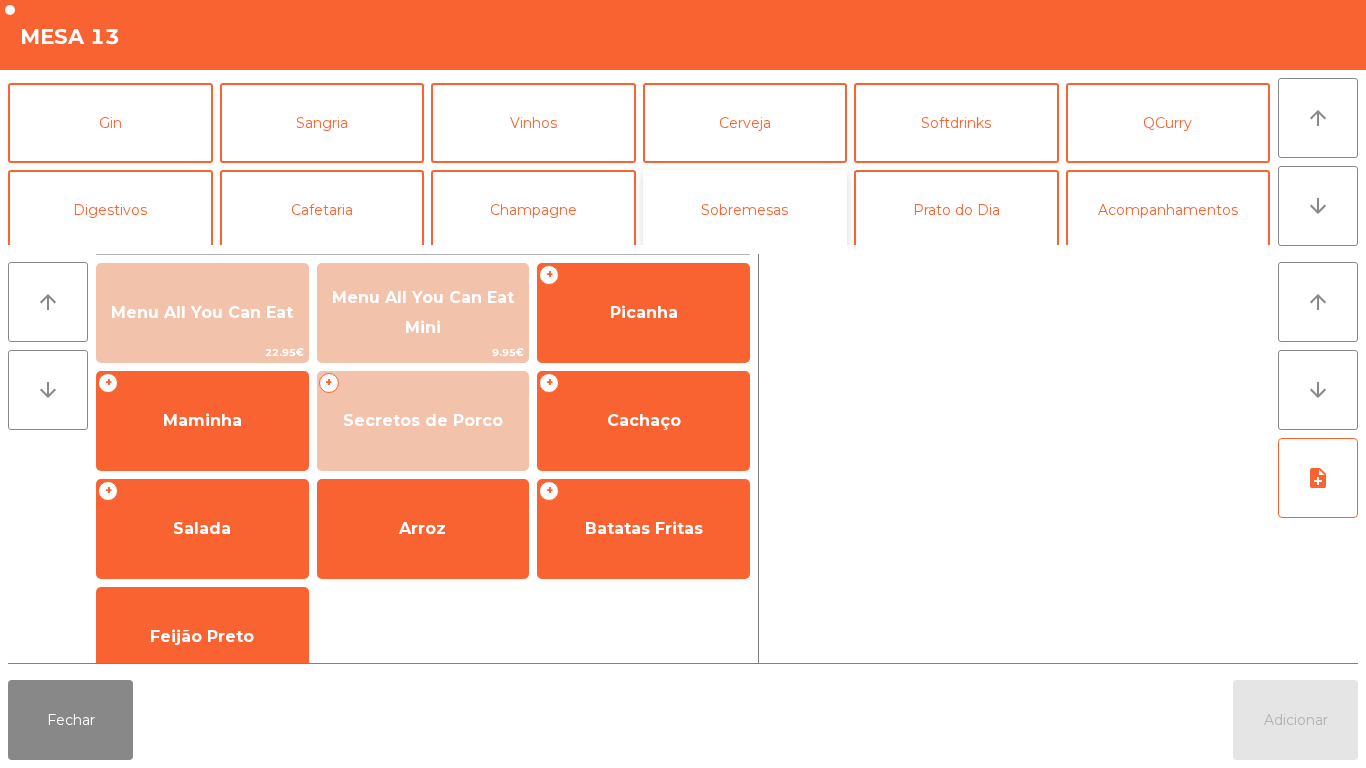 click on "Sobremesas" 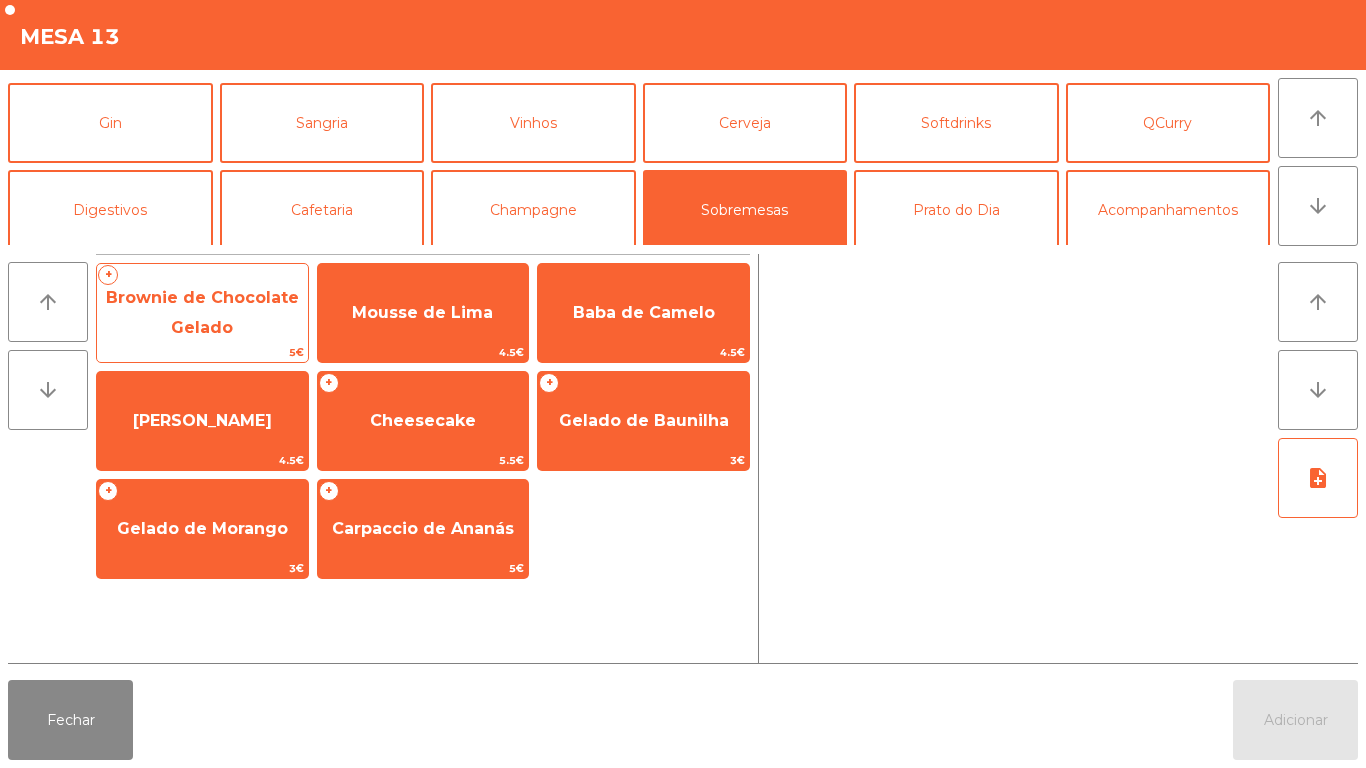 click on "Brownie de Chocolate Gelado" 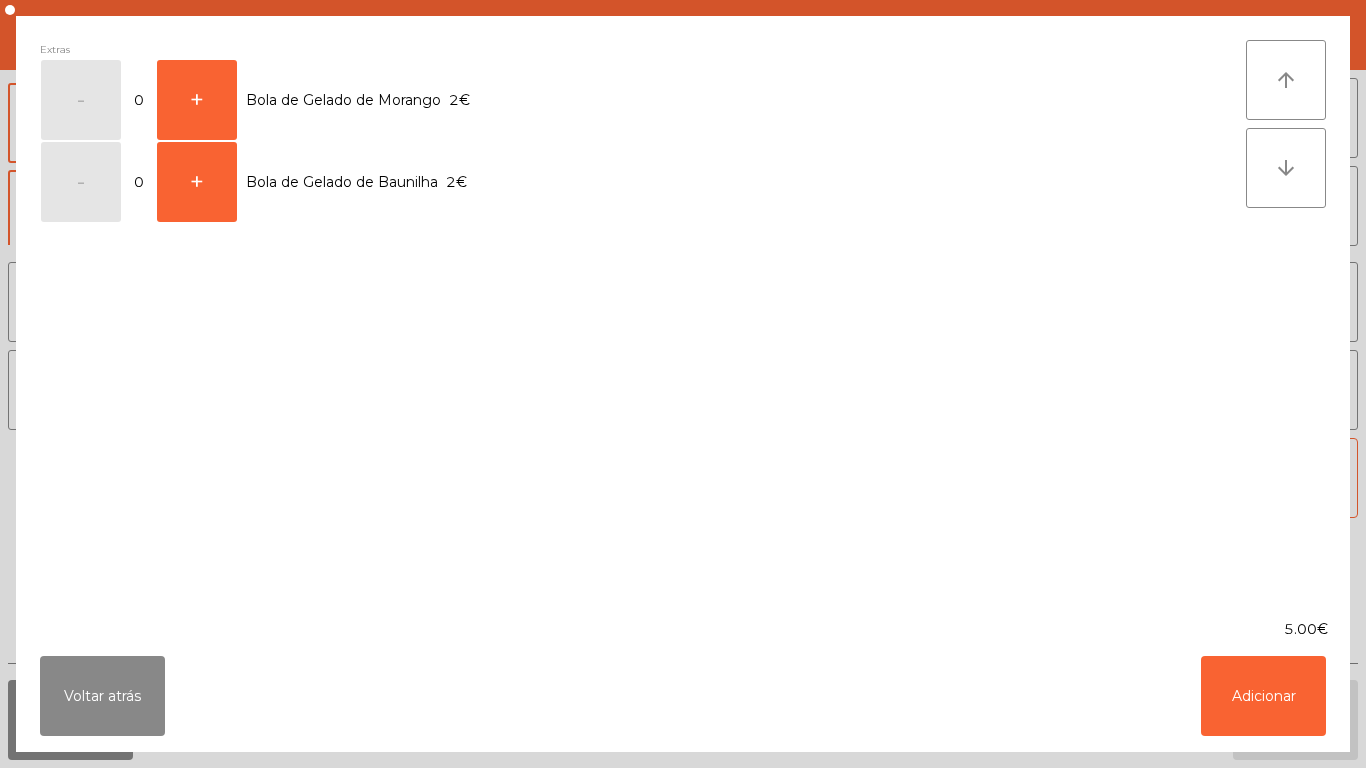 click on "Extras  -   0   +   Bola de Gelado de Morango   2€   -   0   +   Bola de Gelado de Baunilha   2€" 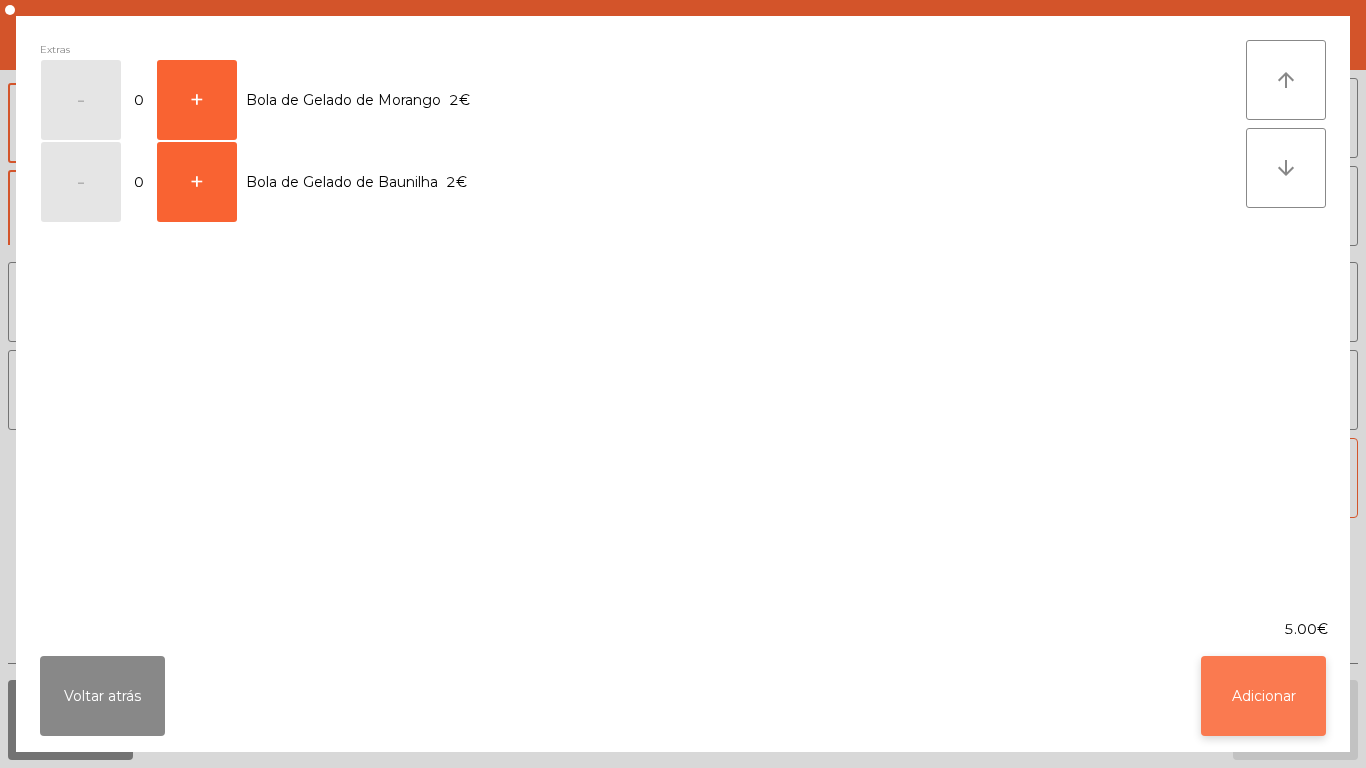 click on "Adicionar" 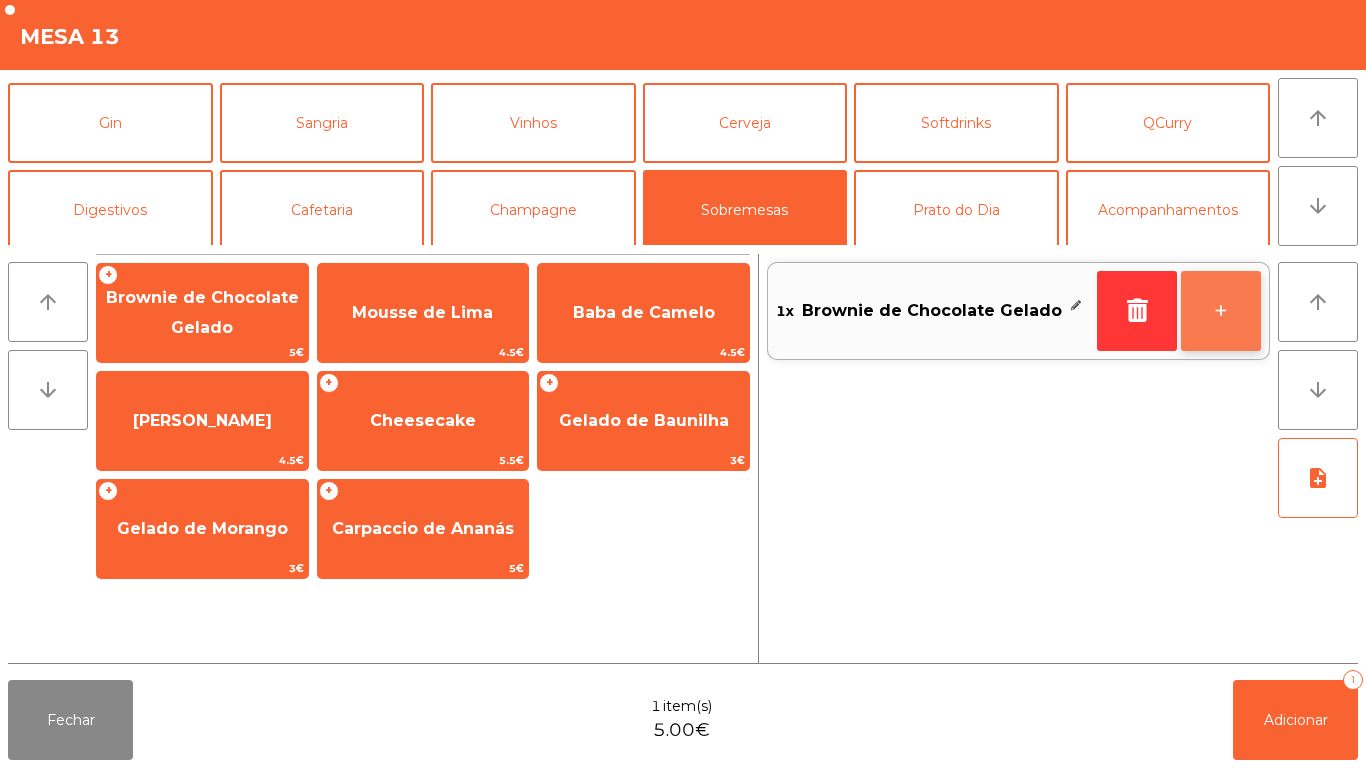 click on "+" 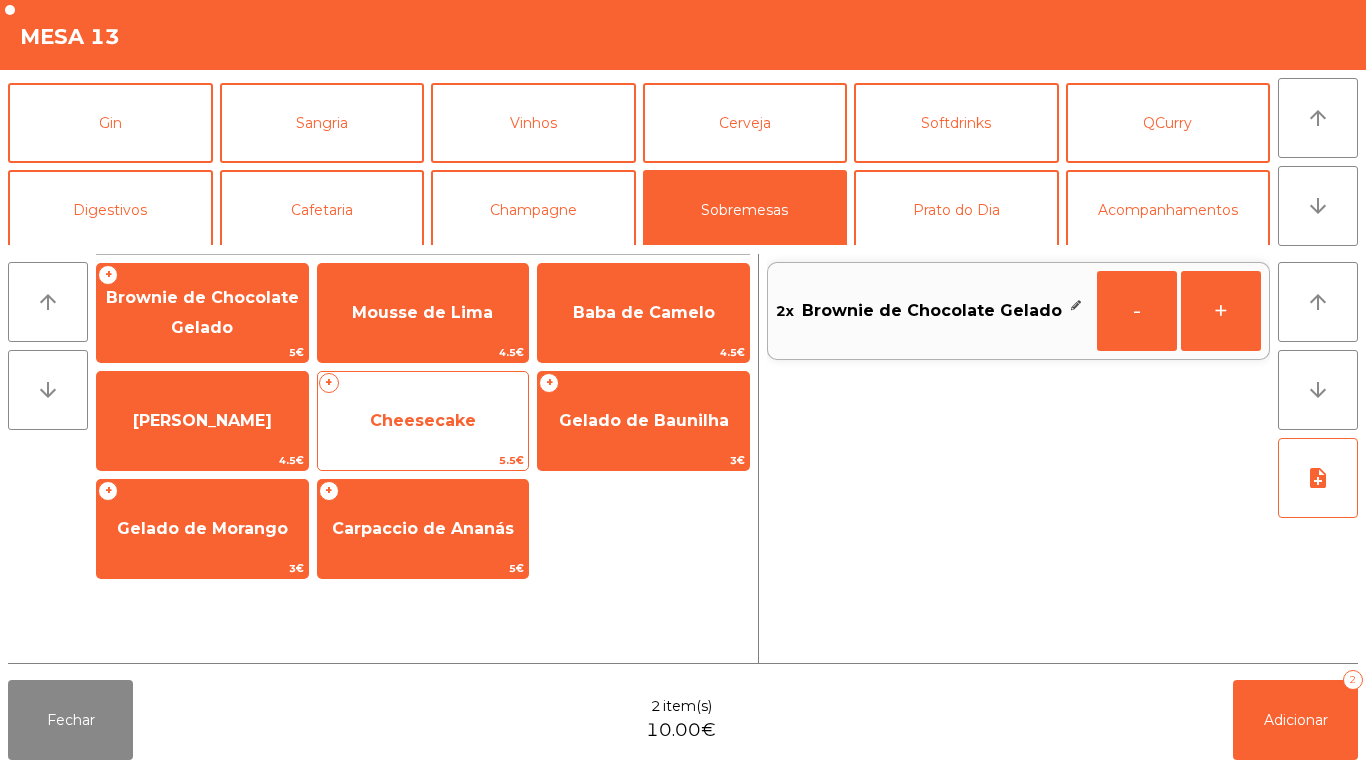 click on "Cheesecake" 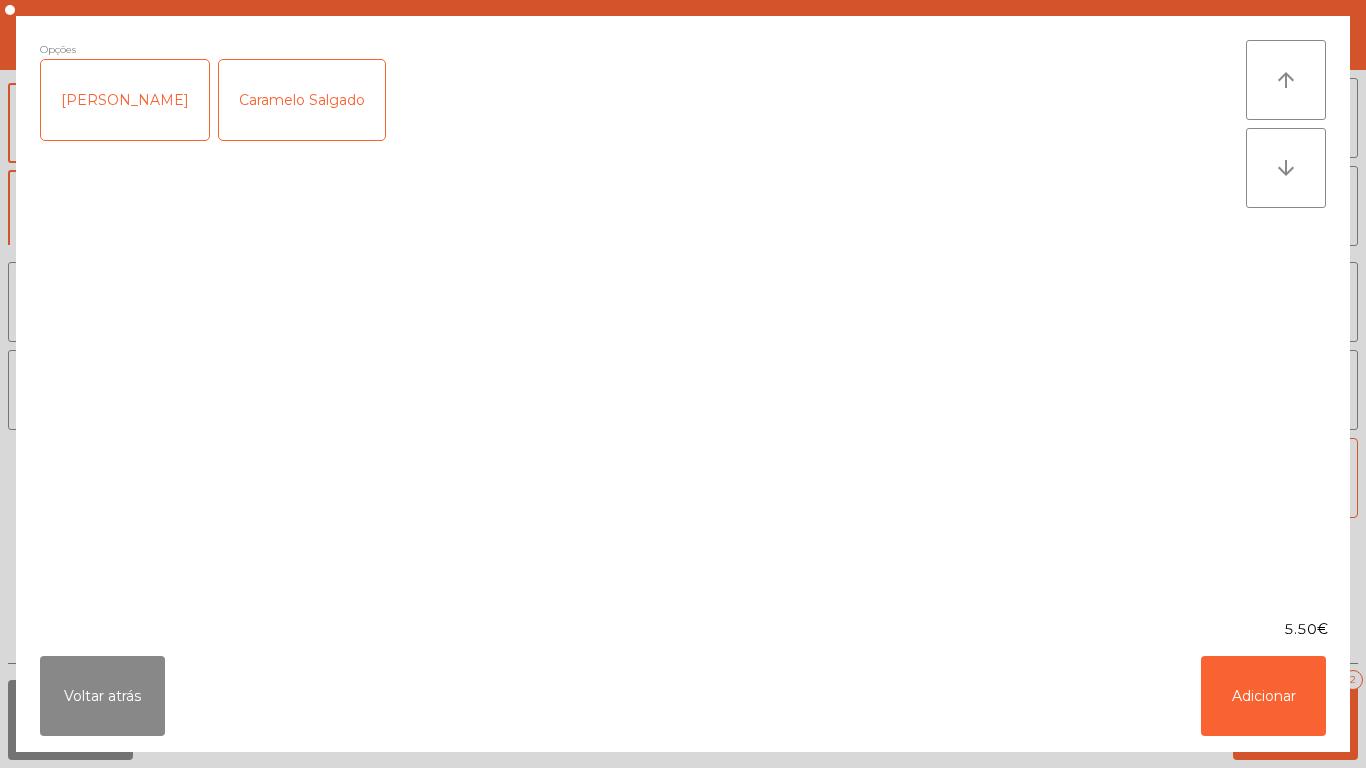 click on "[PERSON_NAME]" 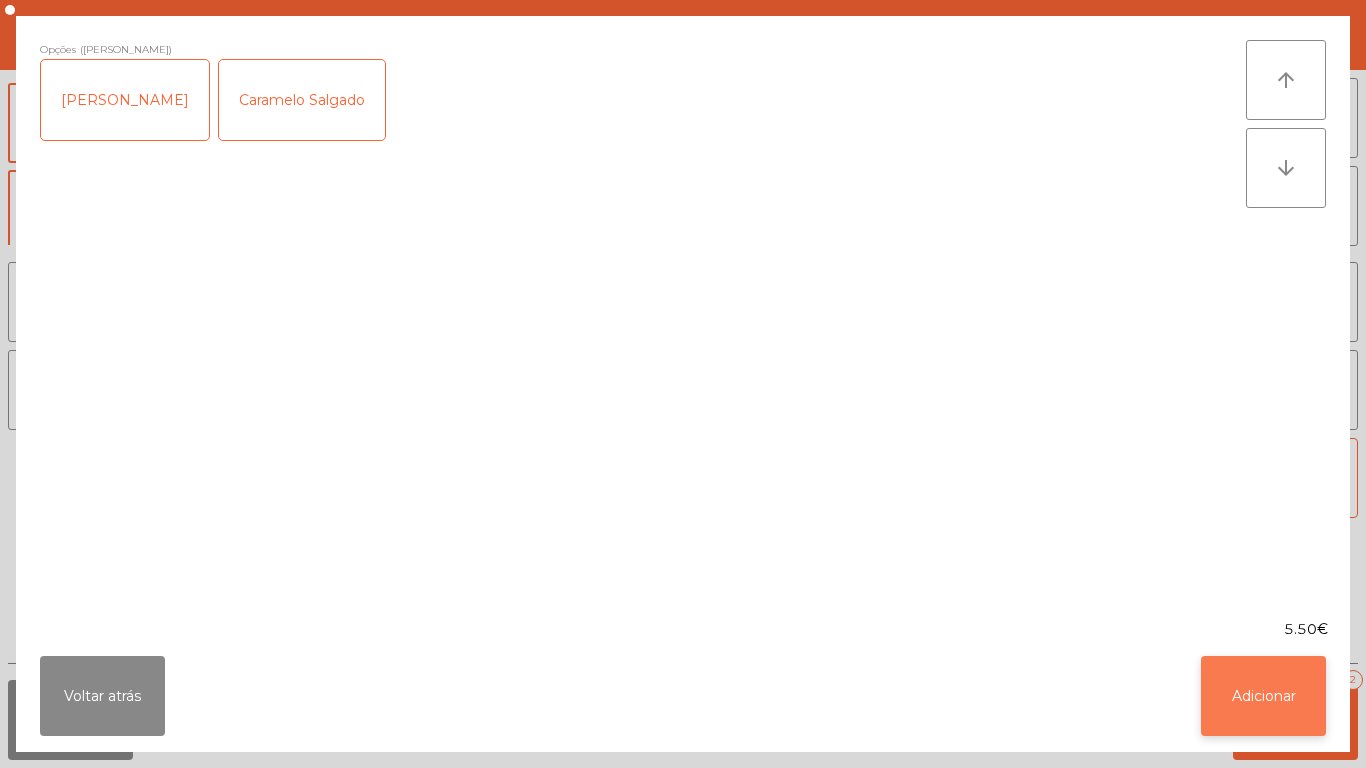 click on "Adicionar" 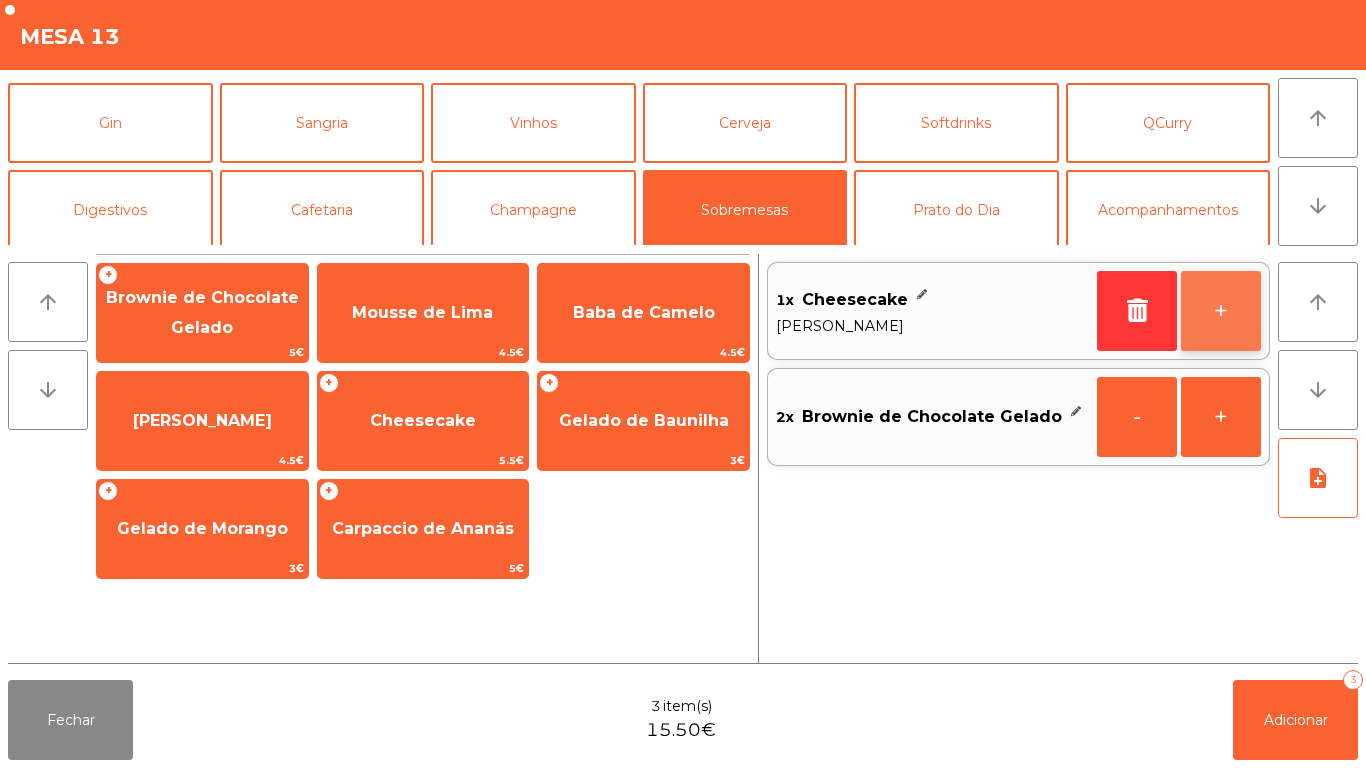 click on "+" 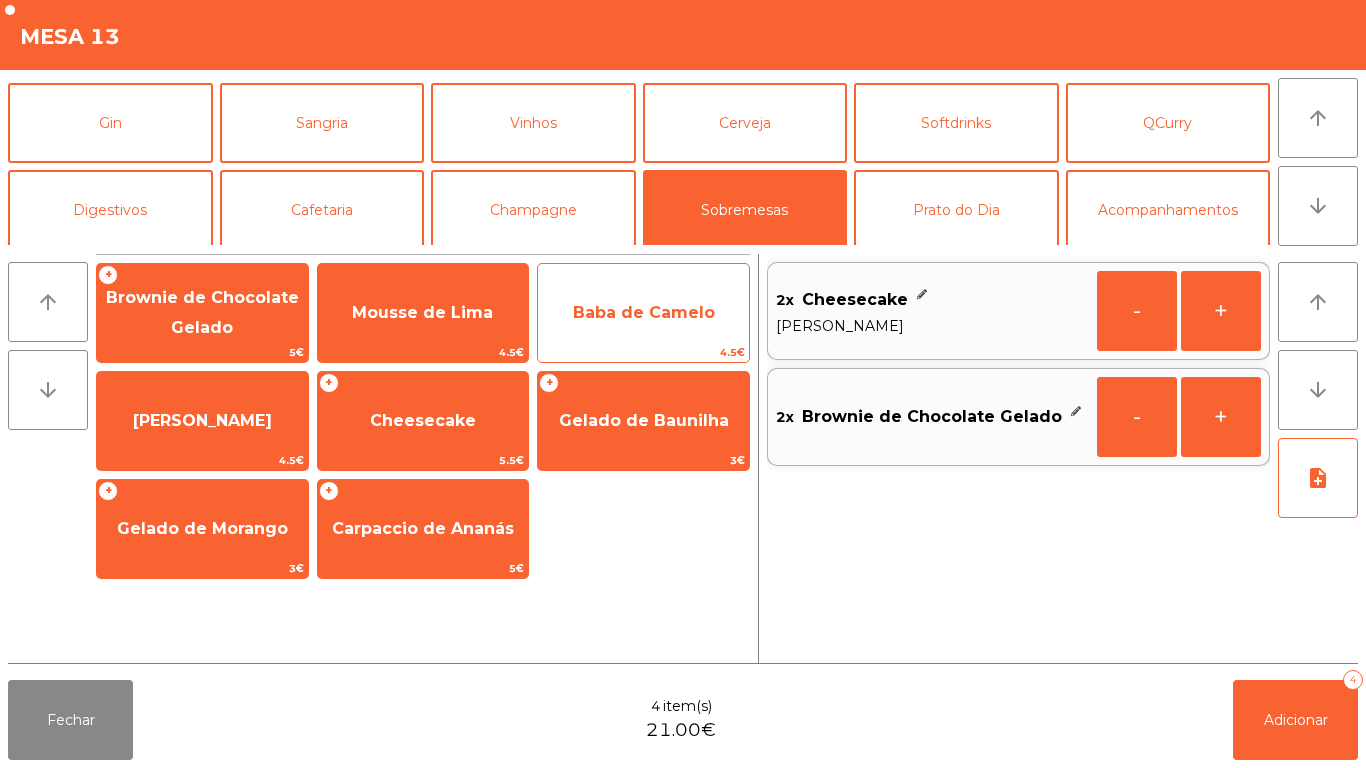 click on "Baba de Camelo" 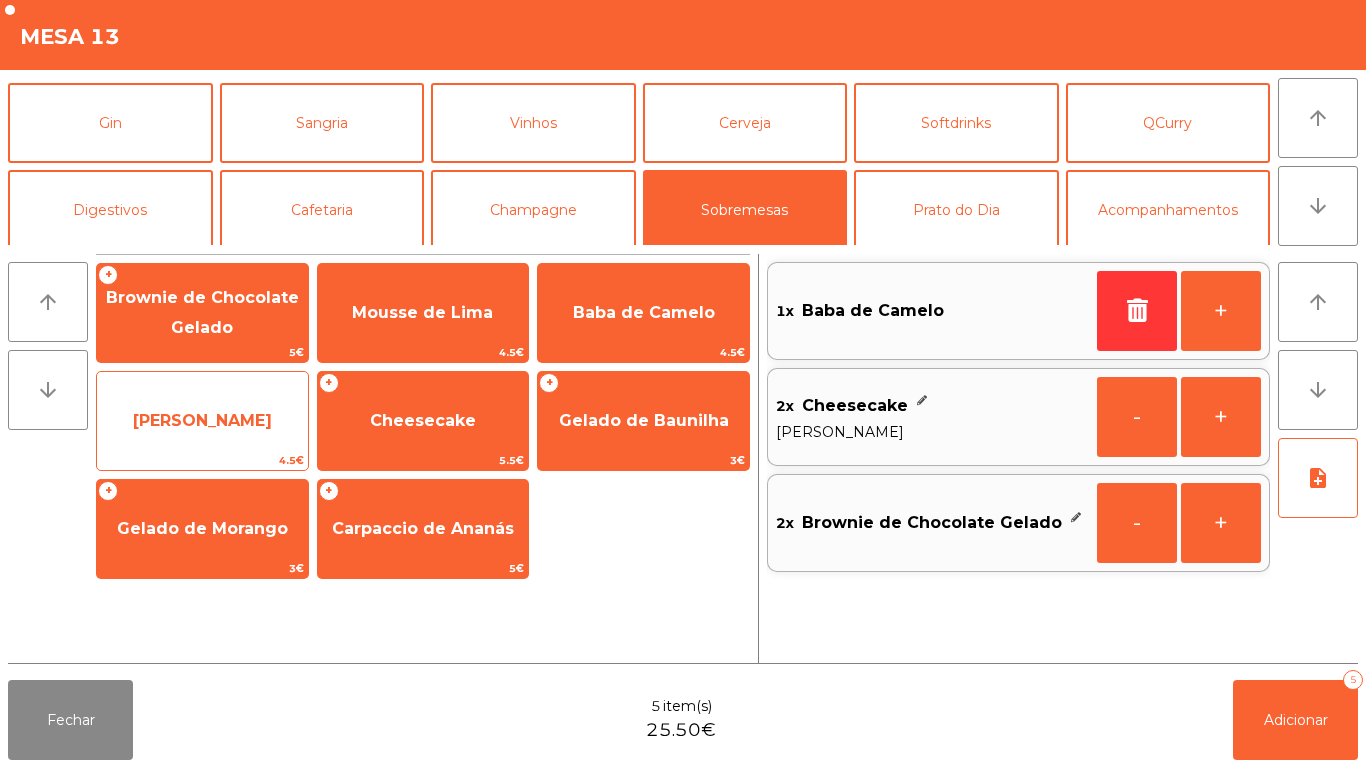 click on "[PERSON_NAME]" 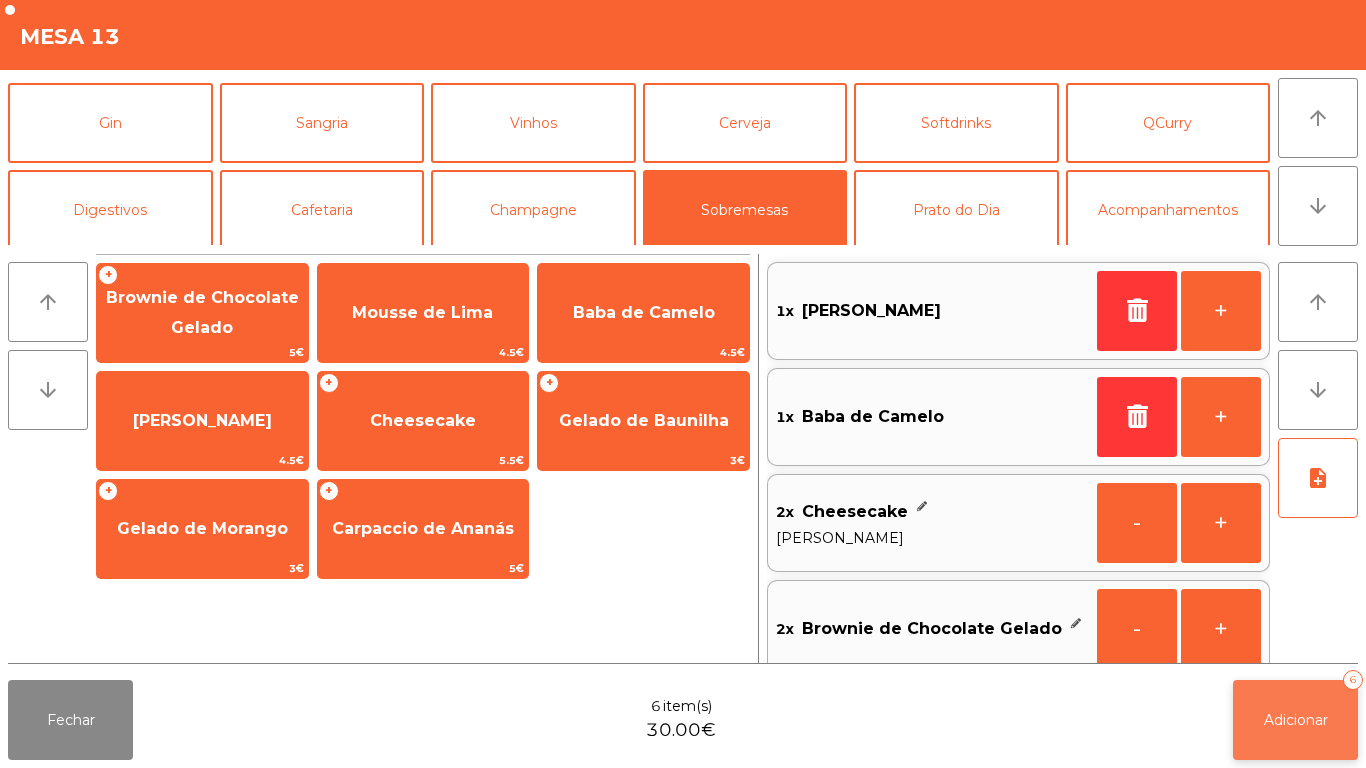 click on "Adicionar   6" 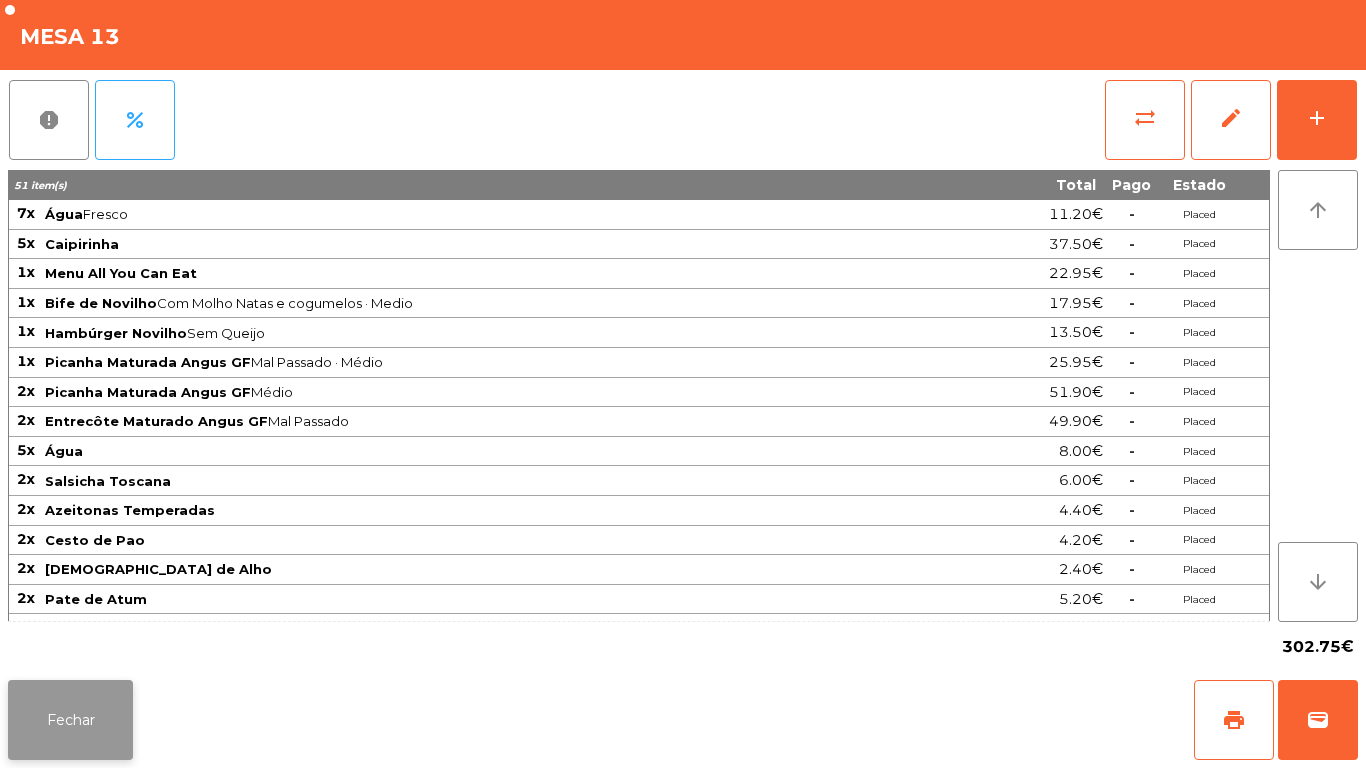 click on "Fechar" 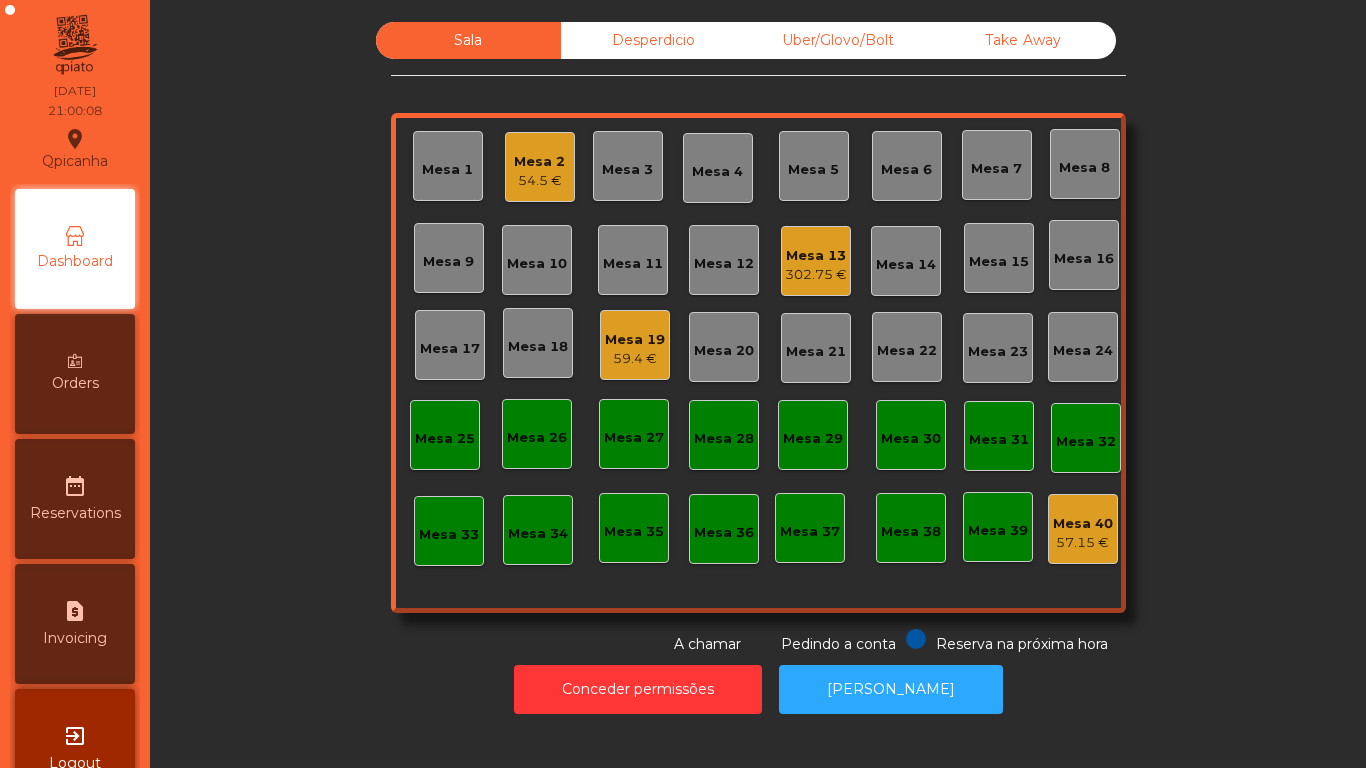 click on "Mesa 13   302.75 €" 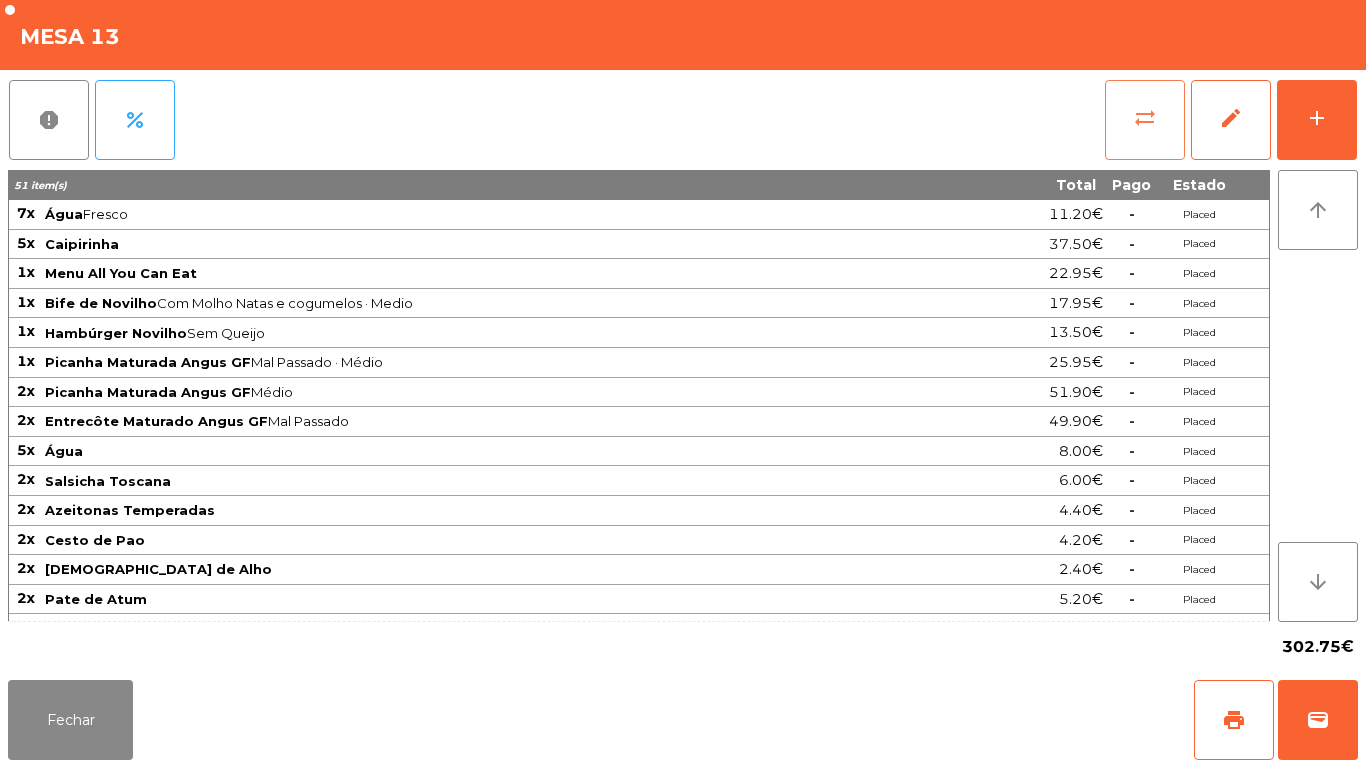 click on "sync_alt" 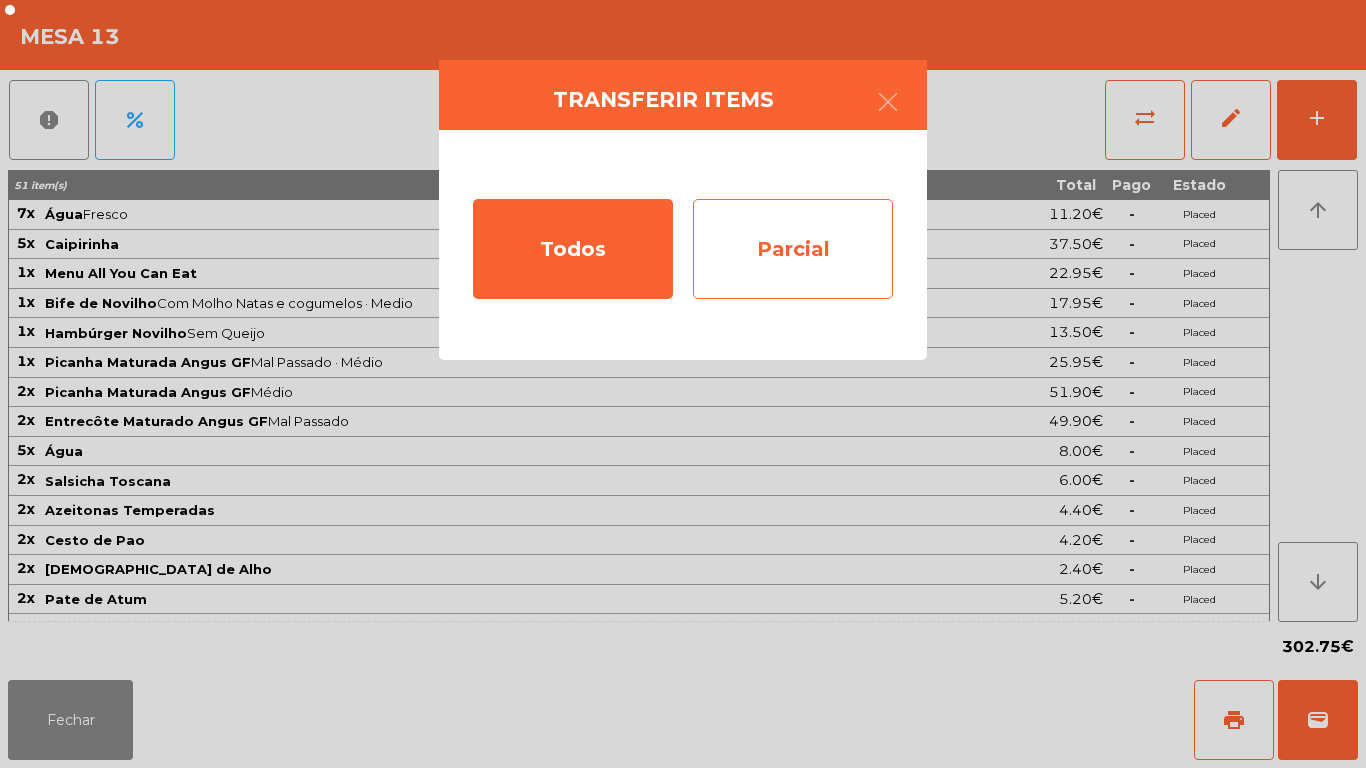 click on "Parcial" 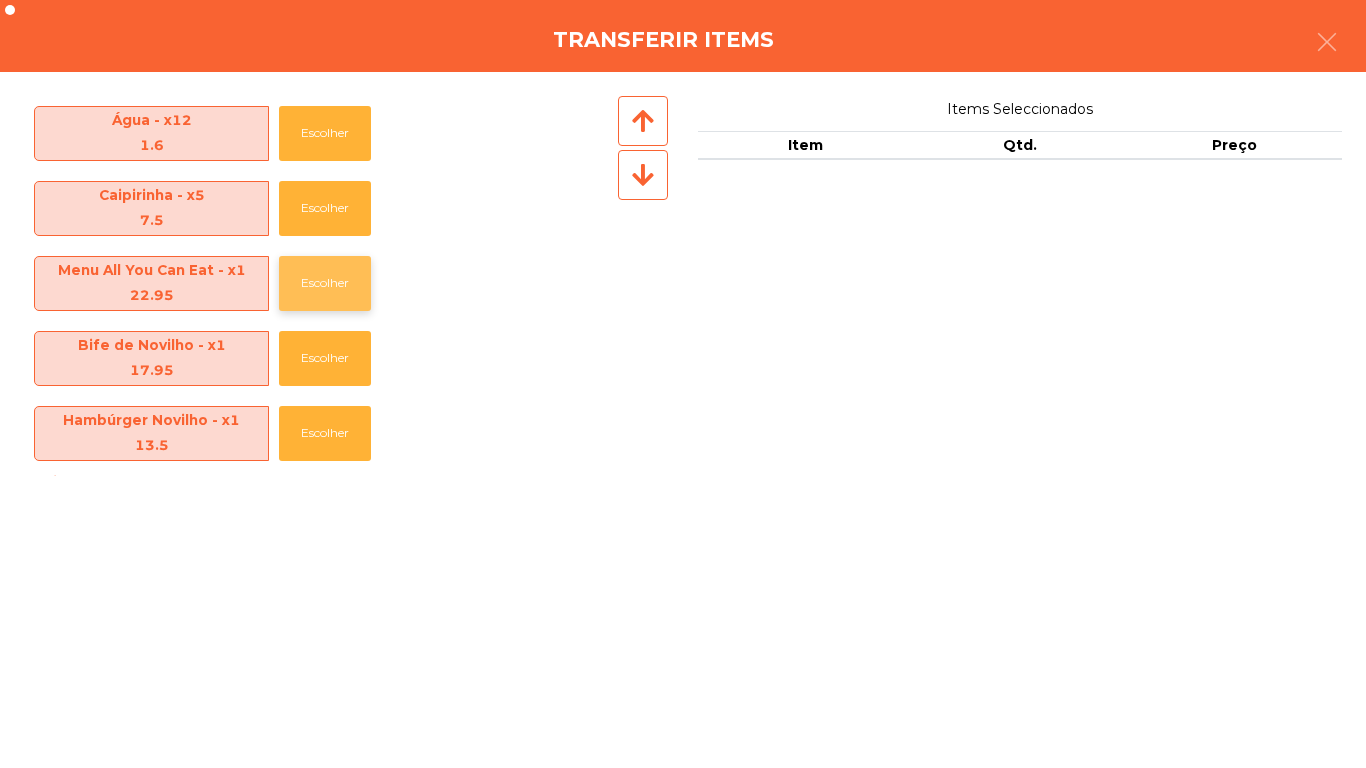 click on "Escolher" 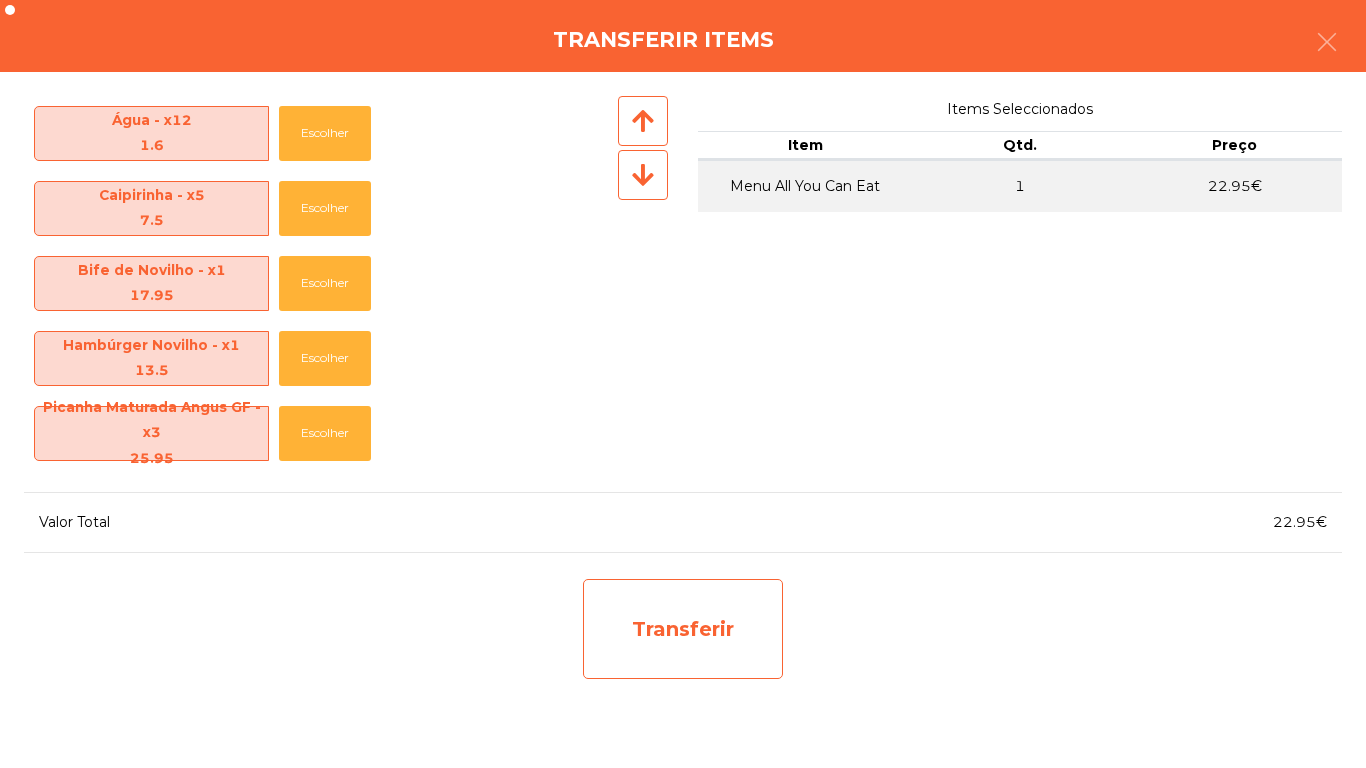 click on "Transferir" 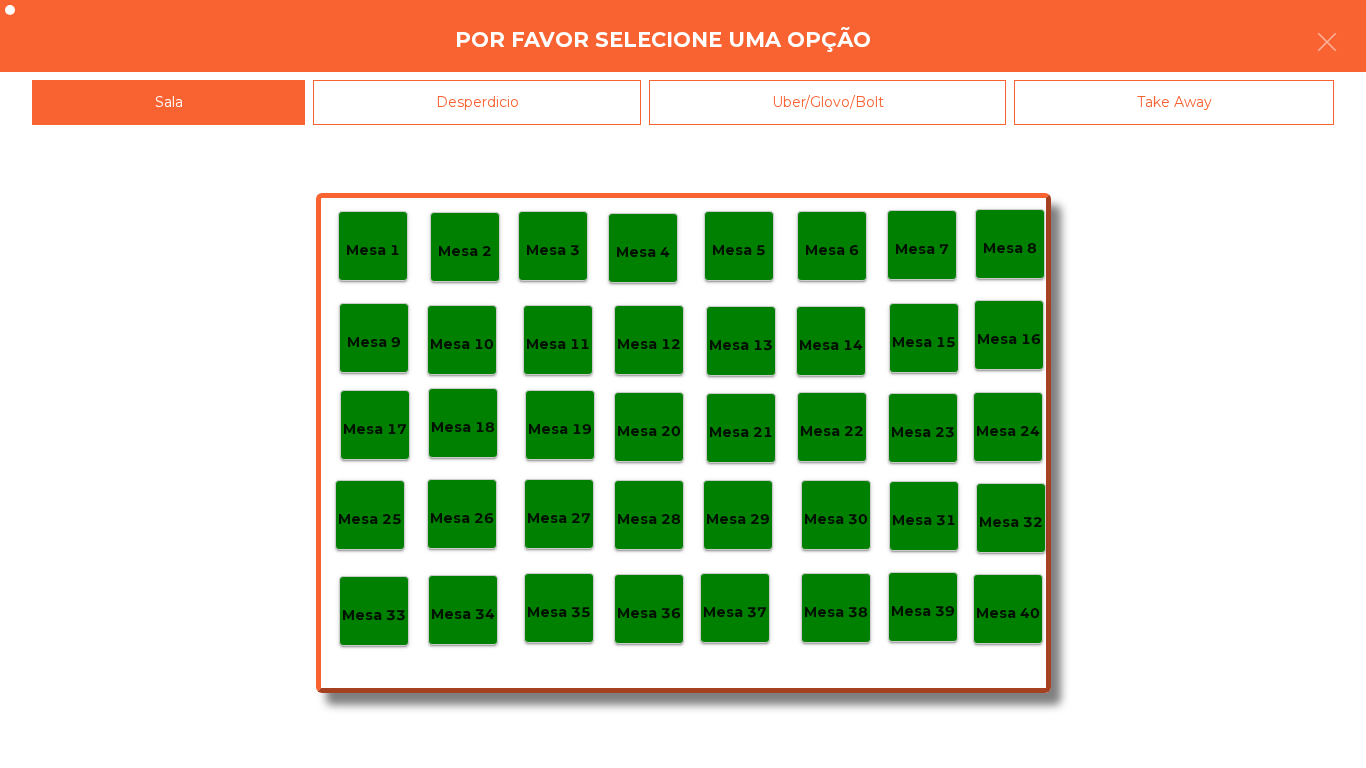 click on "Desperdicio" 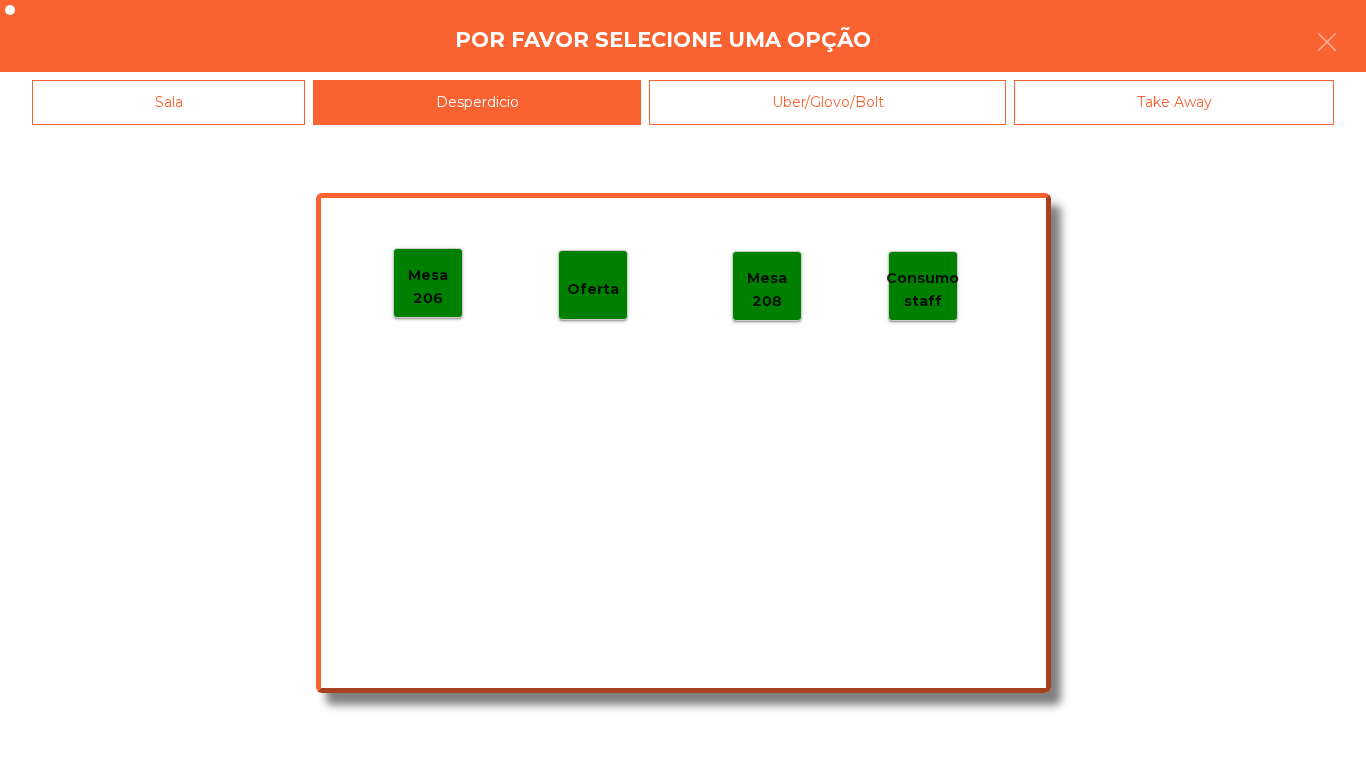 click on "Mesa 206" 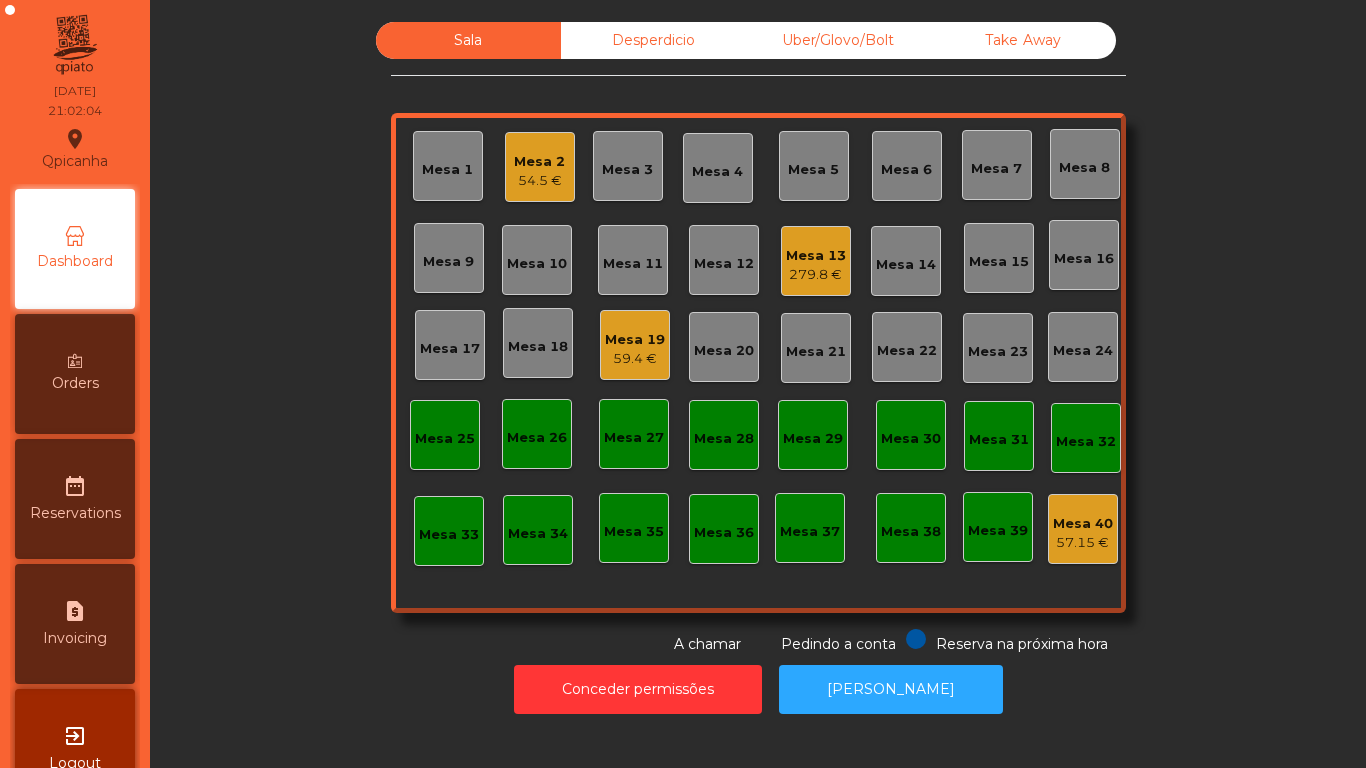 scroll, scrollTop: 56, scrollLeft: 0, axis: vertical 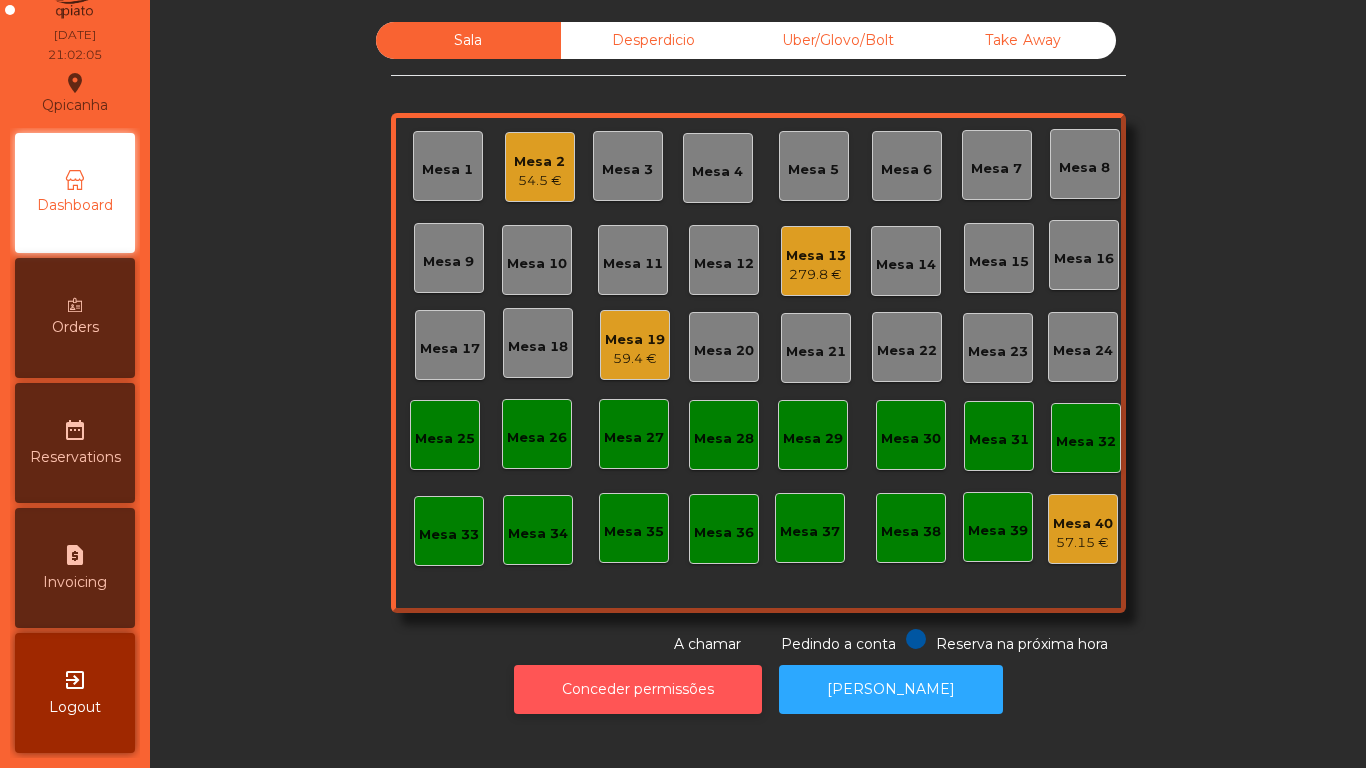 click on "Conceder permissões" 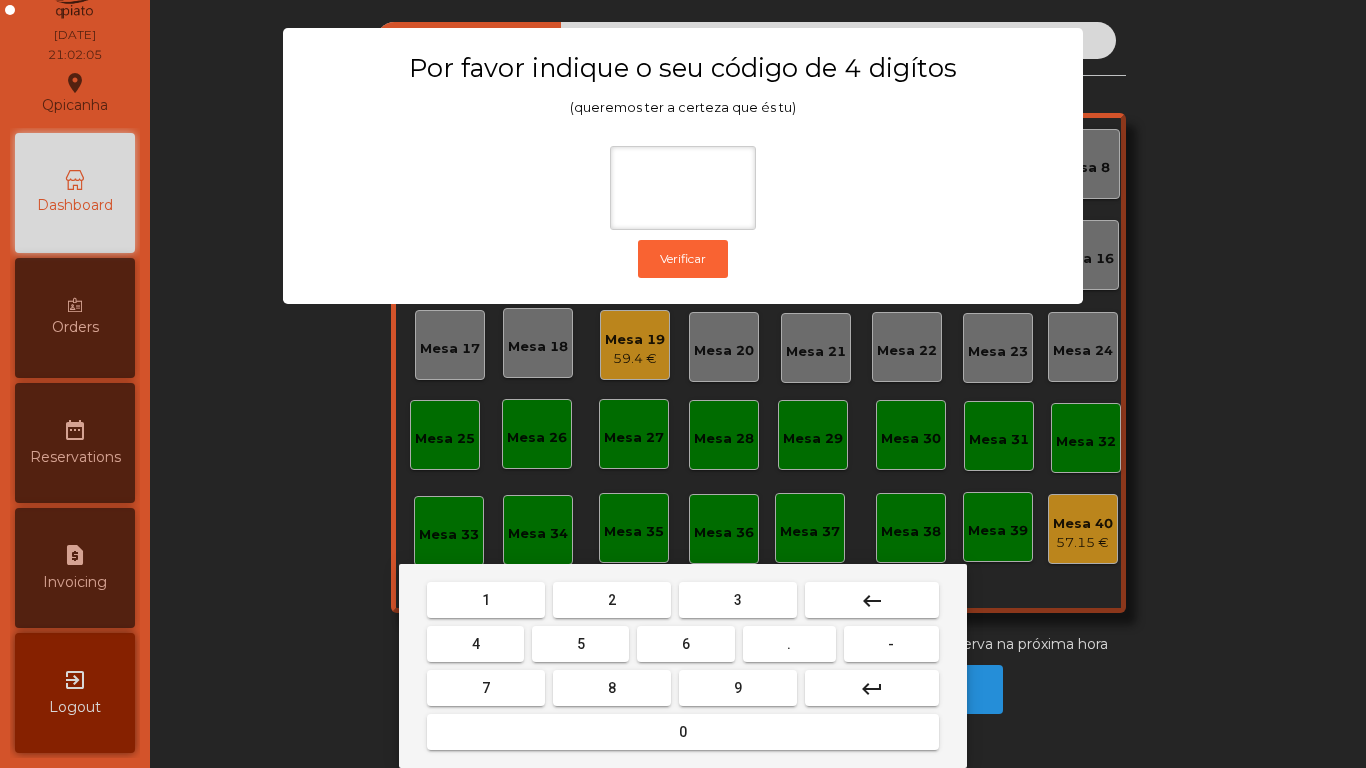 click on "1" at bounding box center [486, 600] 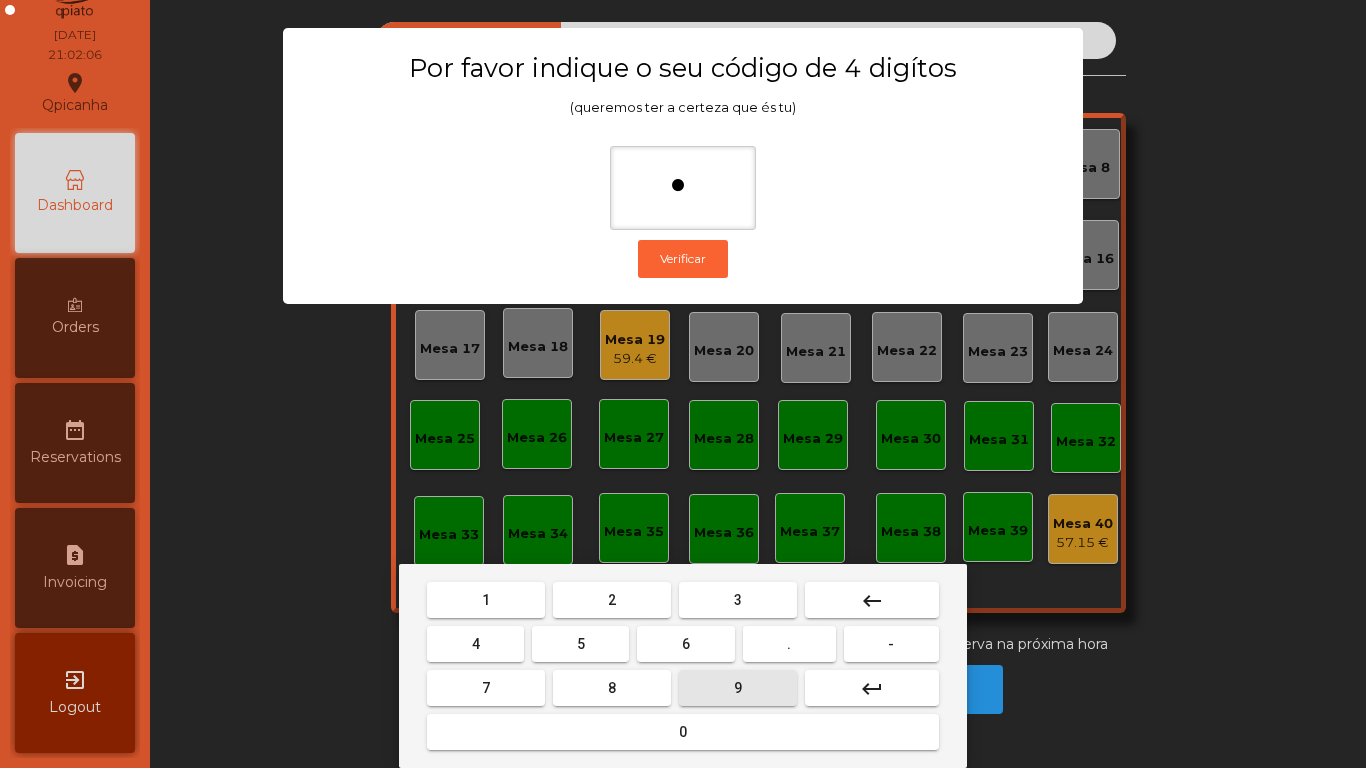 click on "9" at bounding box center (738, 688) 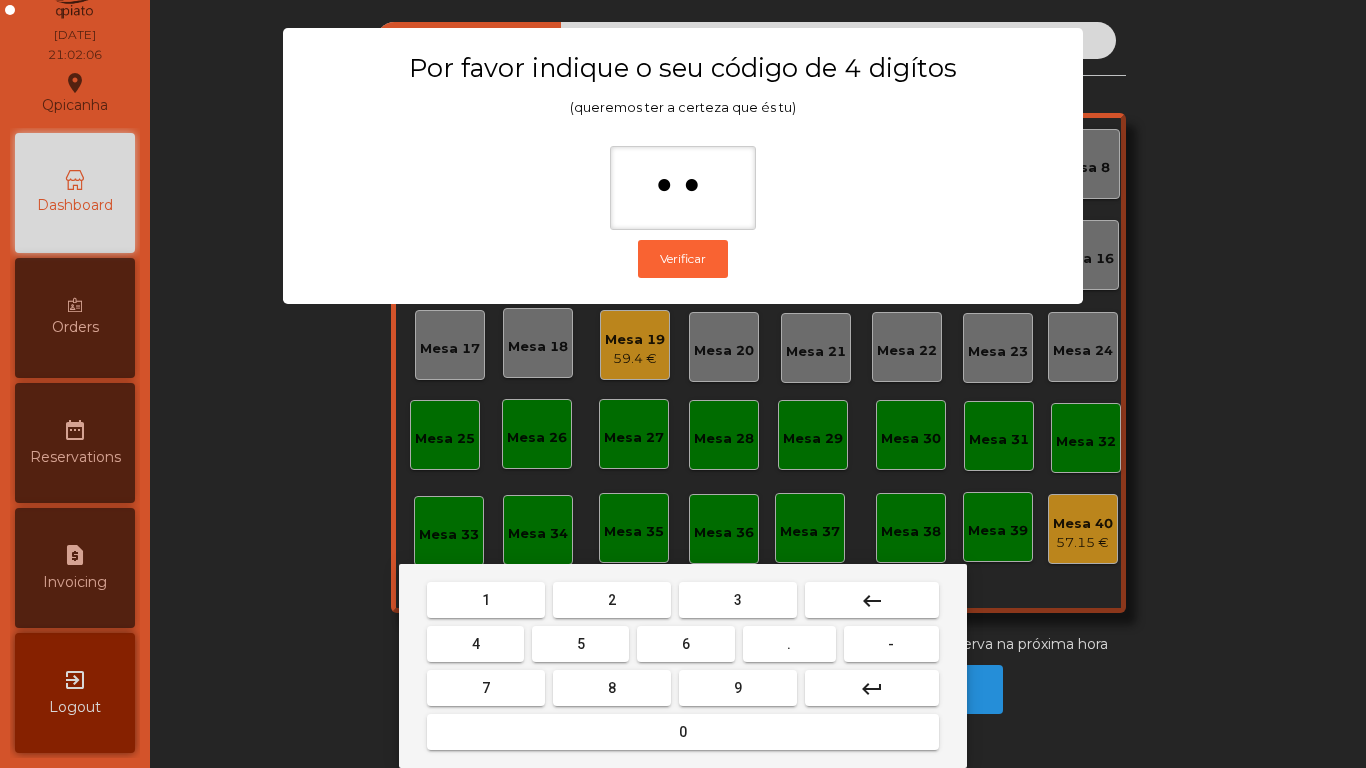 click on "4" at bounding box center [475, 644] 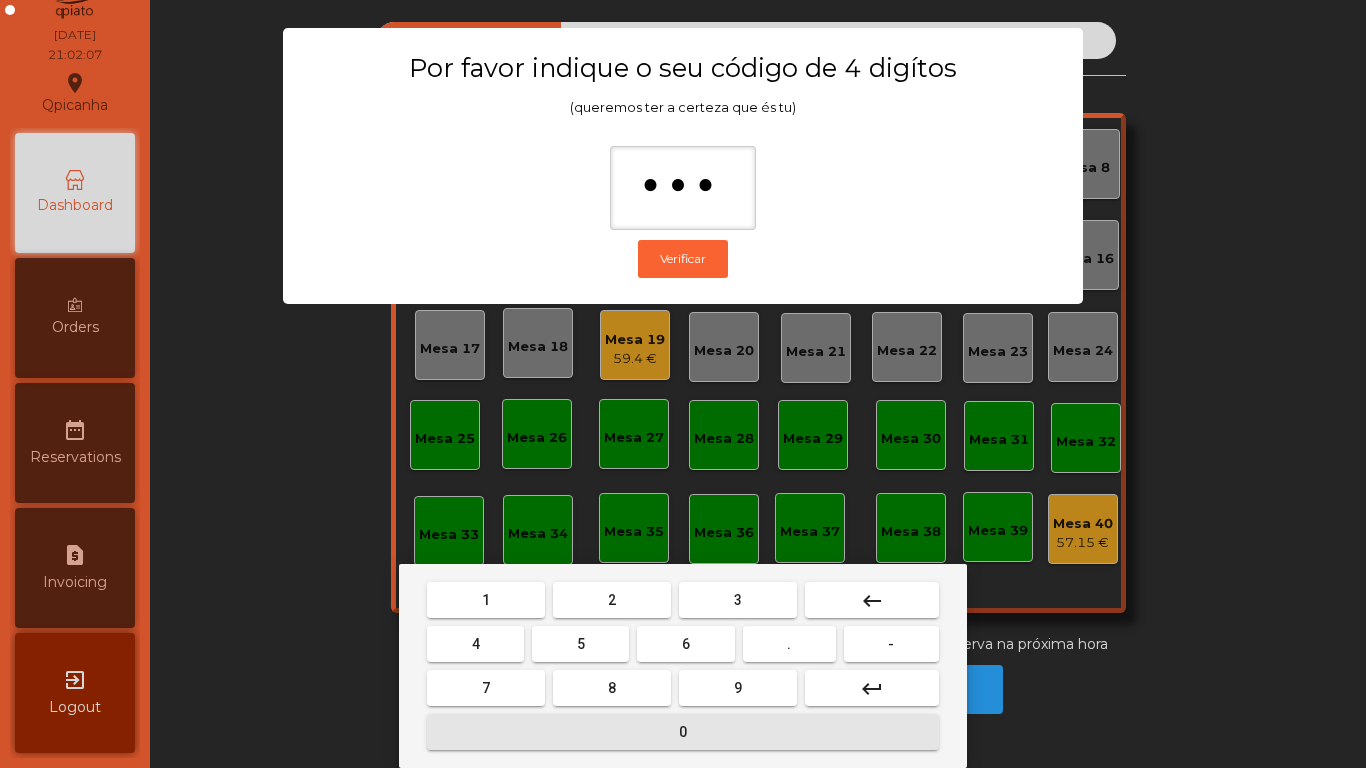 click on "0" at bounding box center (683, 732) 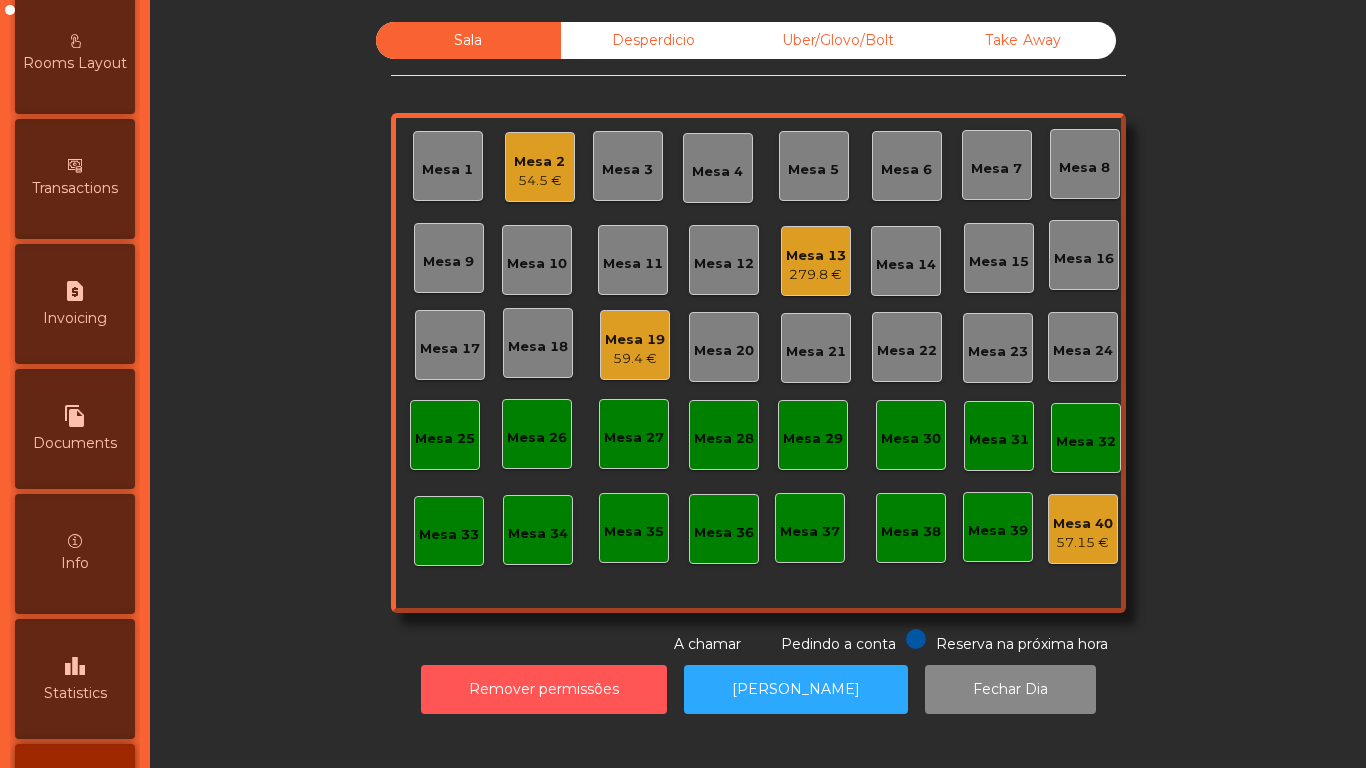 scroll, scrollTop: 931, scrollLeft: 0, axis: vertical 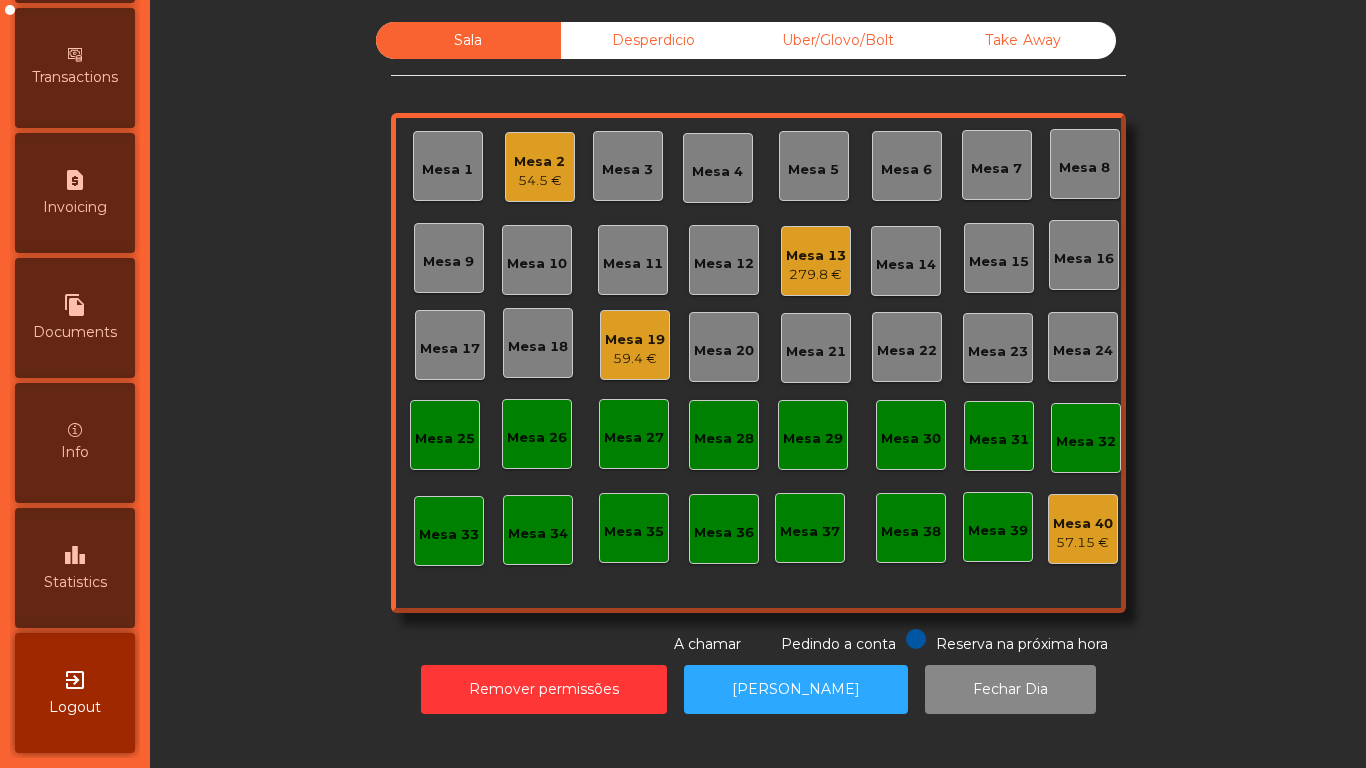 click on "leaderboard" at bounding box center [75, 555] 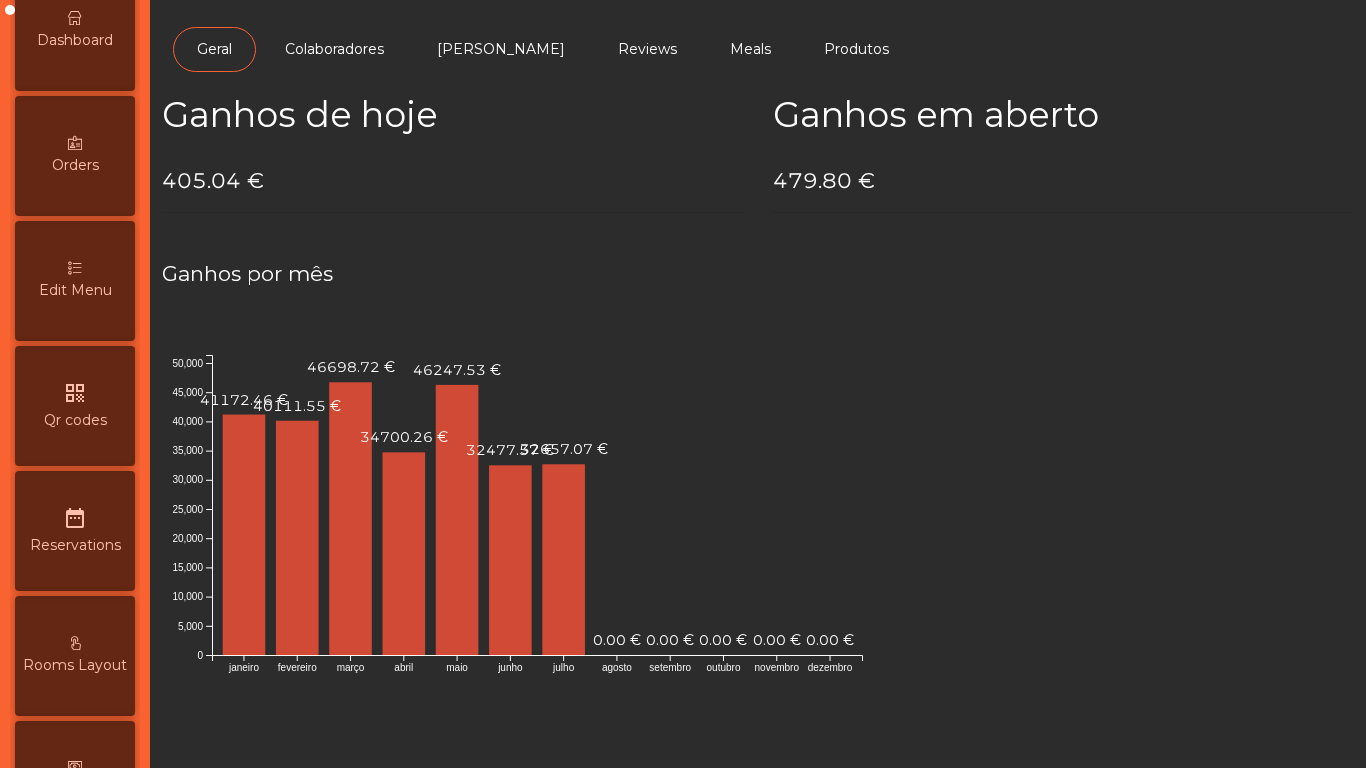 scroll, scrollTop: 0, scrollLeft: 0, axis: both 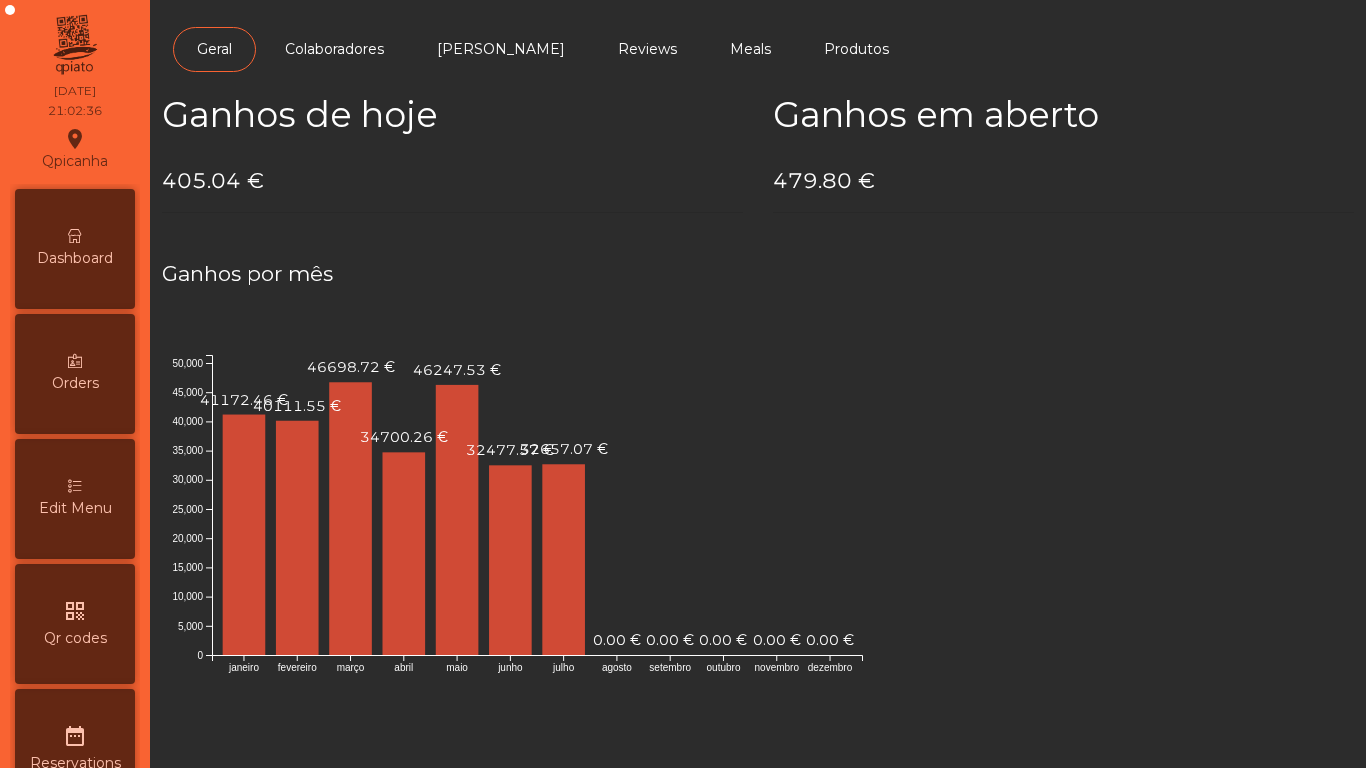 click on "Dashboard" at bounding box center (75, 249) 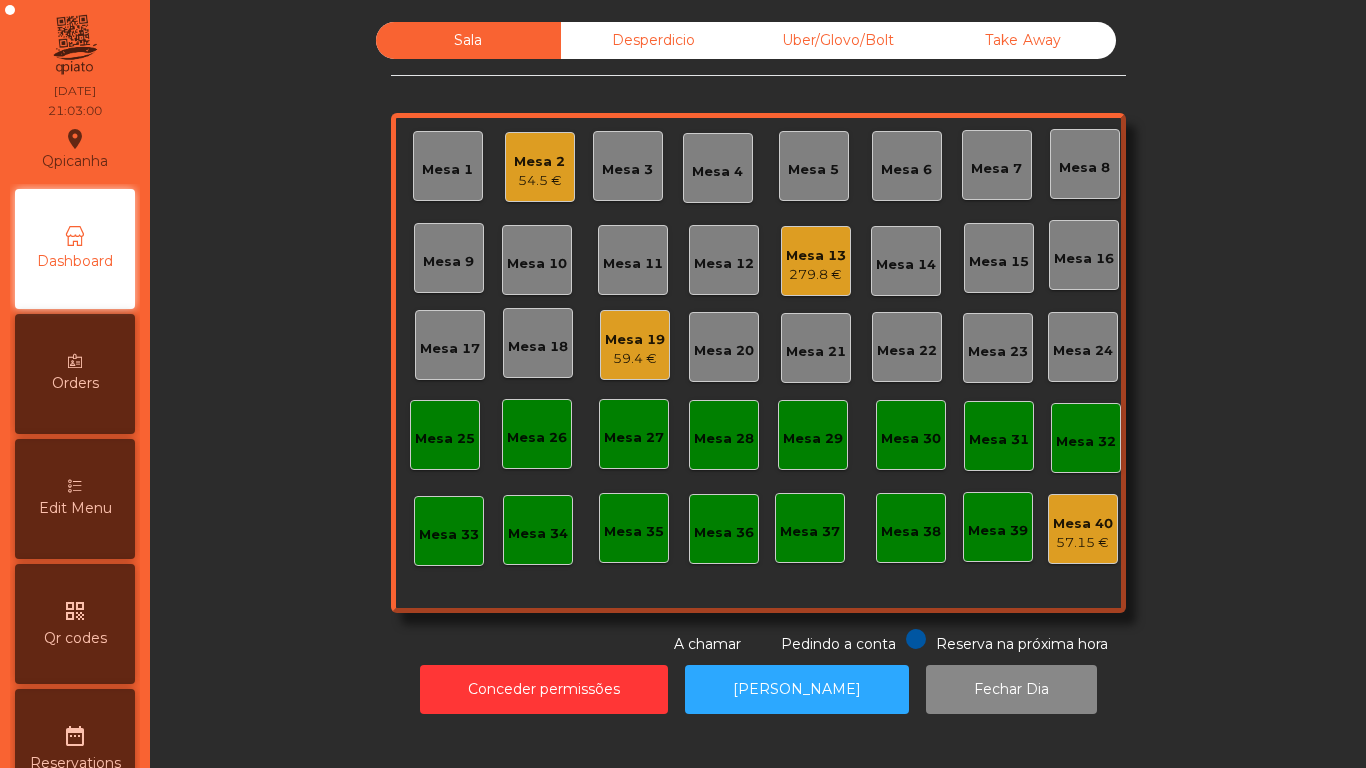 click on "54.5 €" 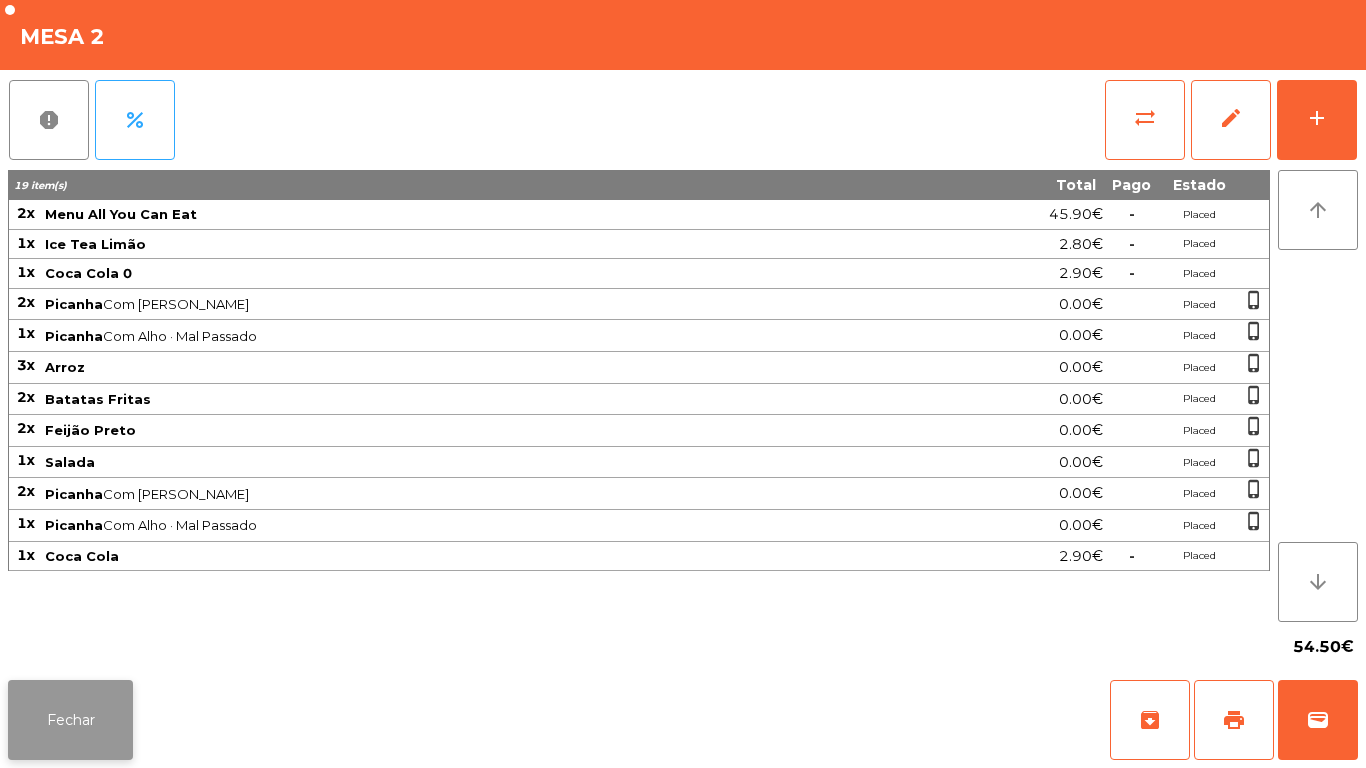 click on "Fechar" 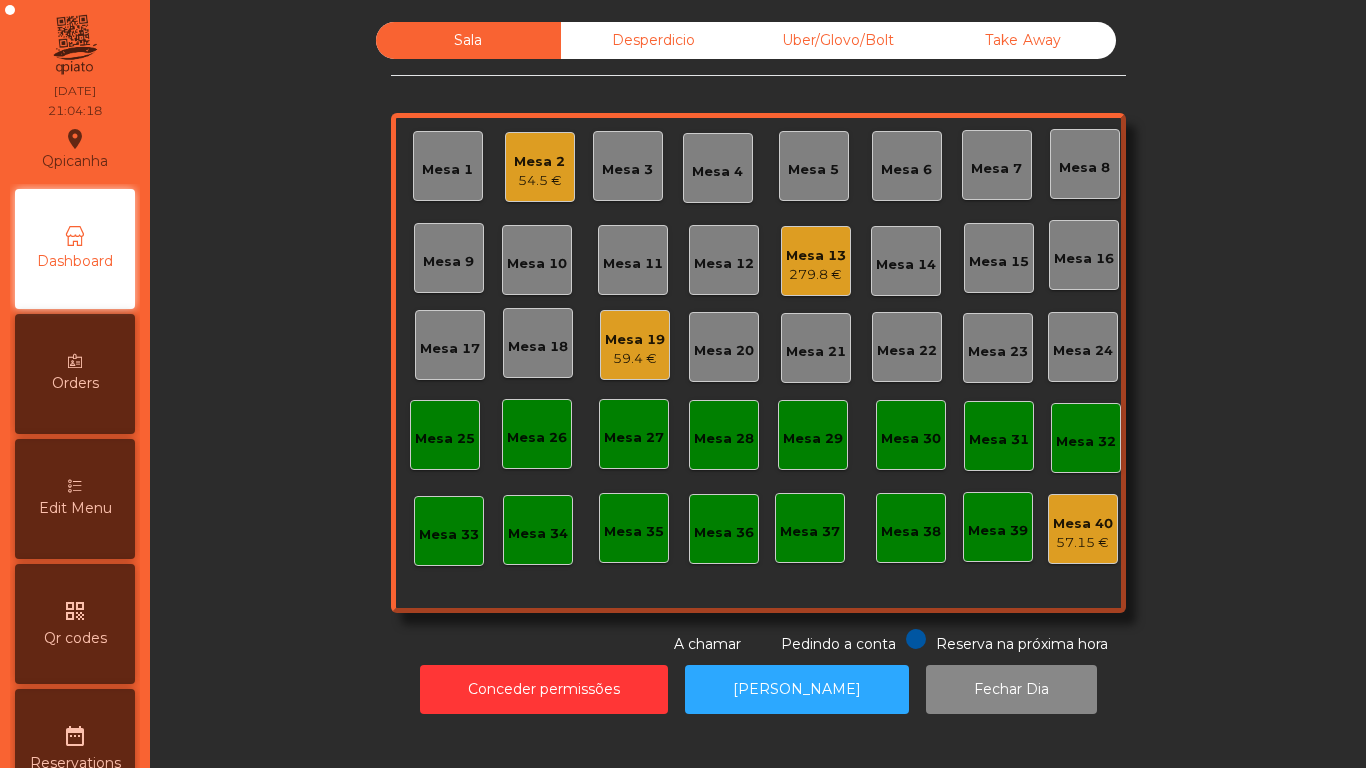click on "Mesa 2" 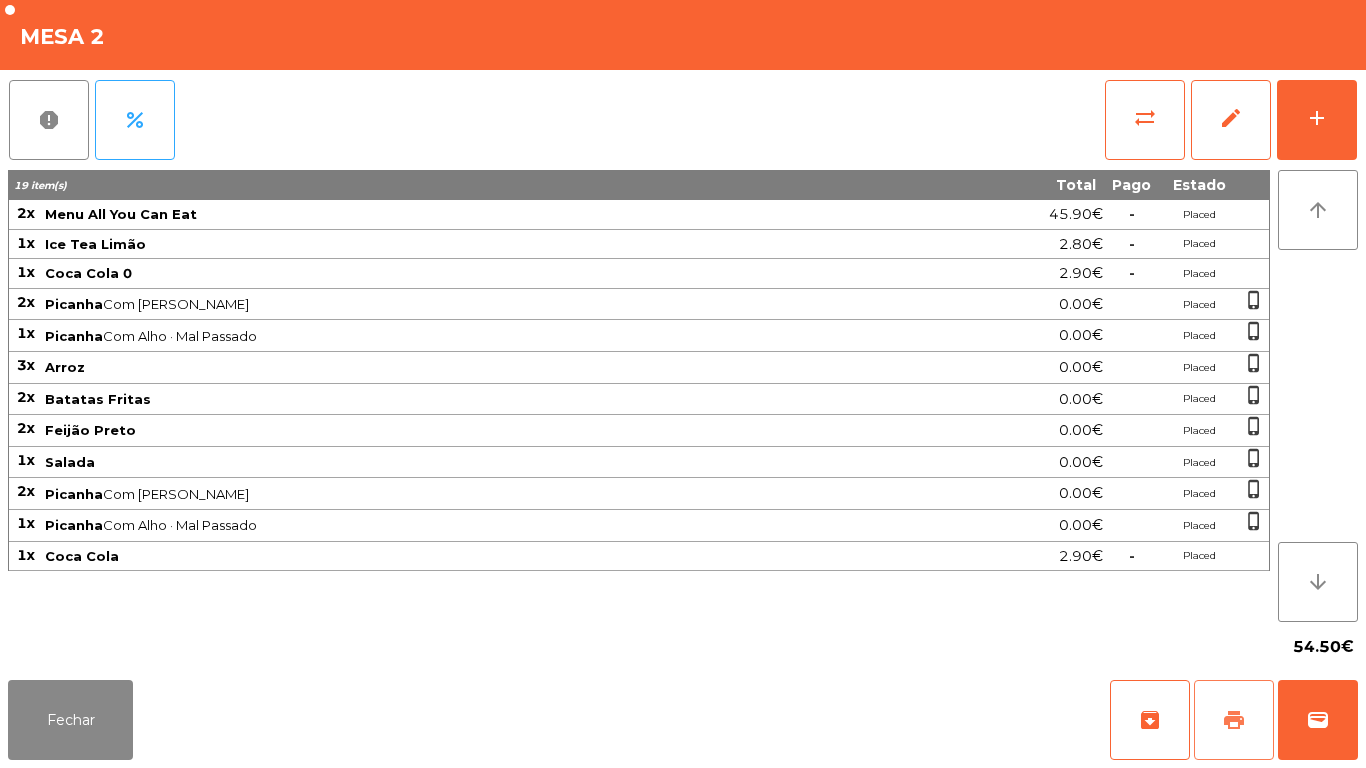 click on "print" 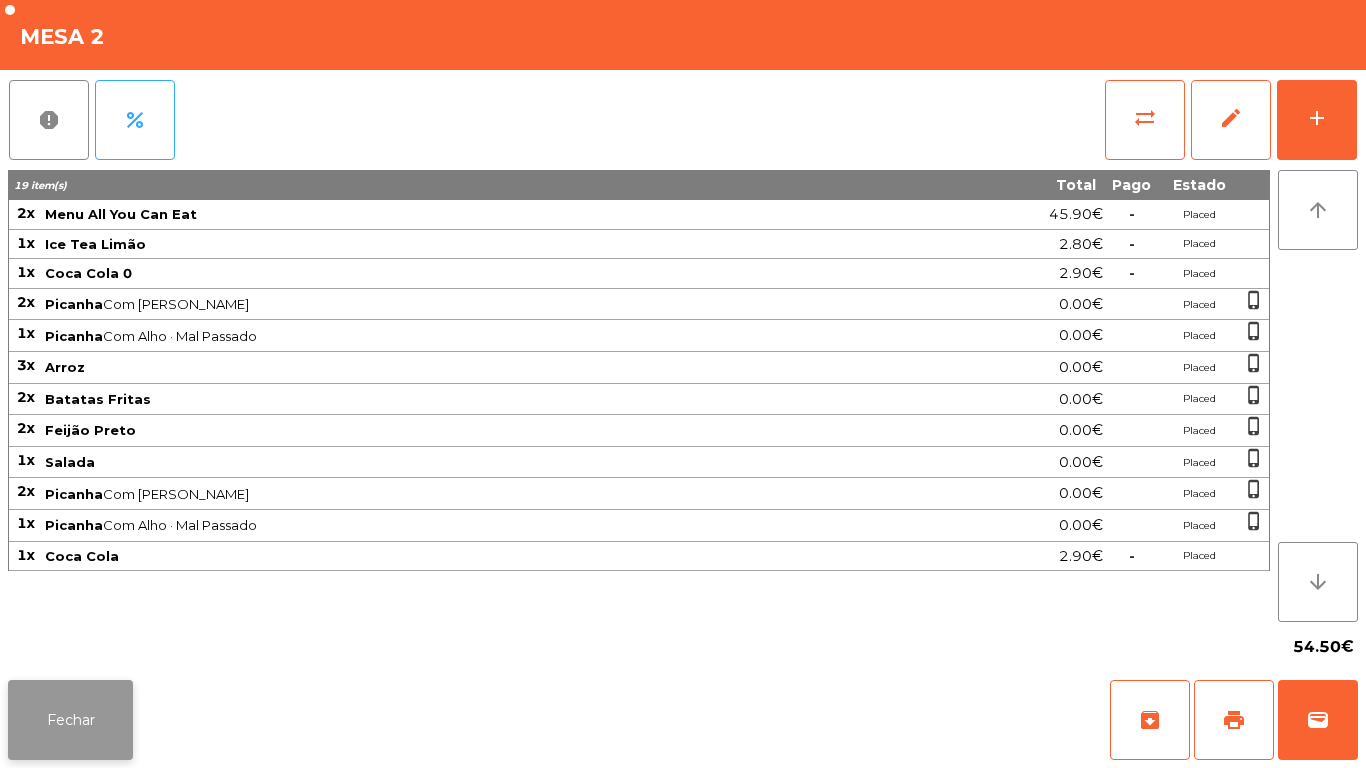 click on "Fechar" 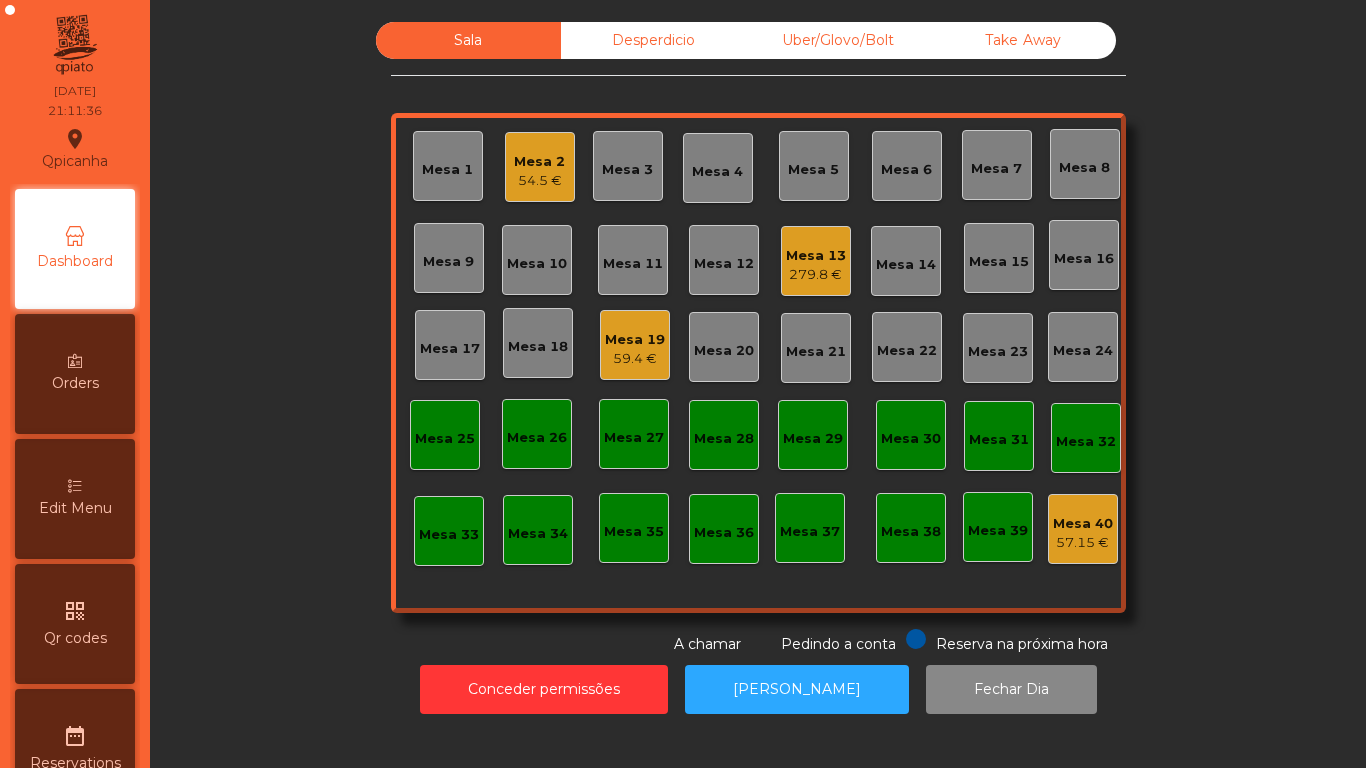 click on "59.4 €" 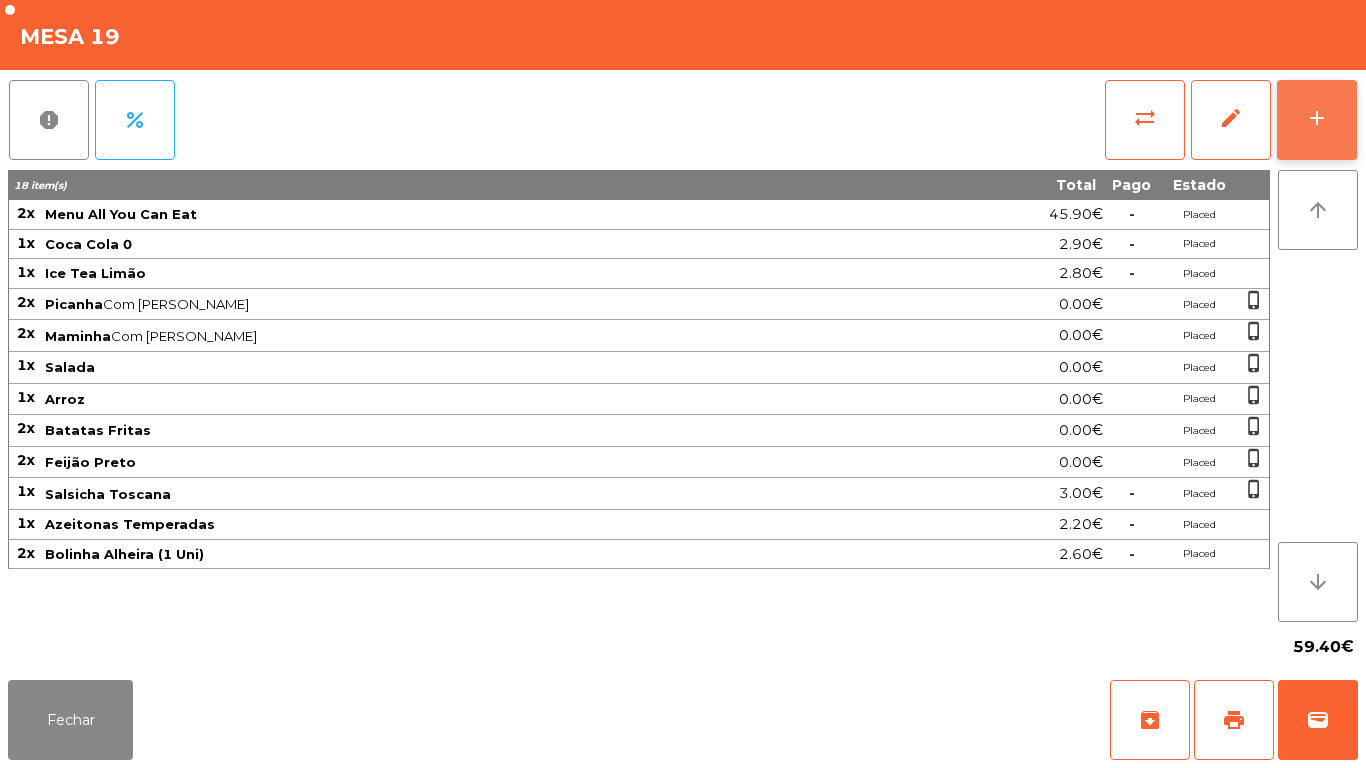 click on "add" 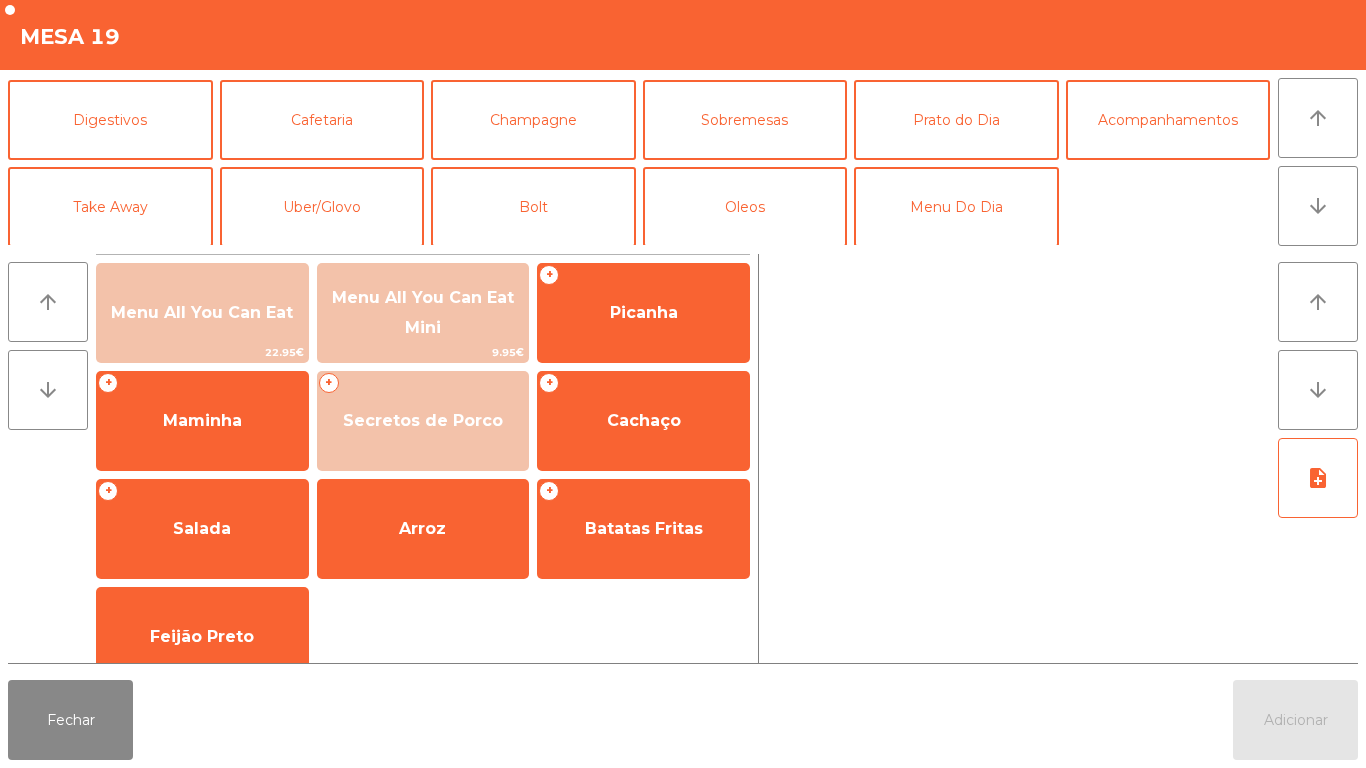 scroll, scrollTop: 162, scrollLeft: 0, axis: vertical 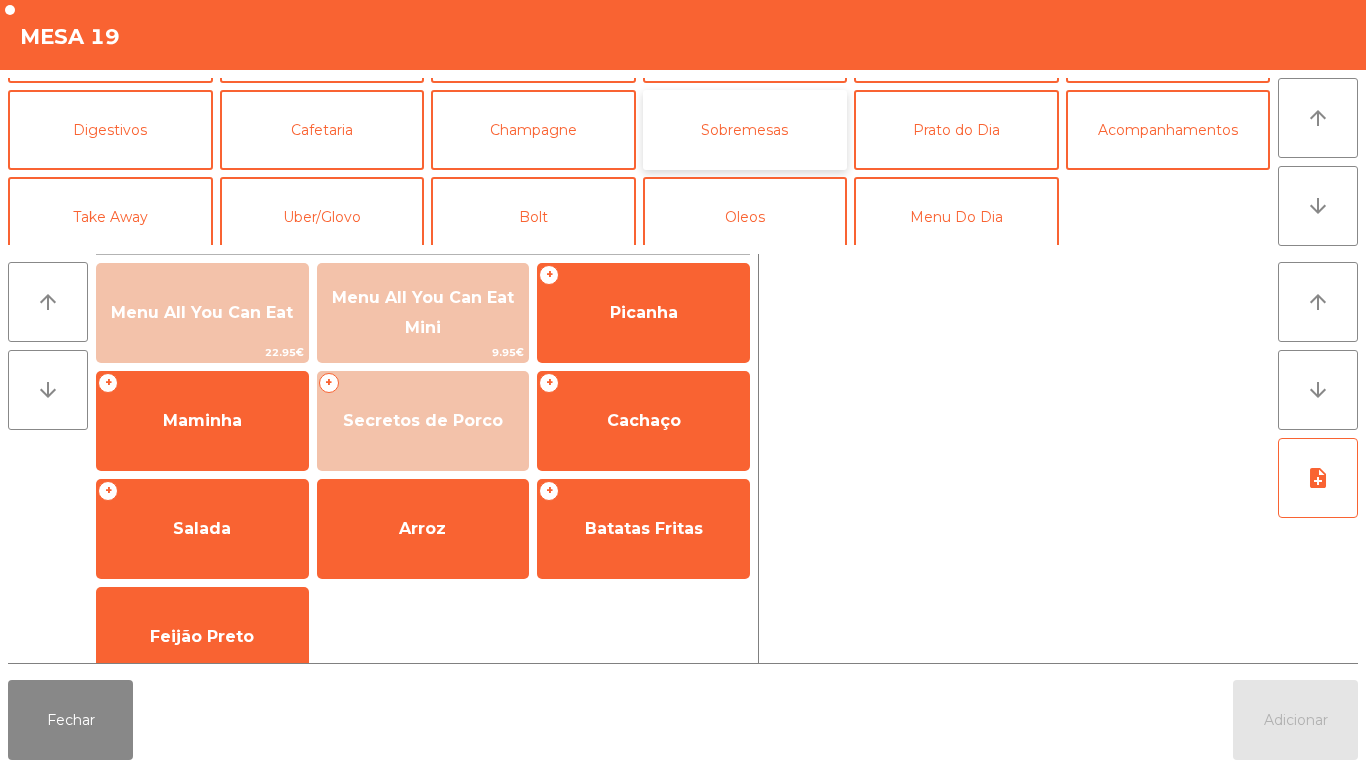 click on "Sobremesas" 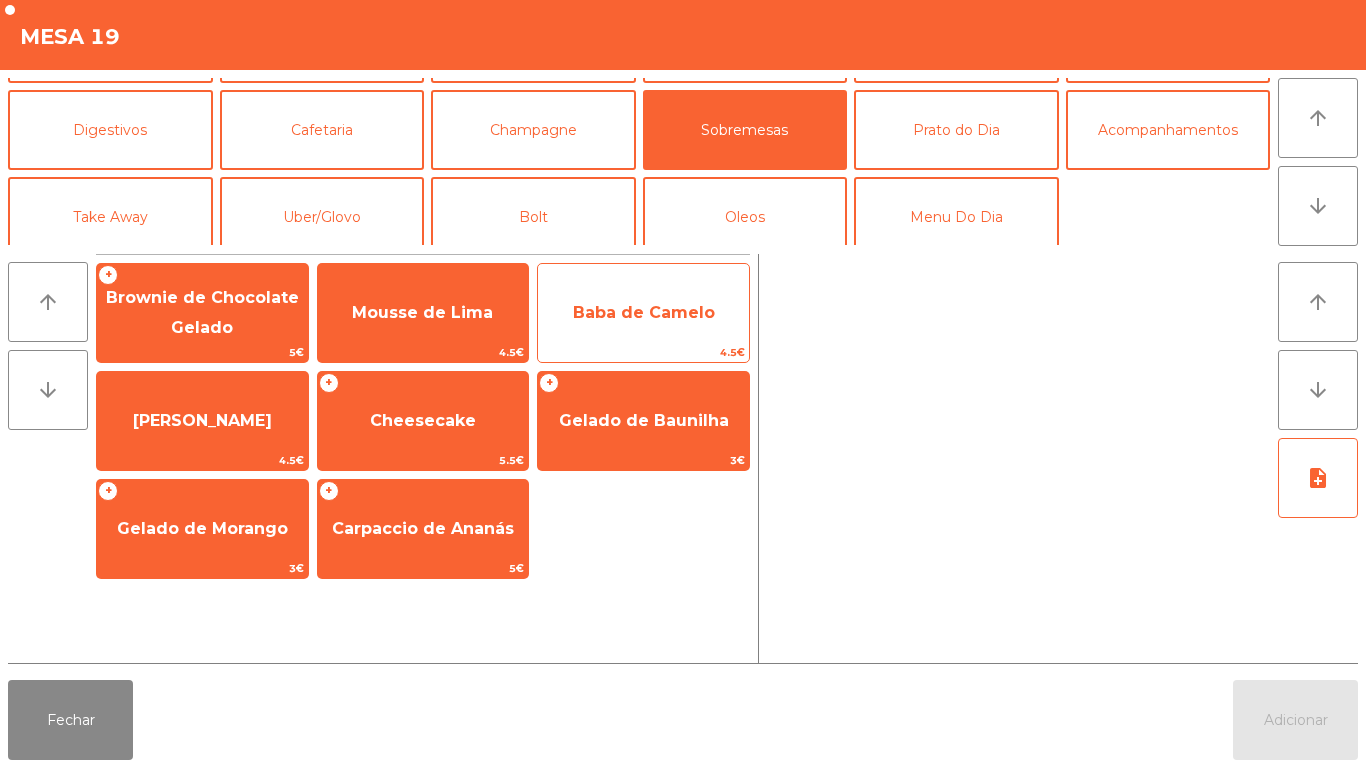 click on "Baba de Camelo" 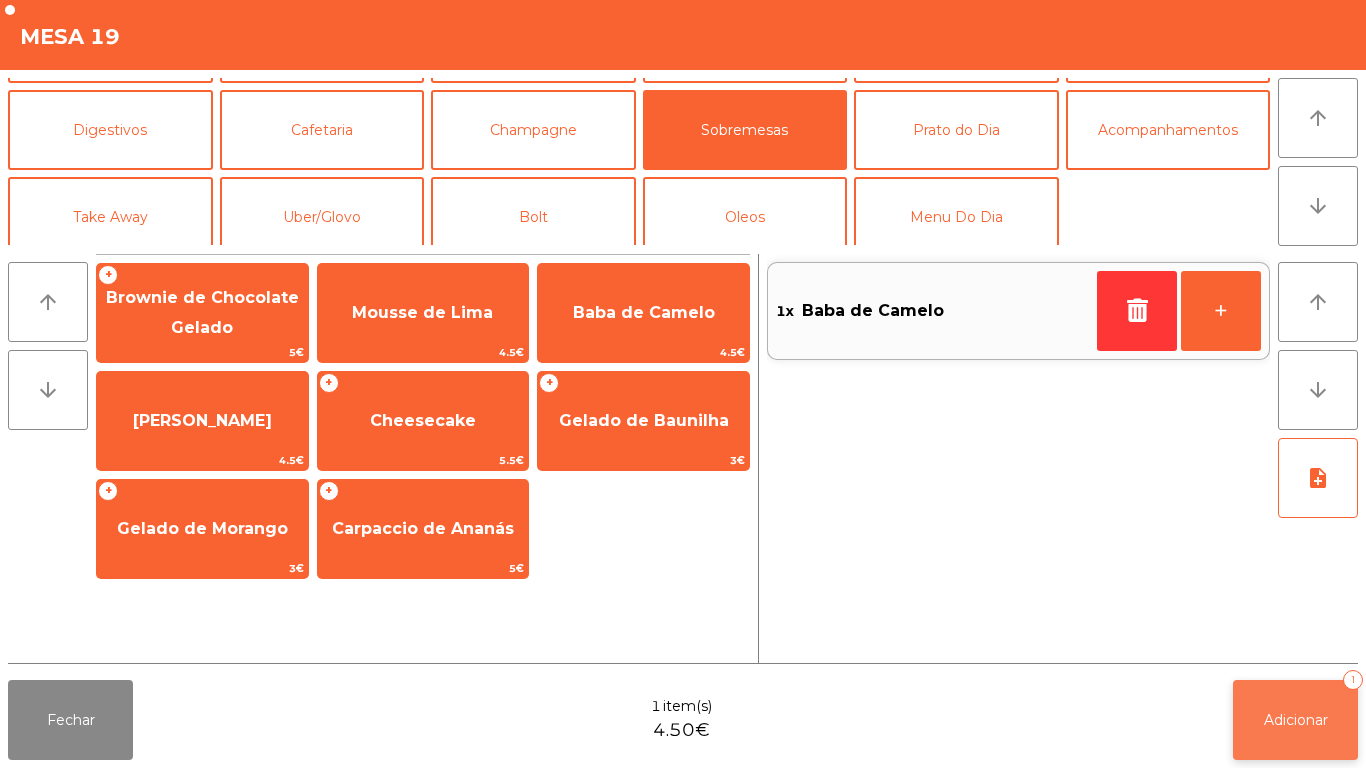 click on "Adicionar   1" 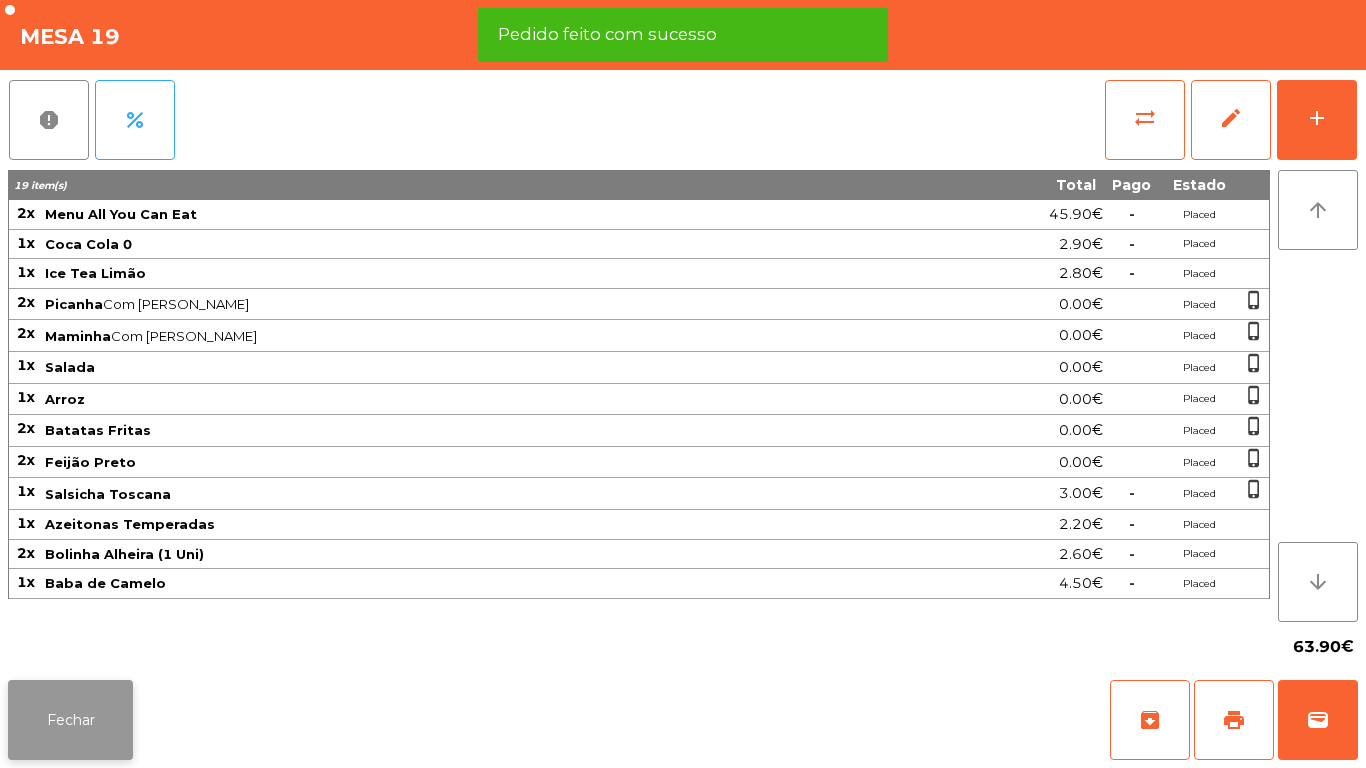click on "Fechar" 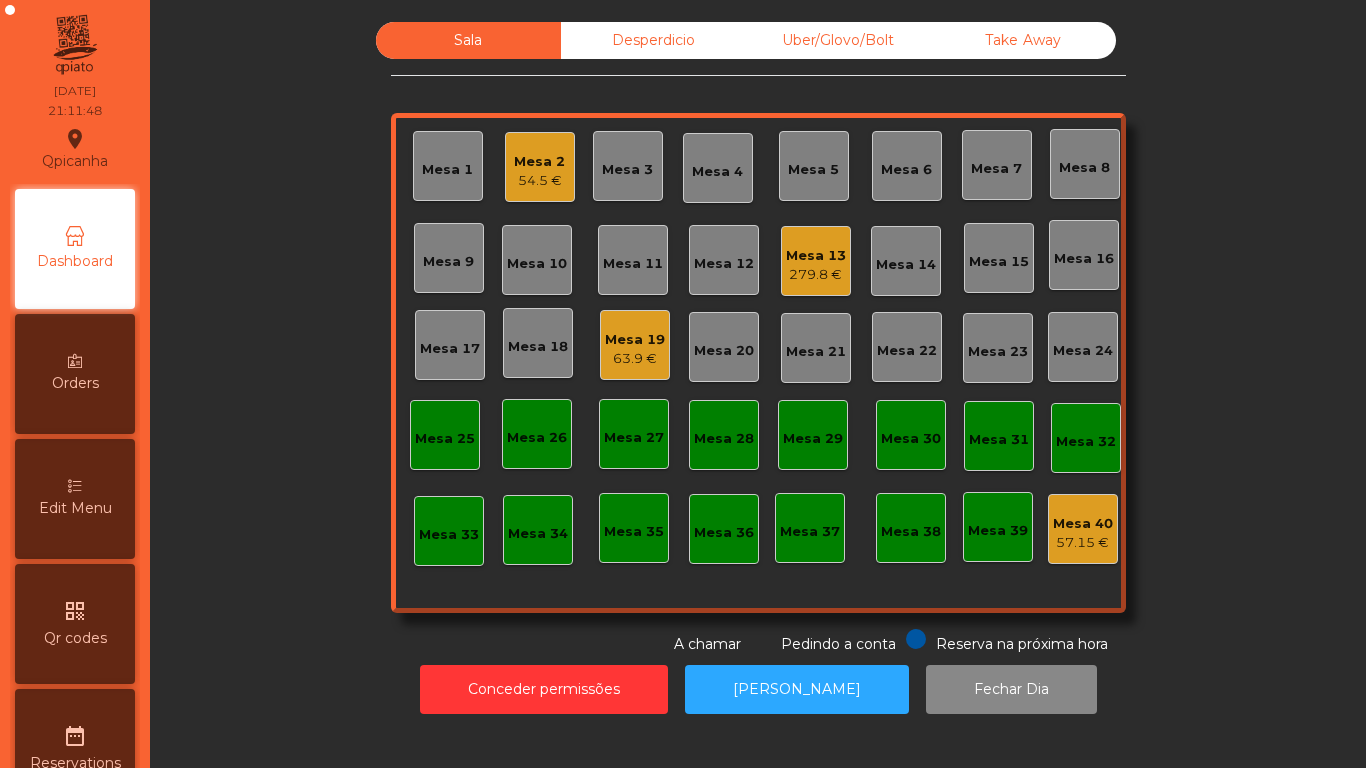 click on "54.5 €" 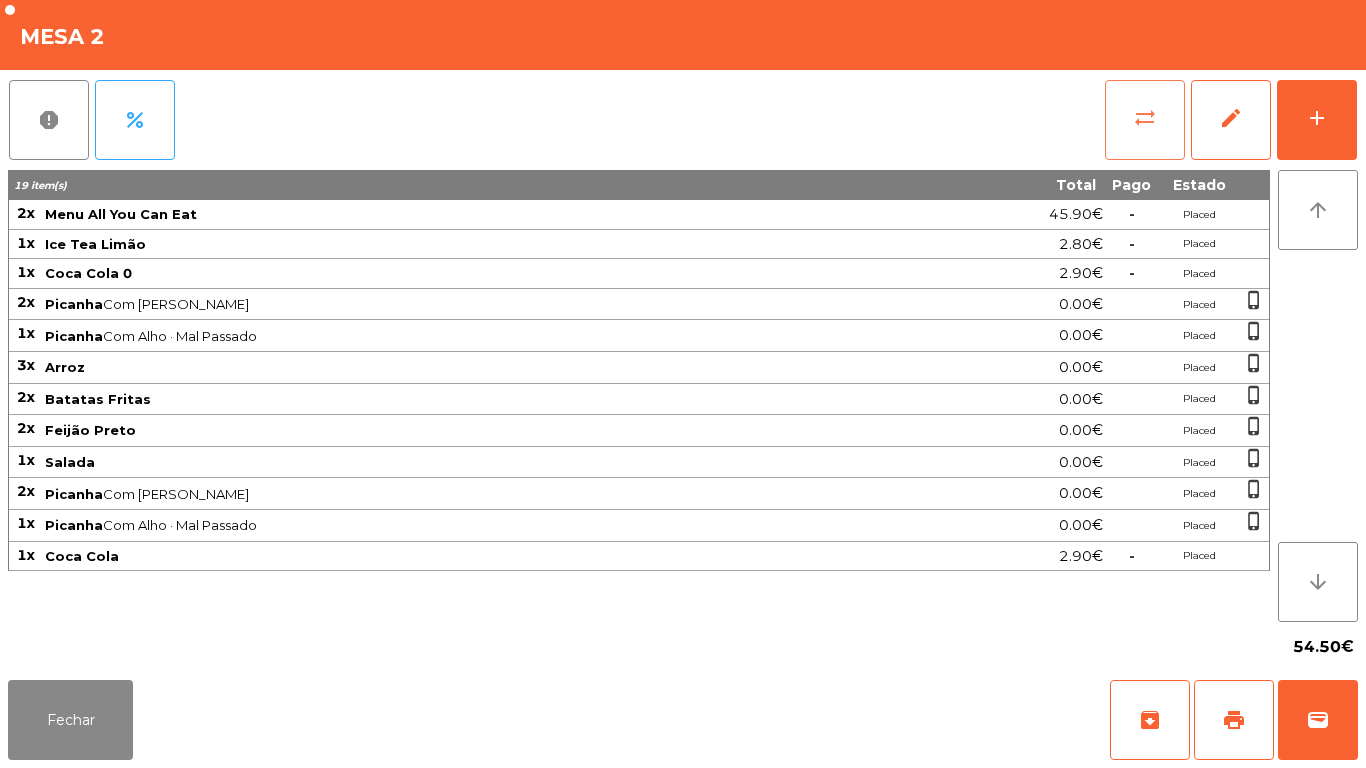 click on "sync_alt" 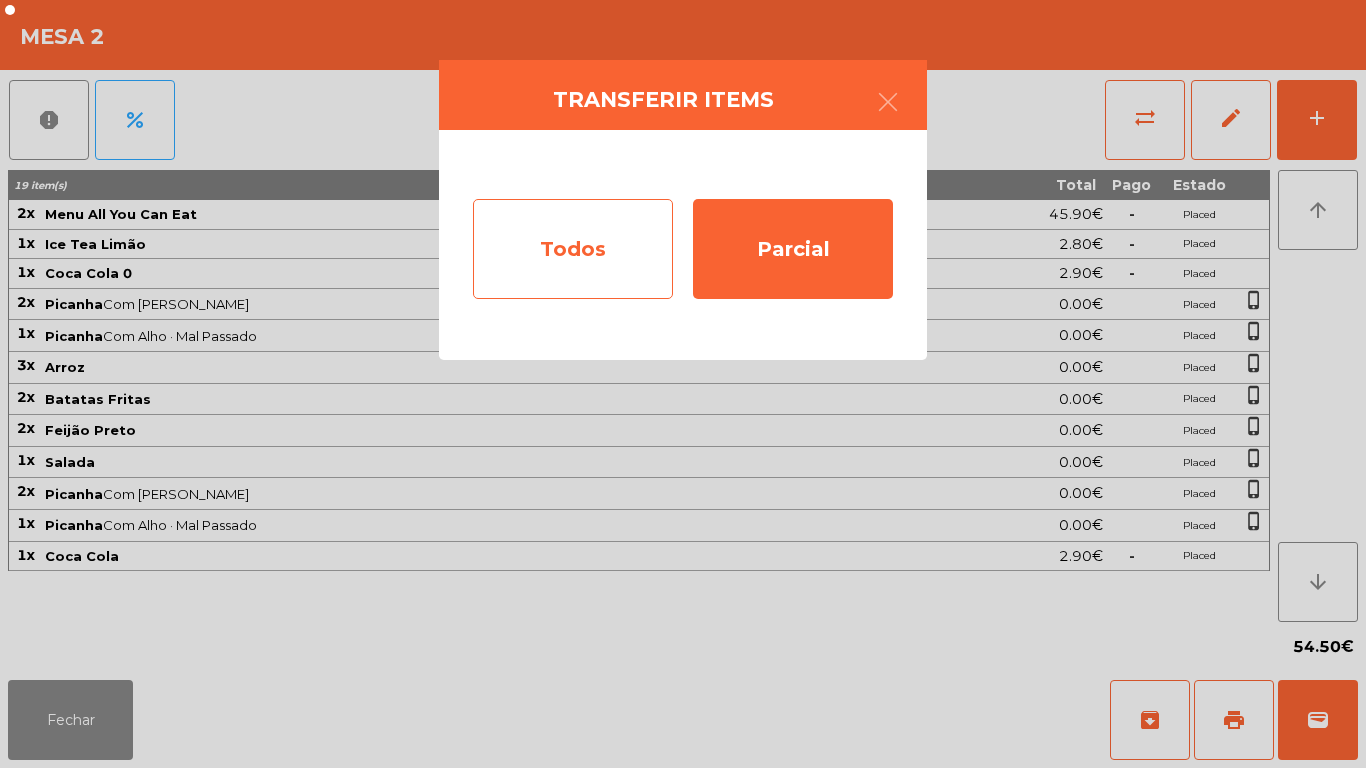 click on "Todos" 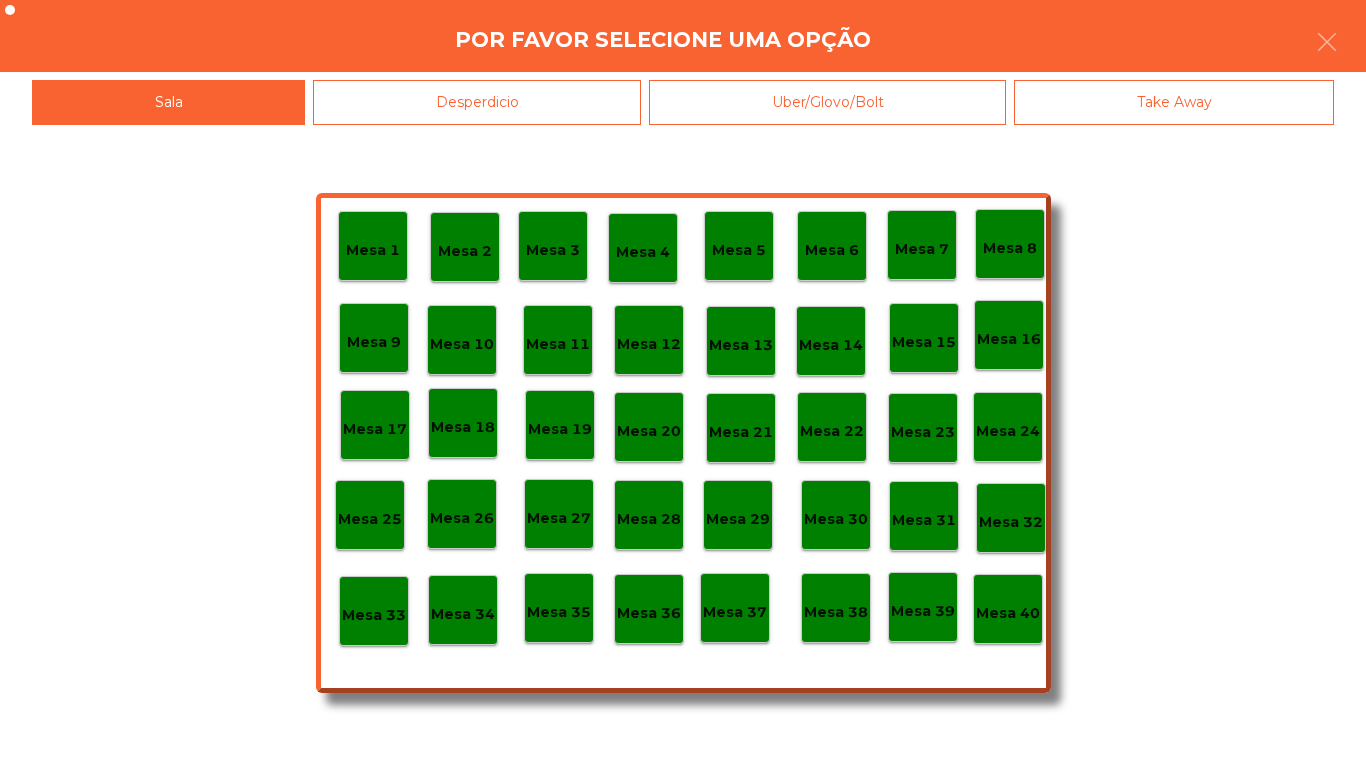 click on "Mesa 40" 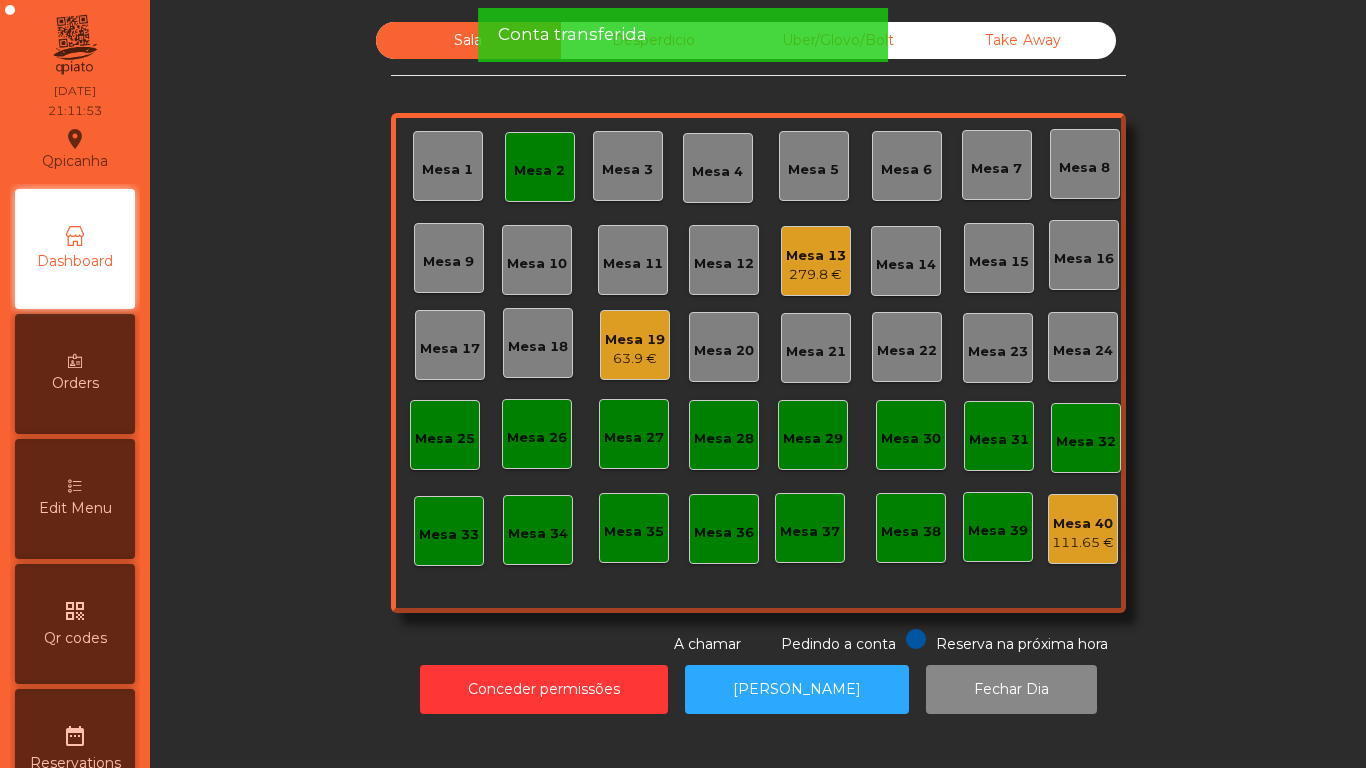 click on "Mesa 2" 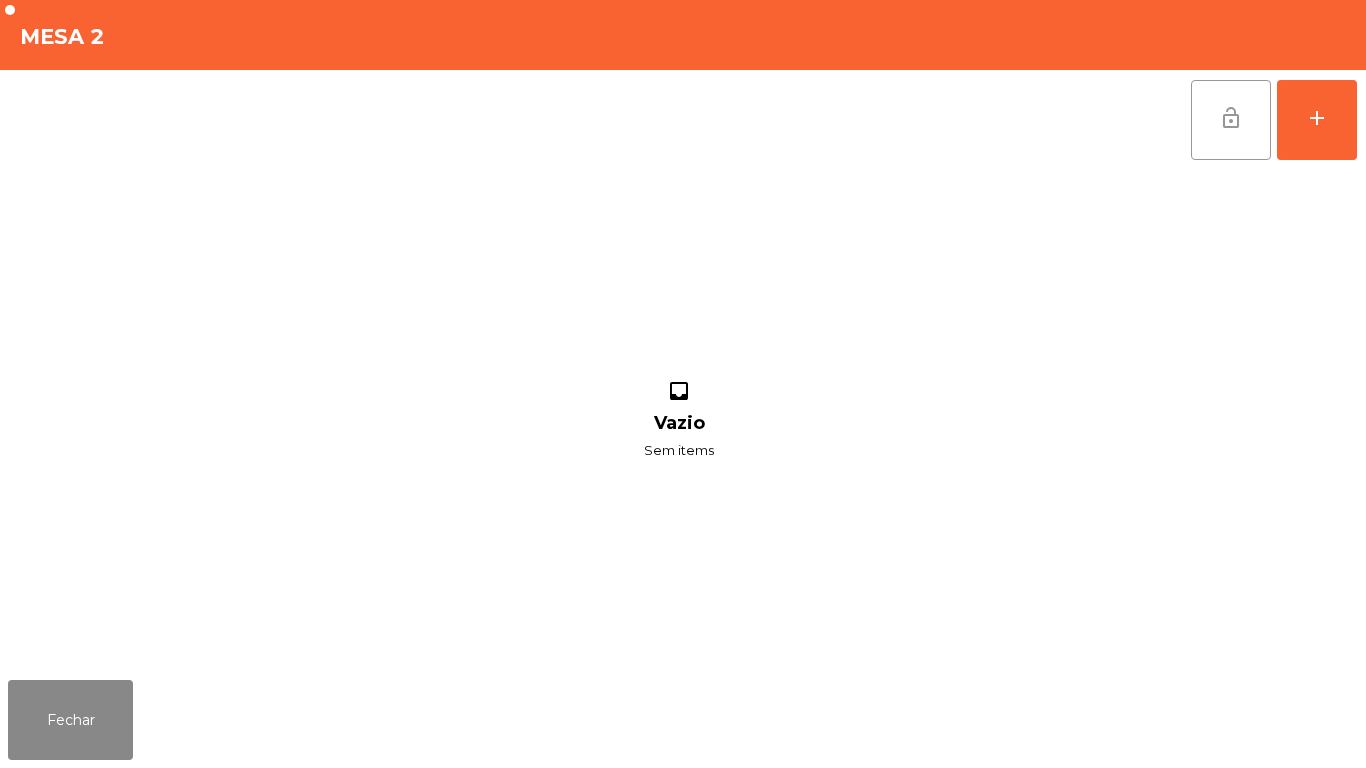 click on "lock_open" 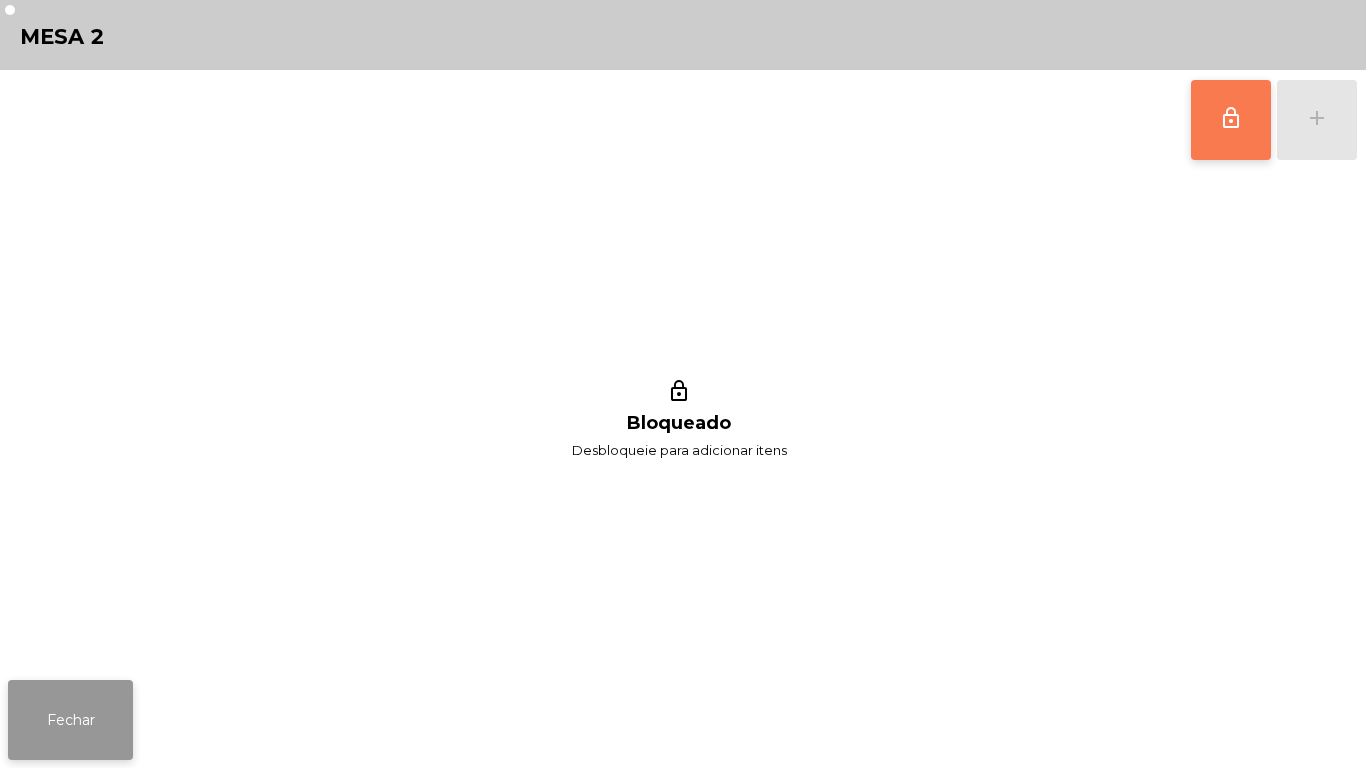 click on "Fechar" 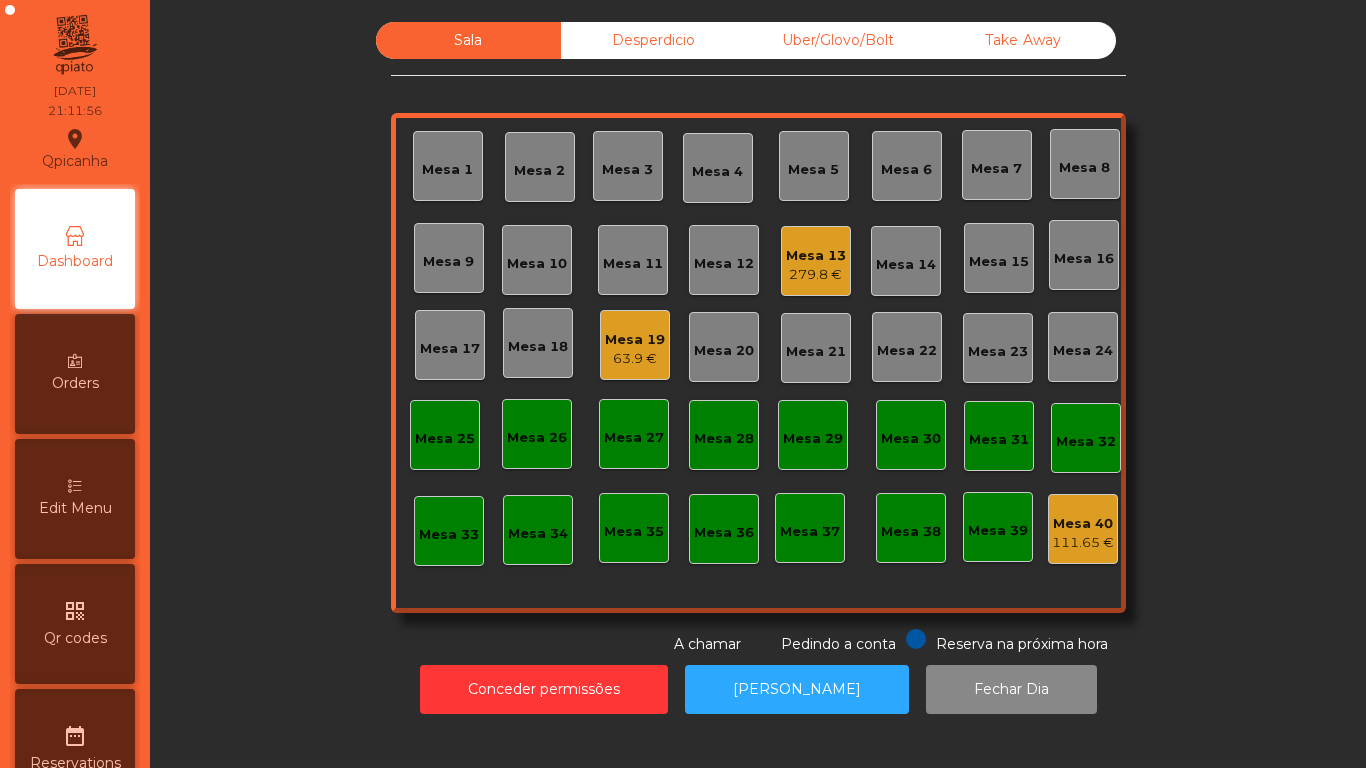 click on "279.8 €" 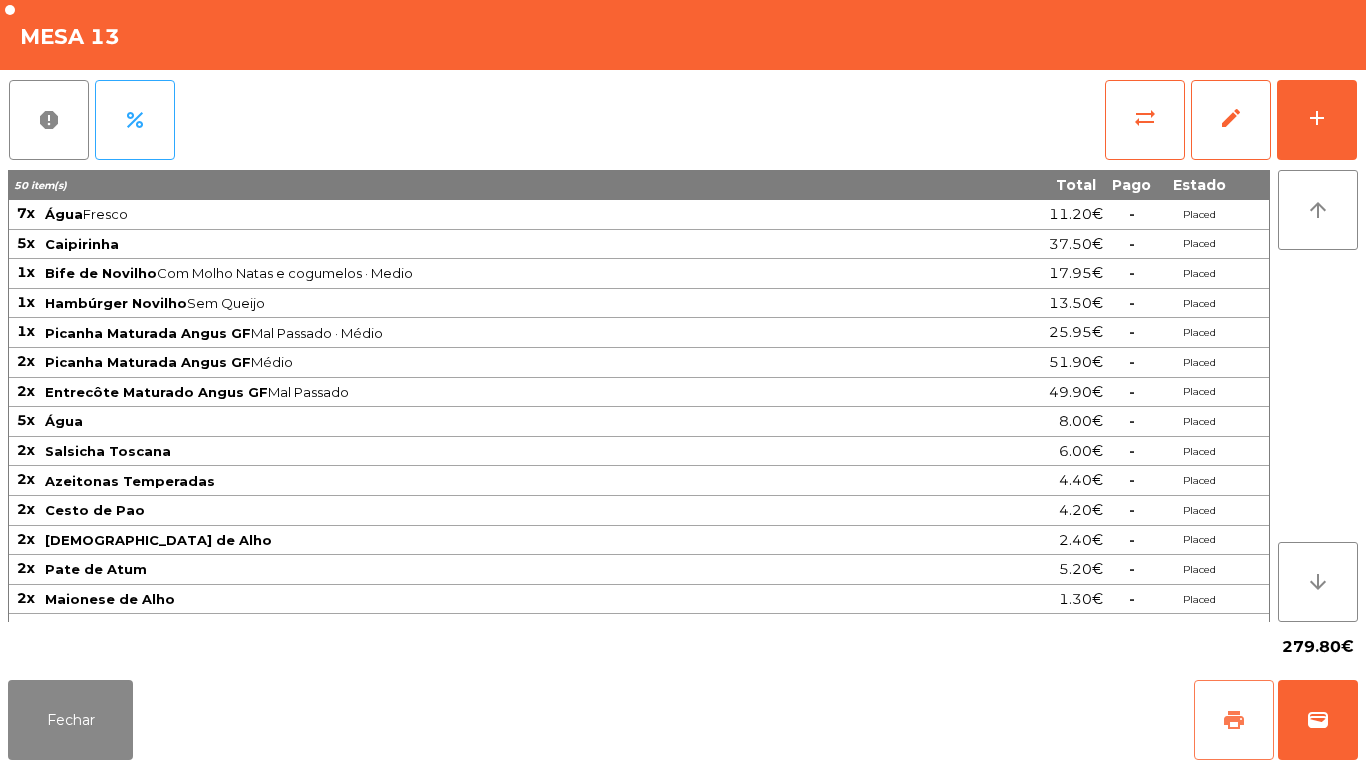 click on "print" 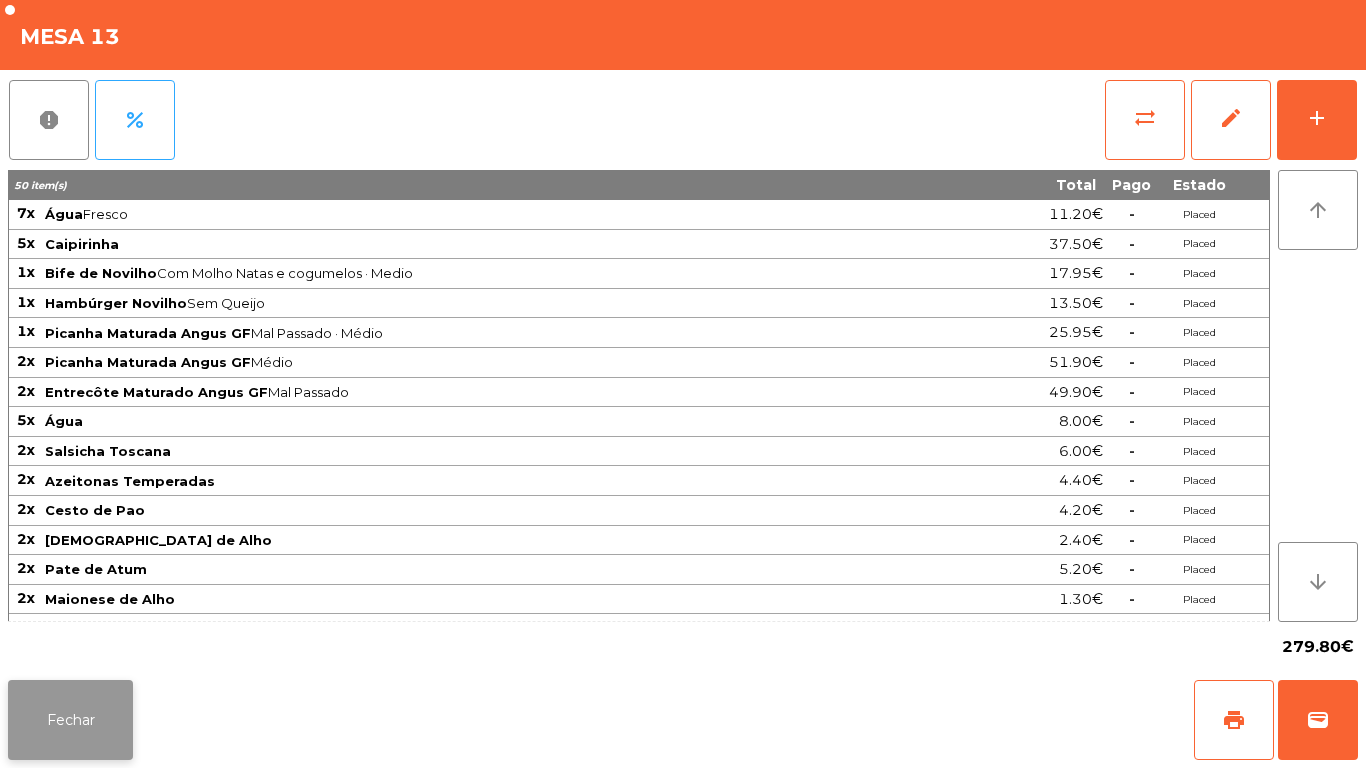 click on "Fechar" 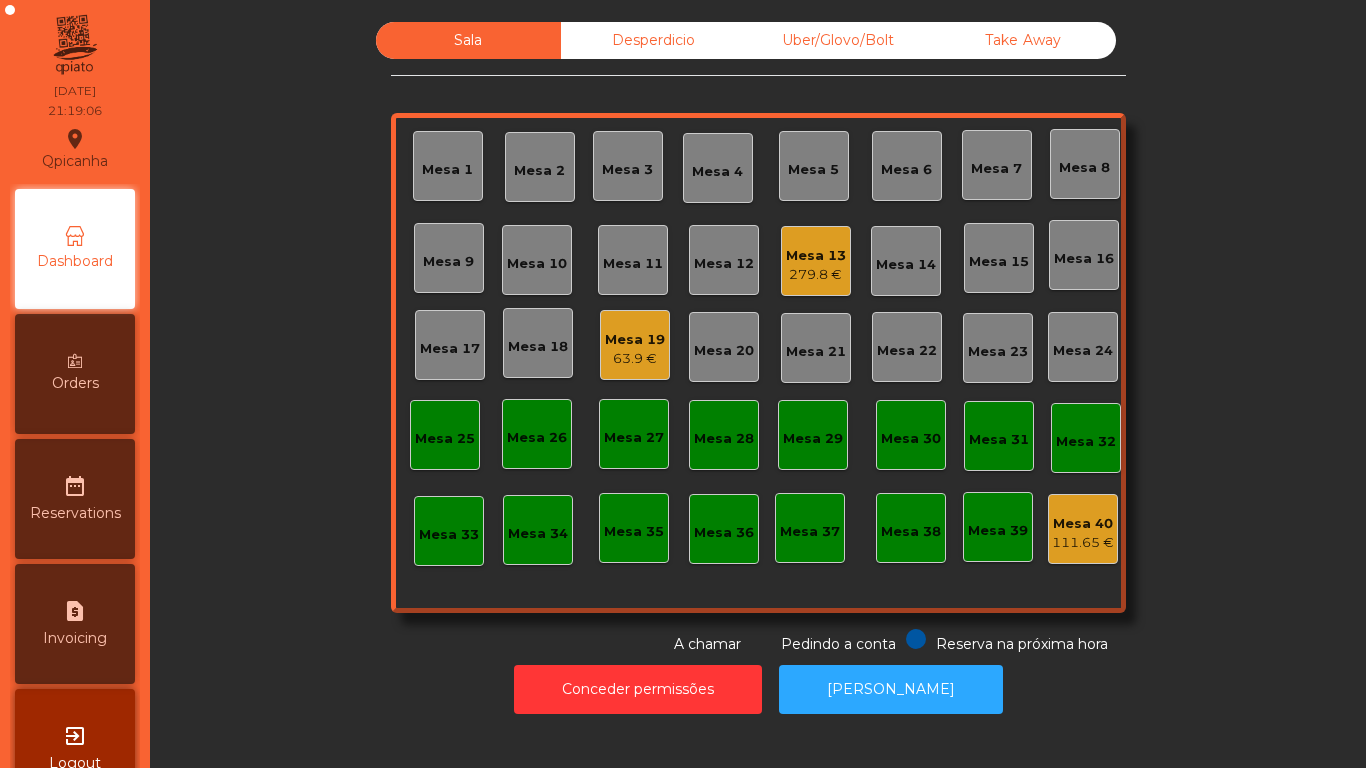 click on "Mesa 2" 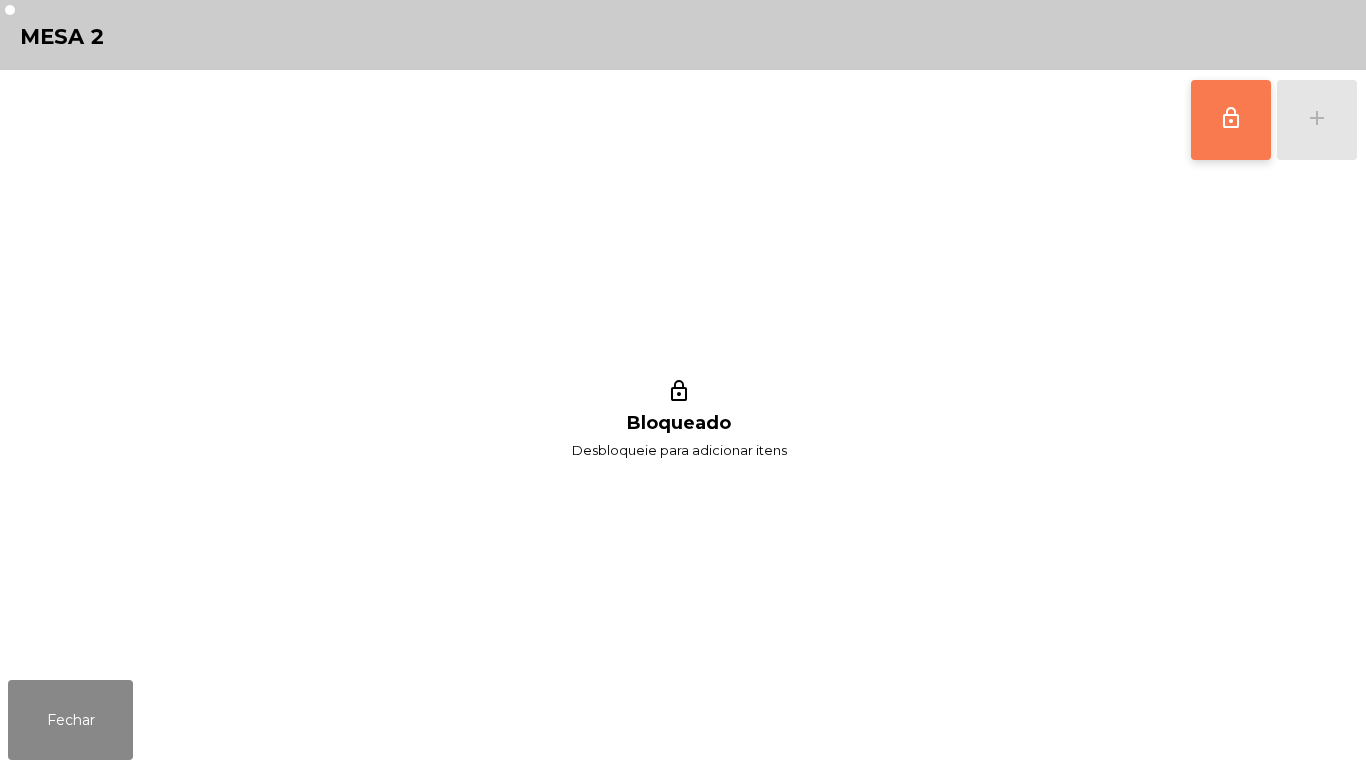 click on "lock_outline" 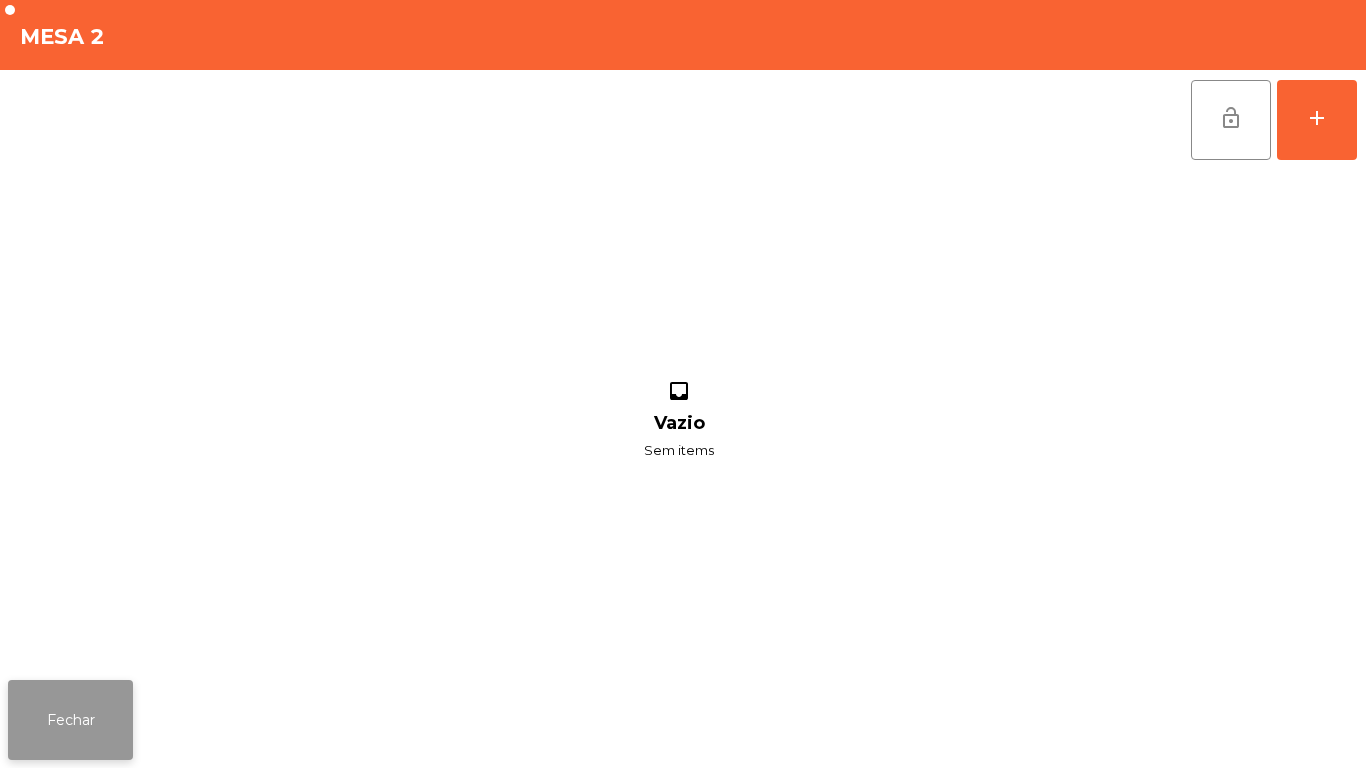 click on "Fechar" 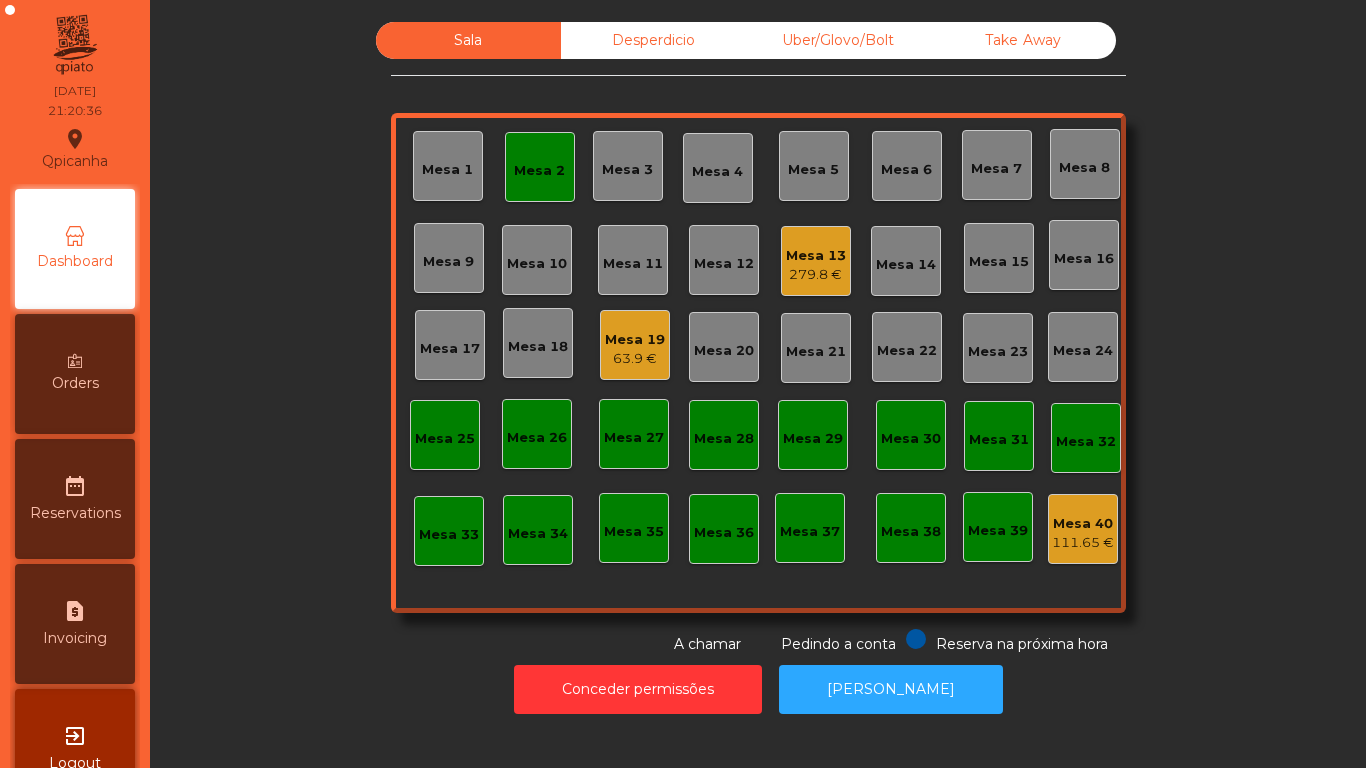 click on "Mesa 2" 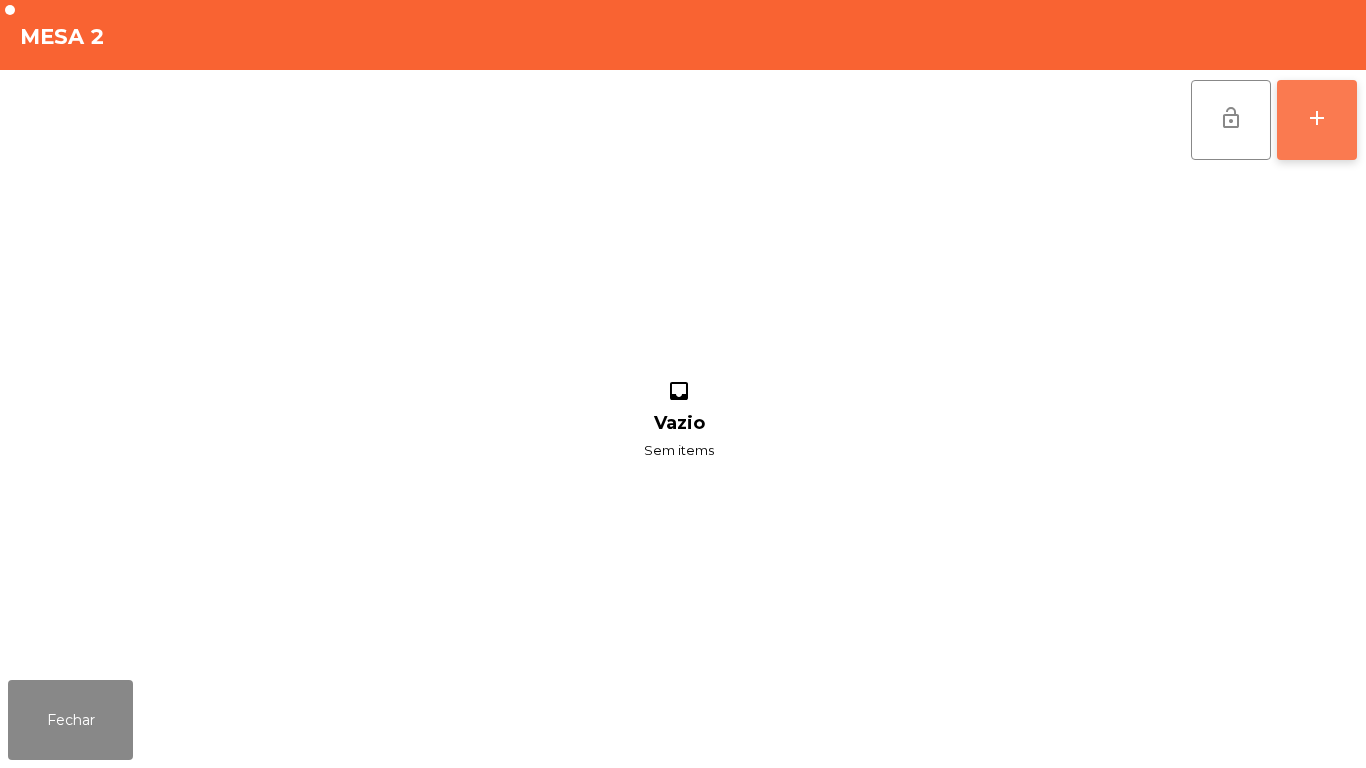 click on "add" 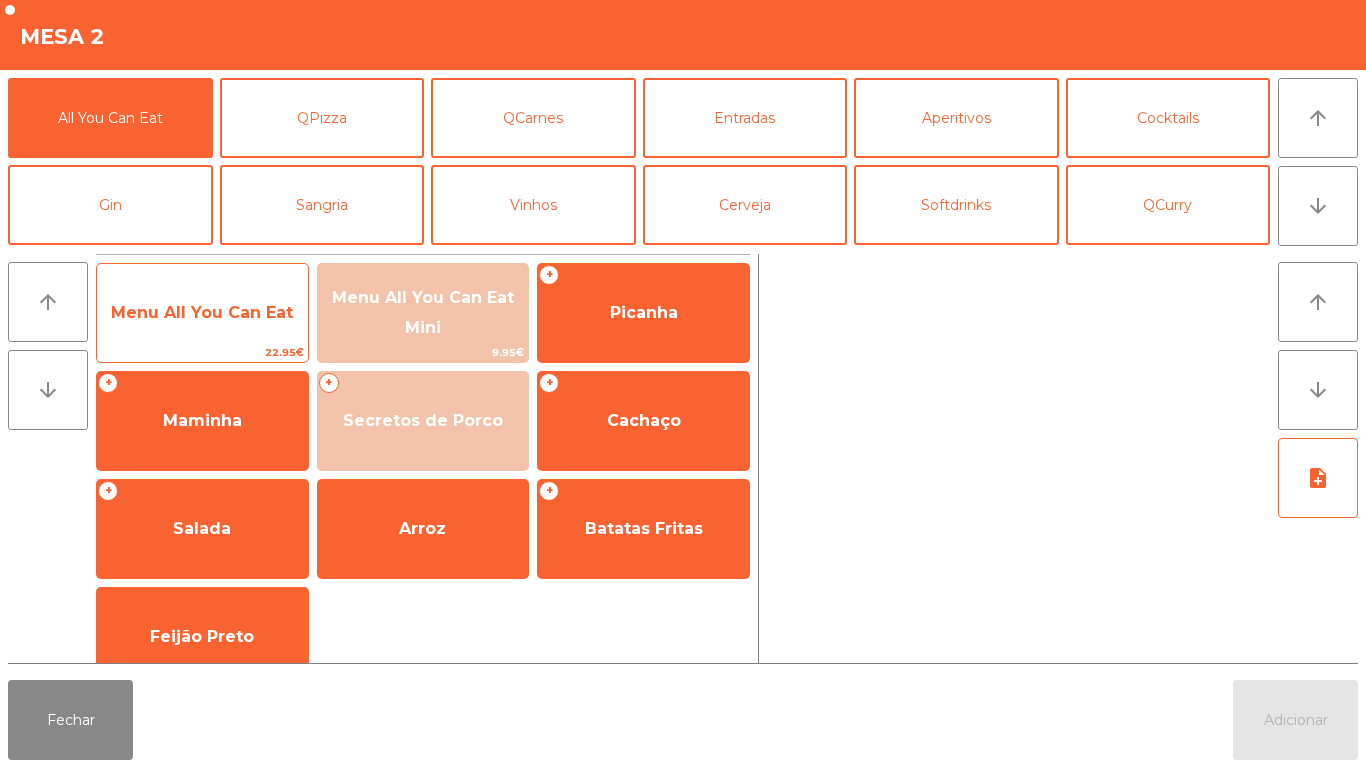 click on "Menu All You Can Eat" 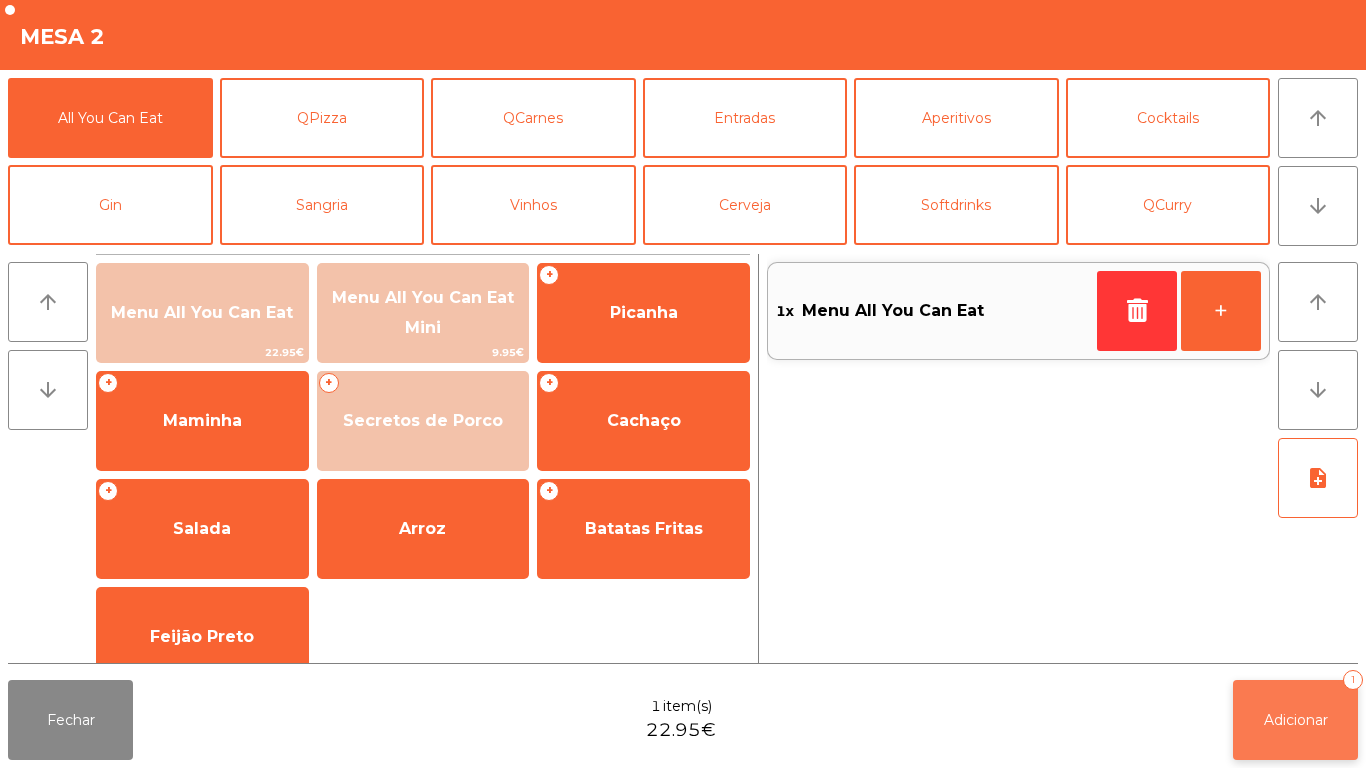 click on "Adicionar   1" 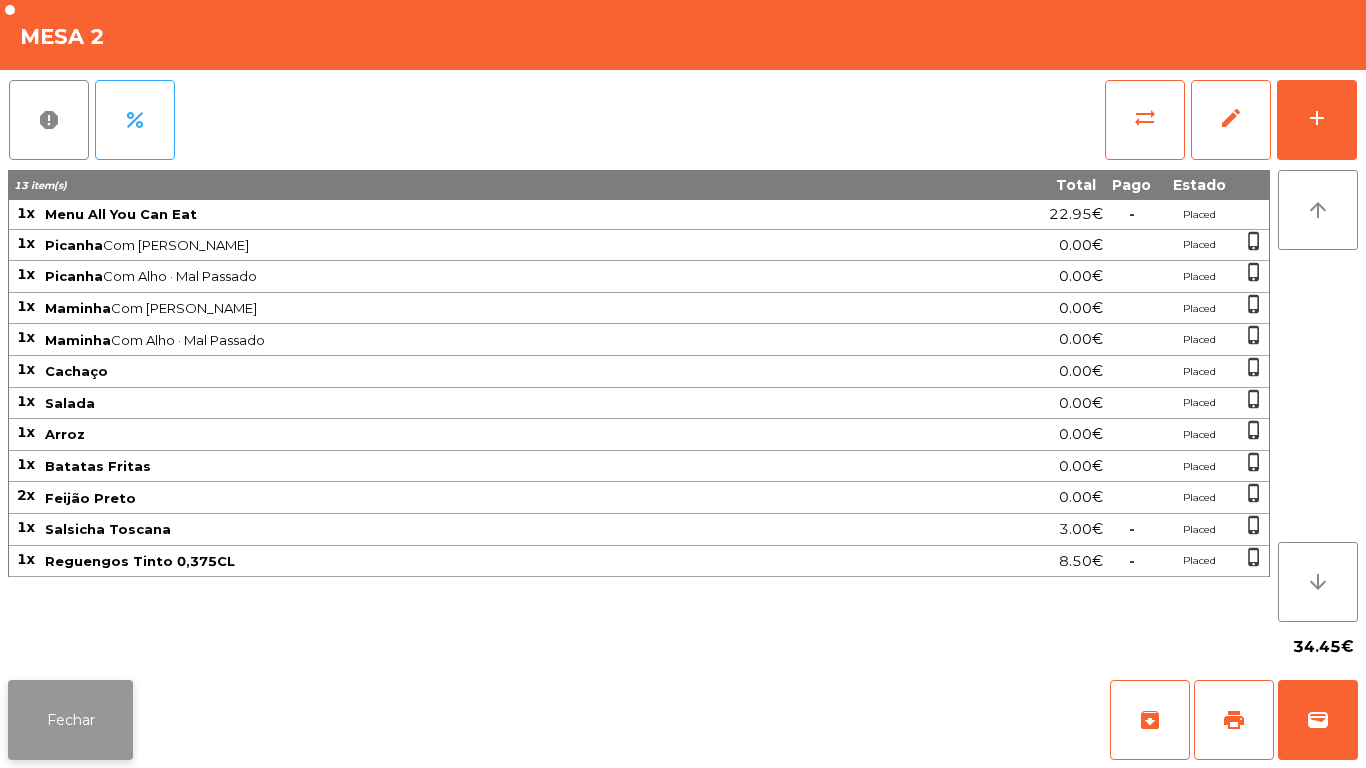click on "Fechar" 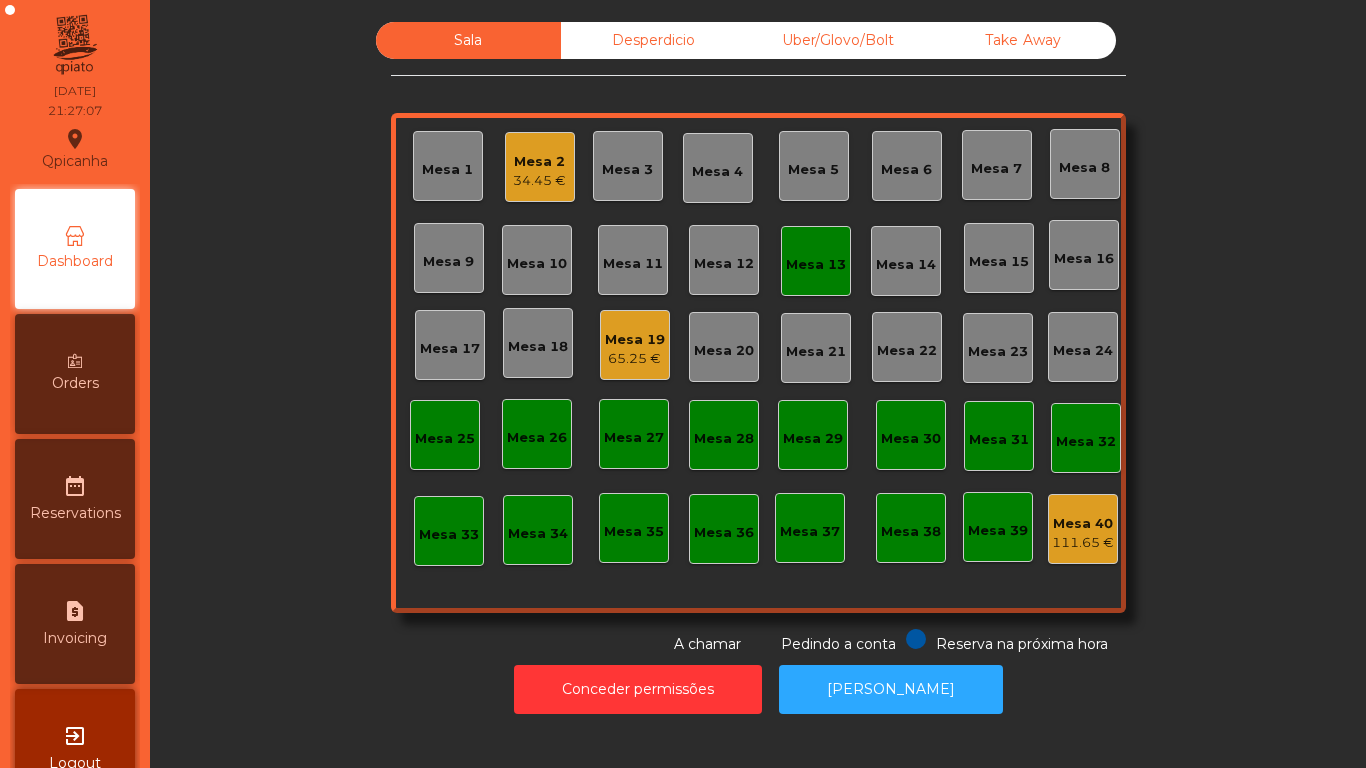 click on "Mesa 11" 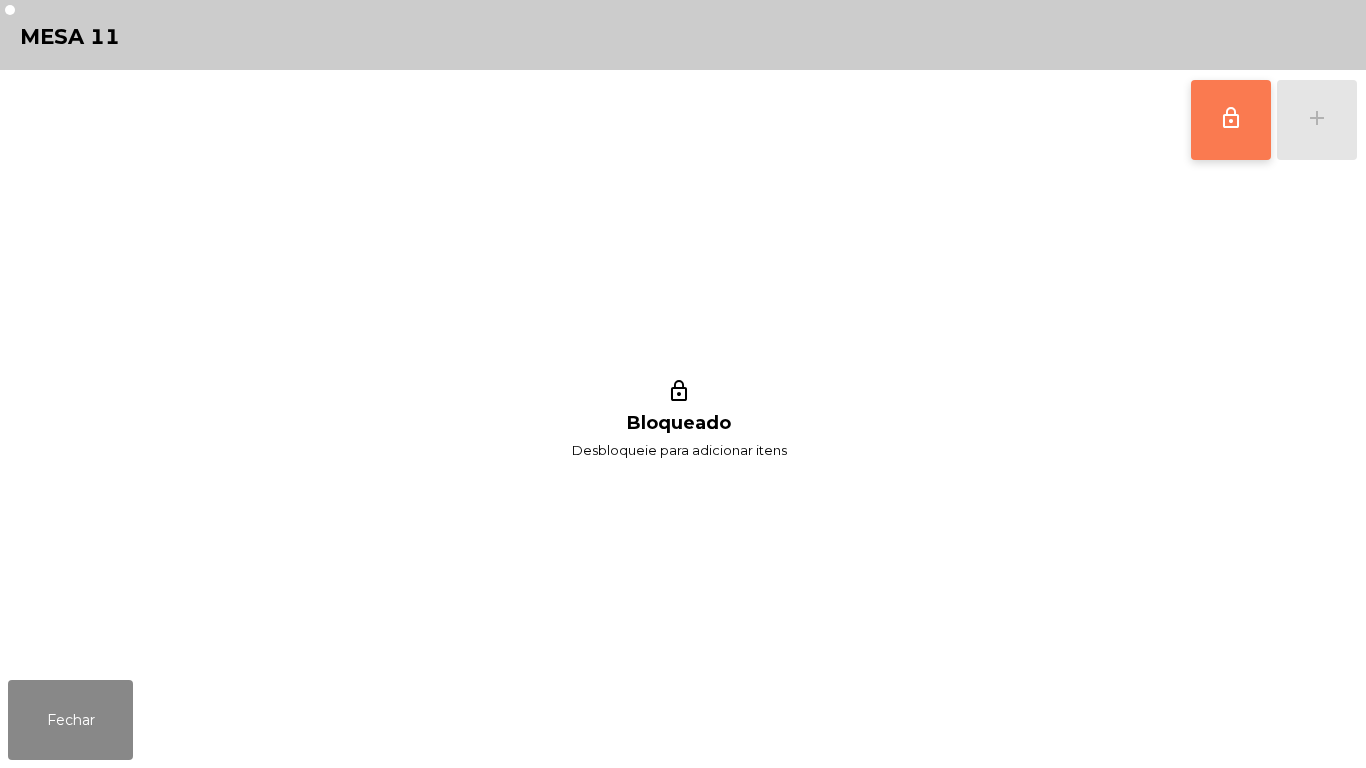 click on "lock_outline" 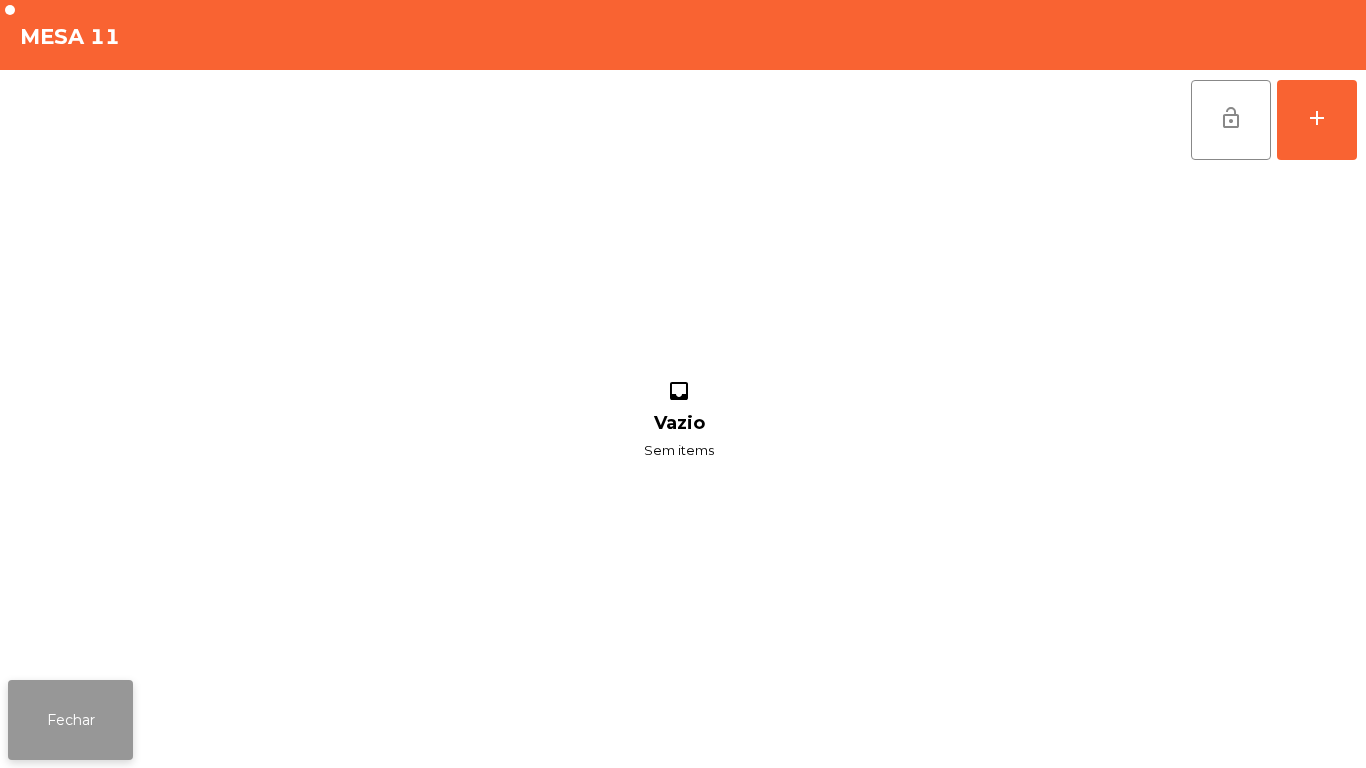 click on "Fechar" 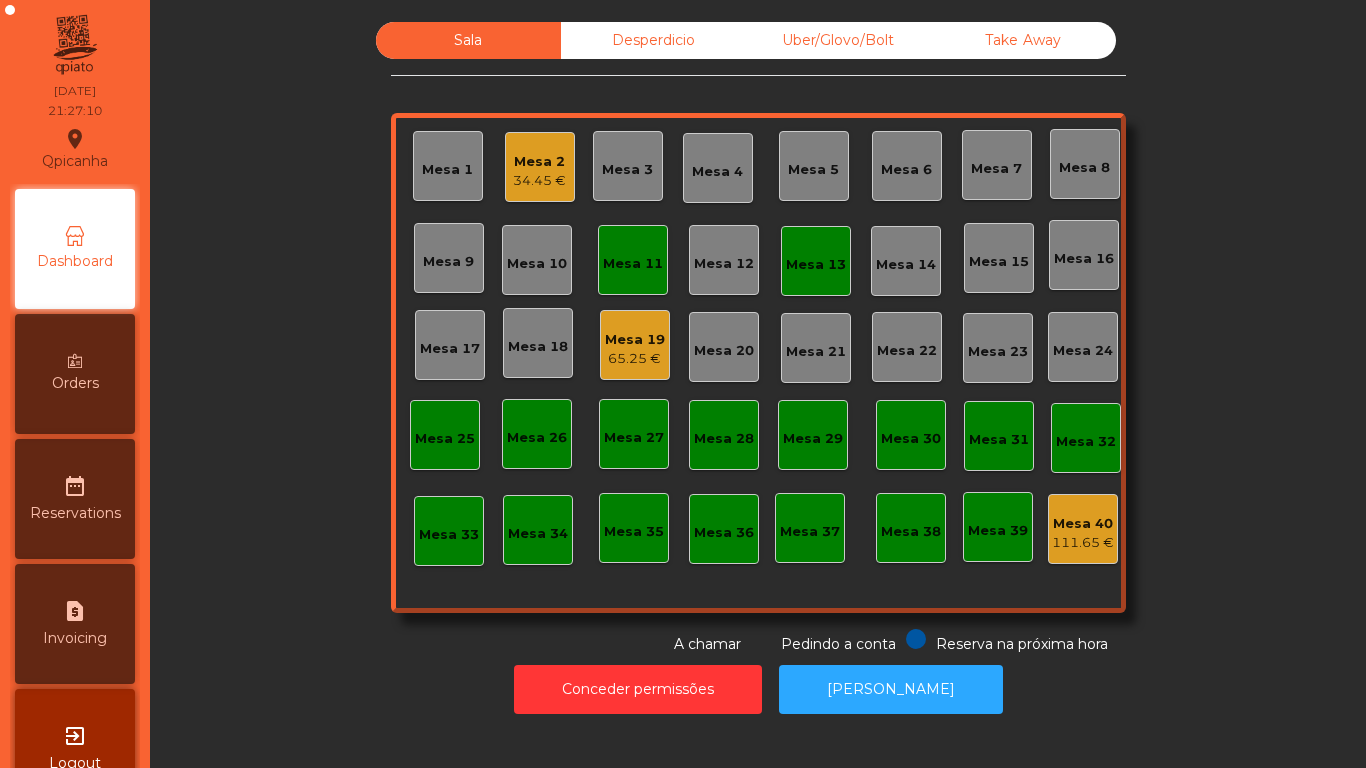 click on "Desperdicio" 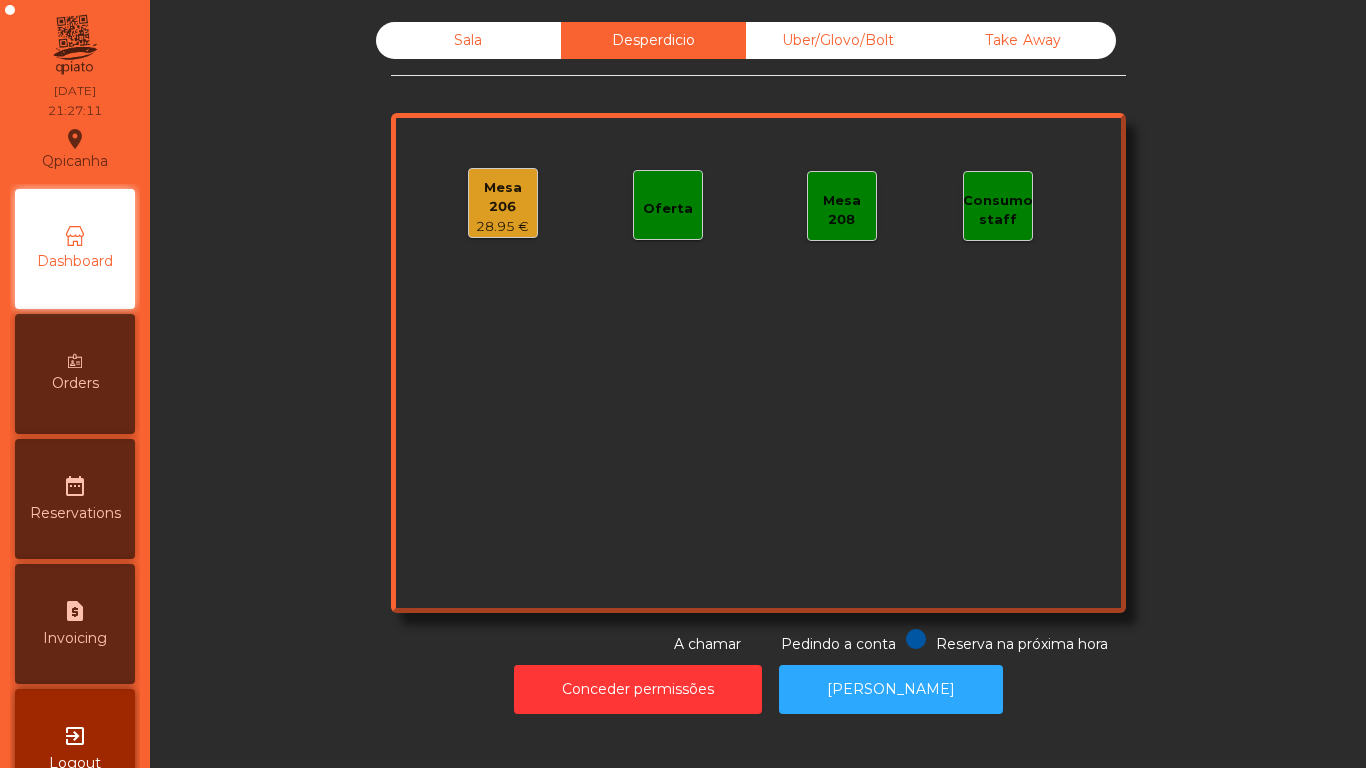 click on "28.95 €" 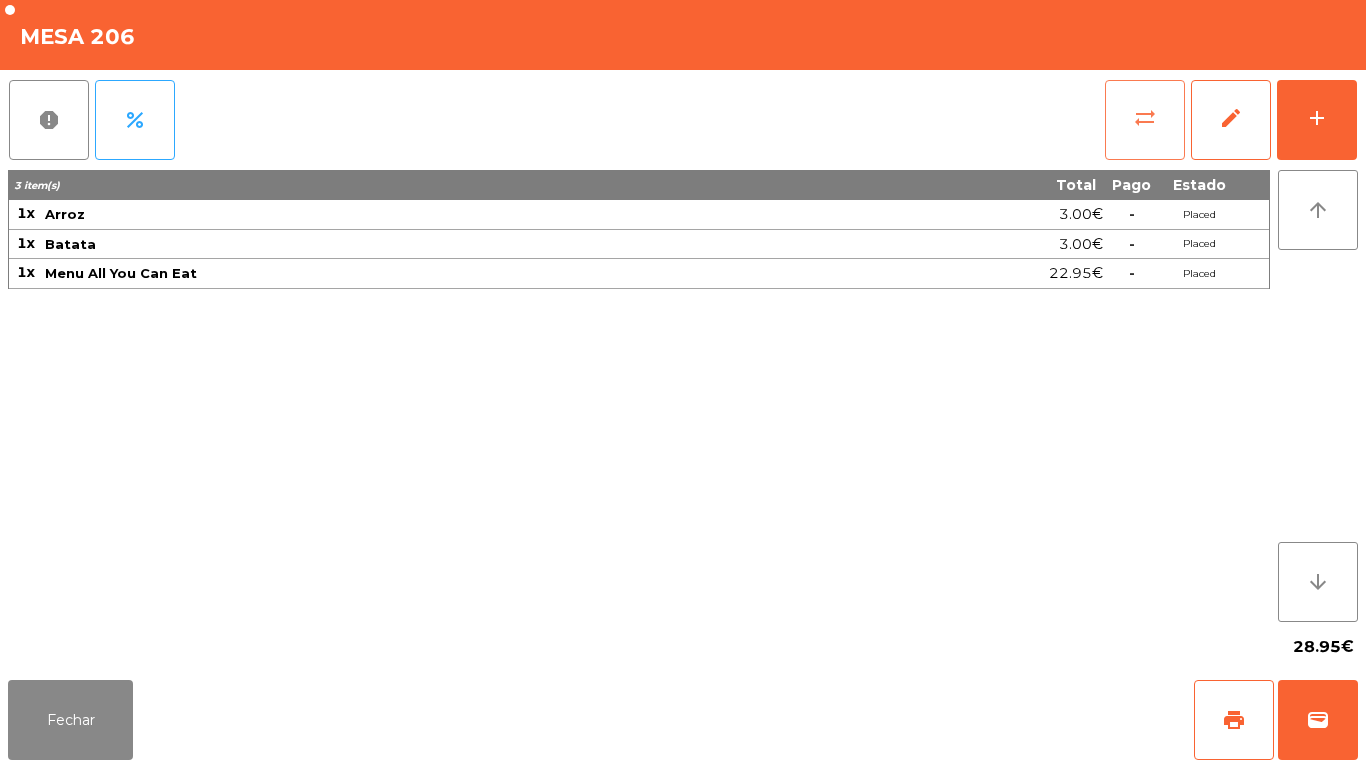 click on "sync_alt" 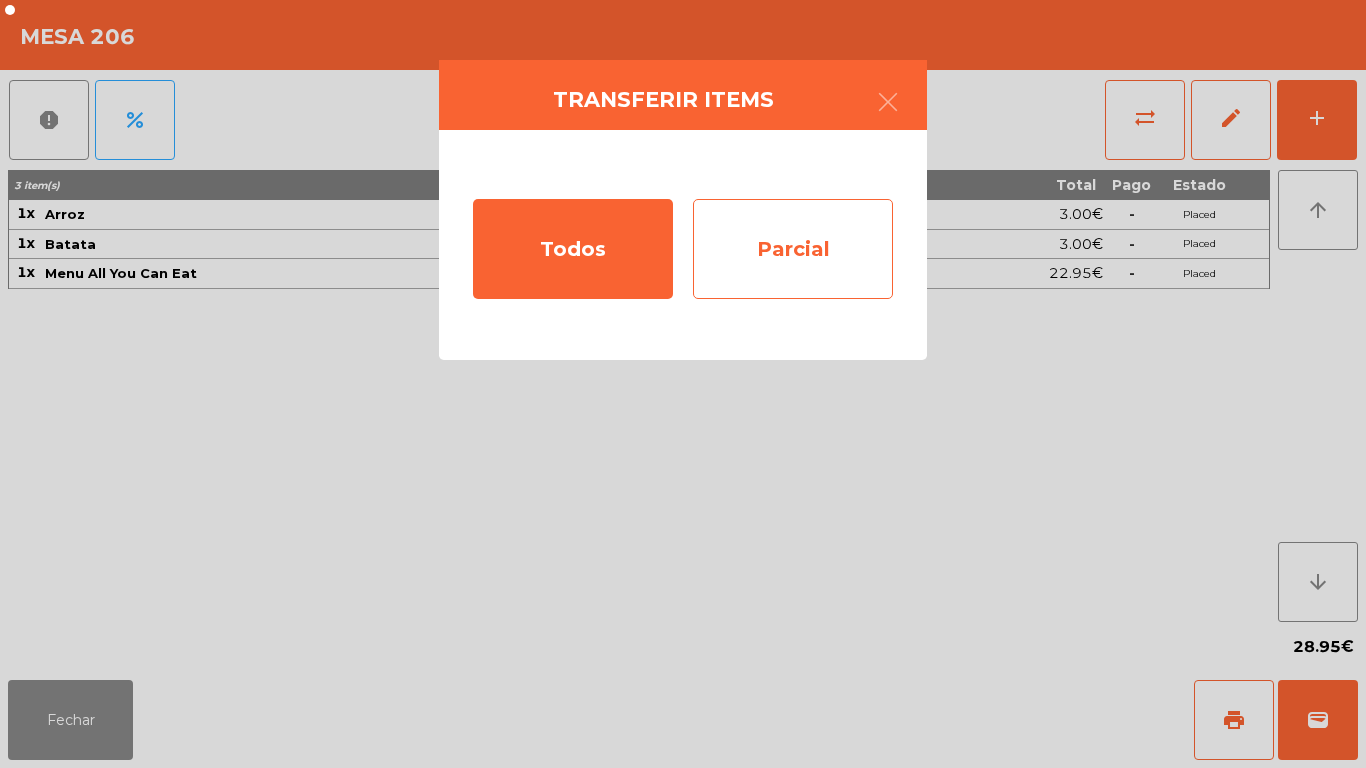 click on "Parcial" 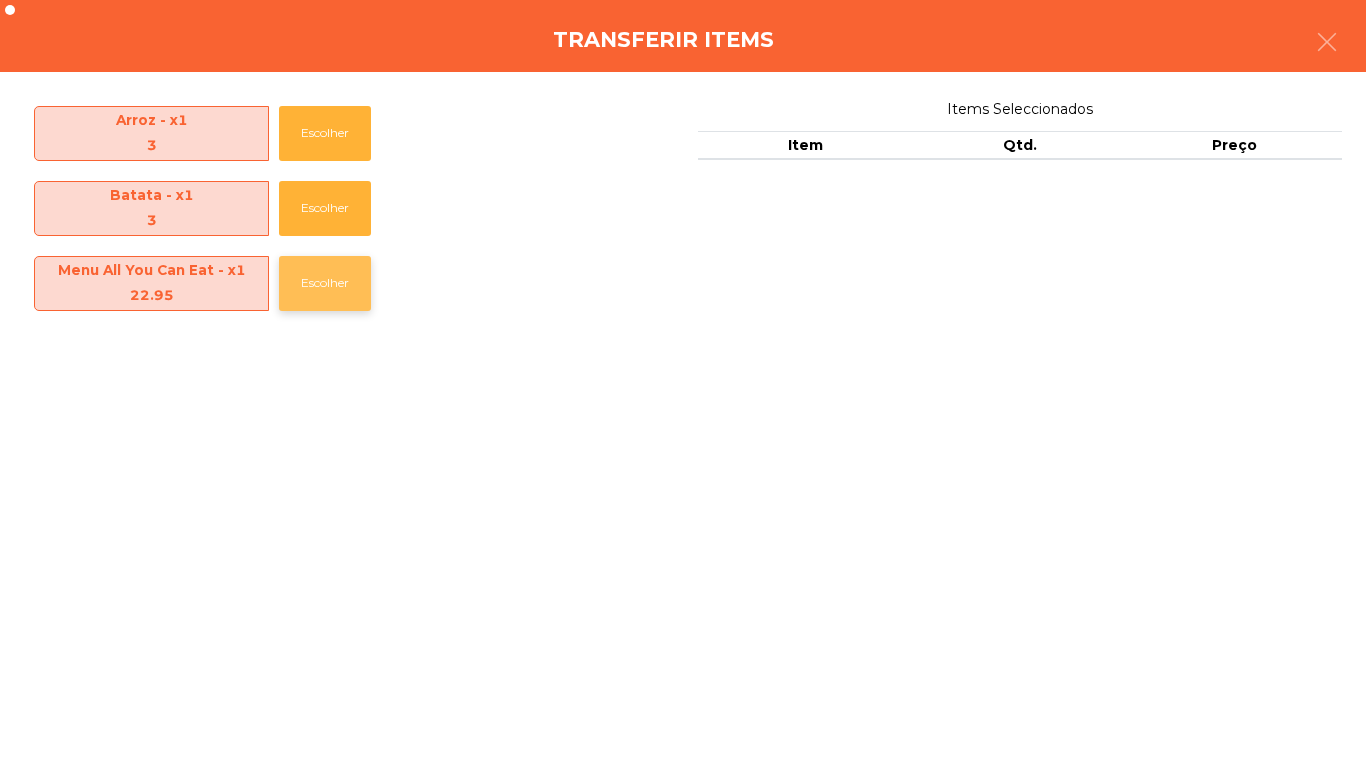 click on "Escolher" 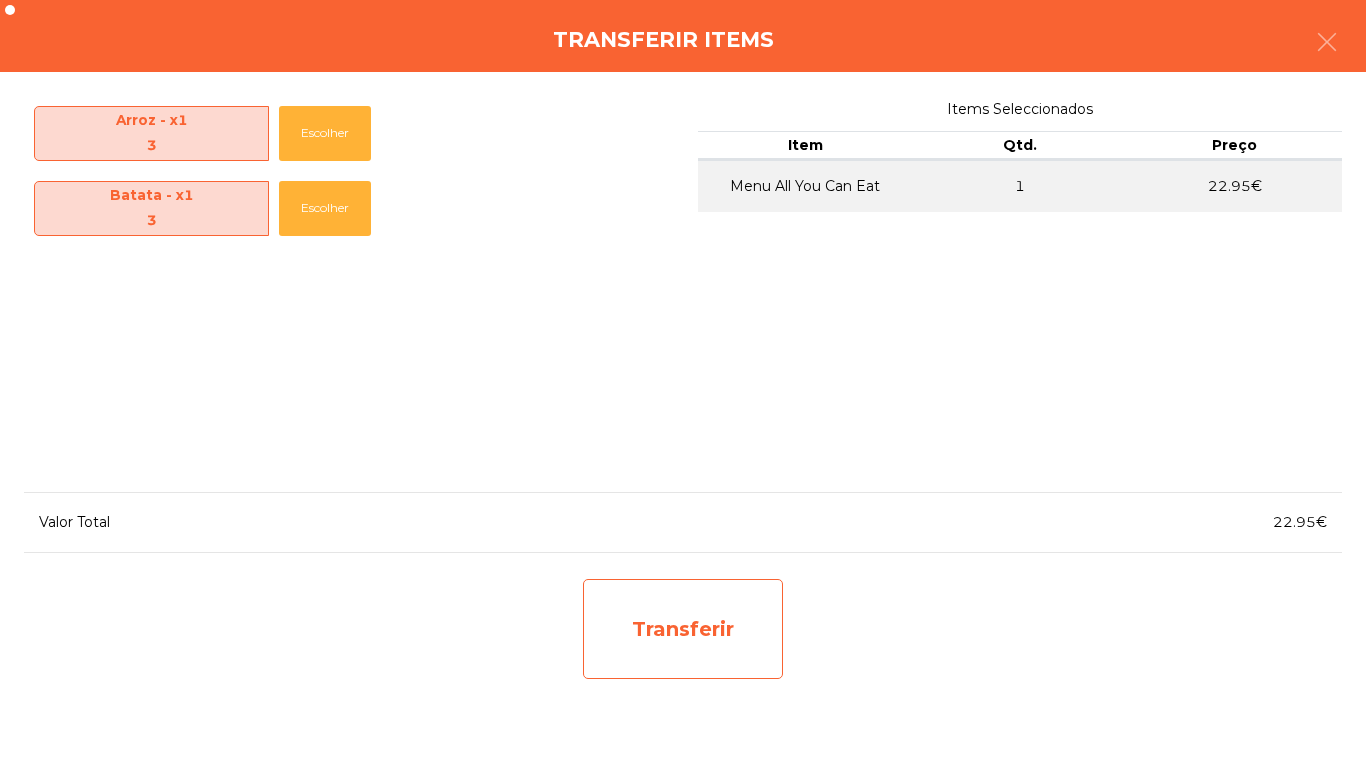 click on "Transferir" 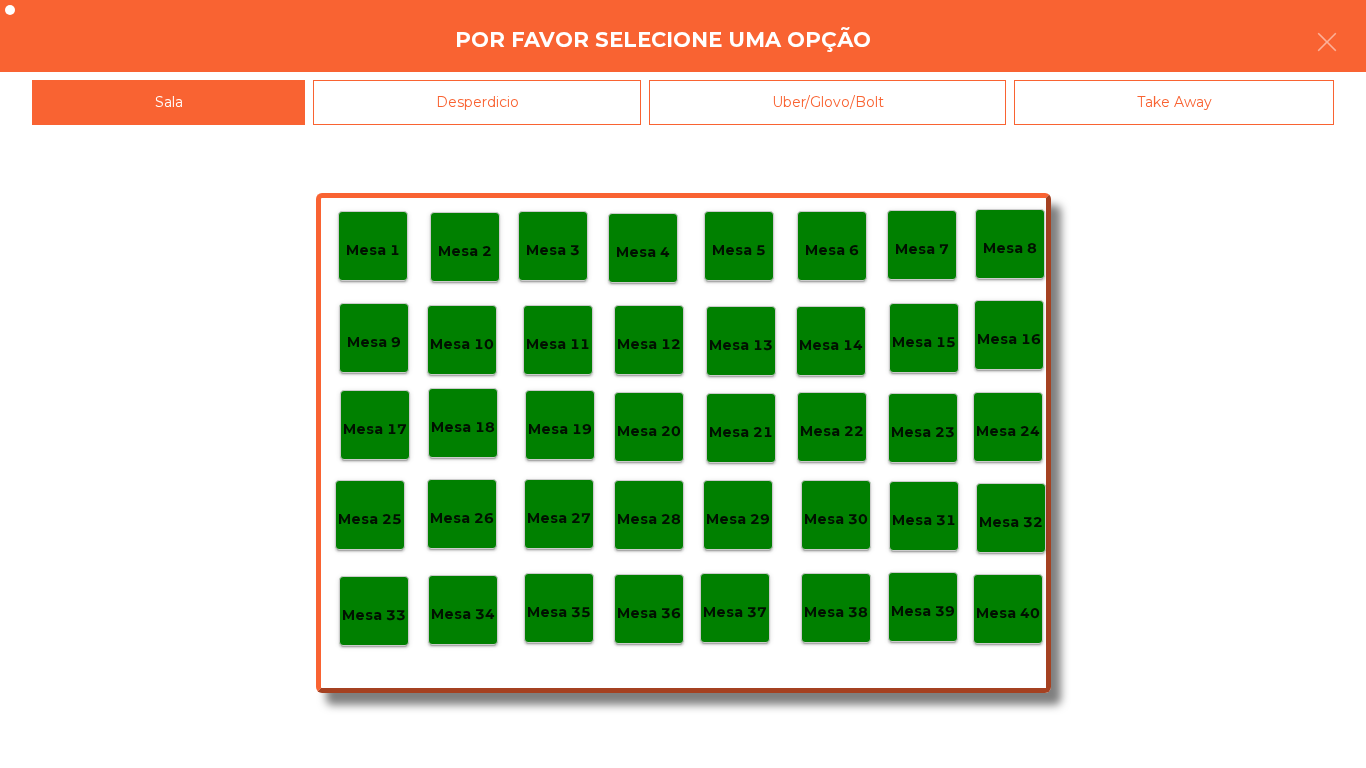 click on "Mesa 11" 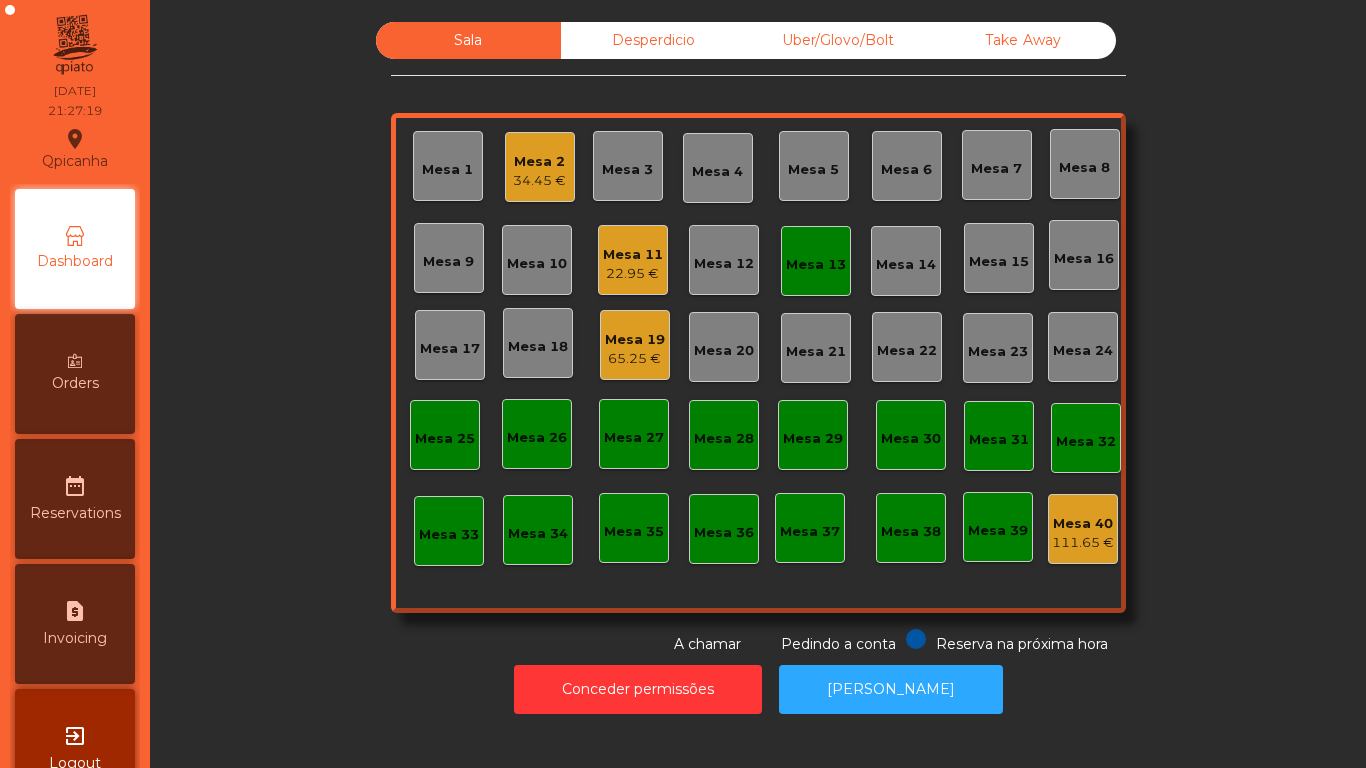 click on "22.95 €" 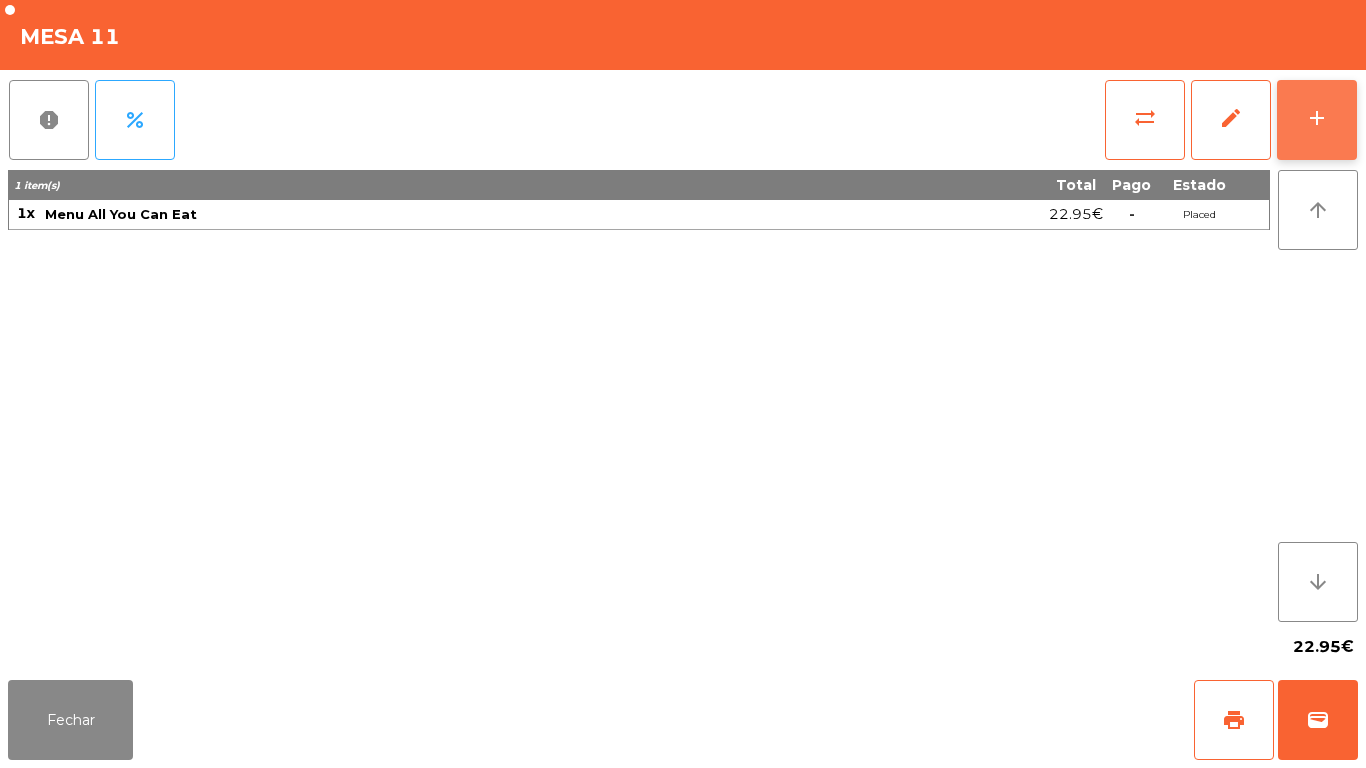 click on "add" 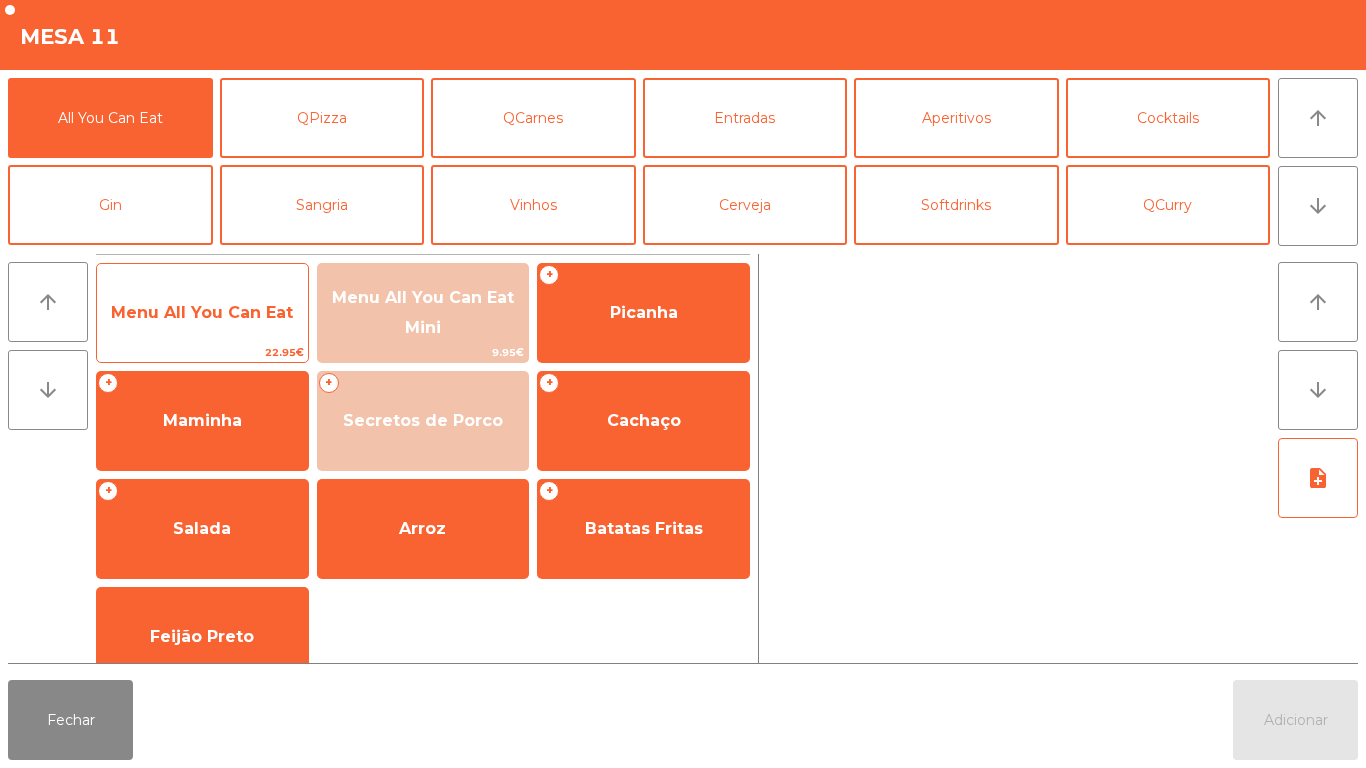 click on "Menu All You Can Eat" 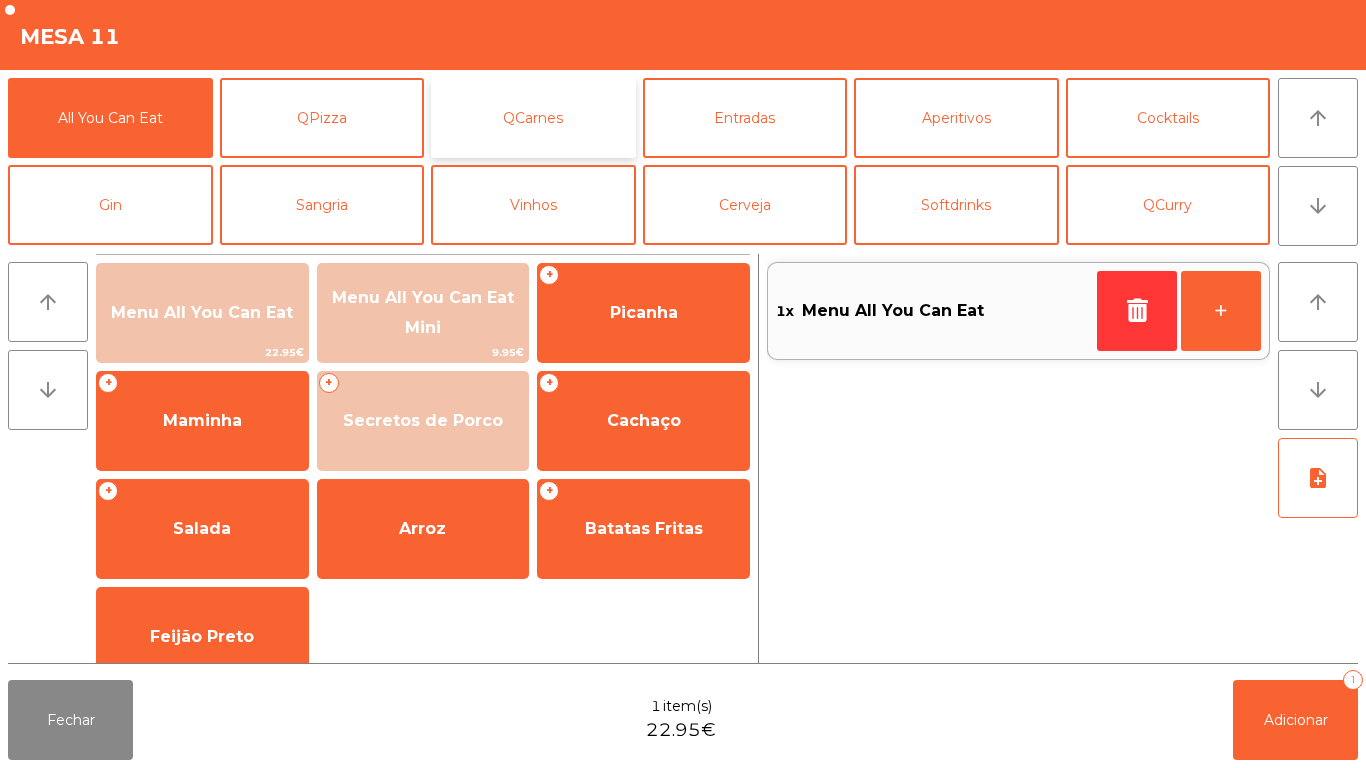 click on "QCarnes" 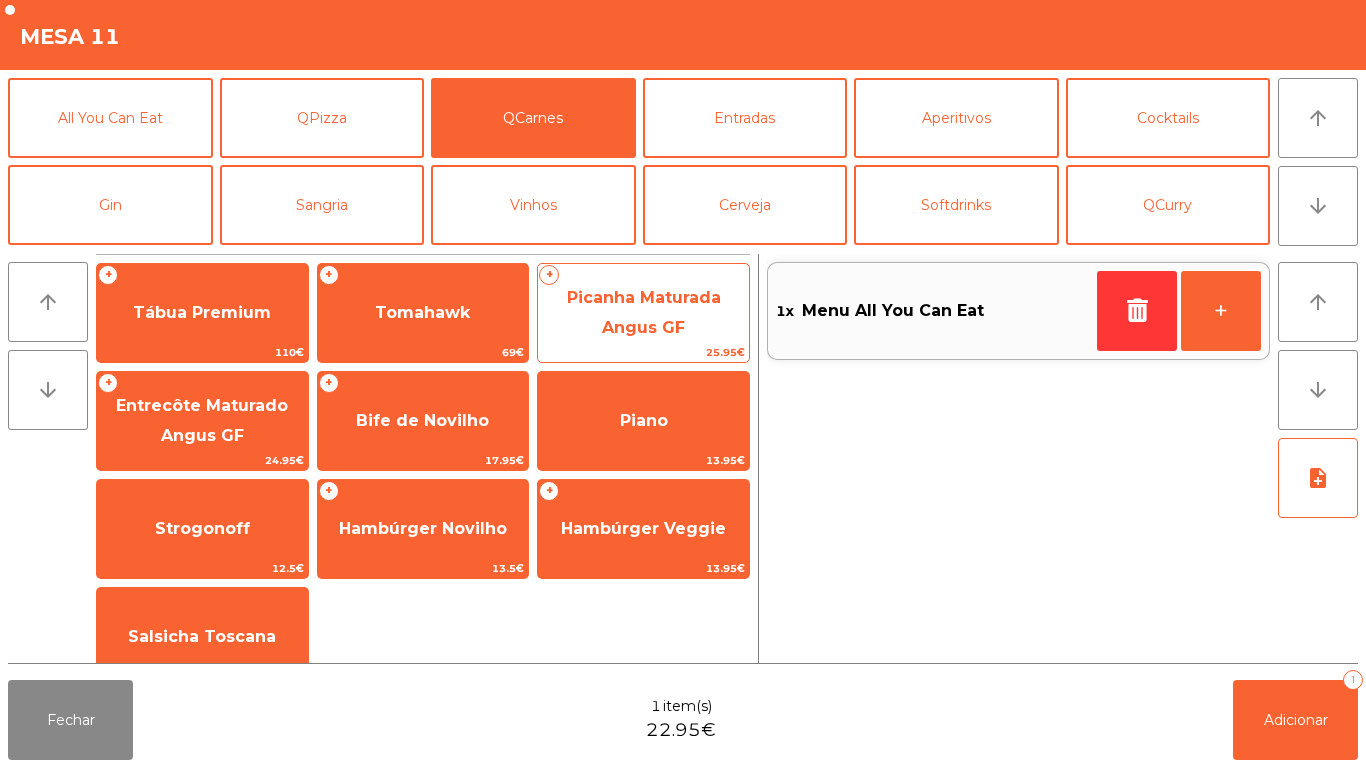 click on "Picanha Maturada Angus GF" 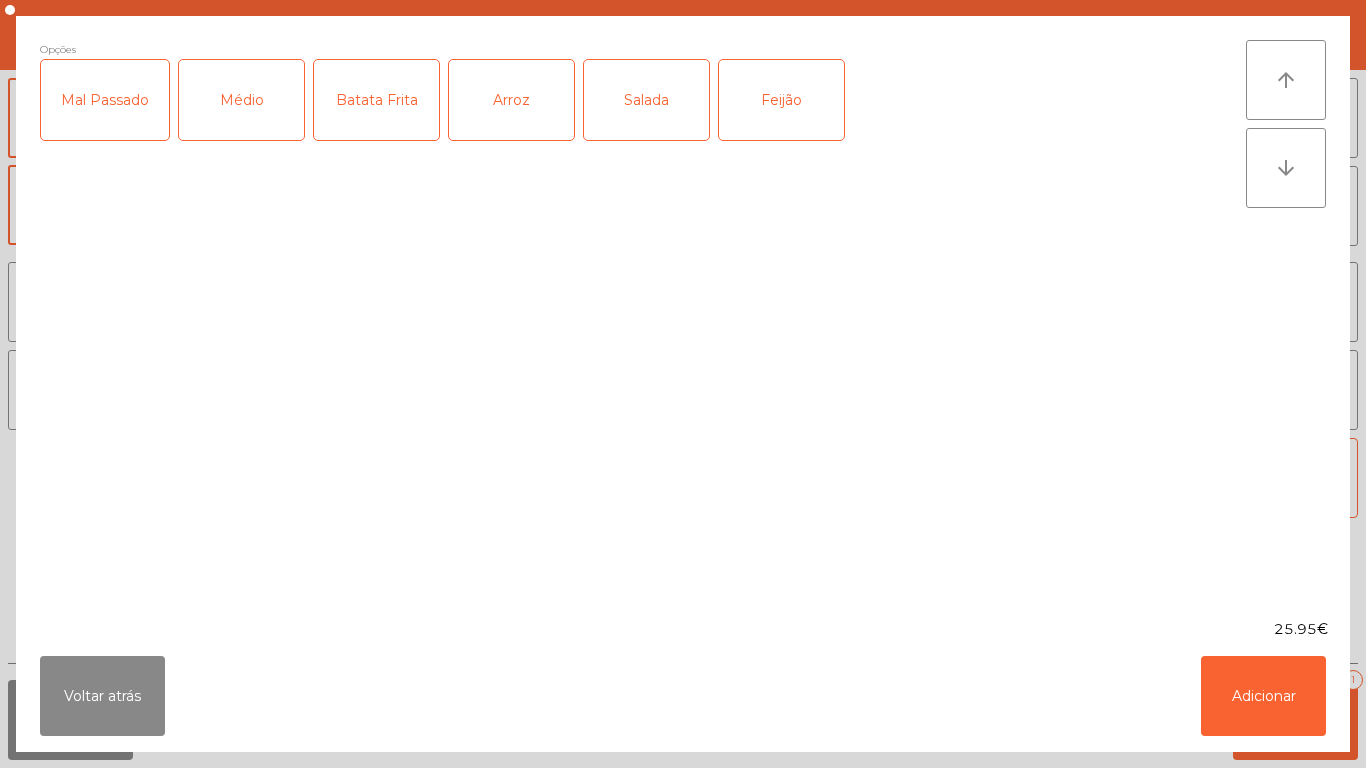 click on "Médio" 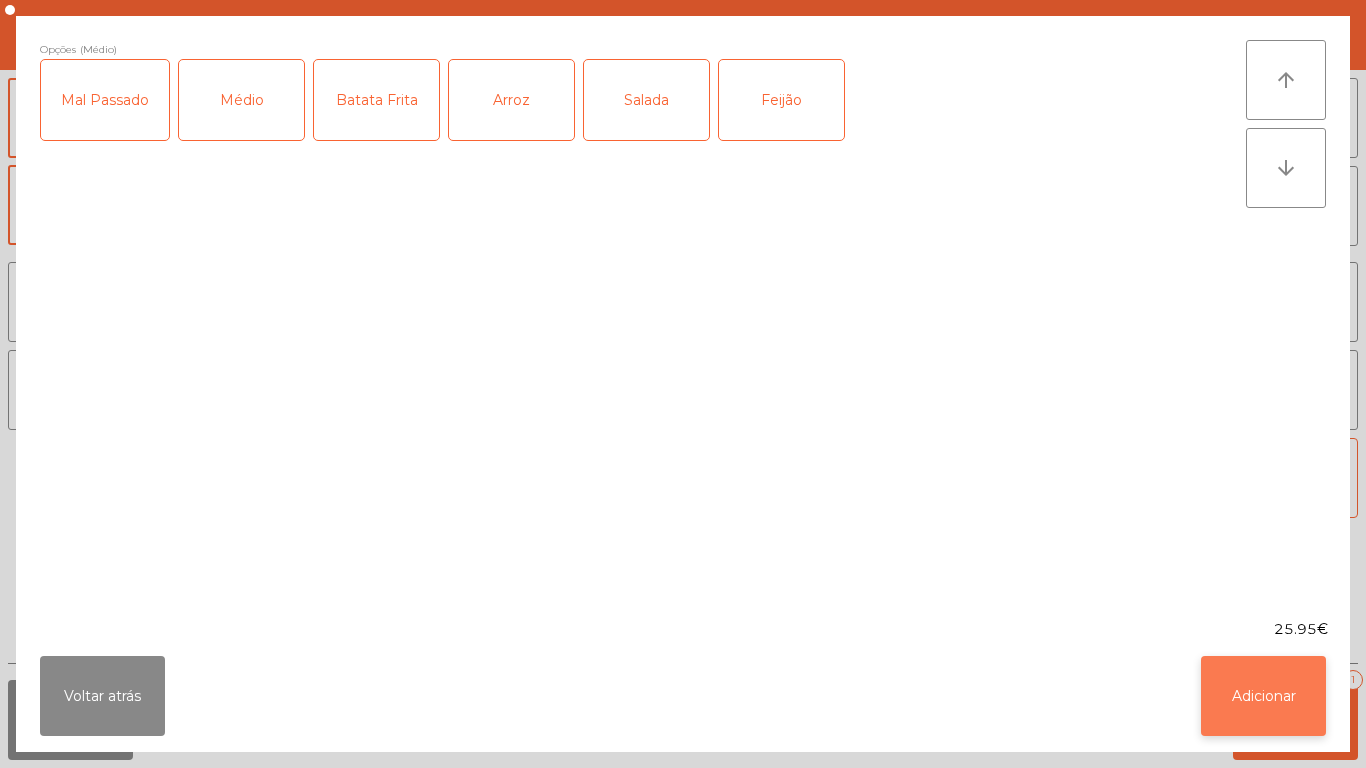click on "Adicionar" 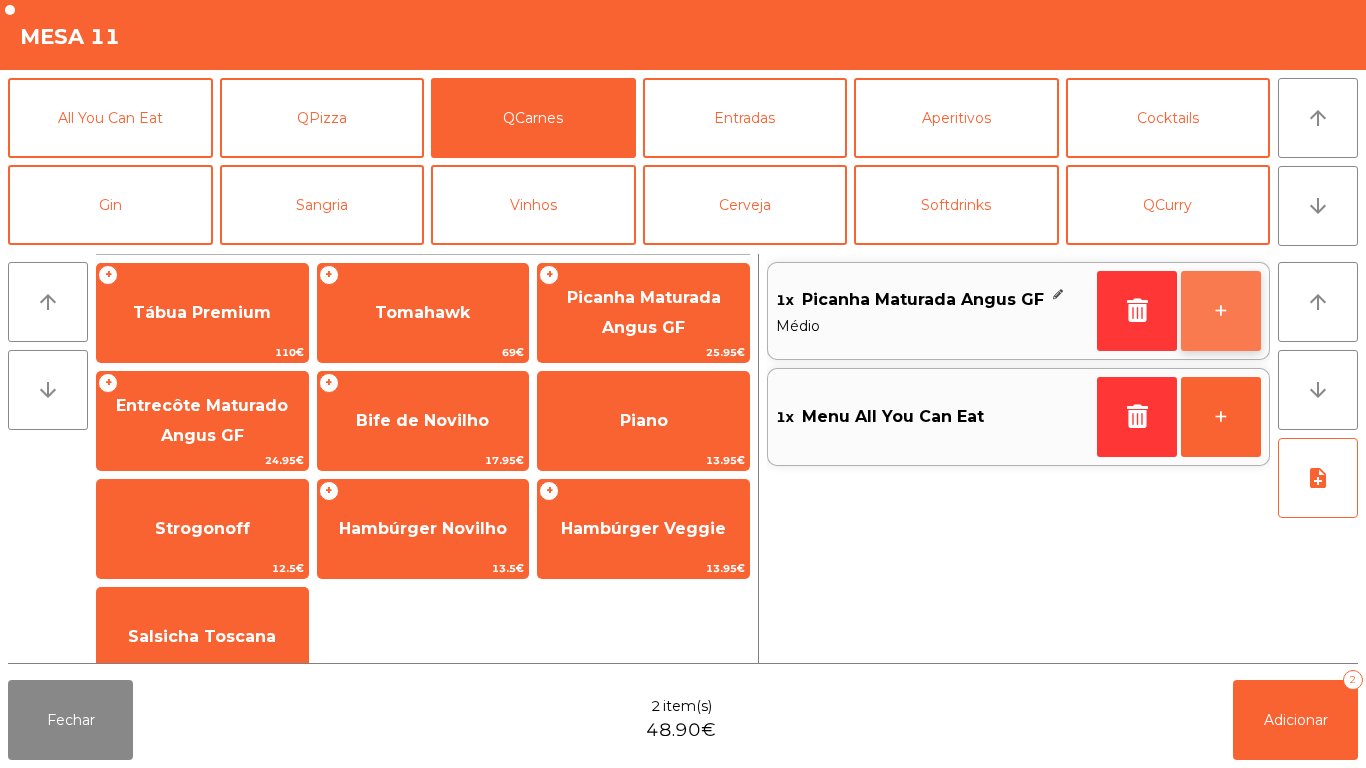 click on "+" 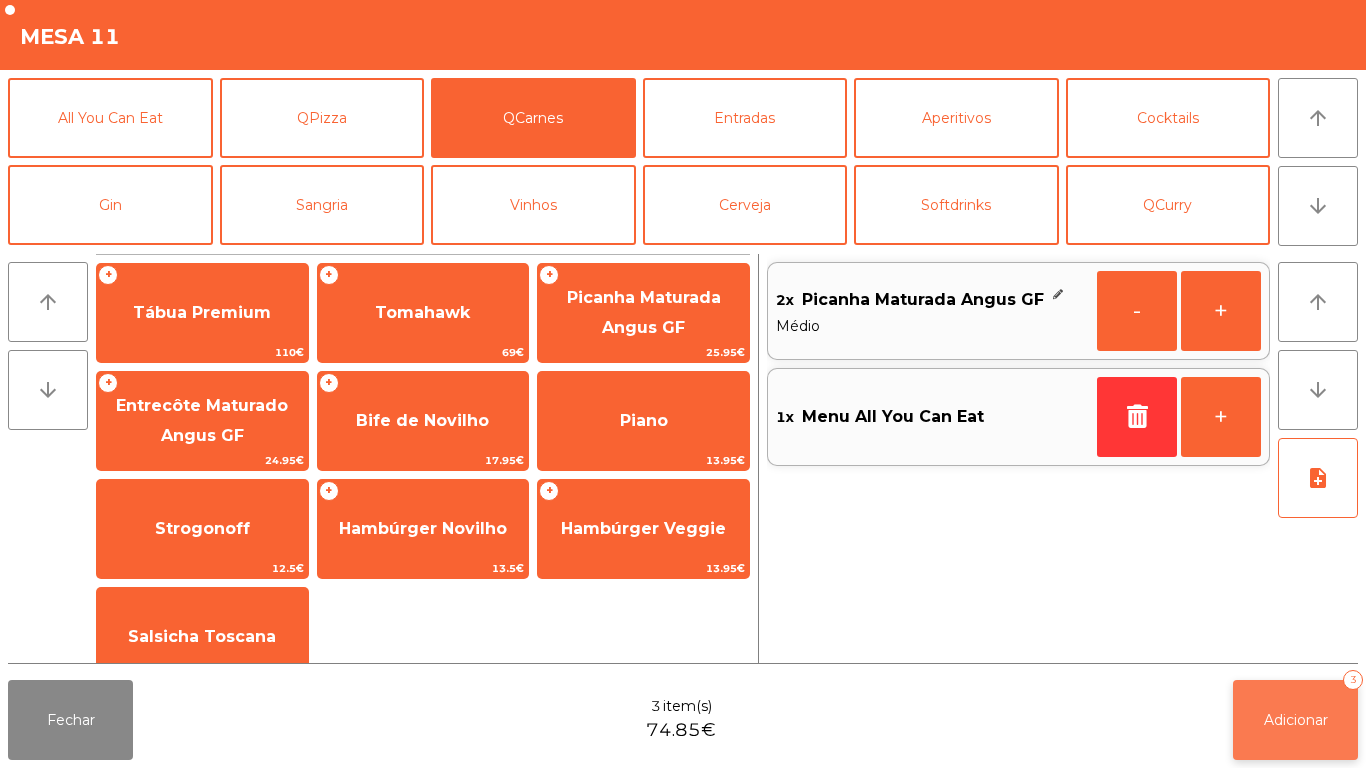 click on "Adicionar" 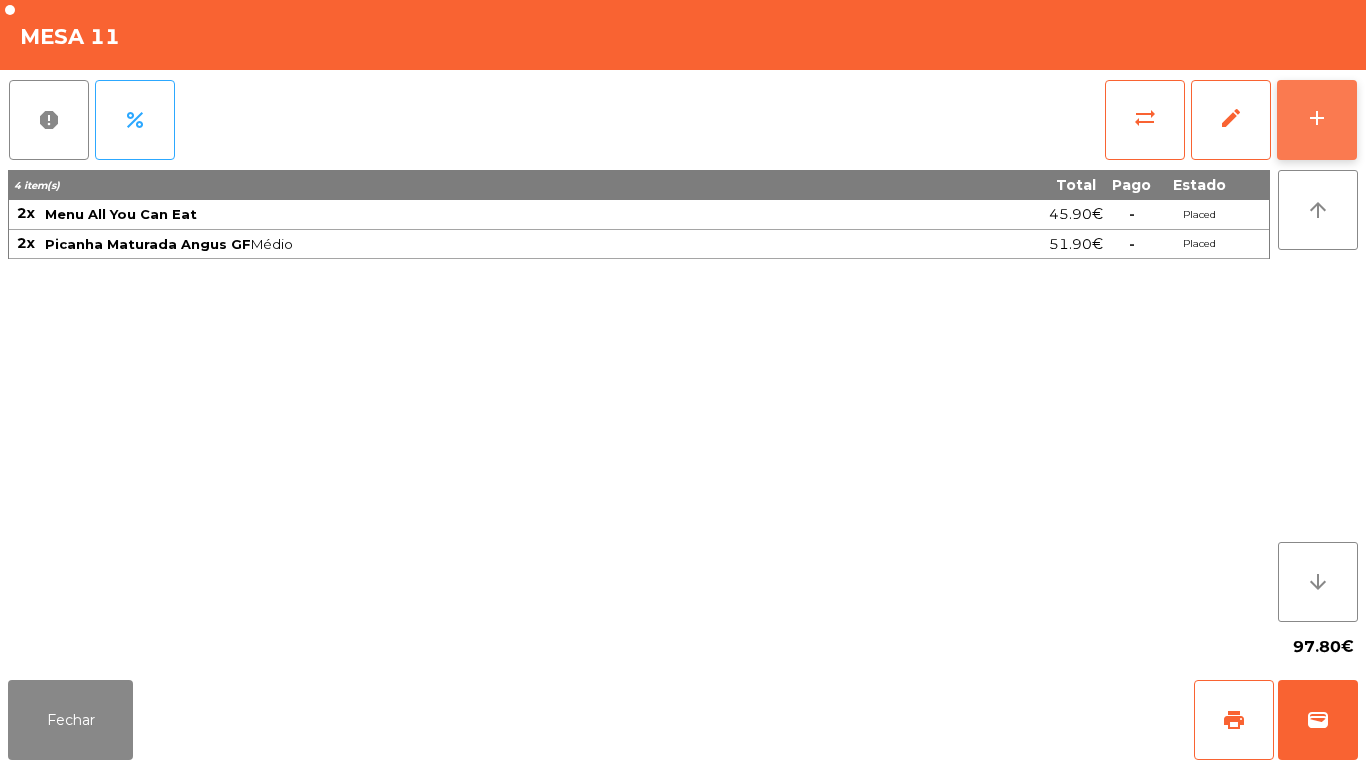 click on "add" 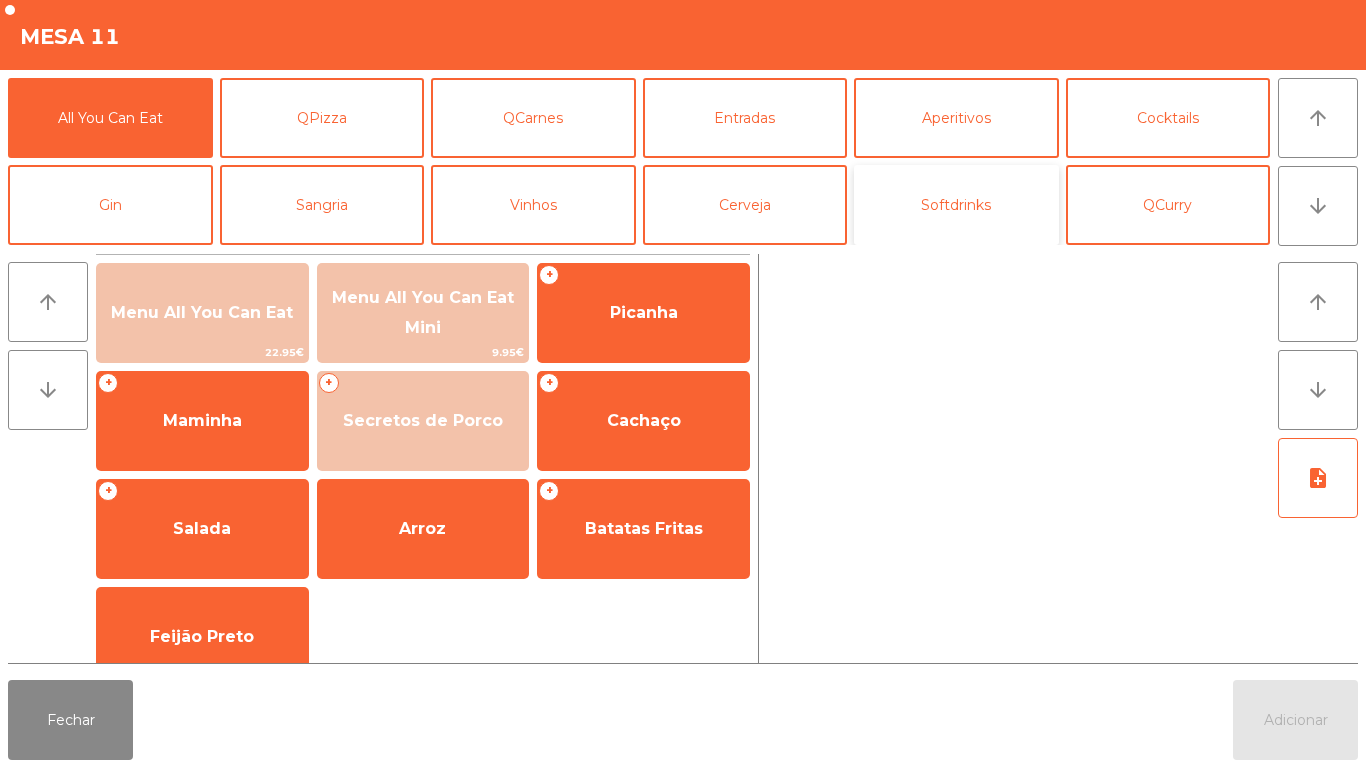 click on "Softdrinks" 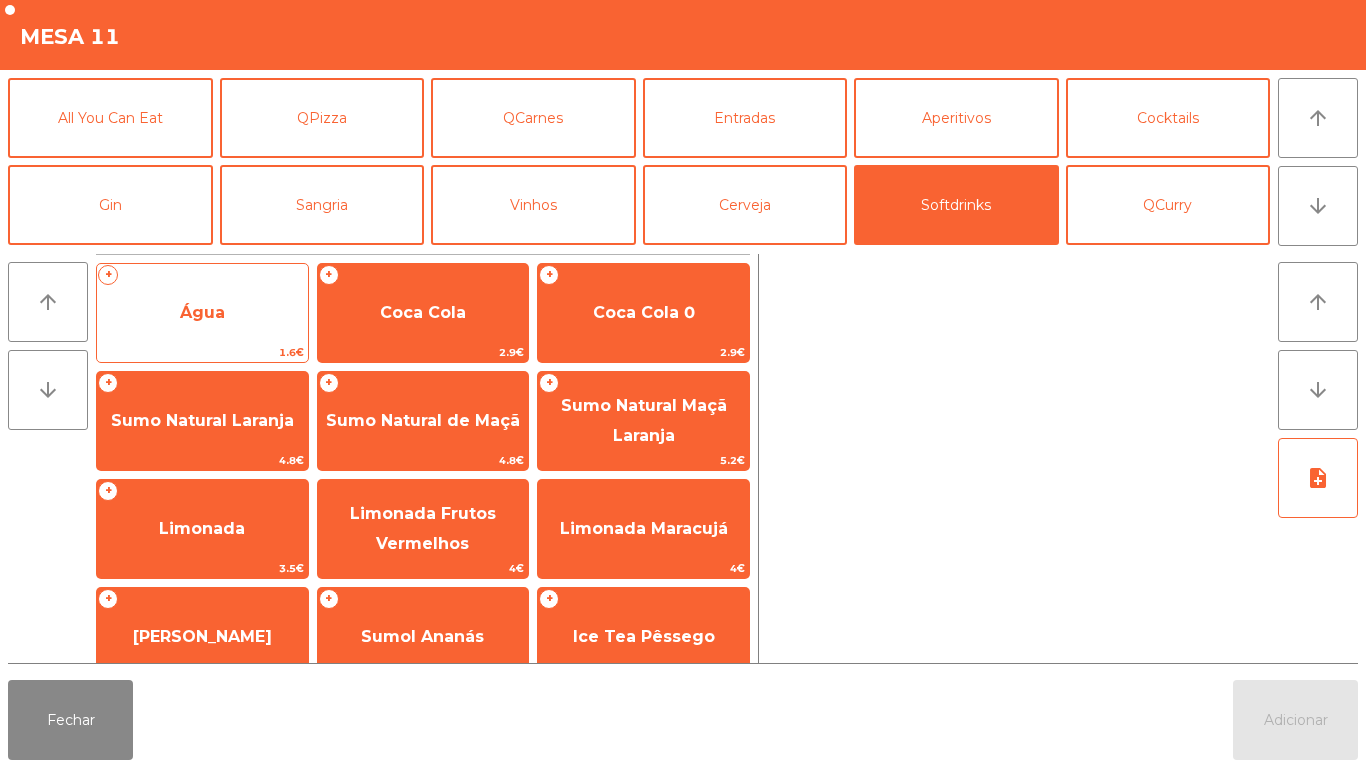 click on "Água" 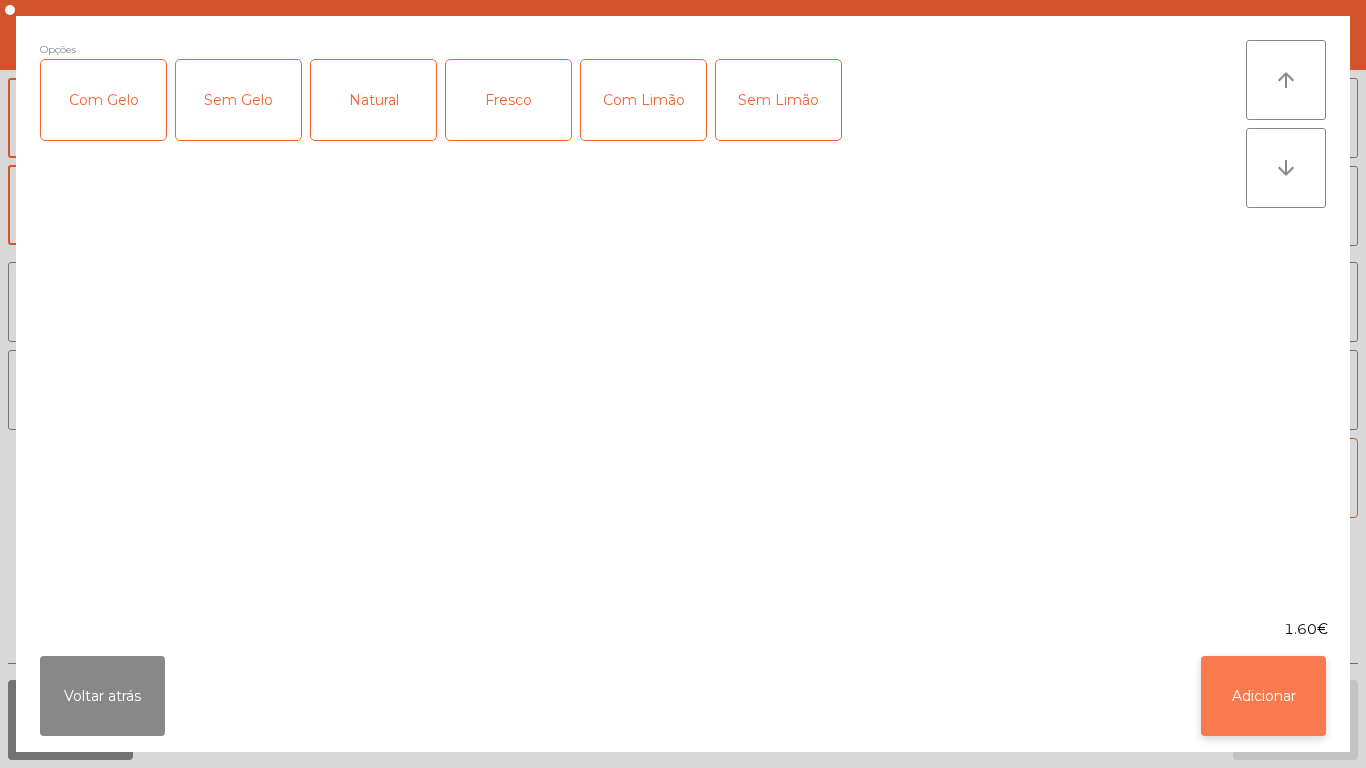 click on "Adicionar" 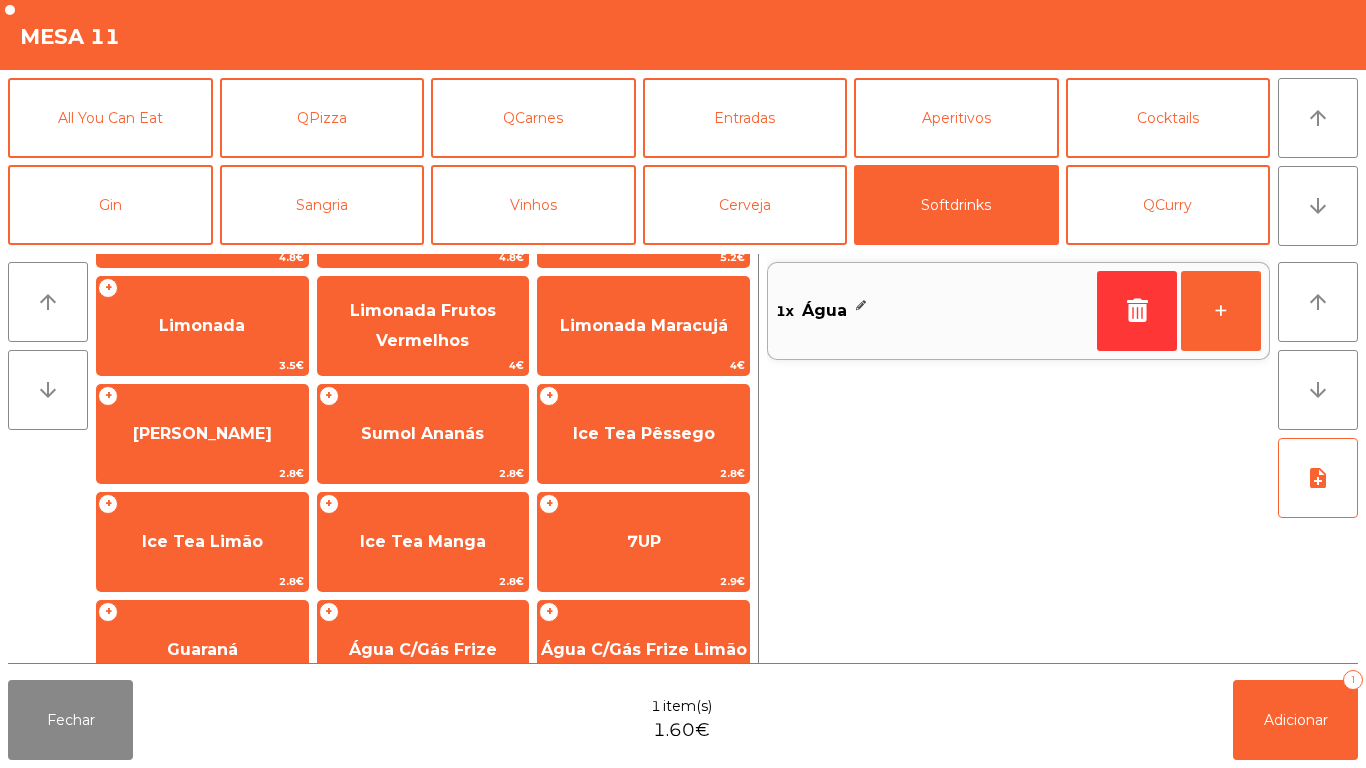 scroll, scrollTop: 223, scrollLeft: 0, axis: vertical 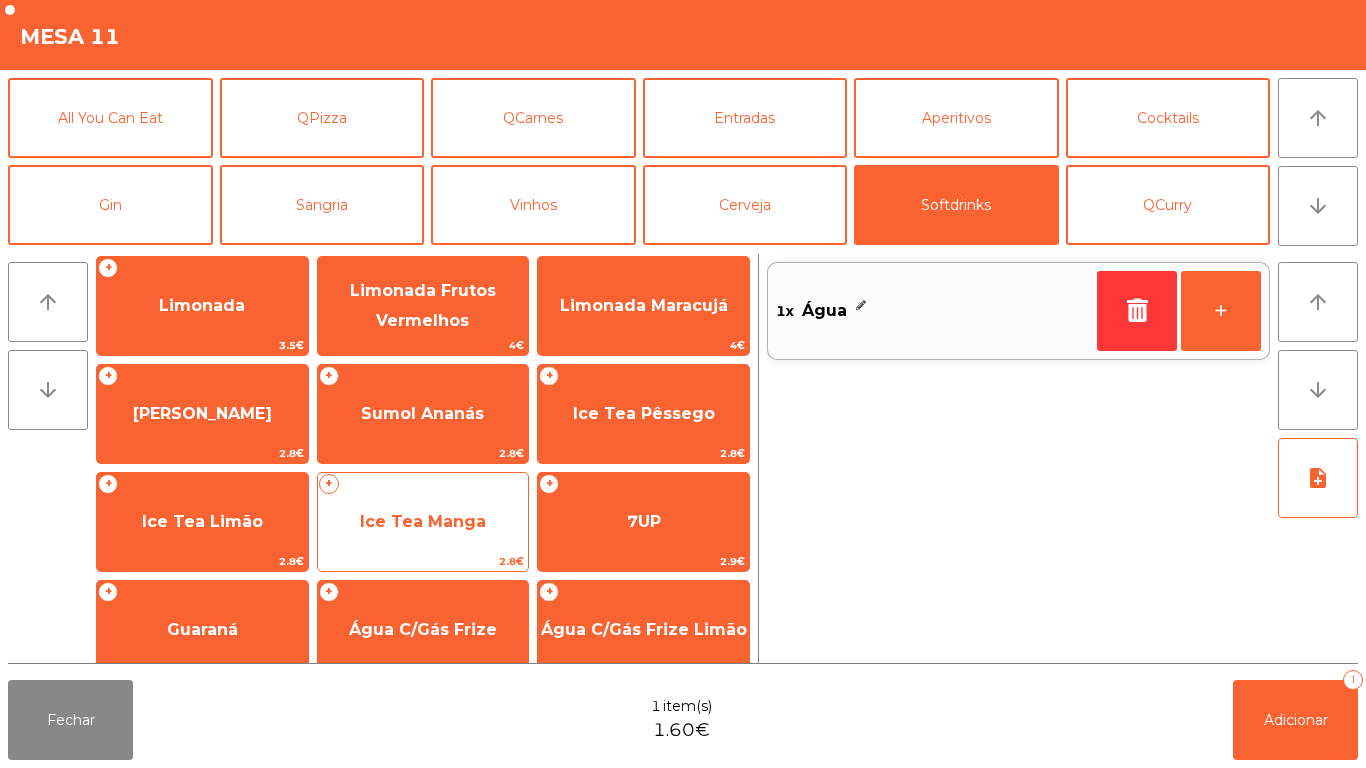 click on "Ice Tea Manga" 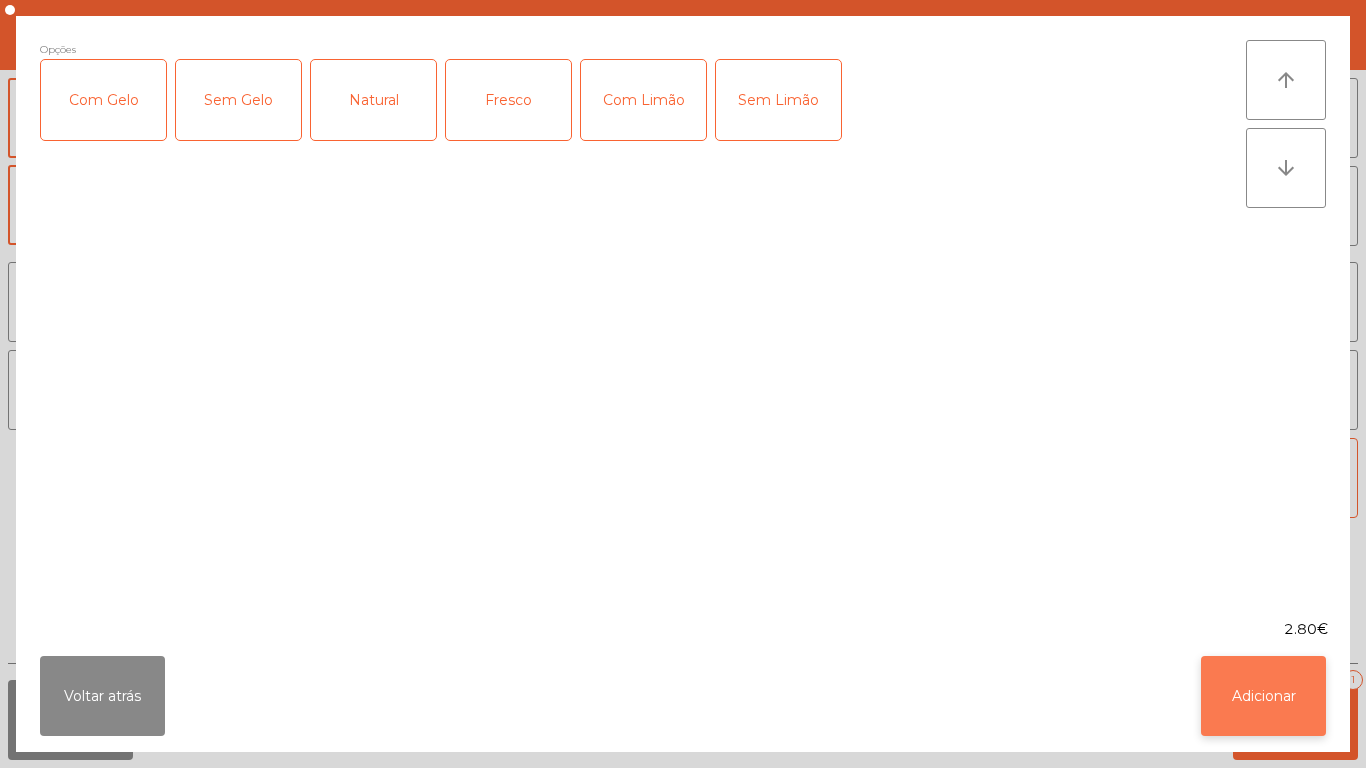 click on "Adicionar" 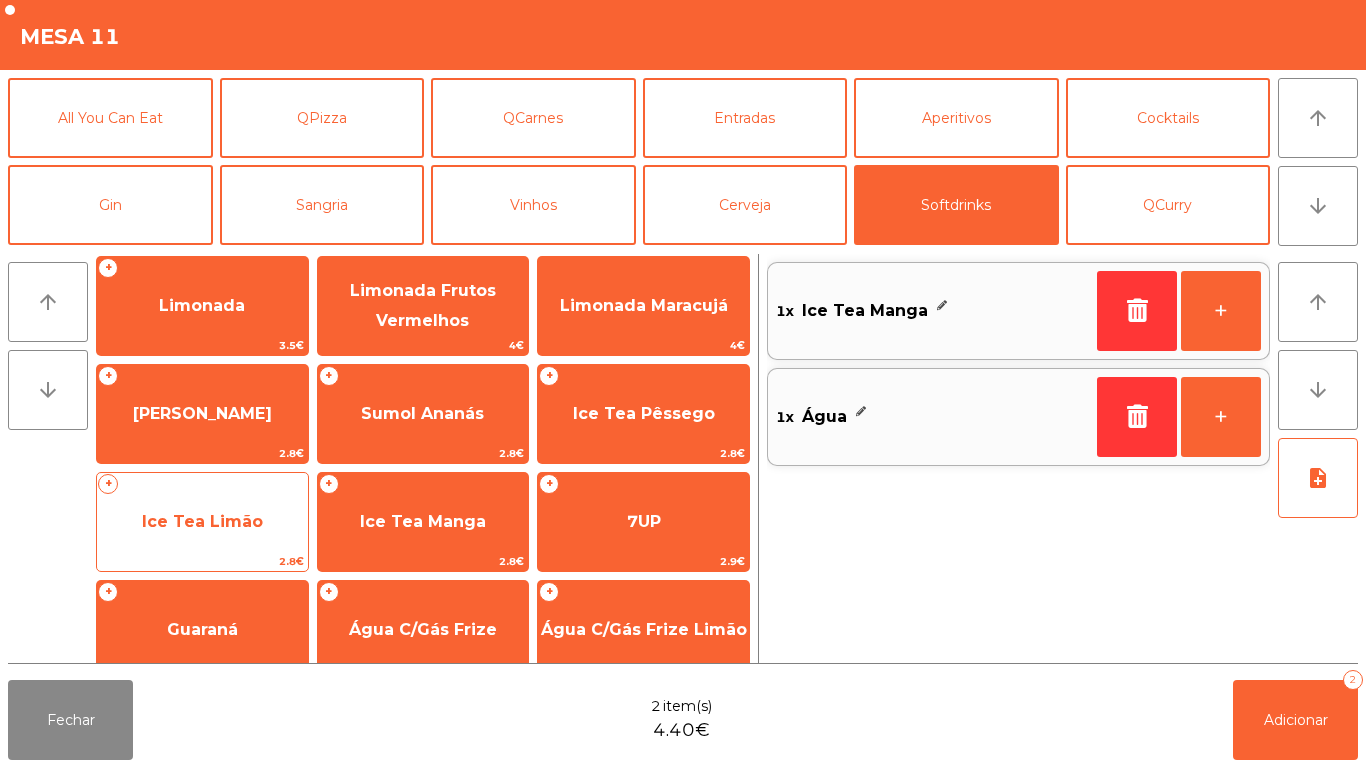 click on "Ice Tea Limão" 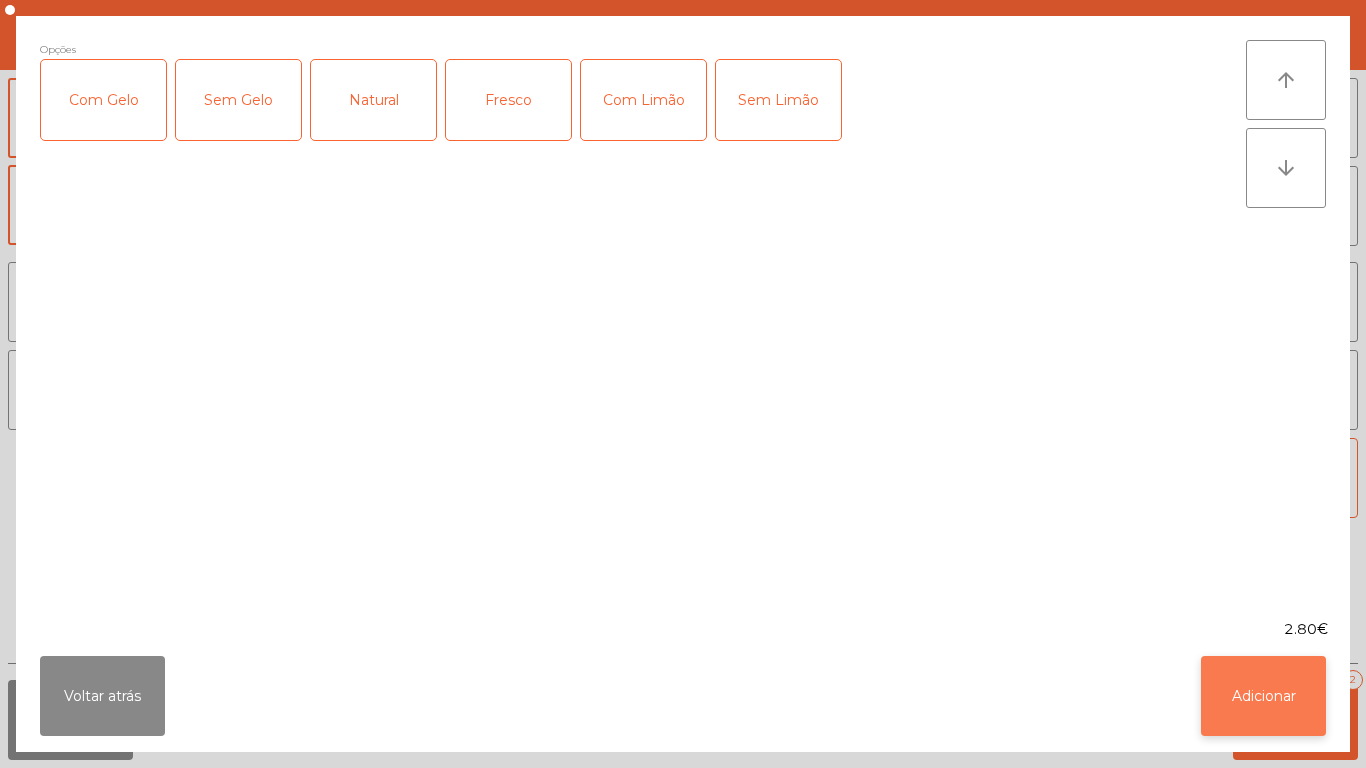 click on "Adicionar" 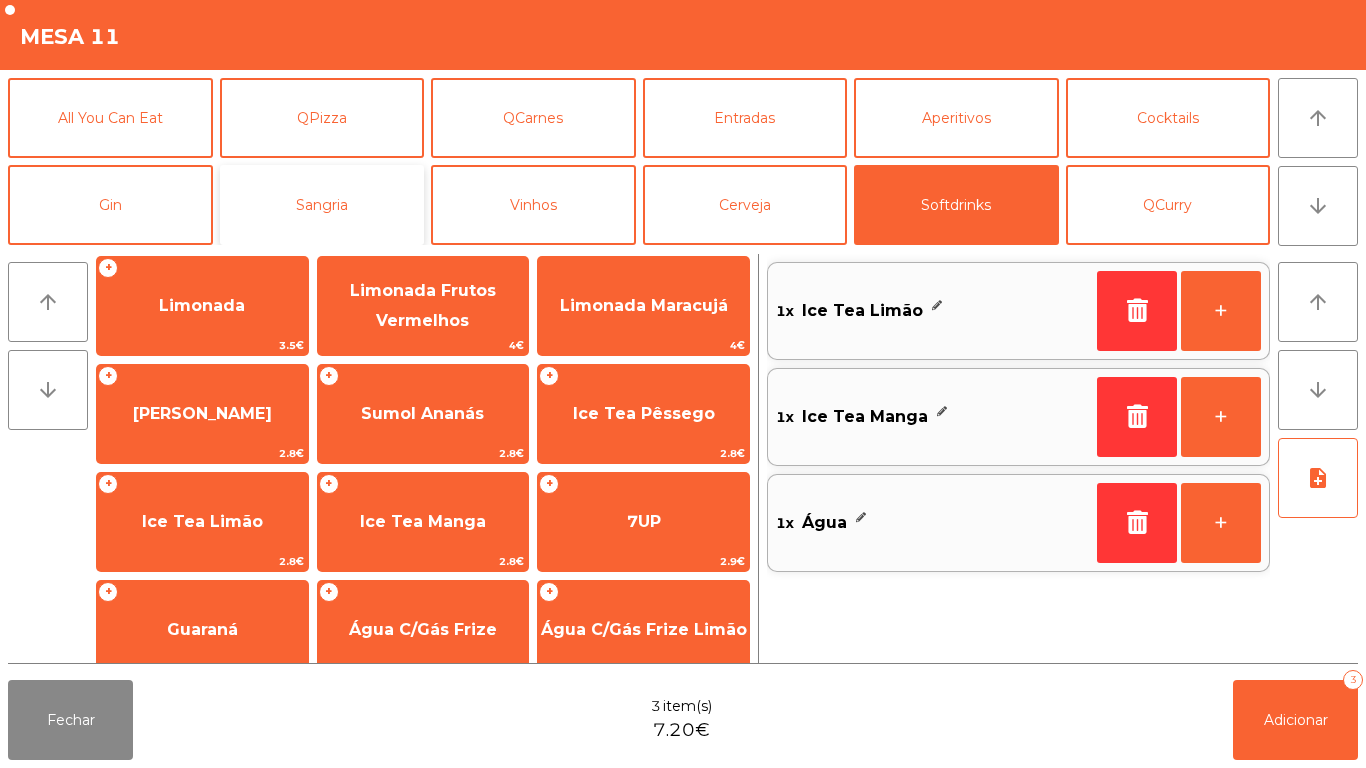 click on "Sangria" 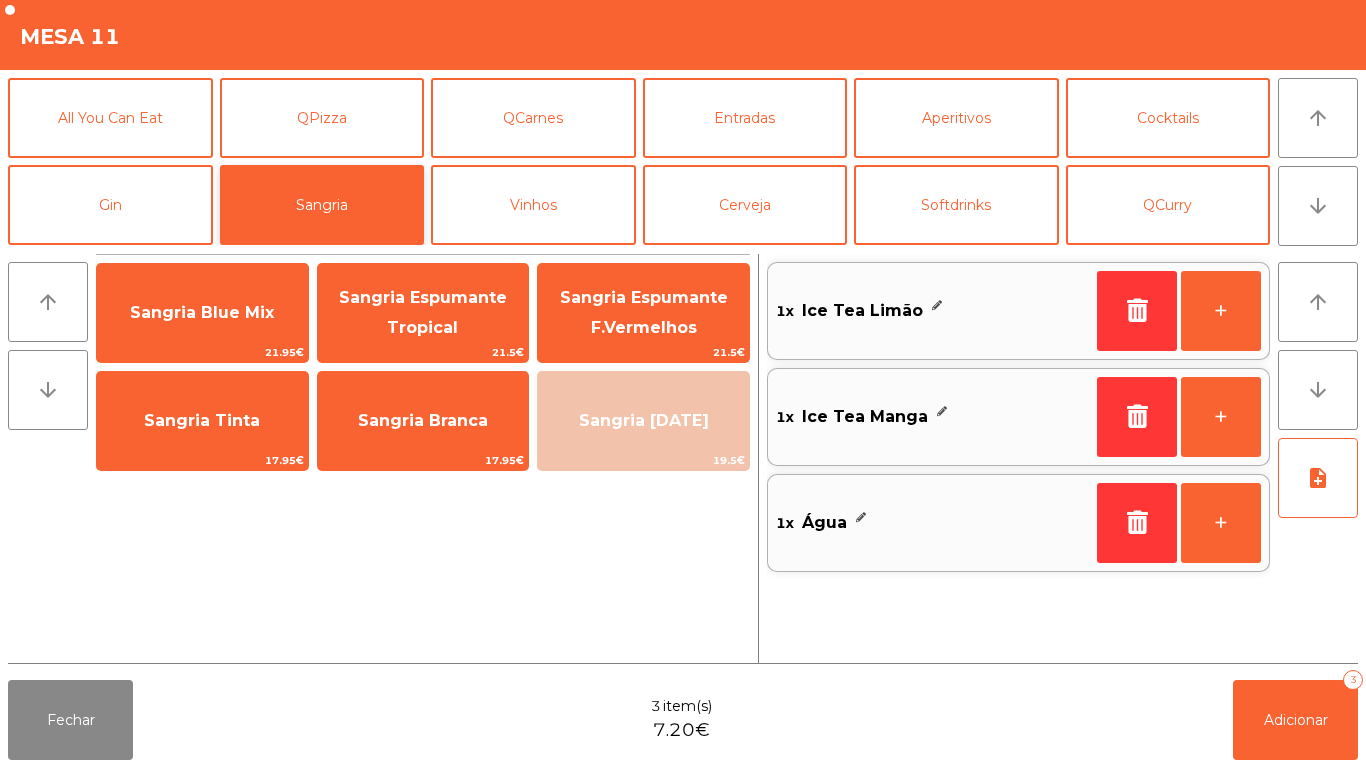 scroll, scrollTop: 0, scrollLeft: 0, axis: both 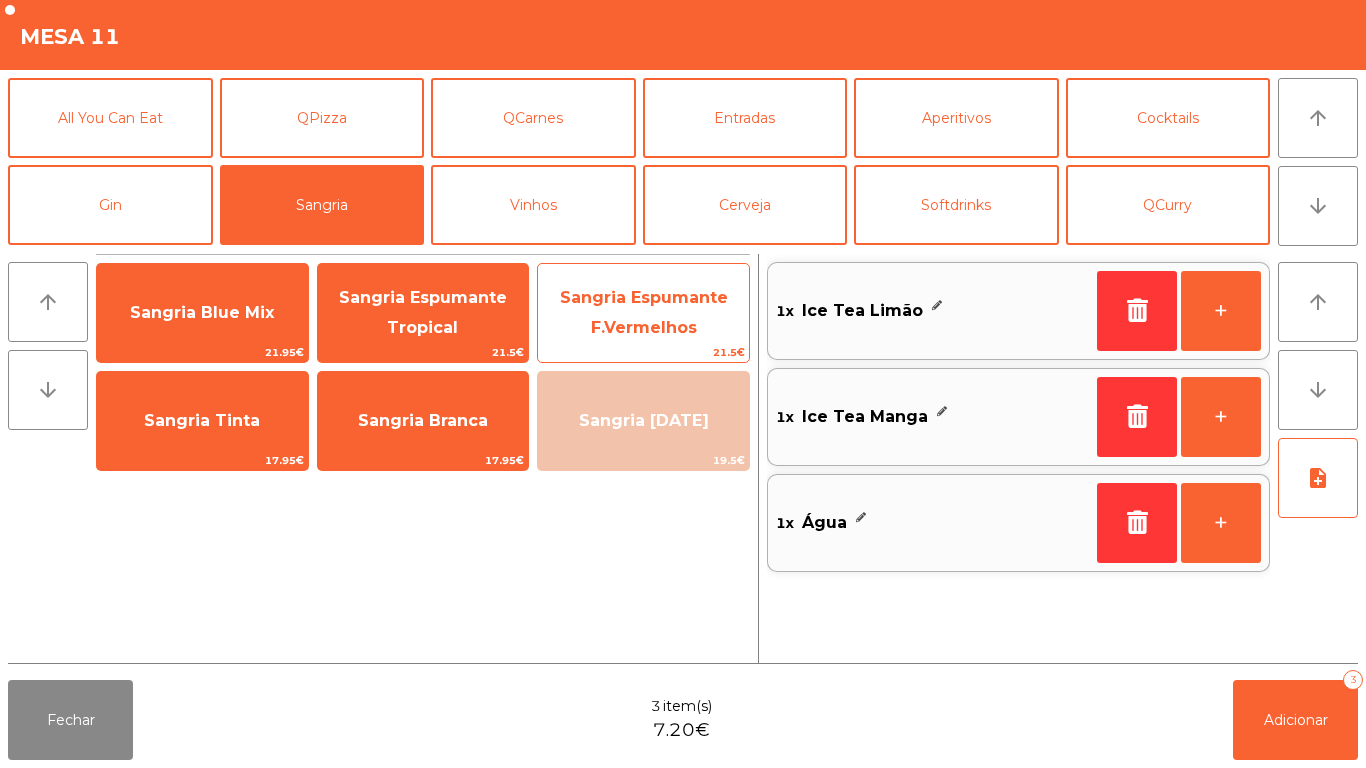 click on "Sangria Espumante F.Vermelhos" 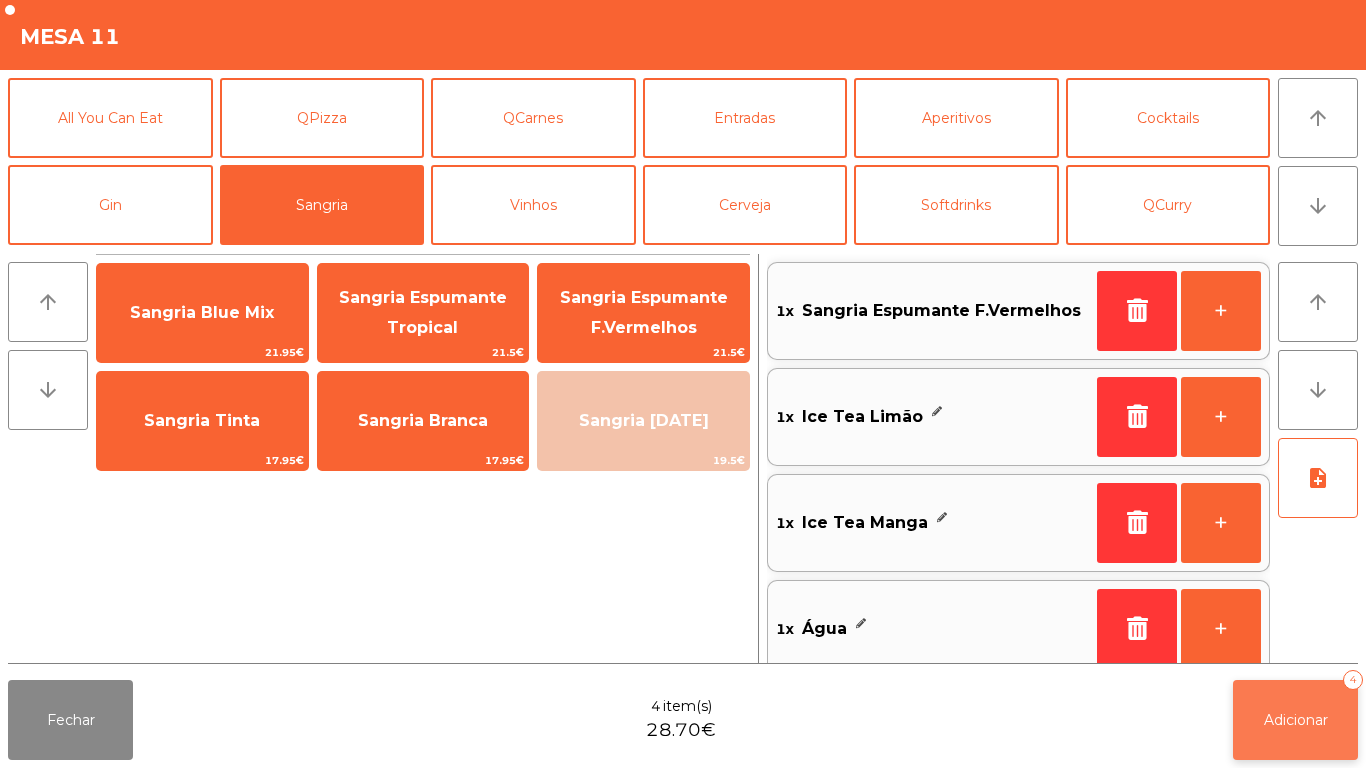 click on "Adicionar" 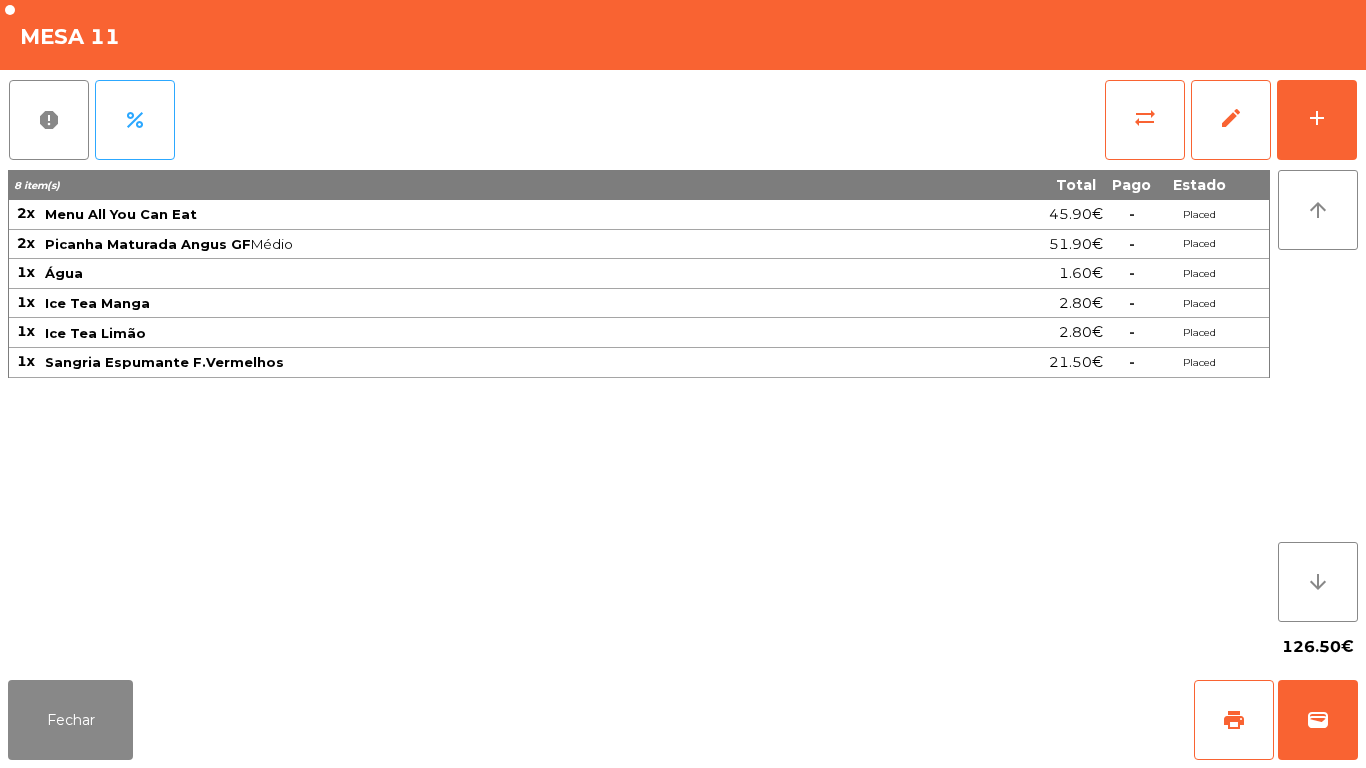 scroll, scrollTop: 0, scrollLeft: 0, axis: both 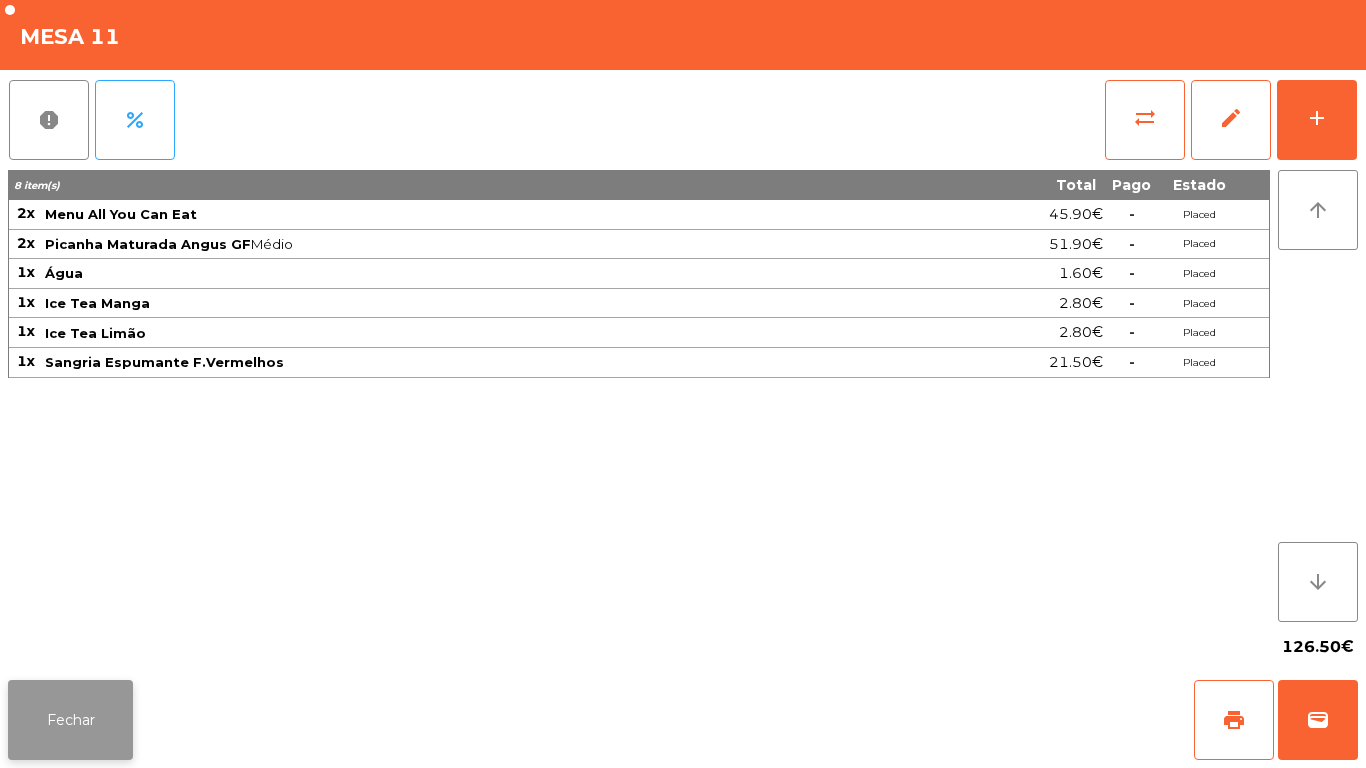 click on "Fechar" 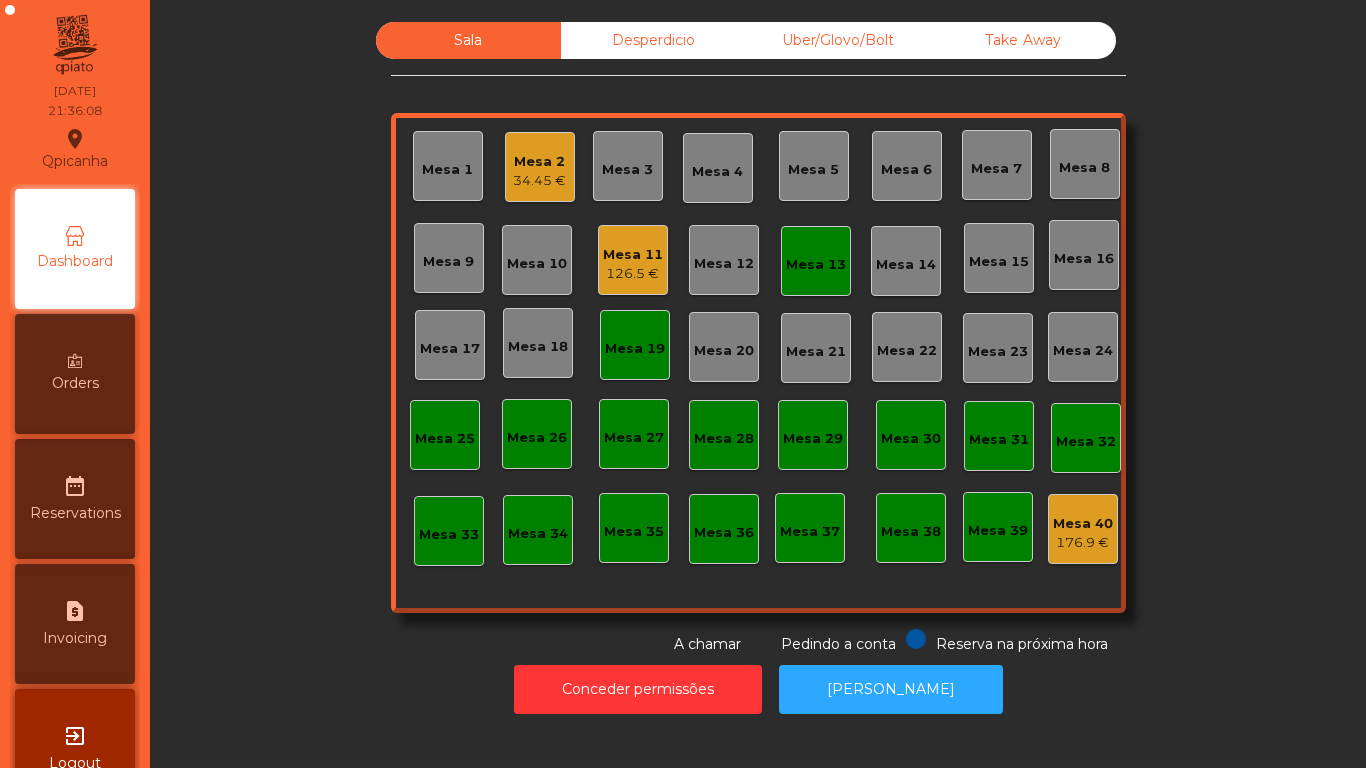click on "Mesa 2" 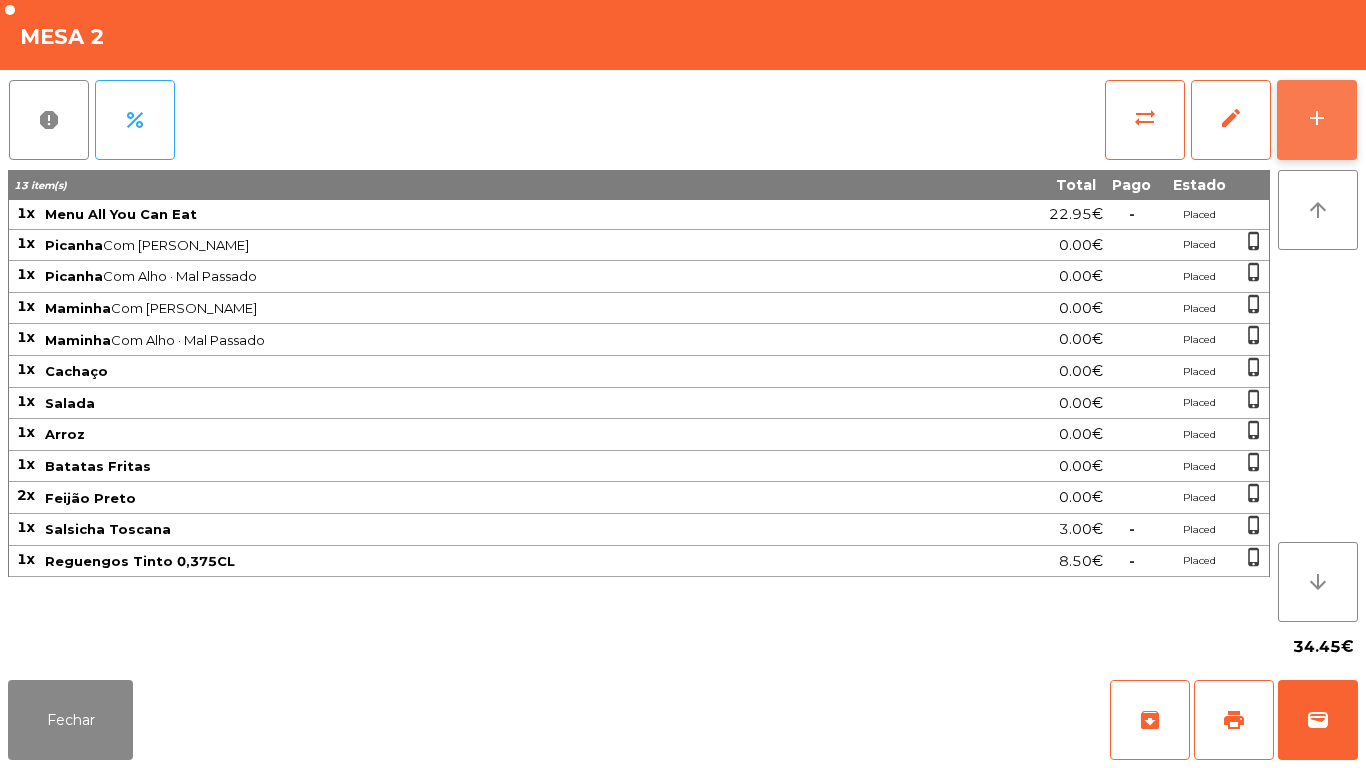 click on "add" 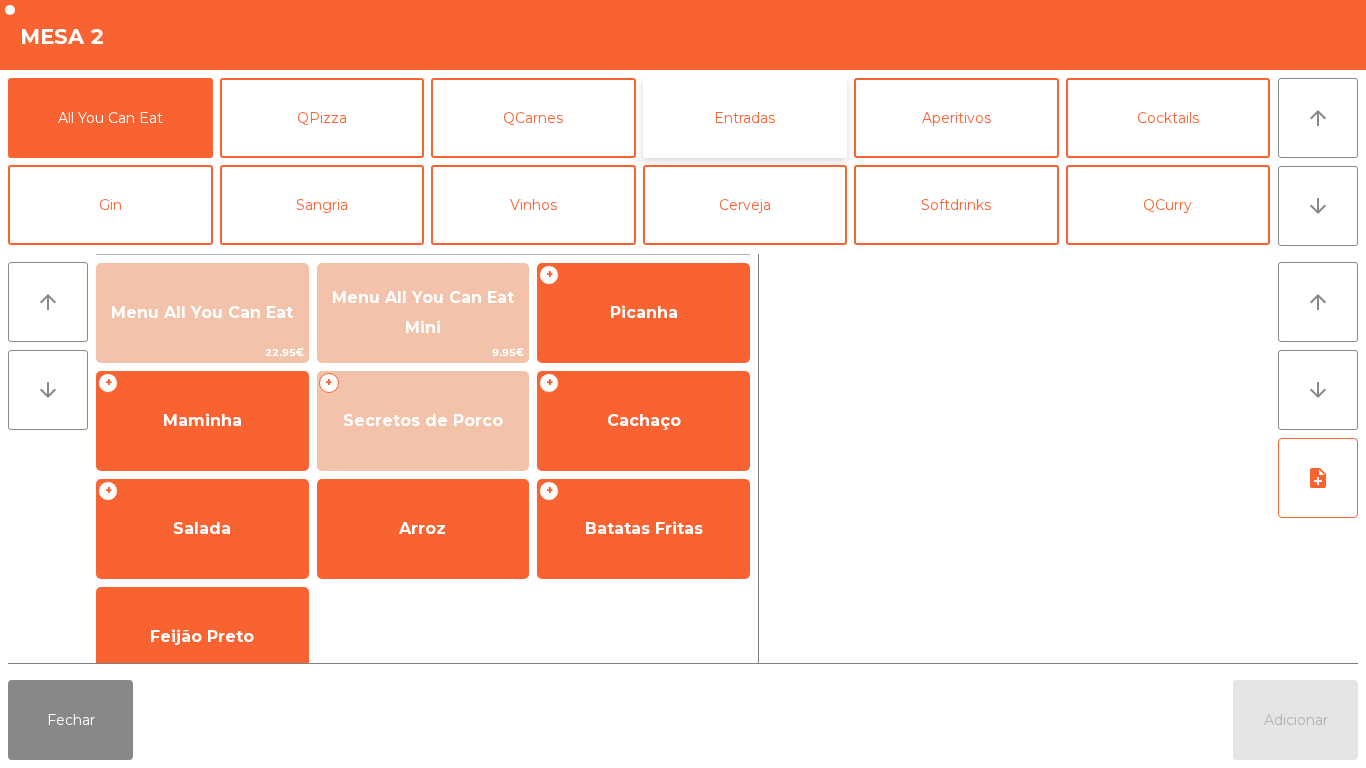 click on "Entradas" 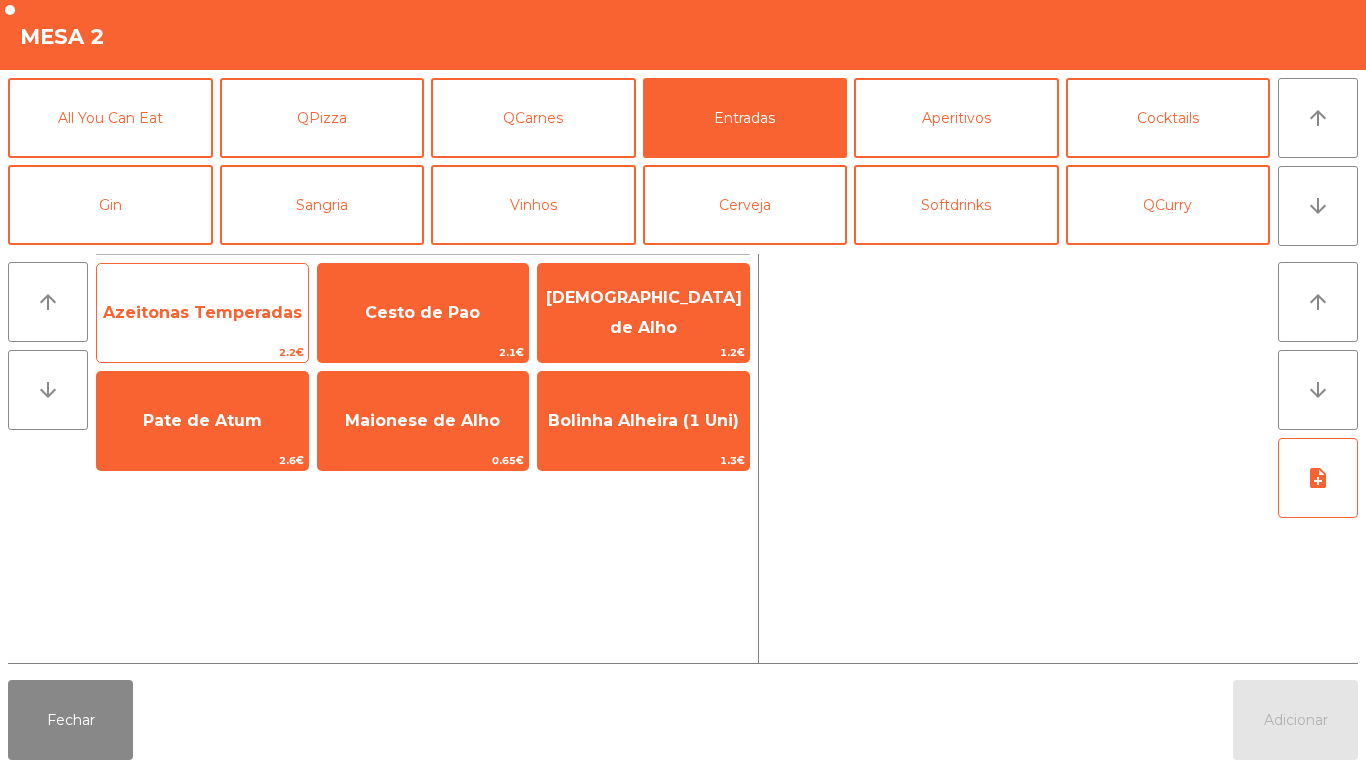 click on "Azeitonas Temperadas" 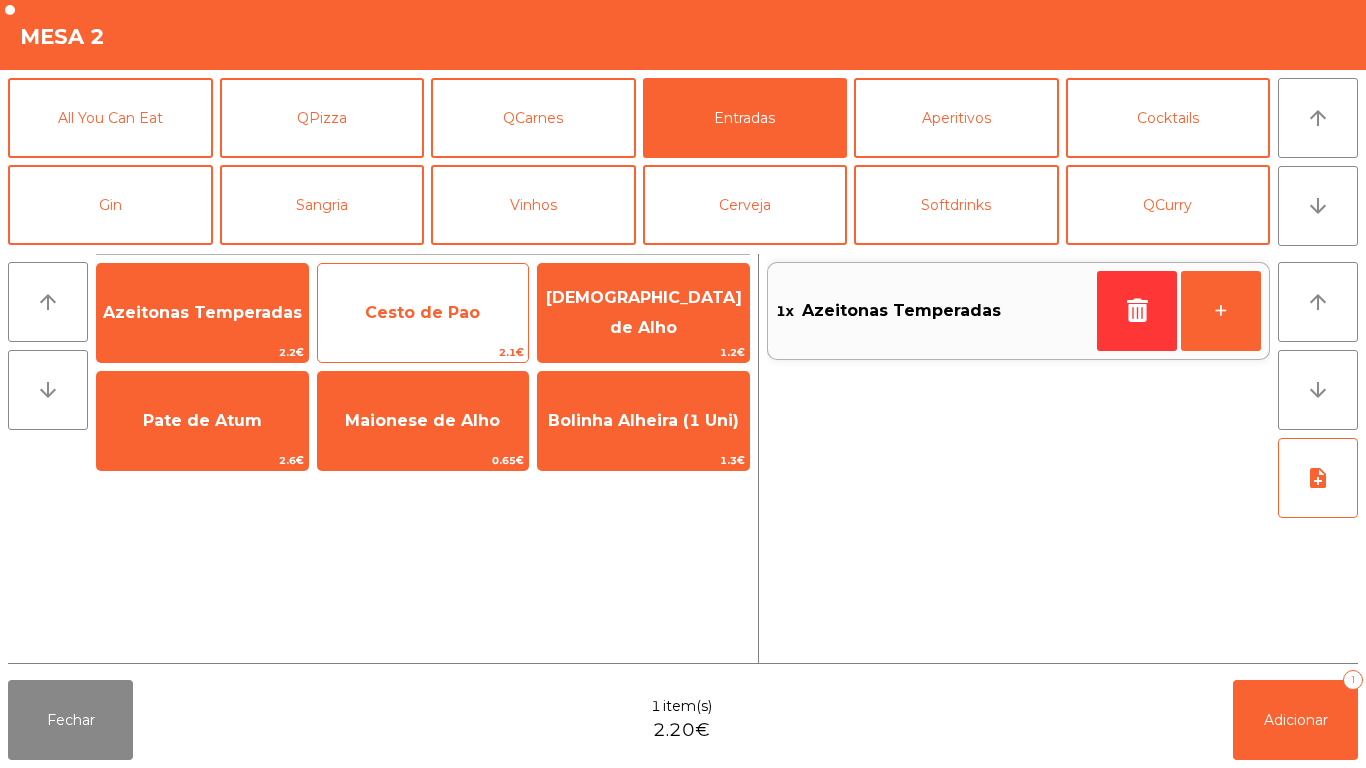 click on "Cesto de Pao" 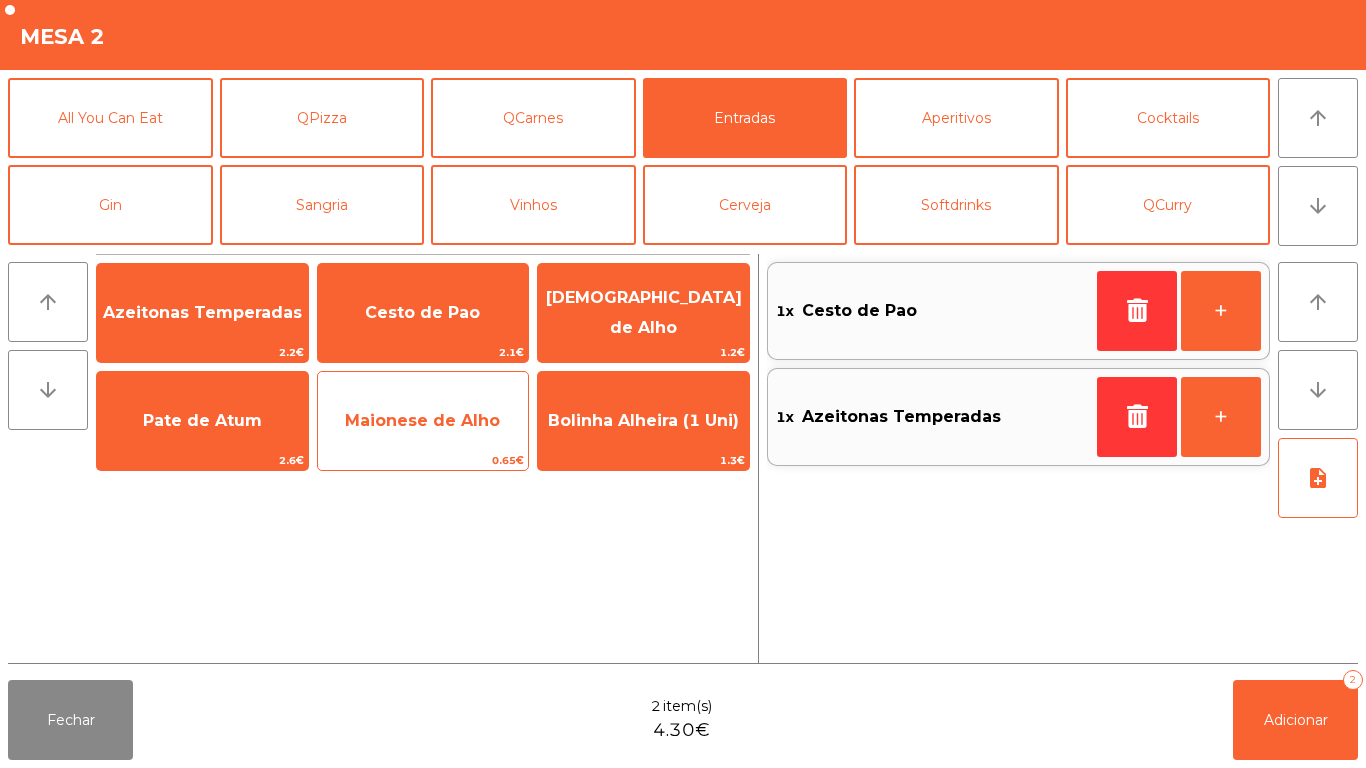 click on "Maionese de Alho" 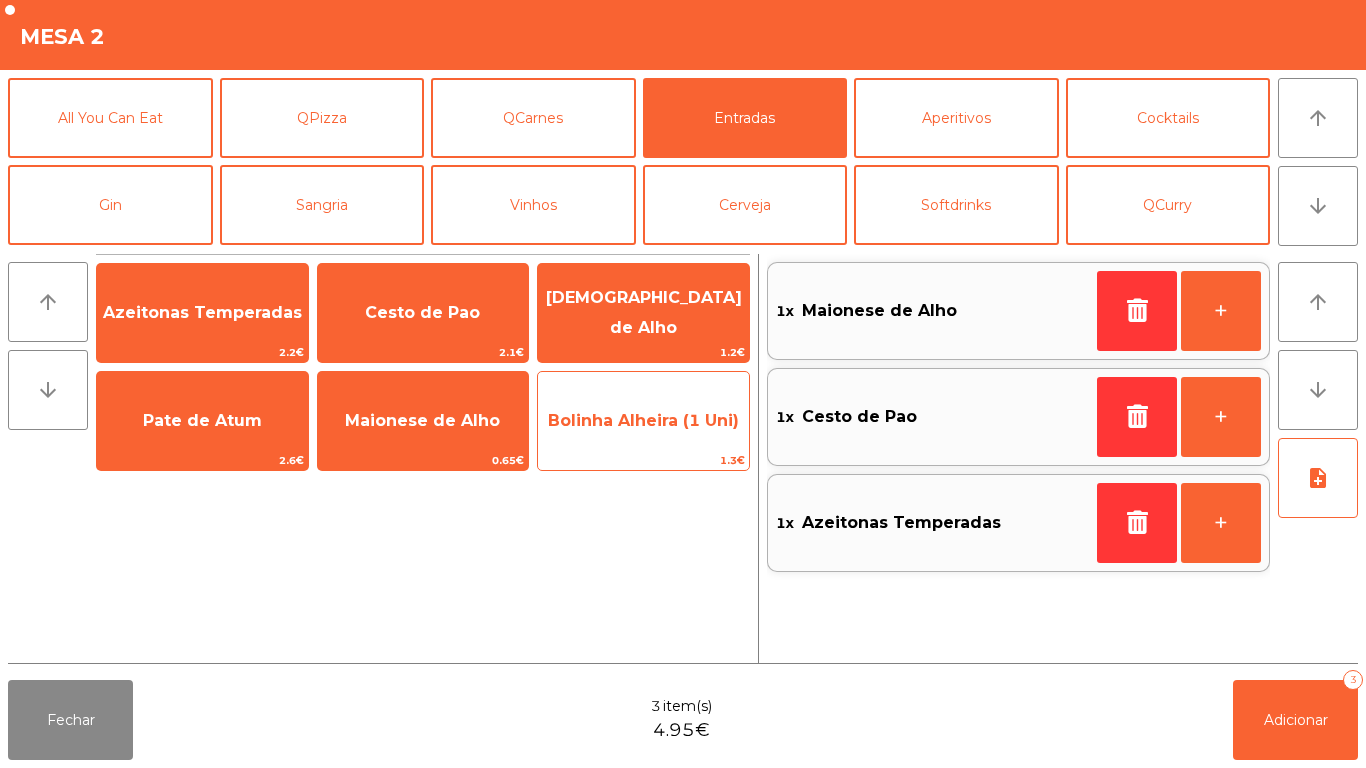 click on "Bolinha Alheira (1 Uni)" 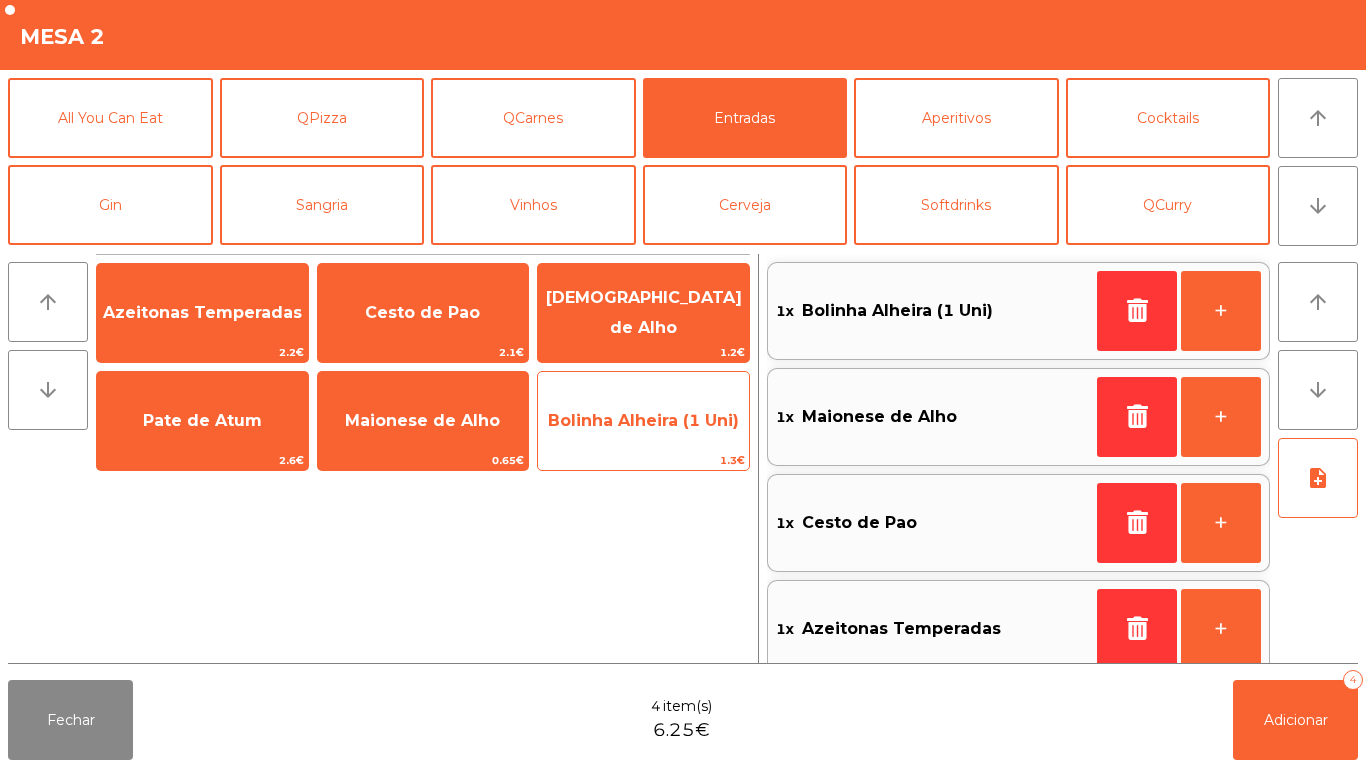 click on "Bolinha Alheira (1 Uni)" 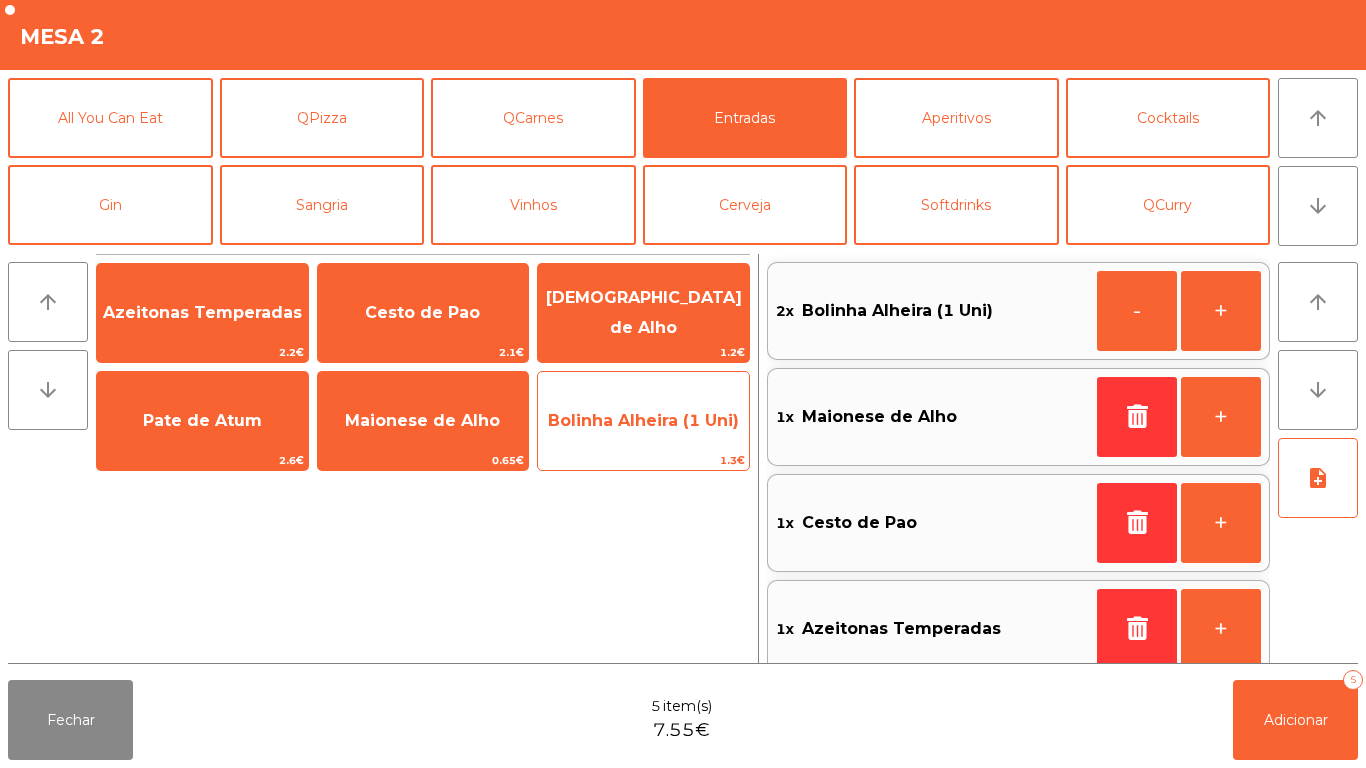 scroll, scrollTop: 8, scrollLeft: 0, axis: vertical 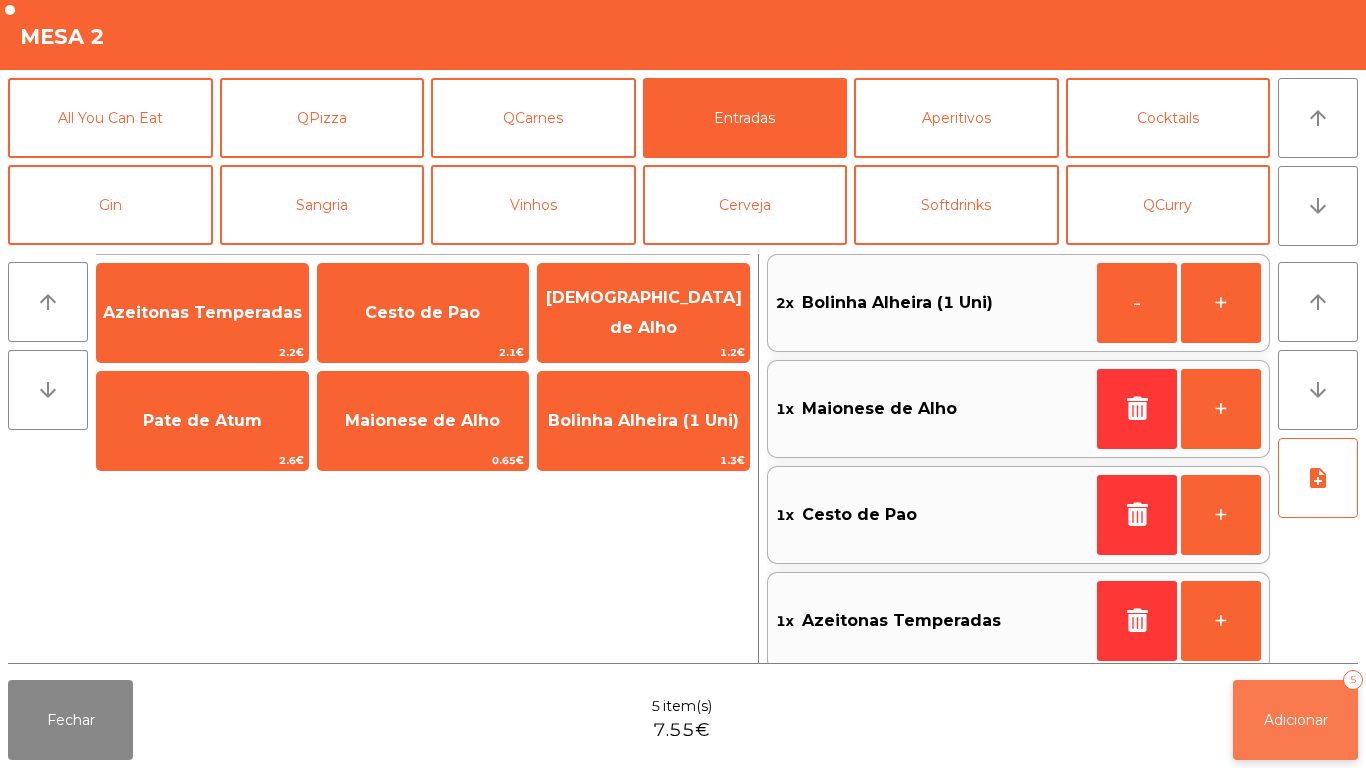 click on "Adicionar   5" 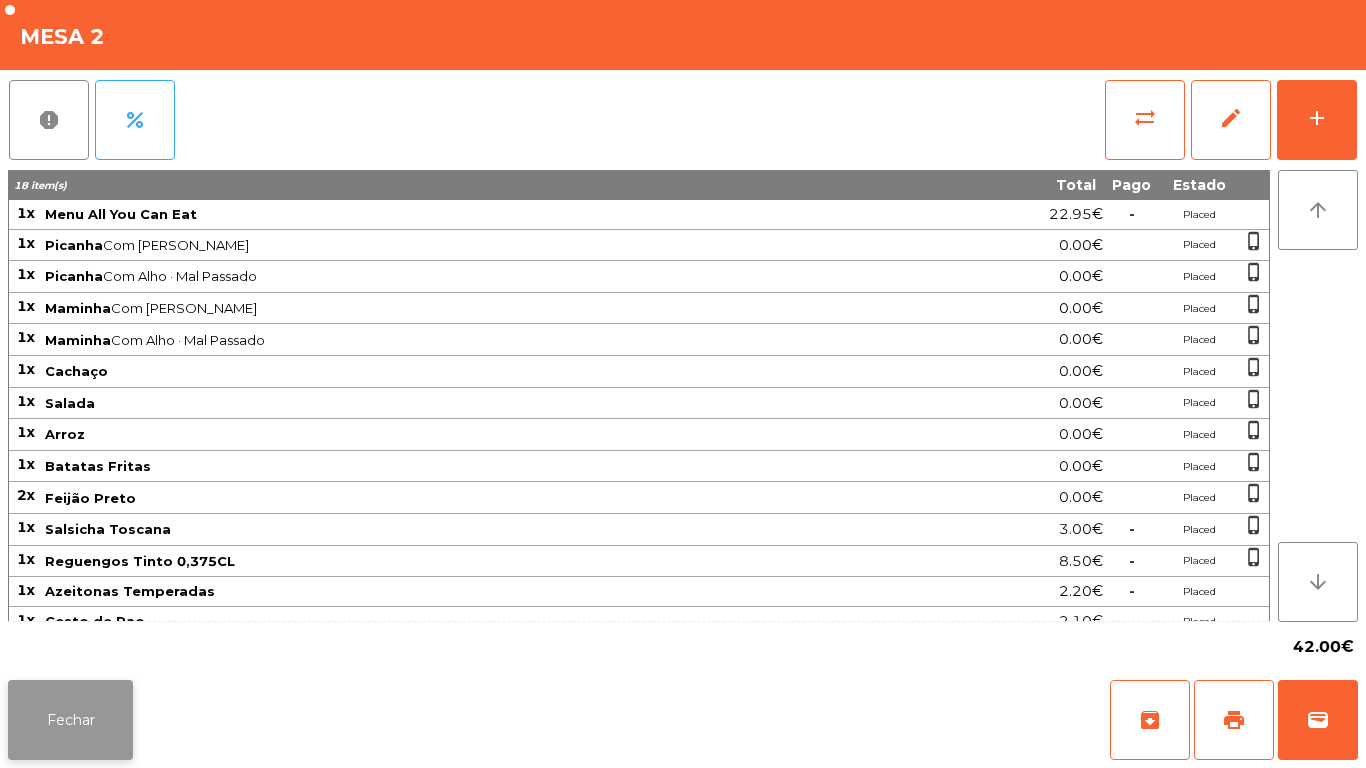 click on "Fechar" 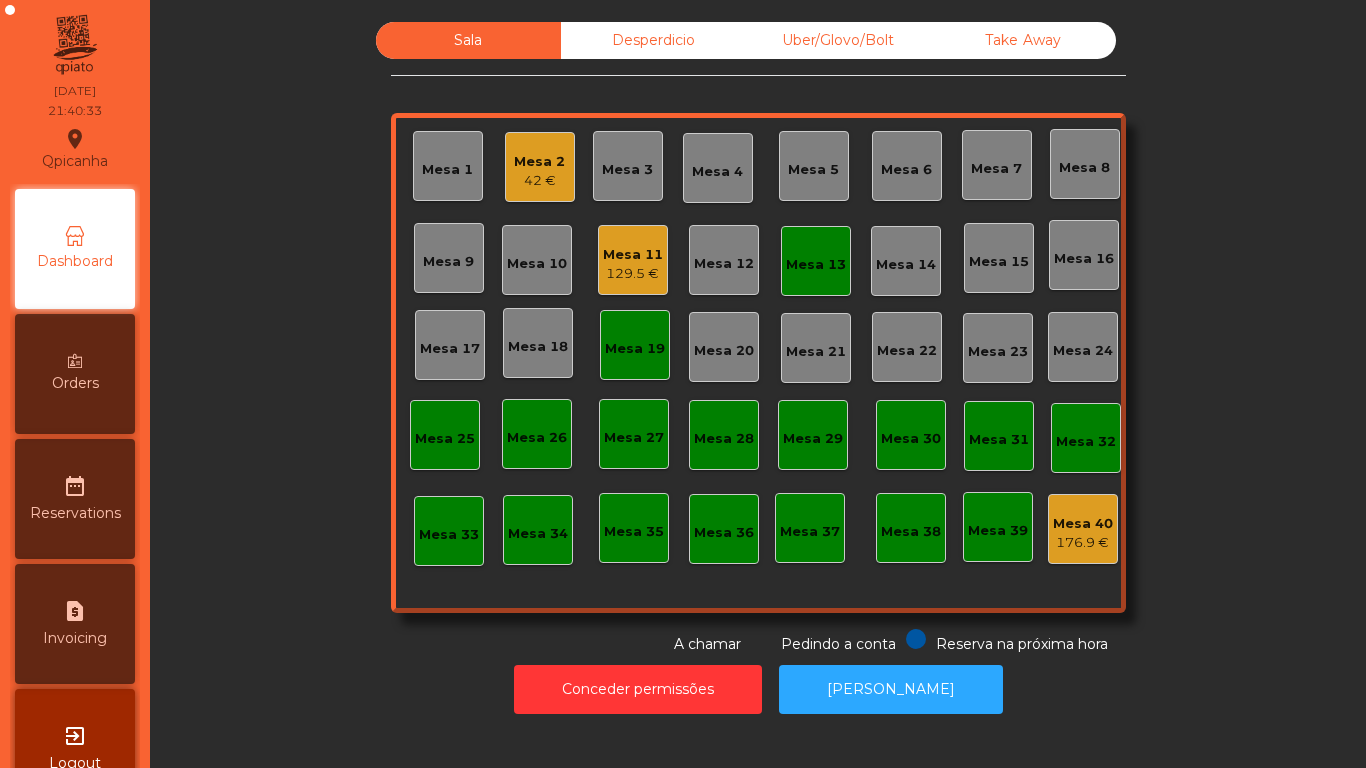 click on "129.5 €" 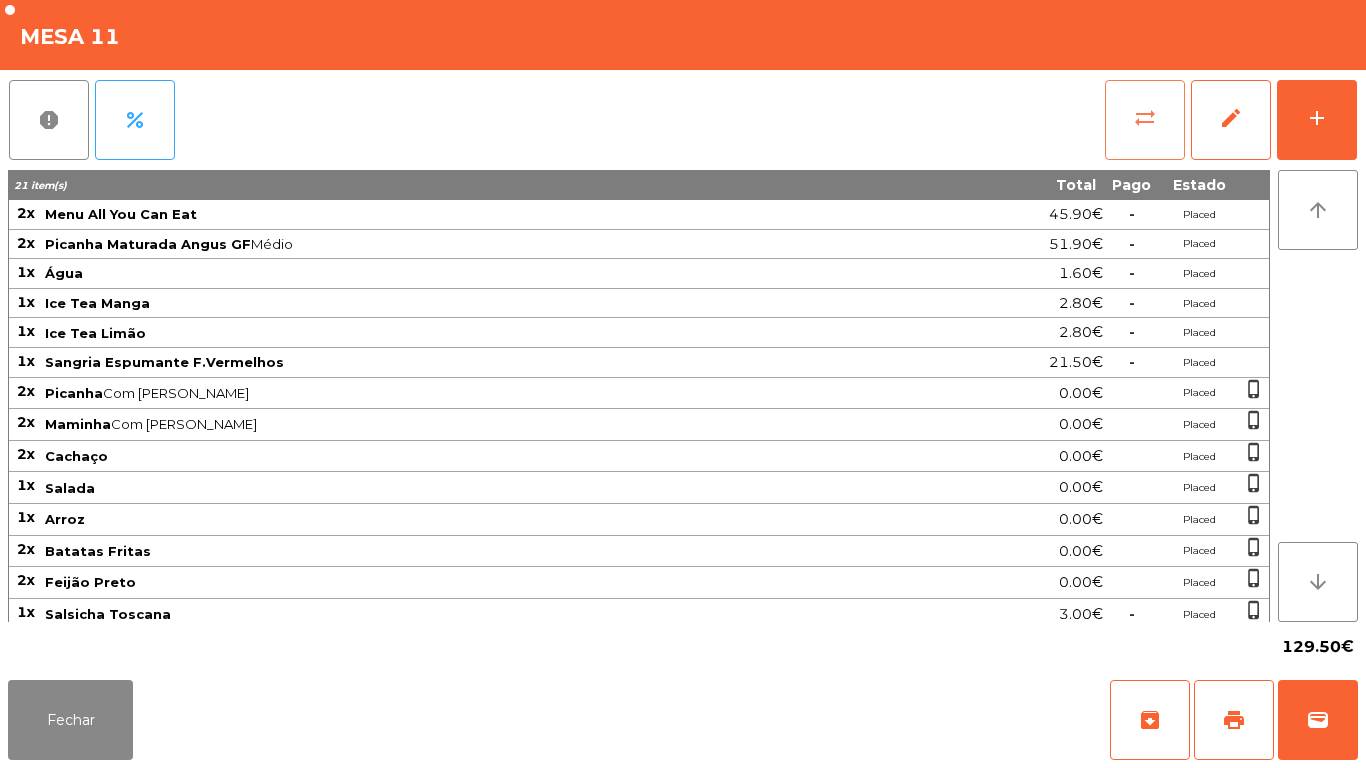 click on "sync_alt" 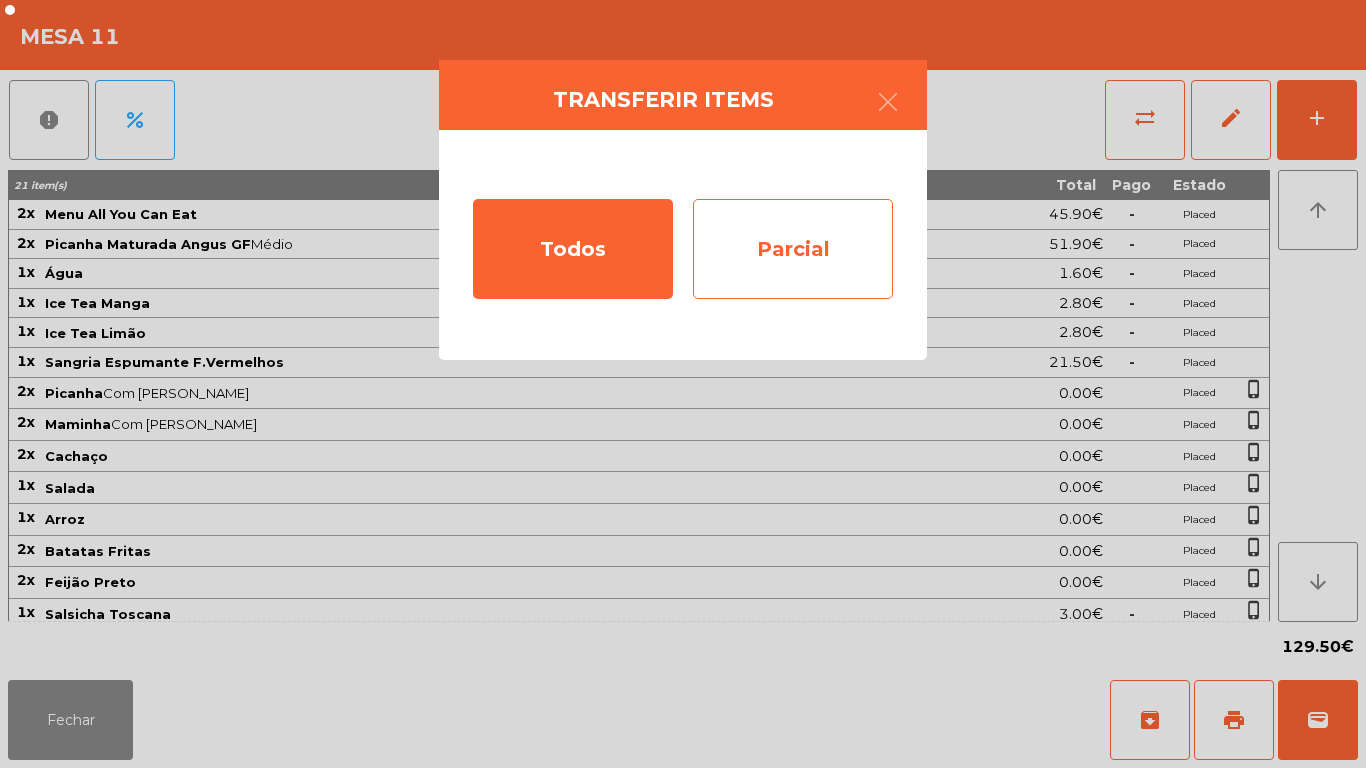 click on "Parcial" 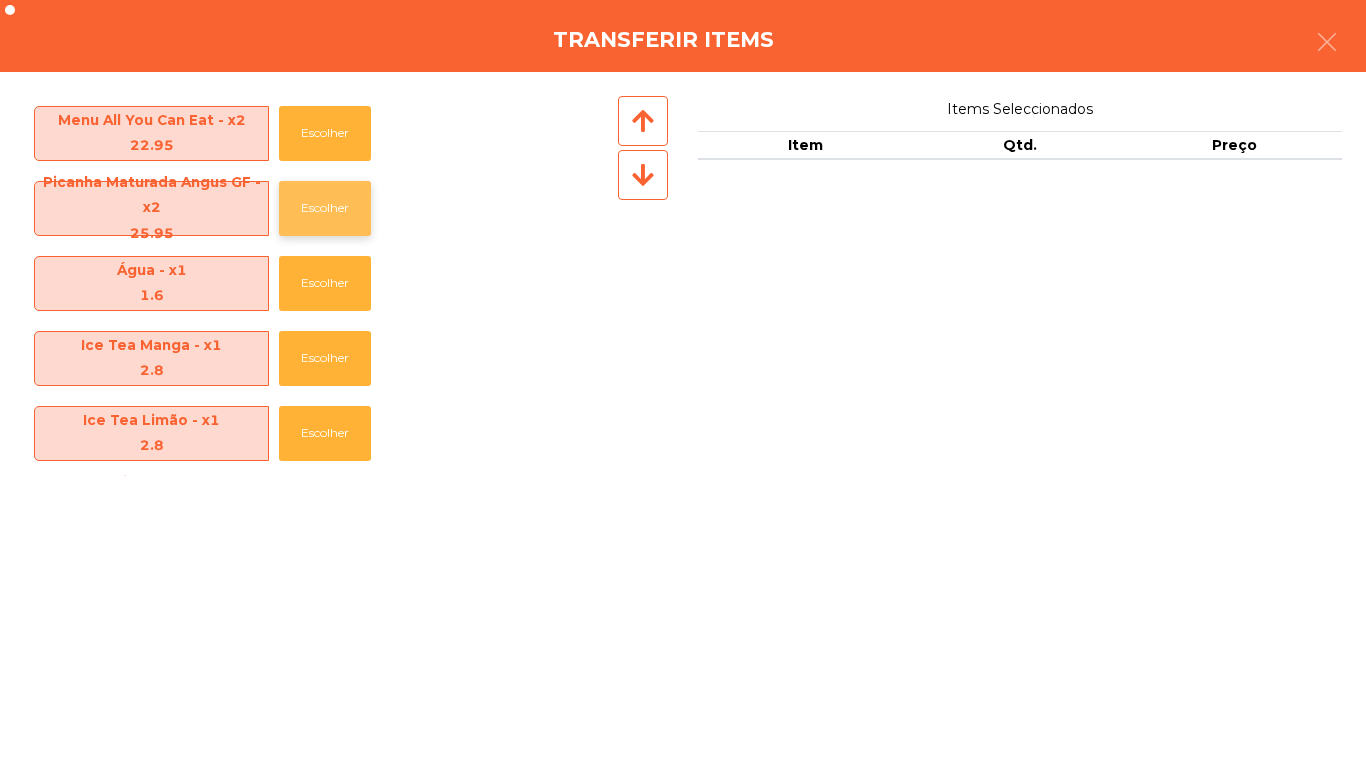click on "Escolher" 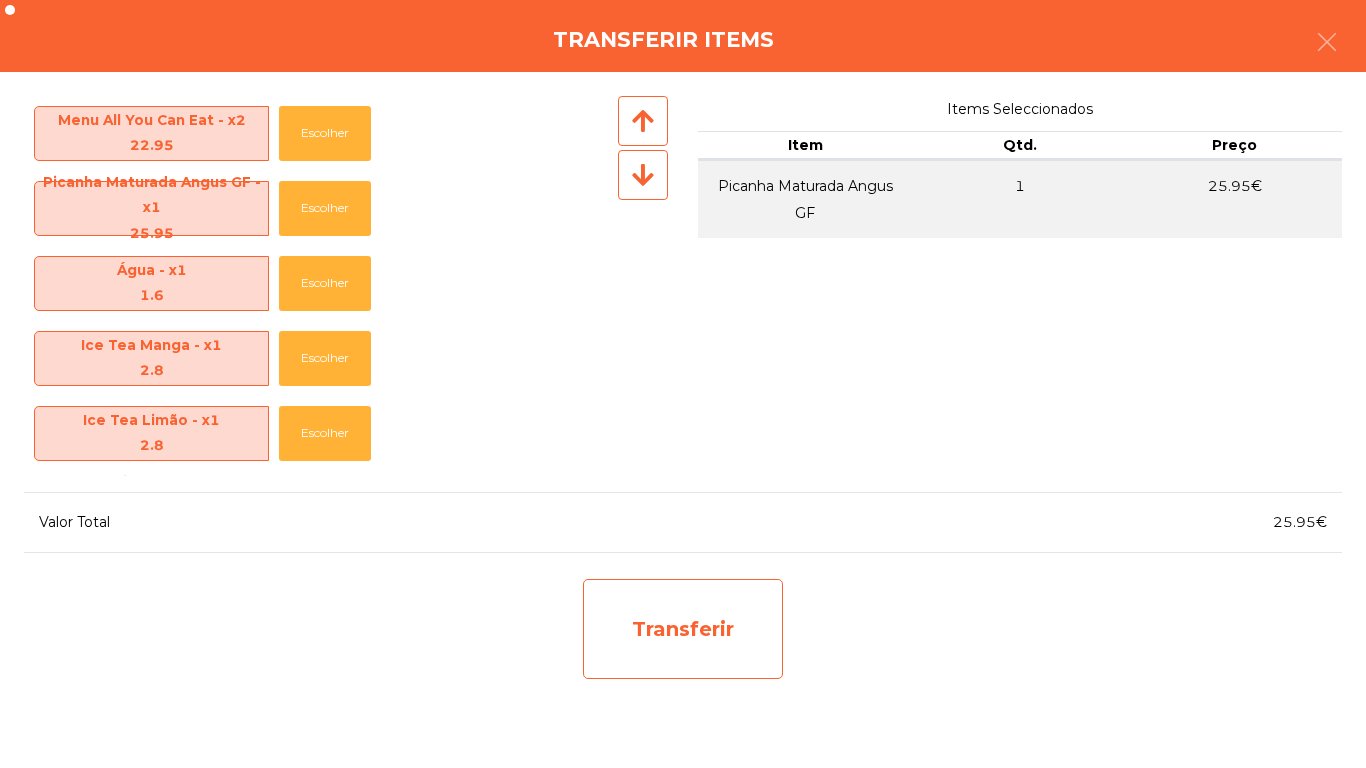 click on "Transferir" 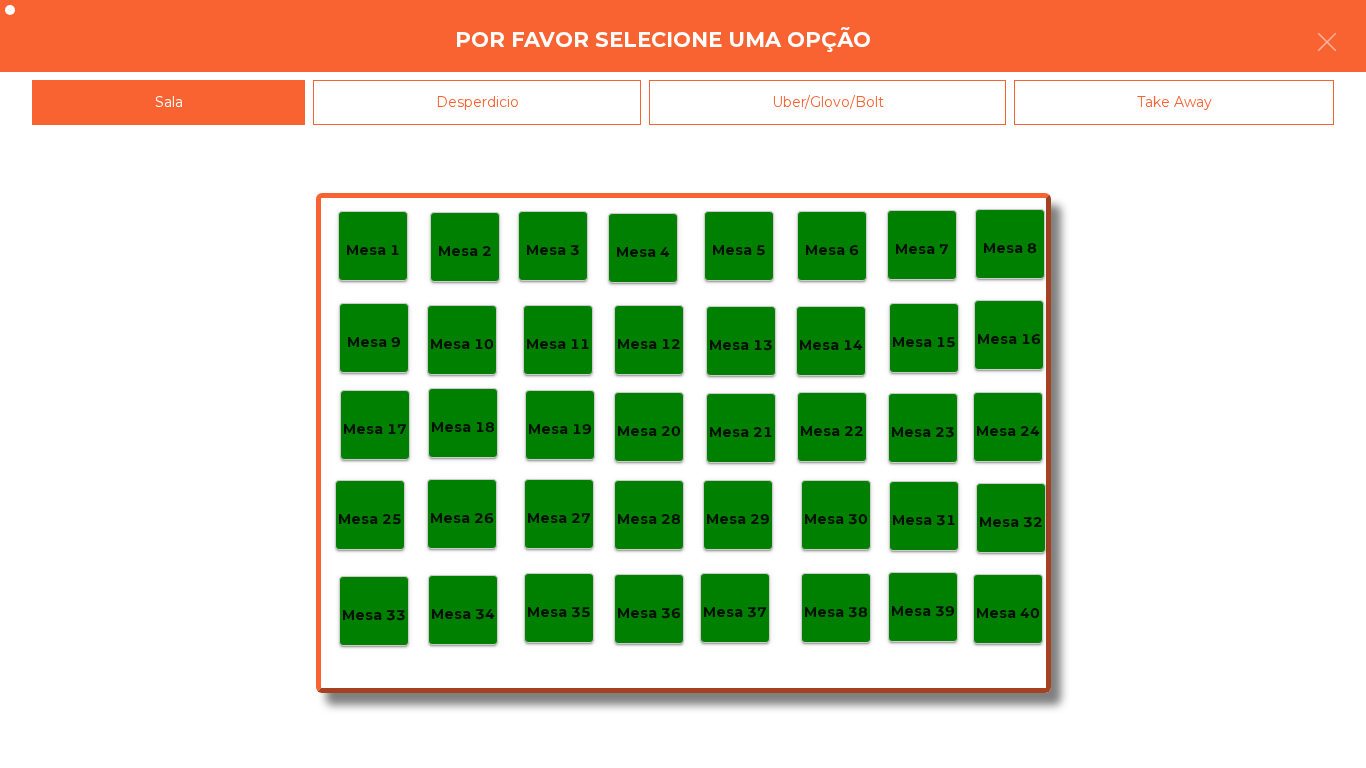 click on "Desperdicio" 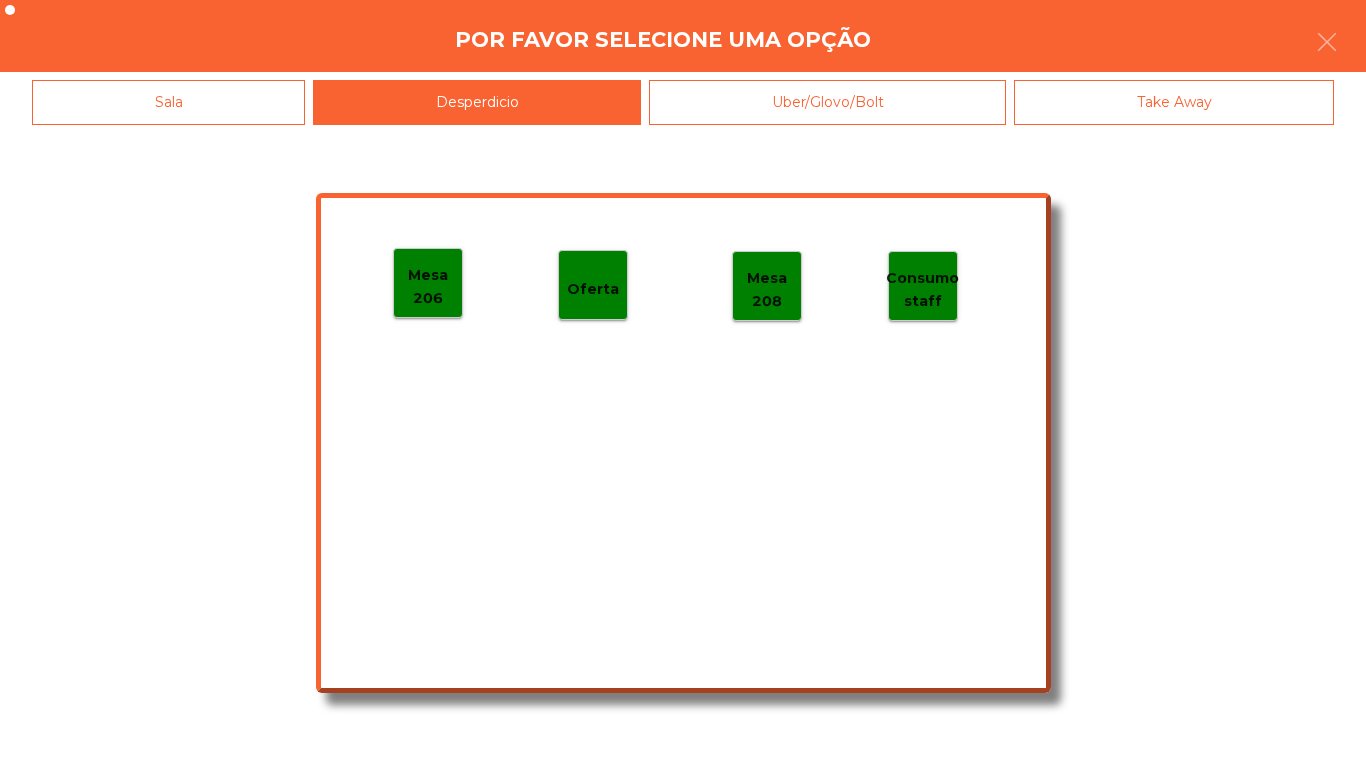 click on "Mesa 206" 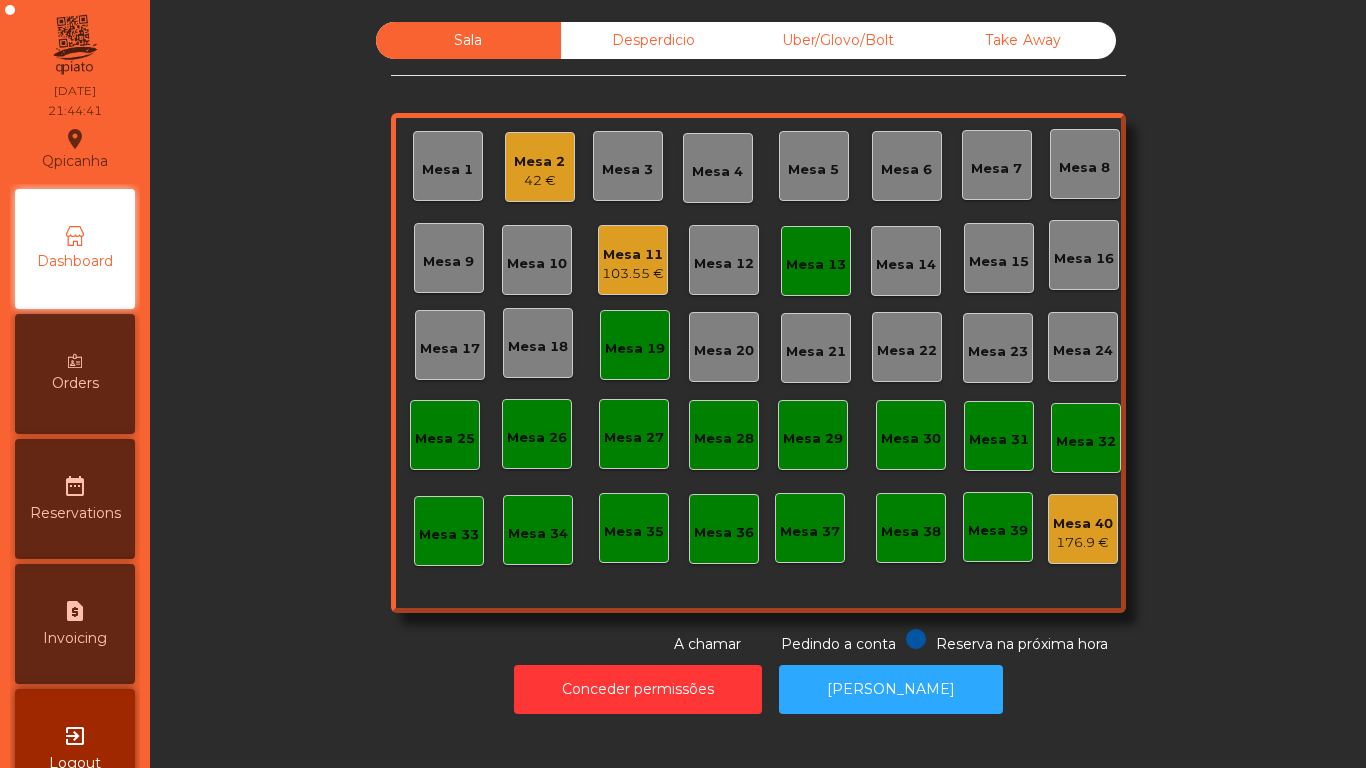 click on "Mesa 11" 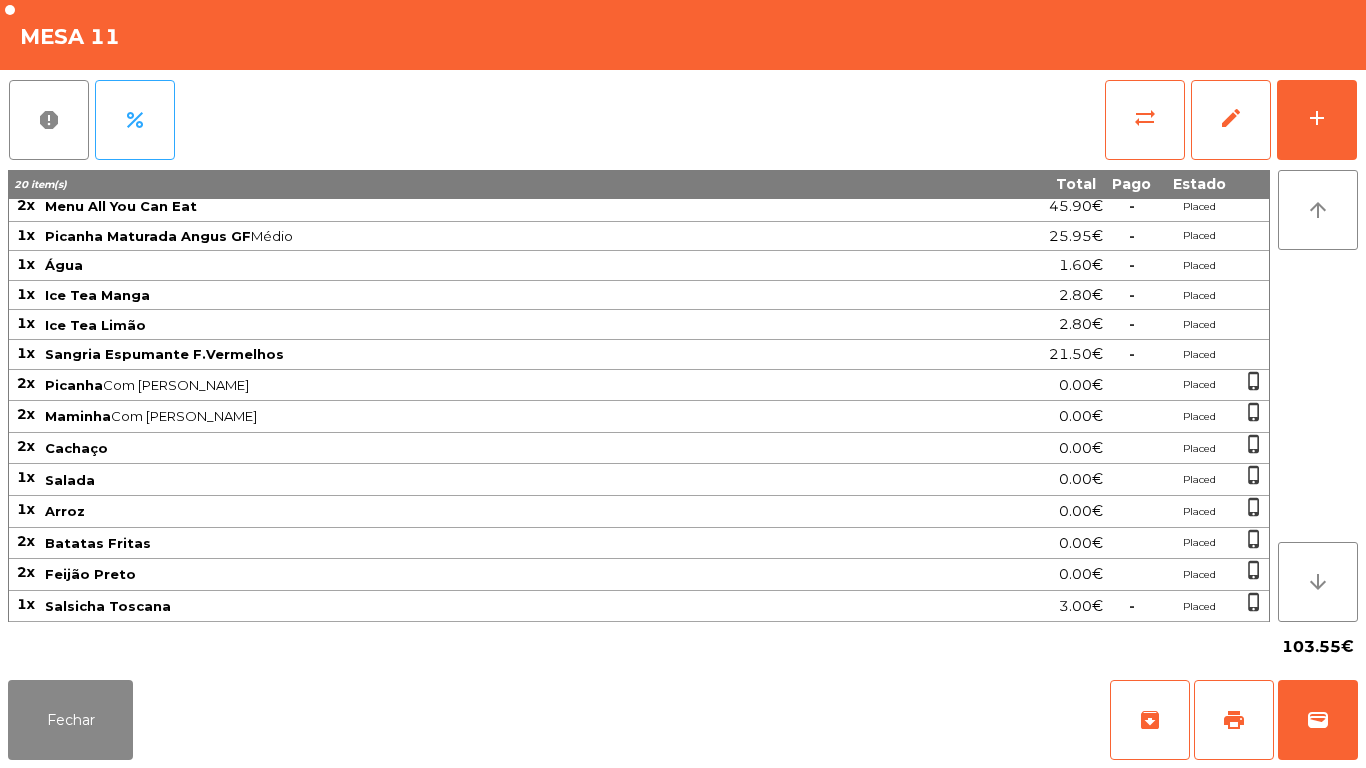 scroll, scrollTop: 0, scrollLeft: 0, axis: both 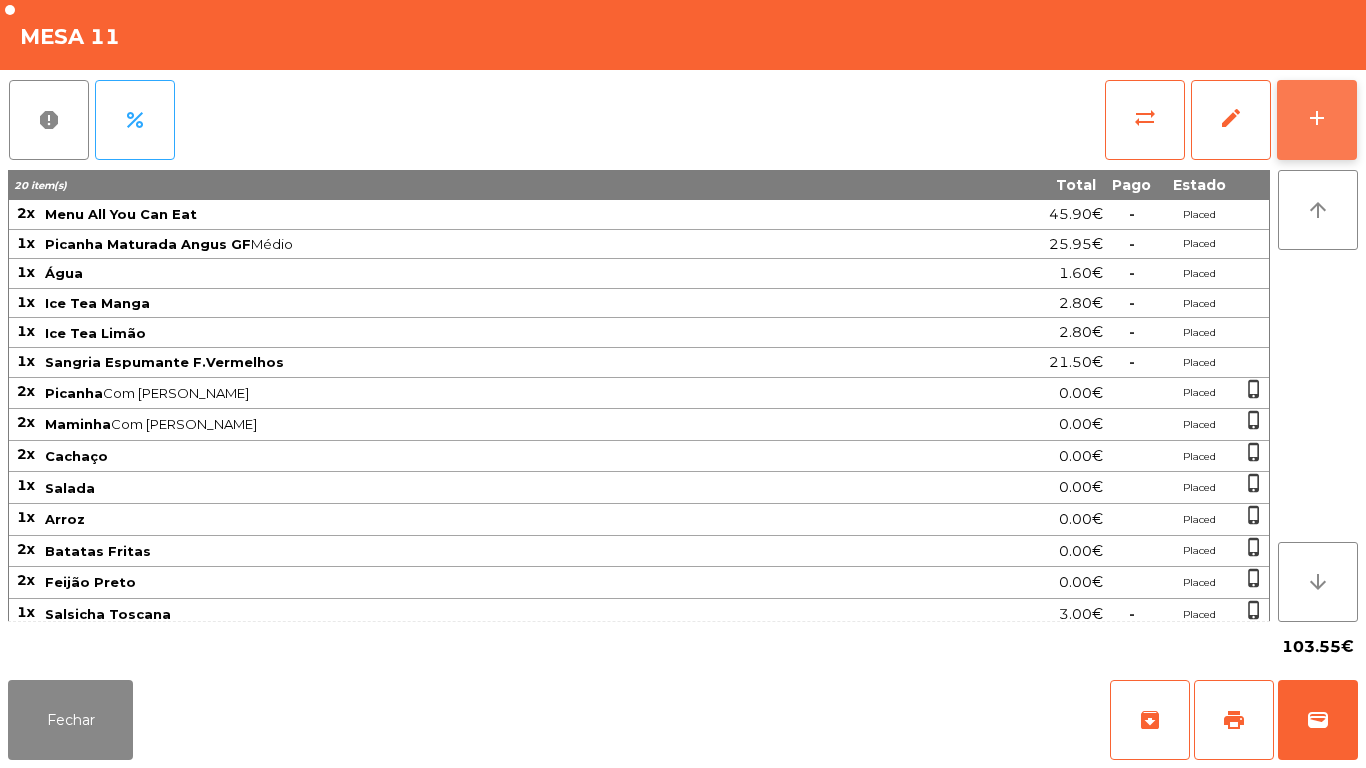 click on "add" 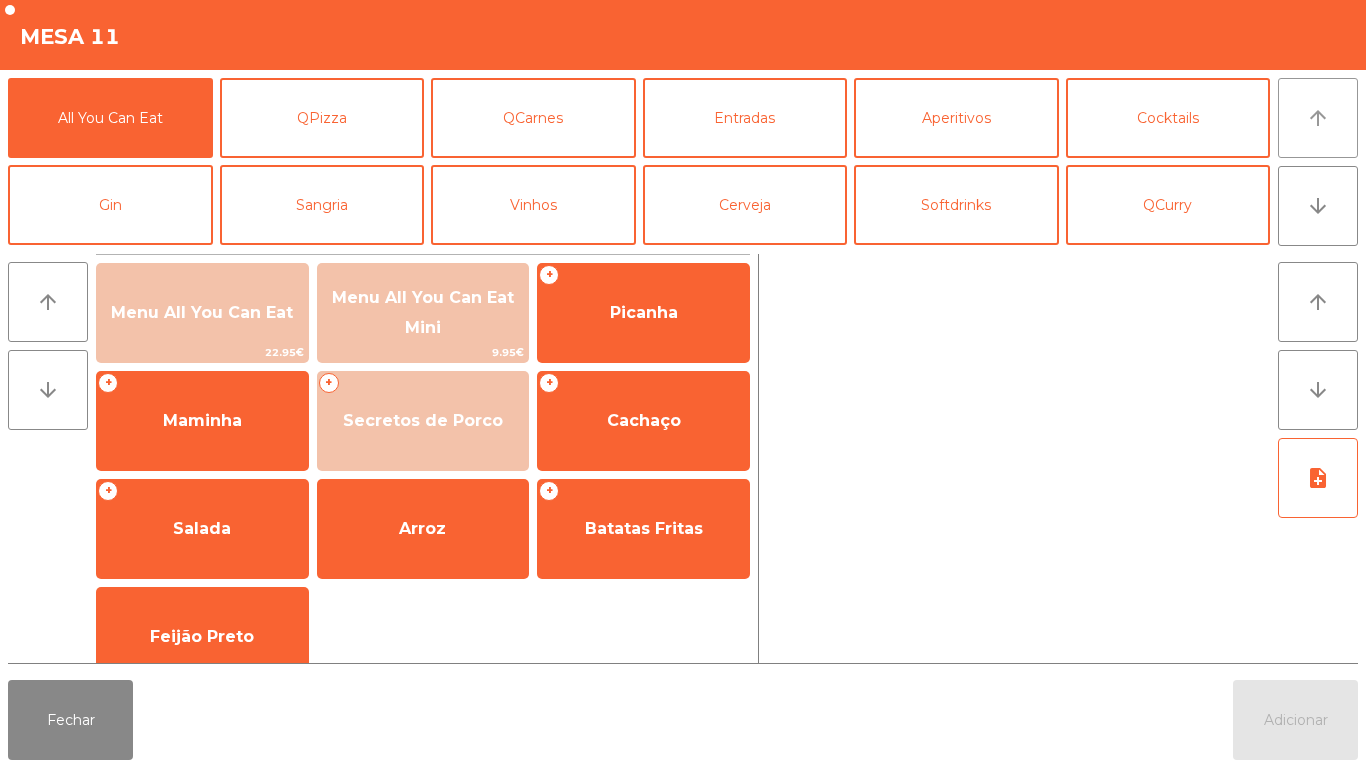 click on "arrow_upward" 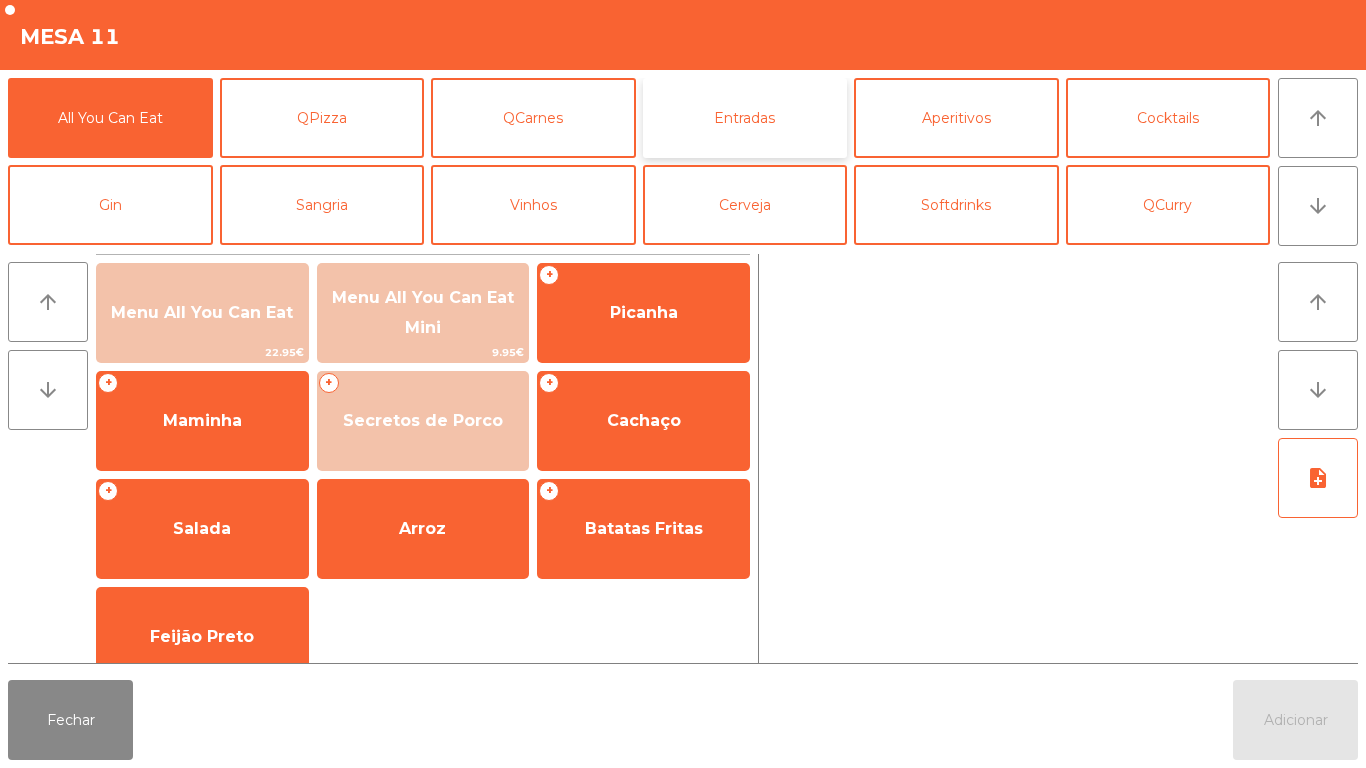 click on "Entradas" 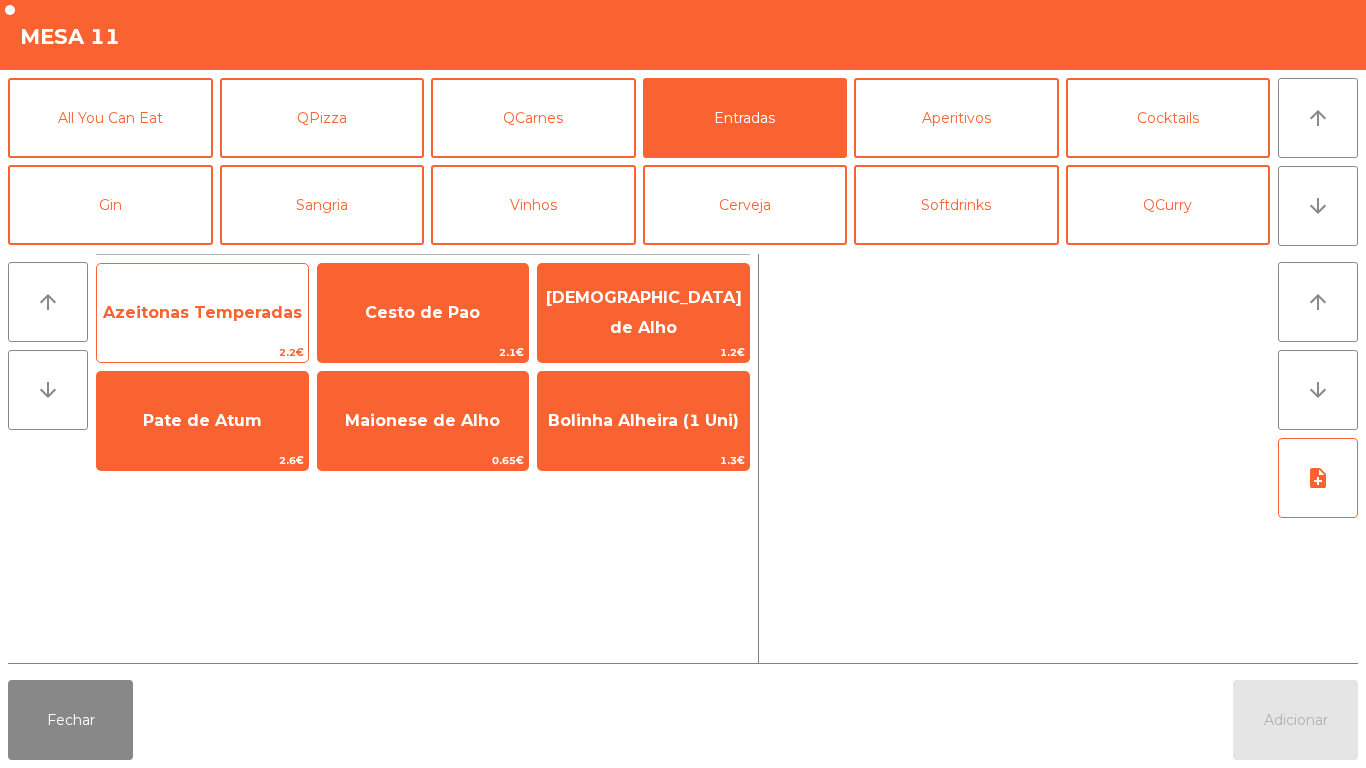 click on "Azeitonas Temperadas" 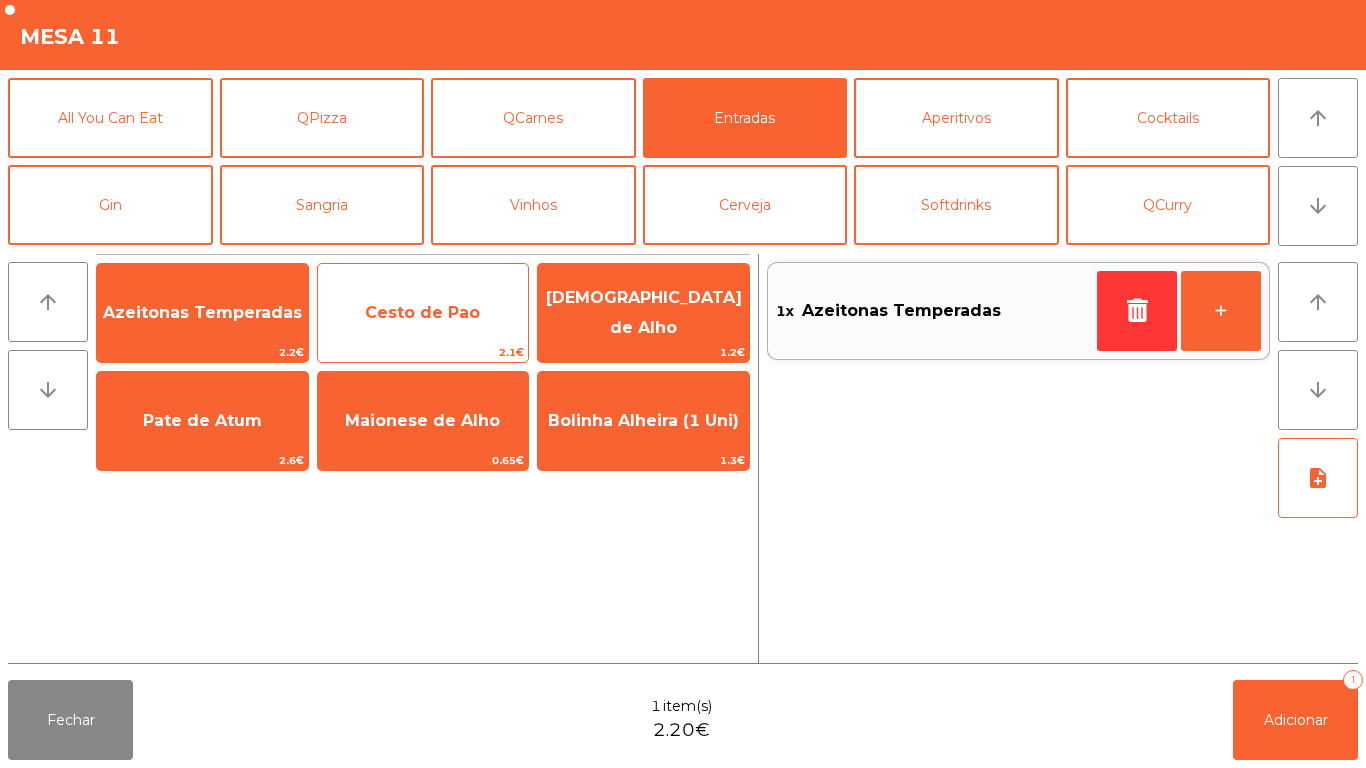 click on "Cesto de Pao" 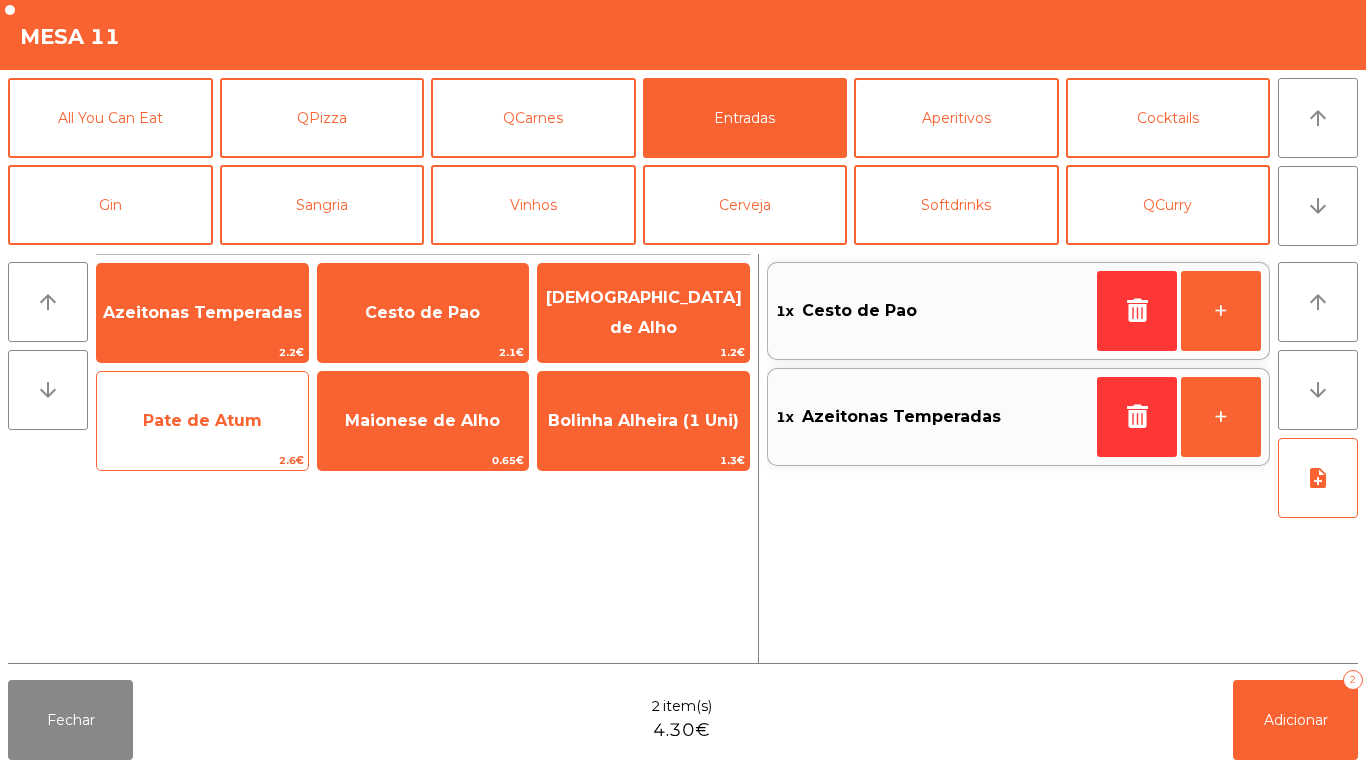 click on "Pate de Atum" 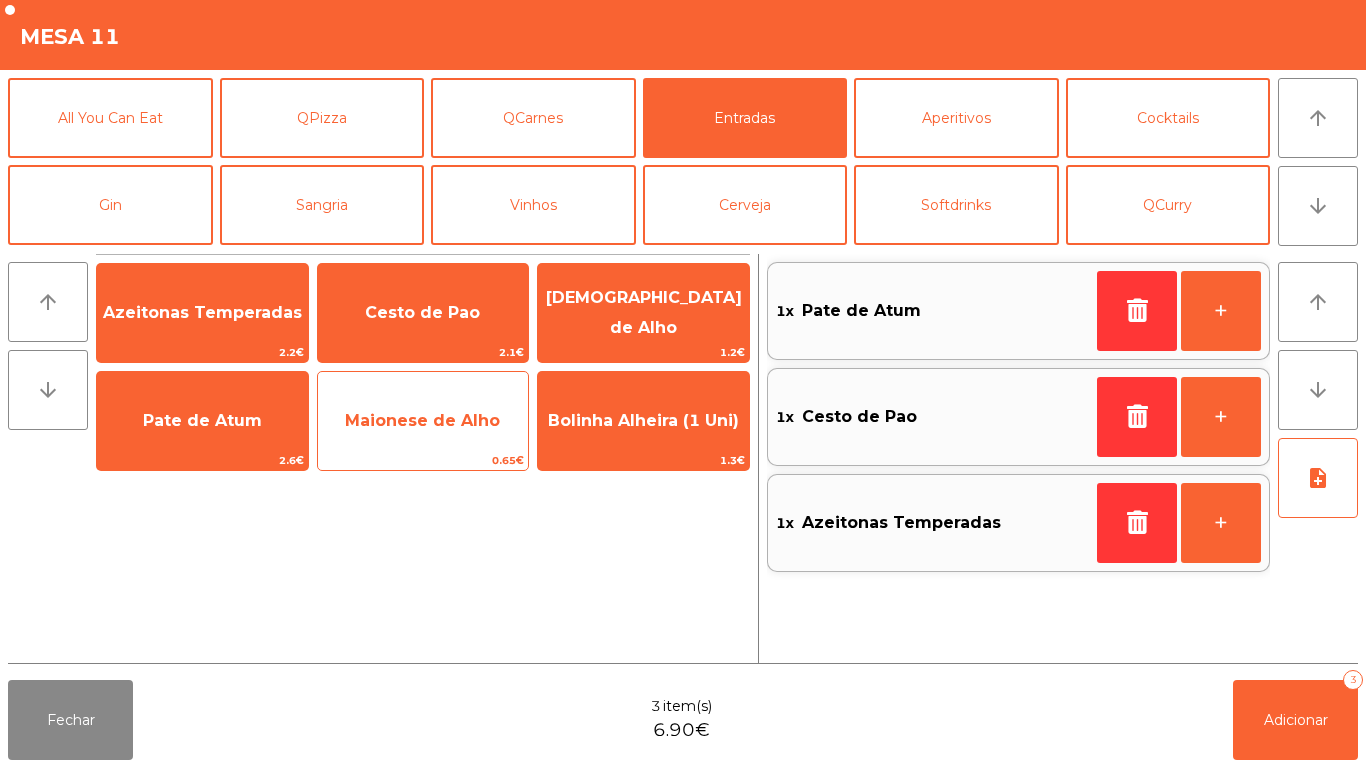 click on "Maionese de Alho" 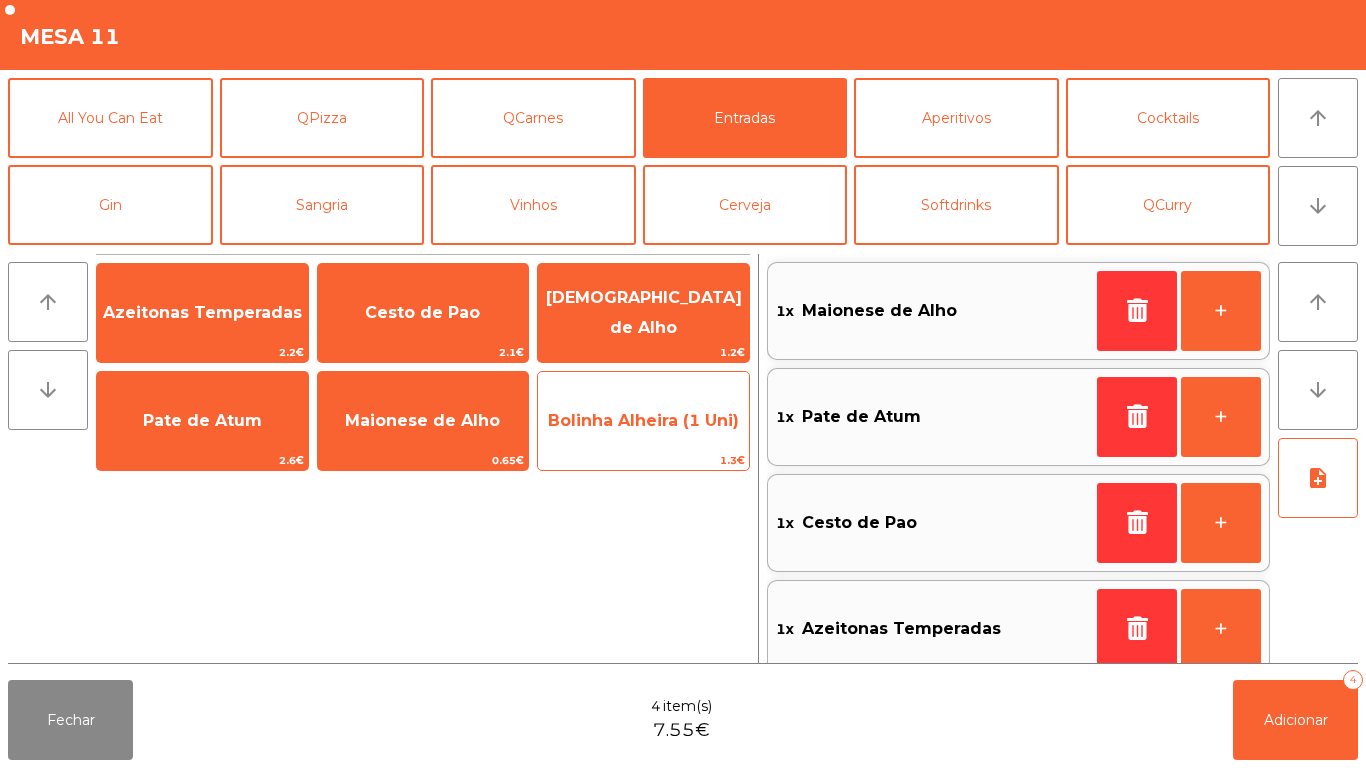click on "Bolinha Alheira (1 Uni)   1.3€" 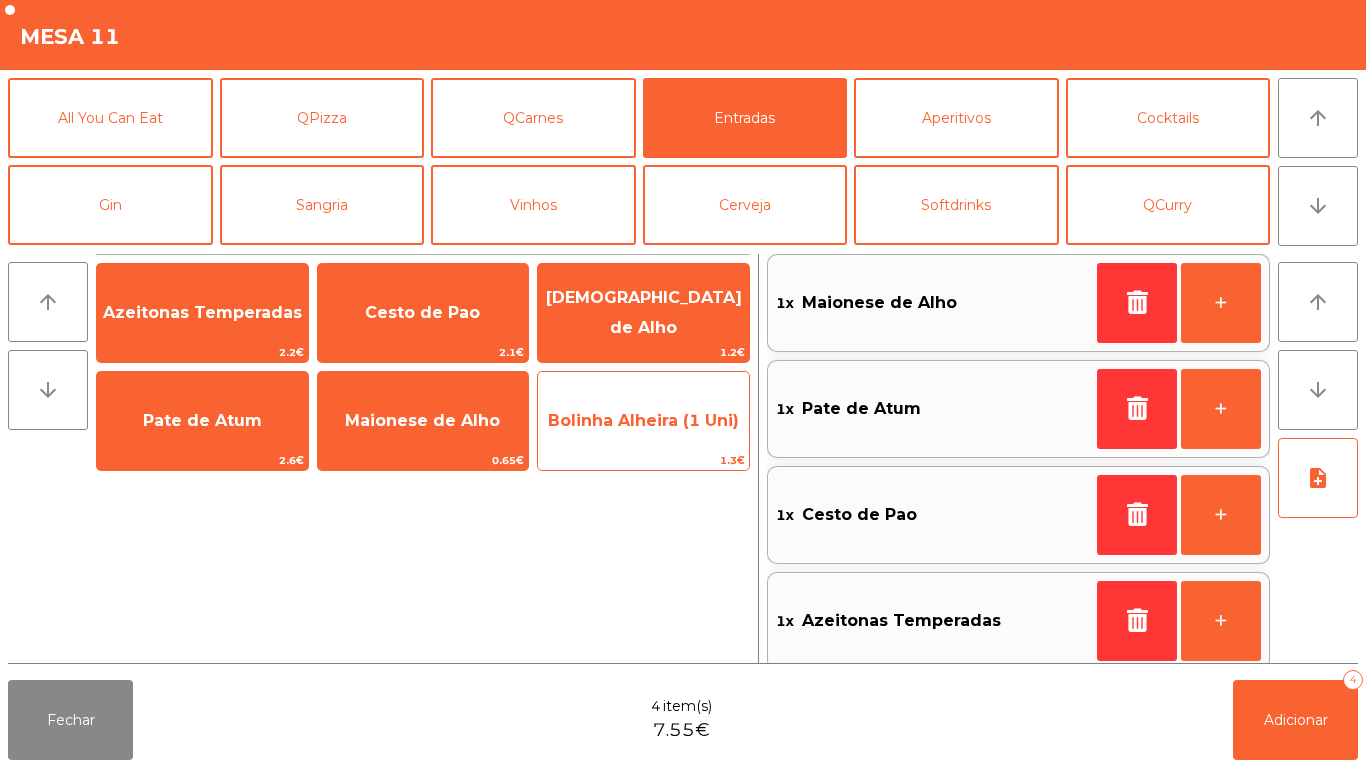 click on "Bolinha Alheira (1 Uni)" 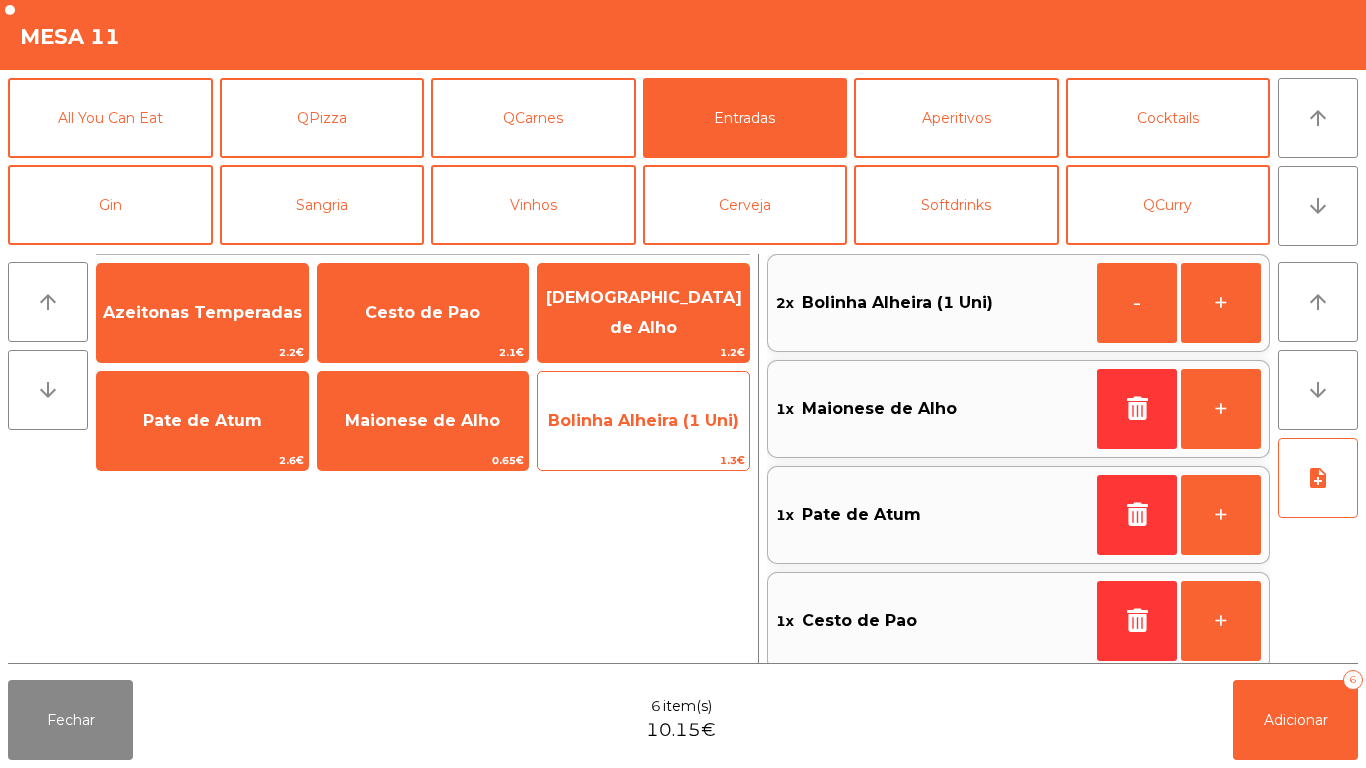 click on "Bolinha Alheira (1 Uni)" 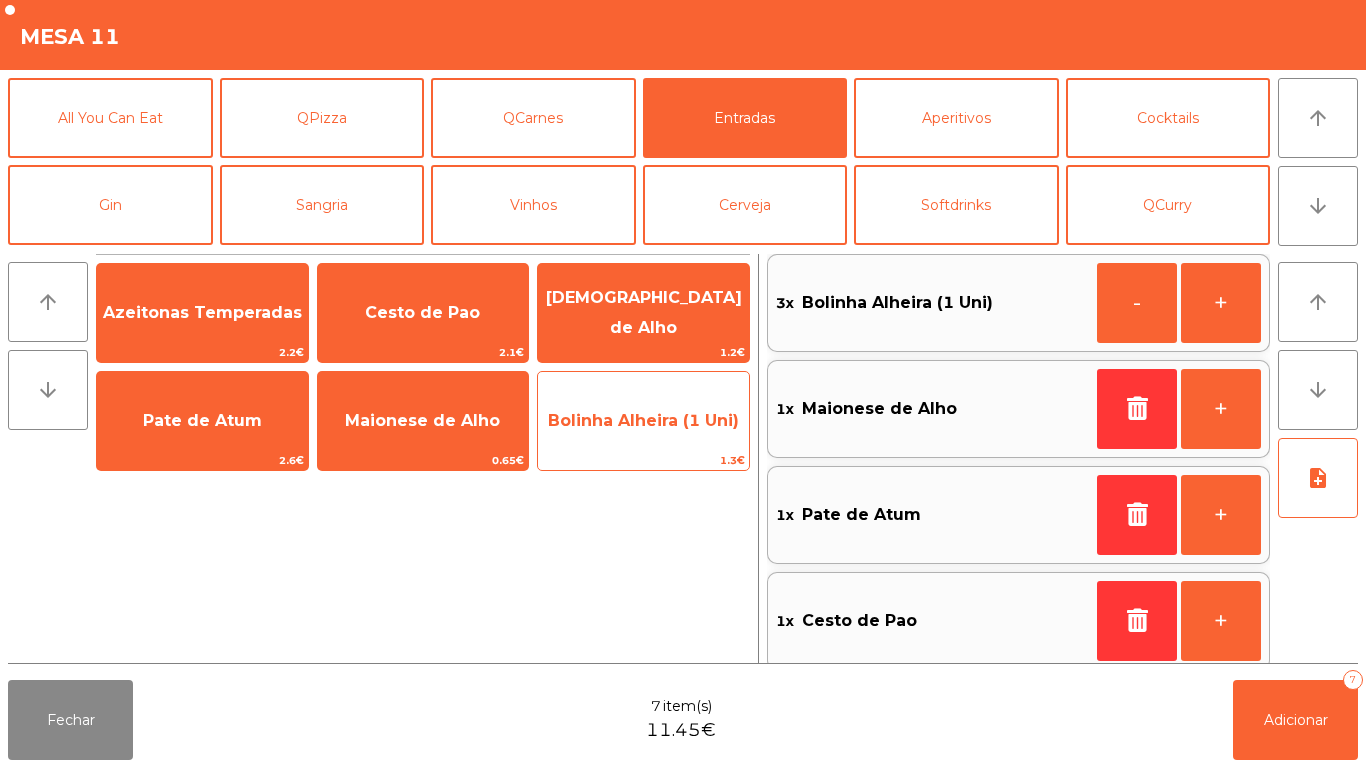 click on "Bolinha Alheira (1 Uni)" 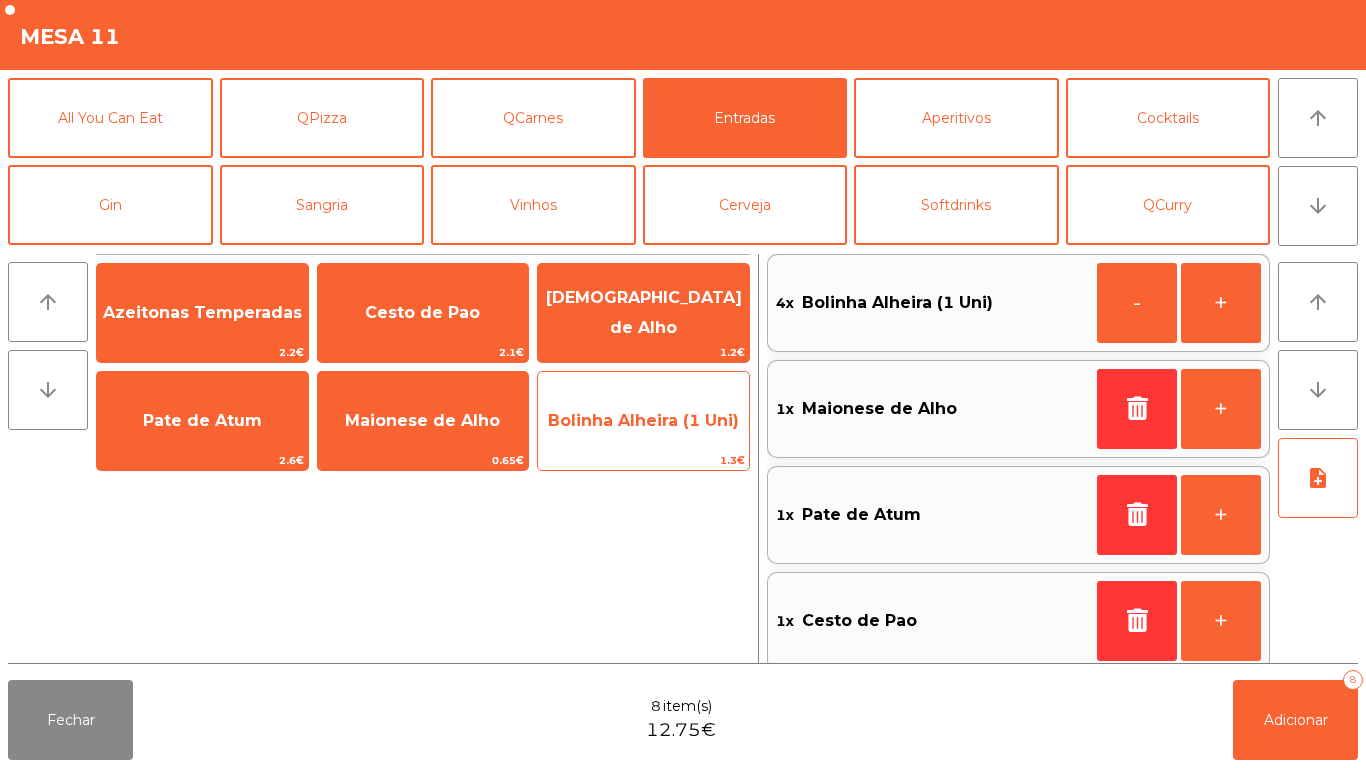 click on "Bolinha Alheira (1 Uni)" 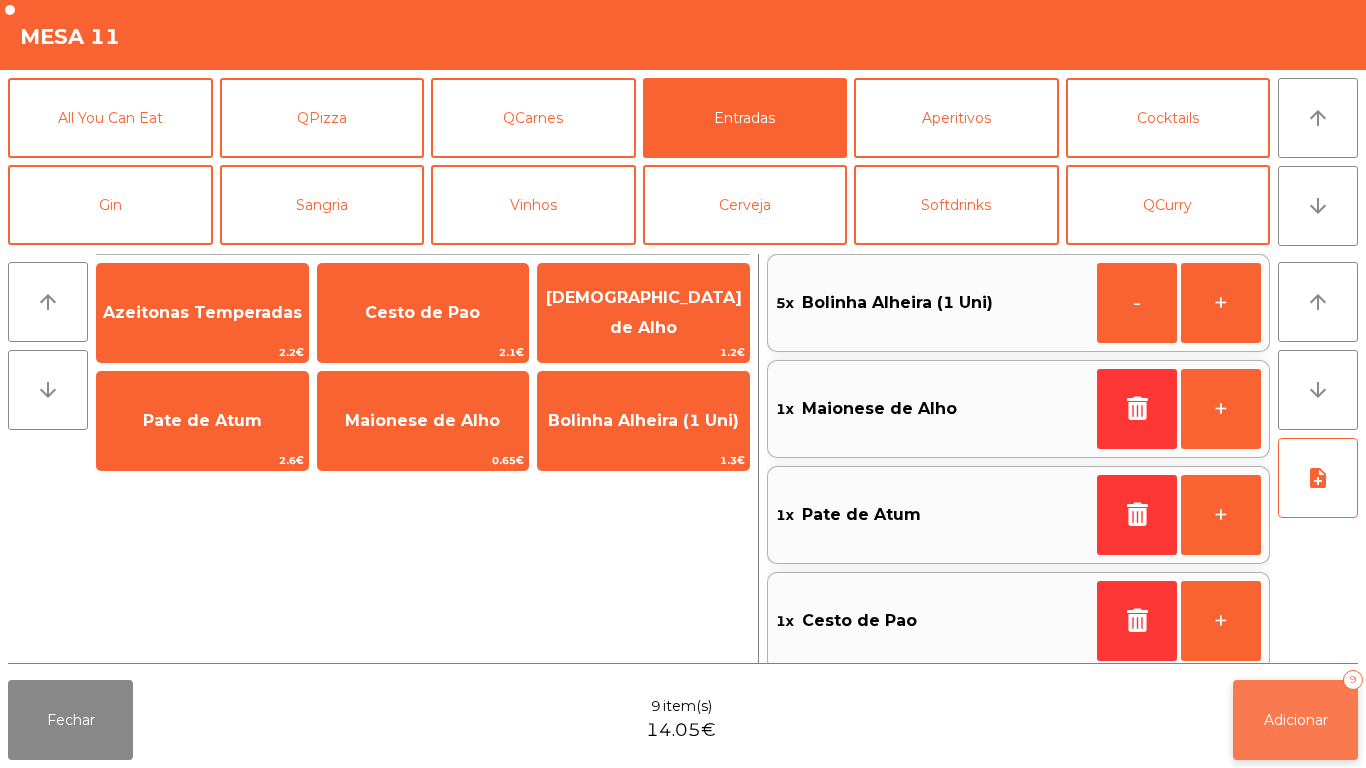 click on "Adicionar" 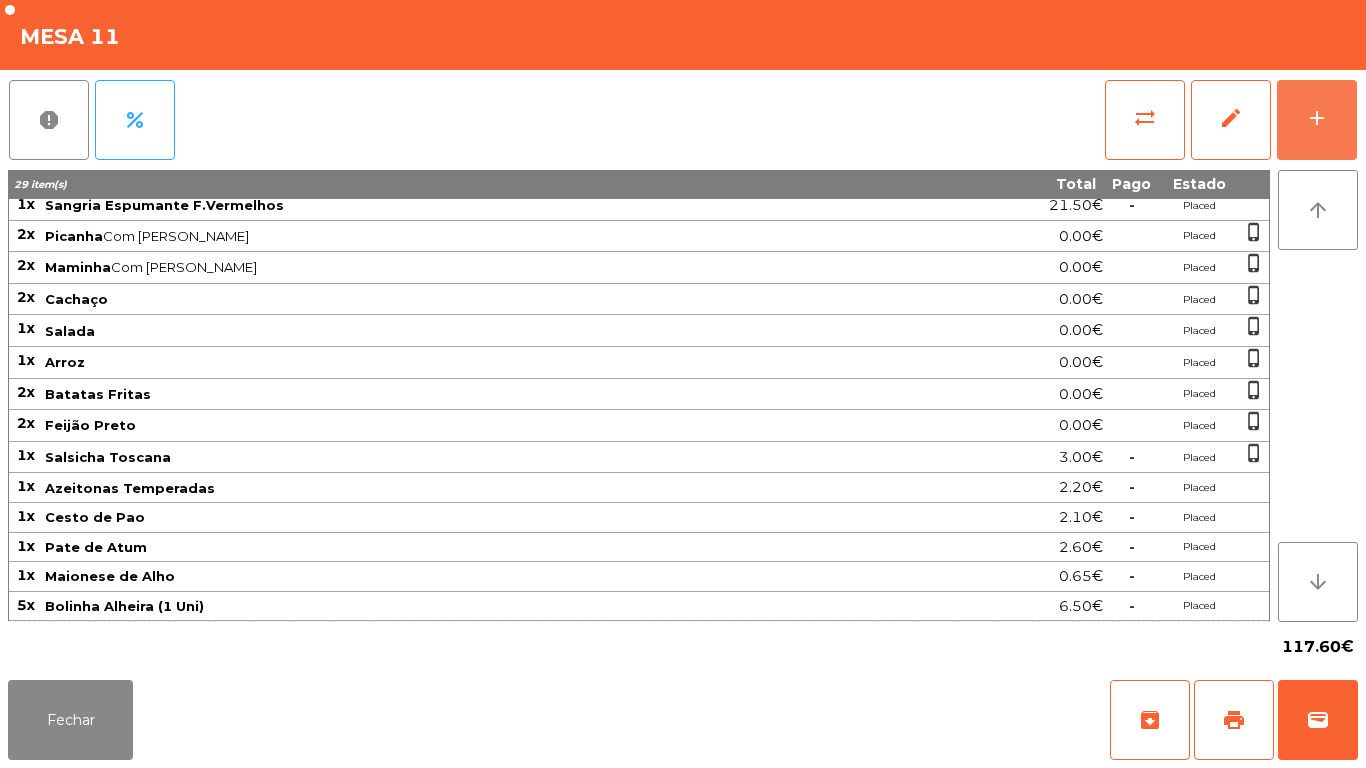 scroll, scrollTop: 0, scrollLeft: 0, axis: both 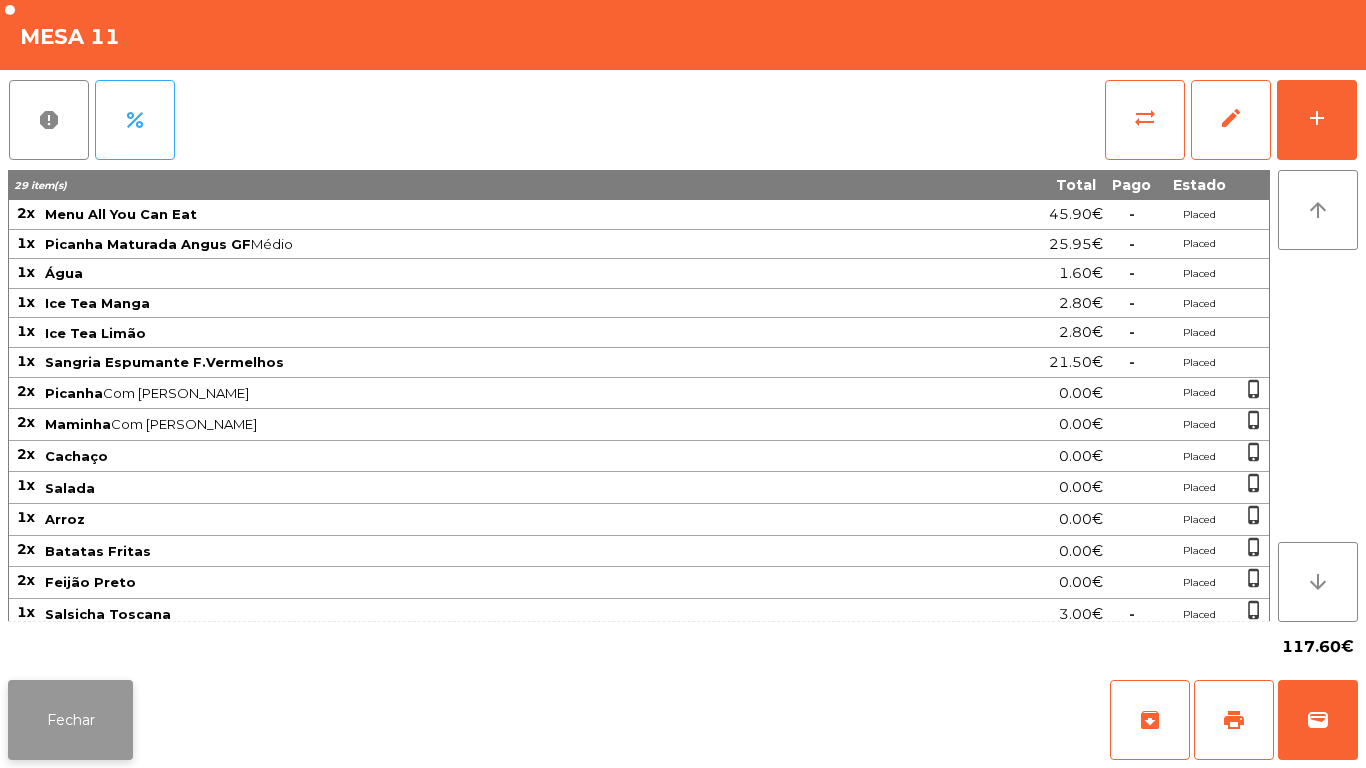 click on "Fechar" 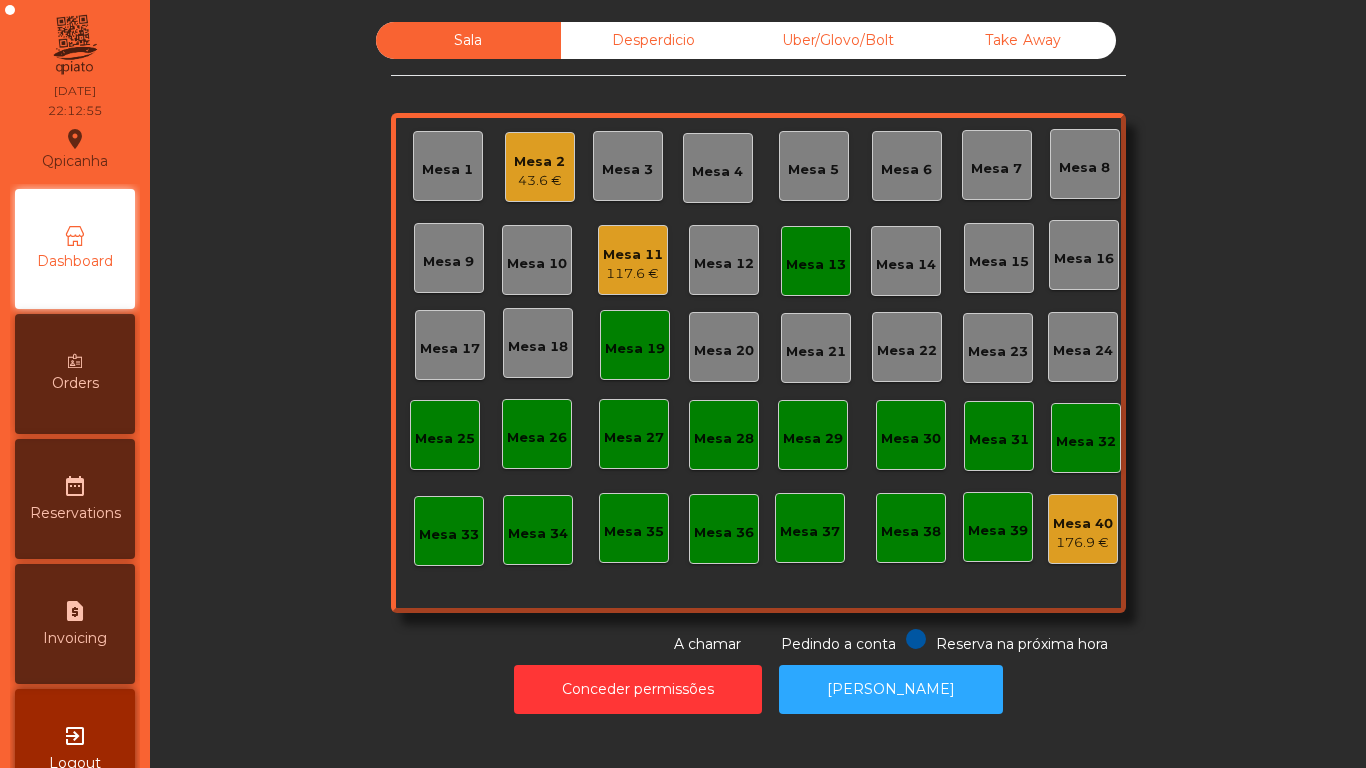 click on "Mesa 13" 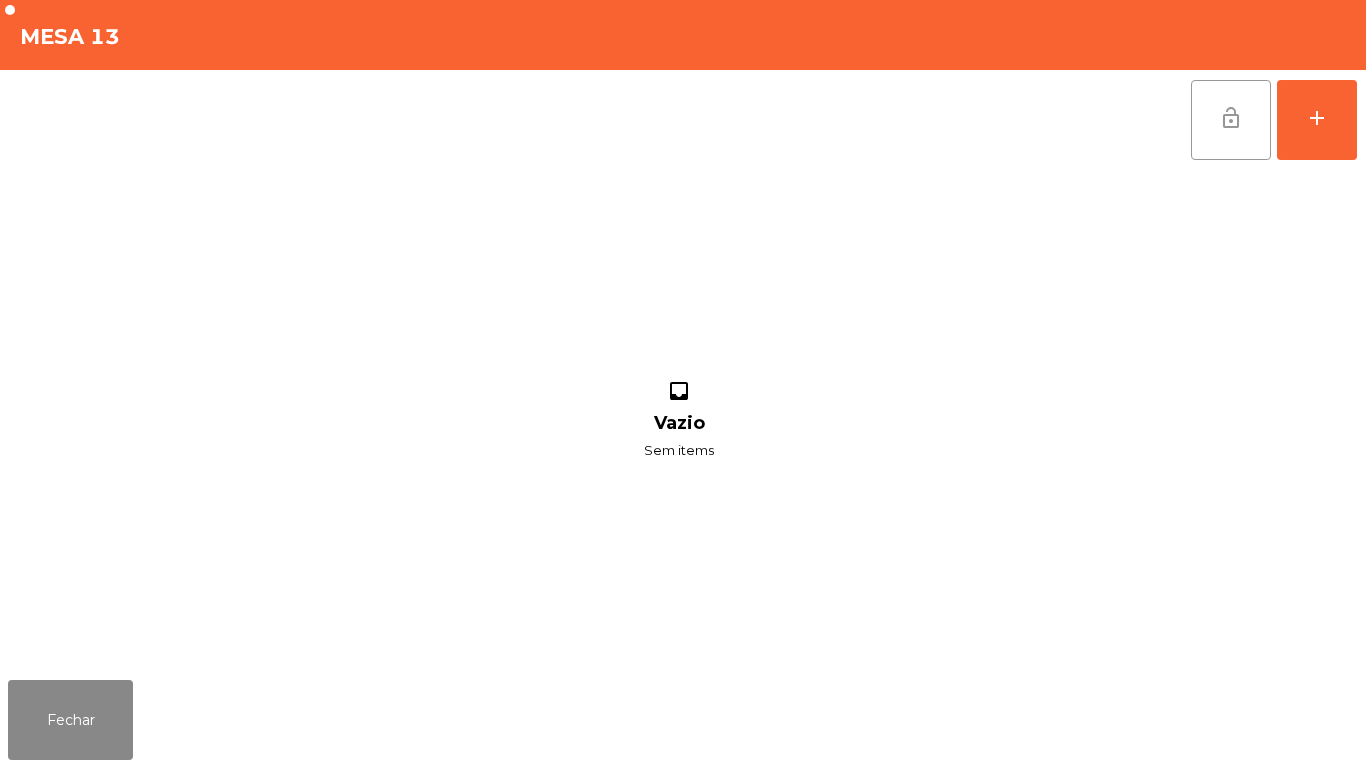 click on "lock_open" 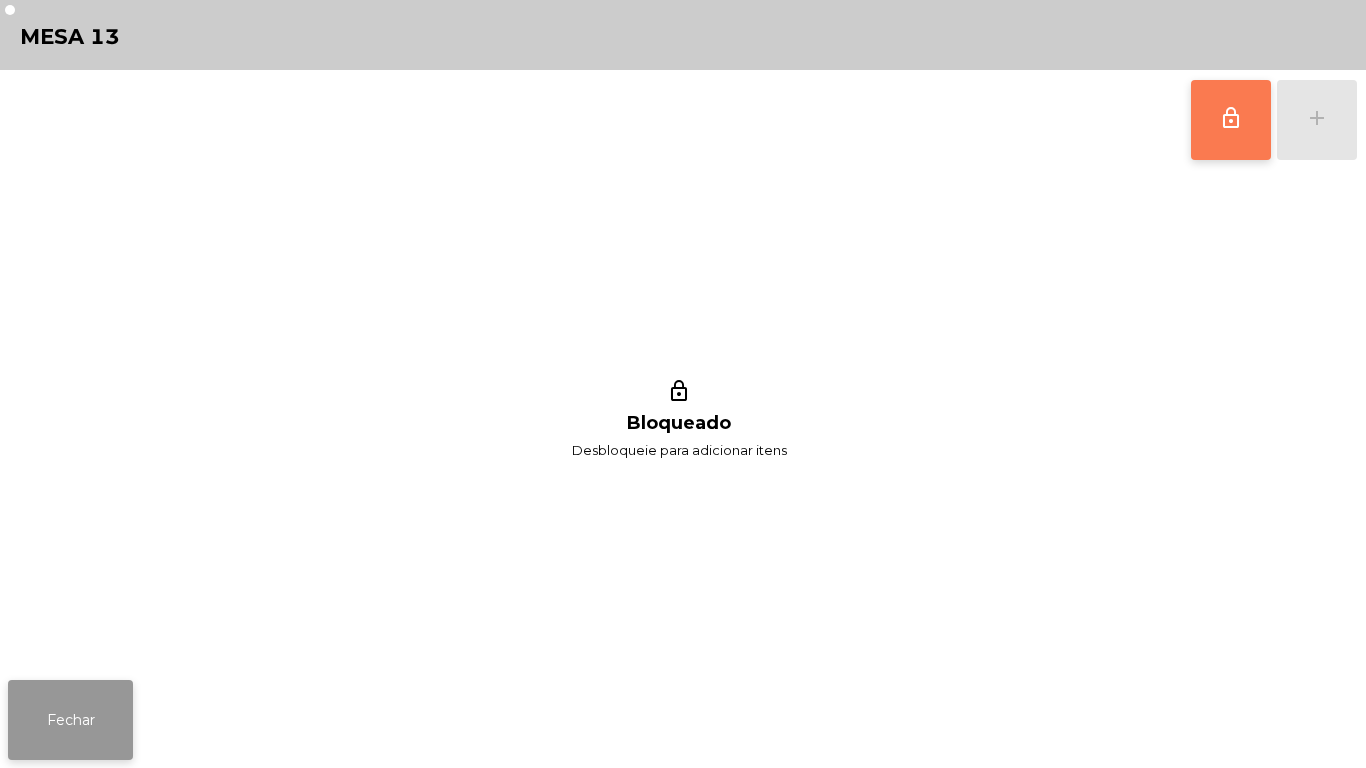 click on "Fechar" 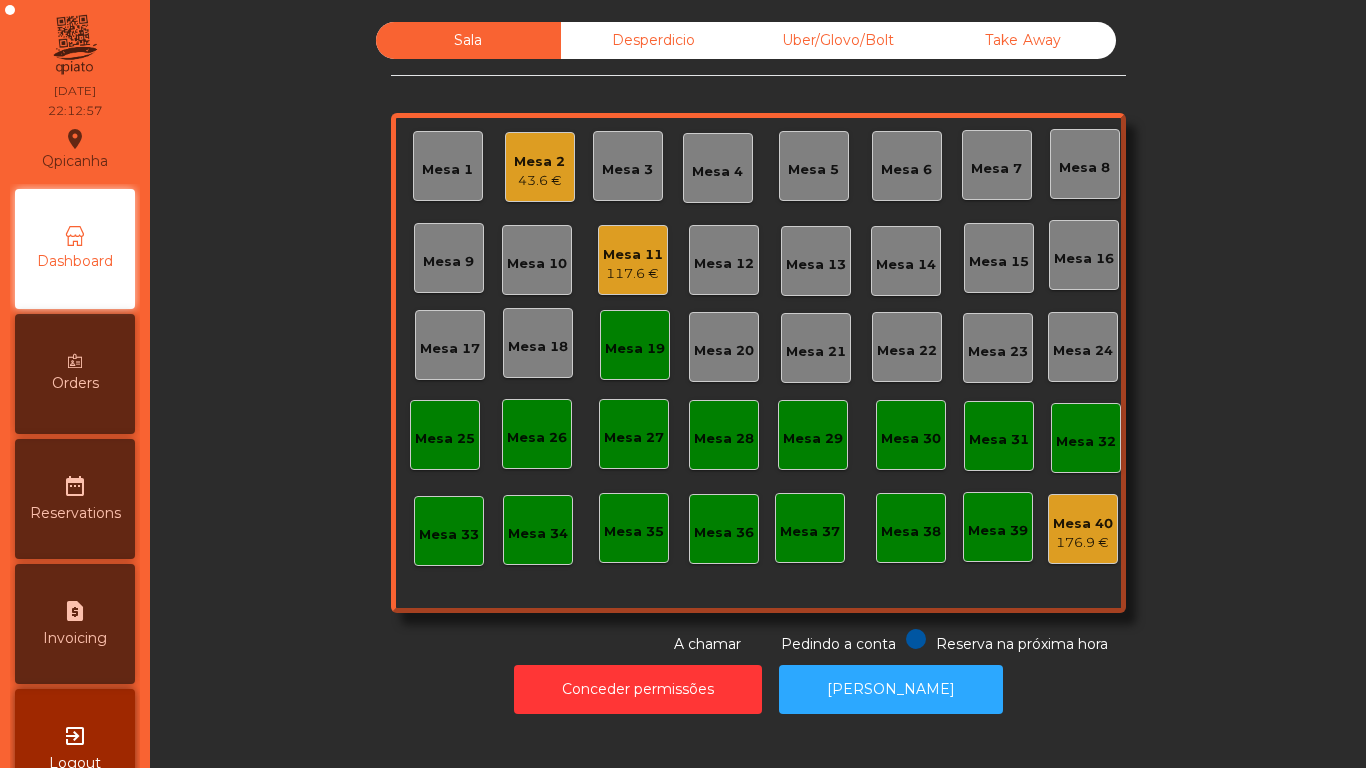 click on "Mesa 19" 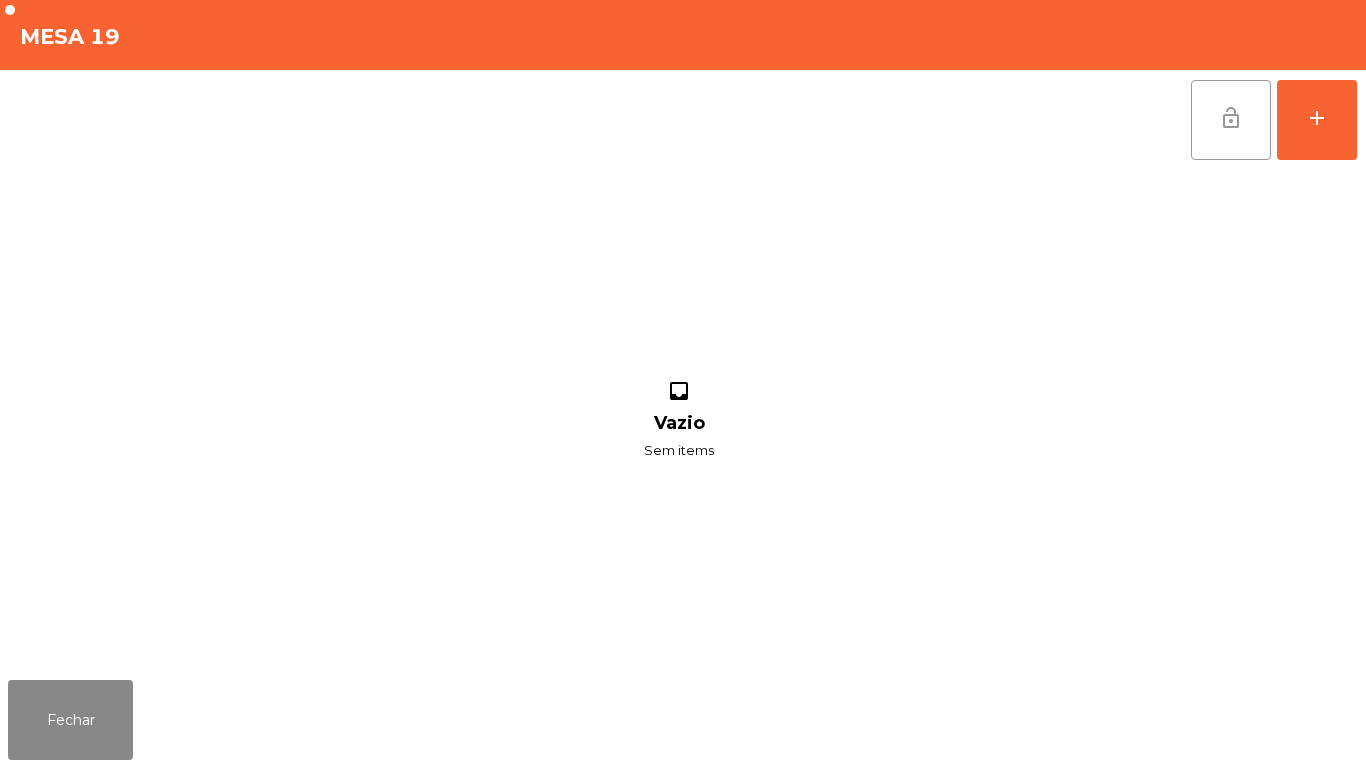 click on "lock_open" 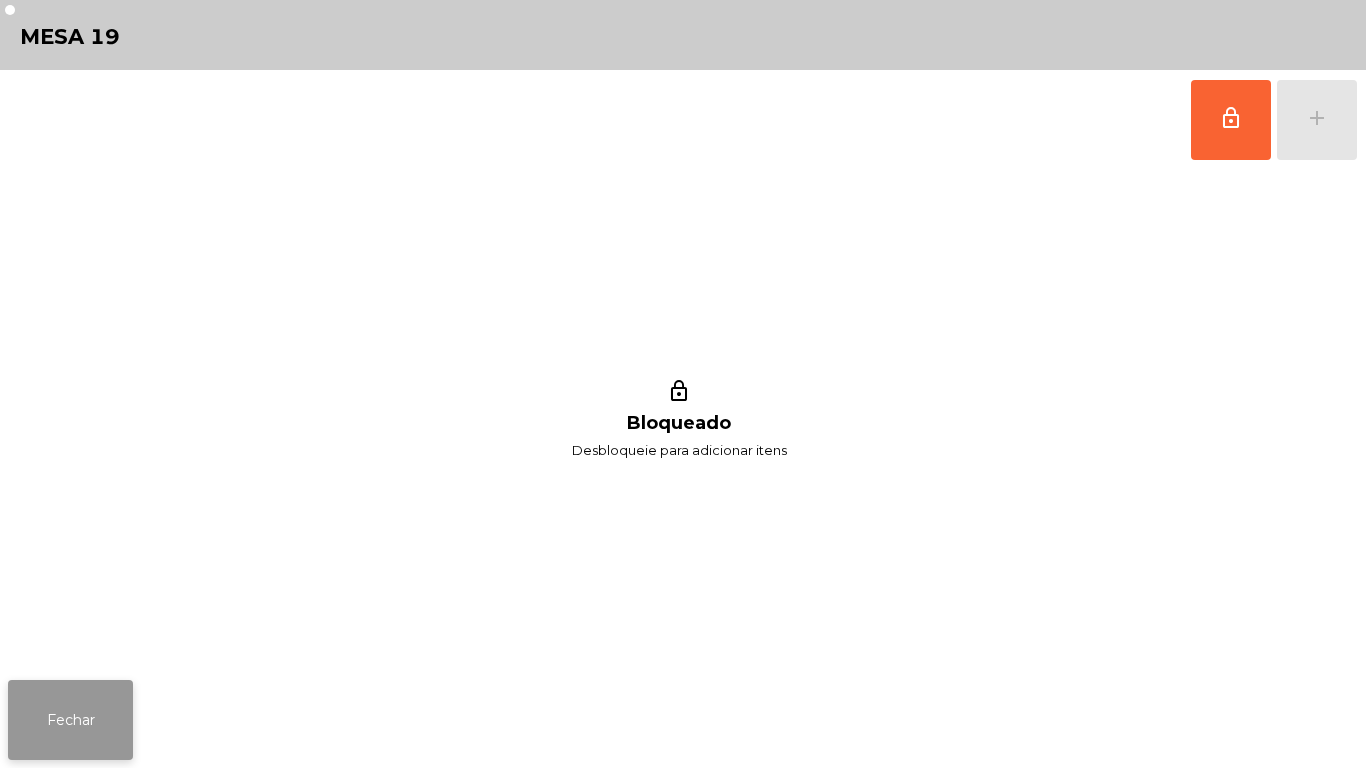 click on "Fechar" 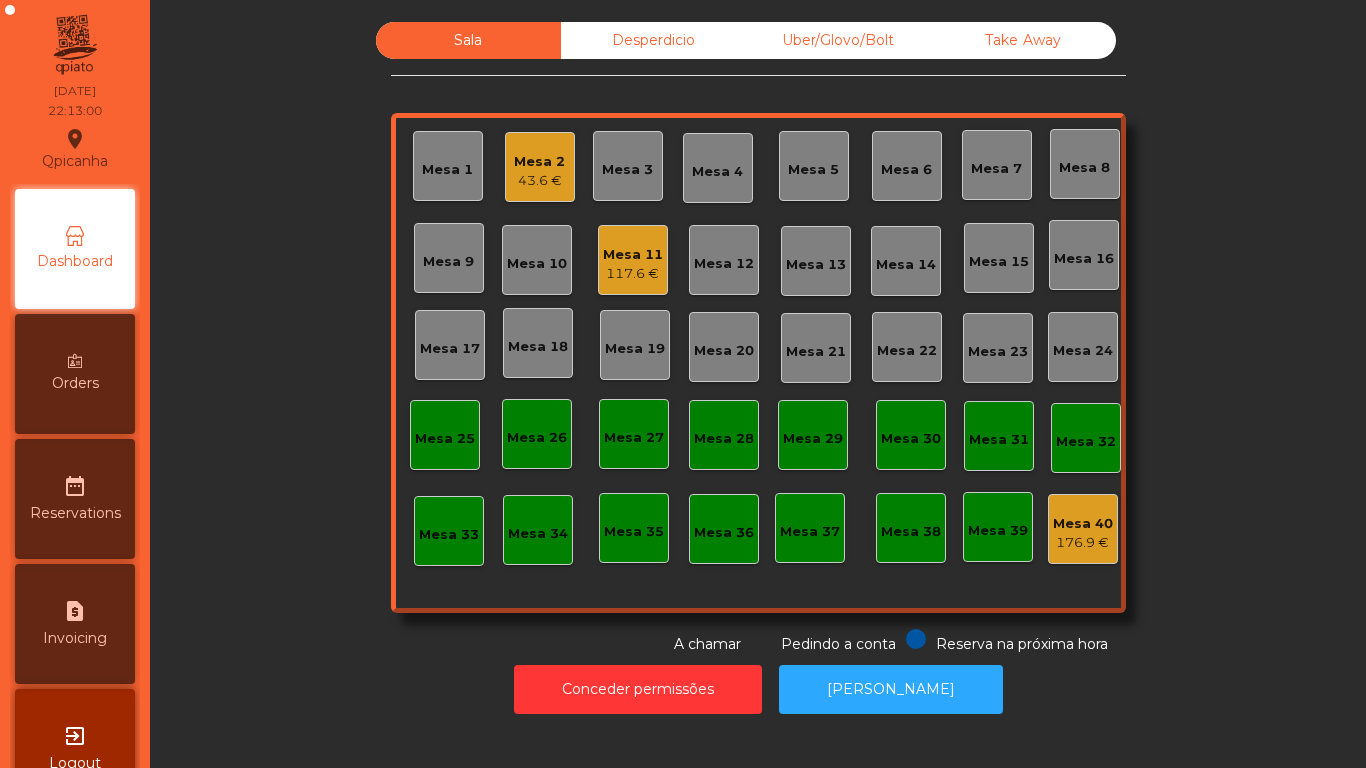 click on "43.6 €" 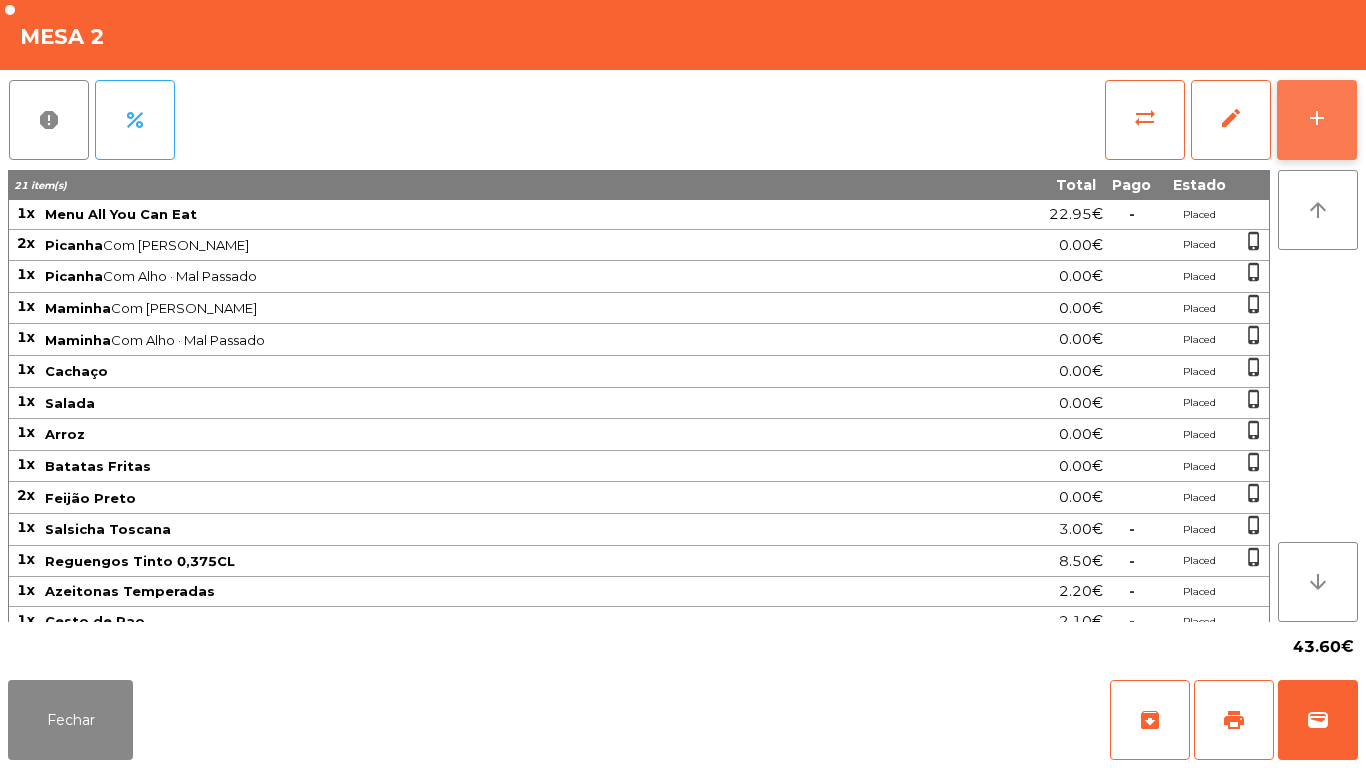 click on "add" 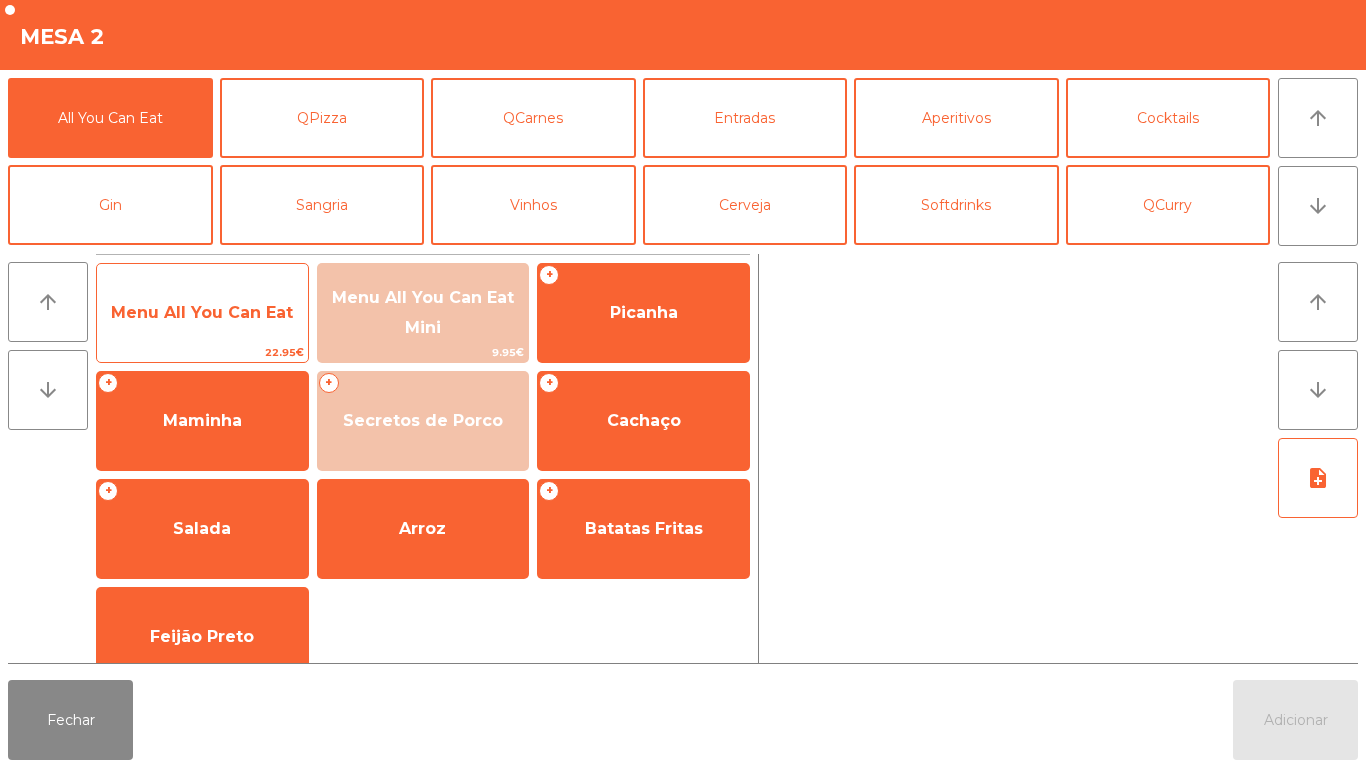 click on "Menu All You Can Eat" 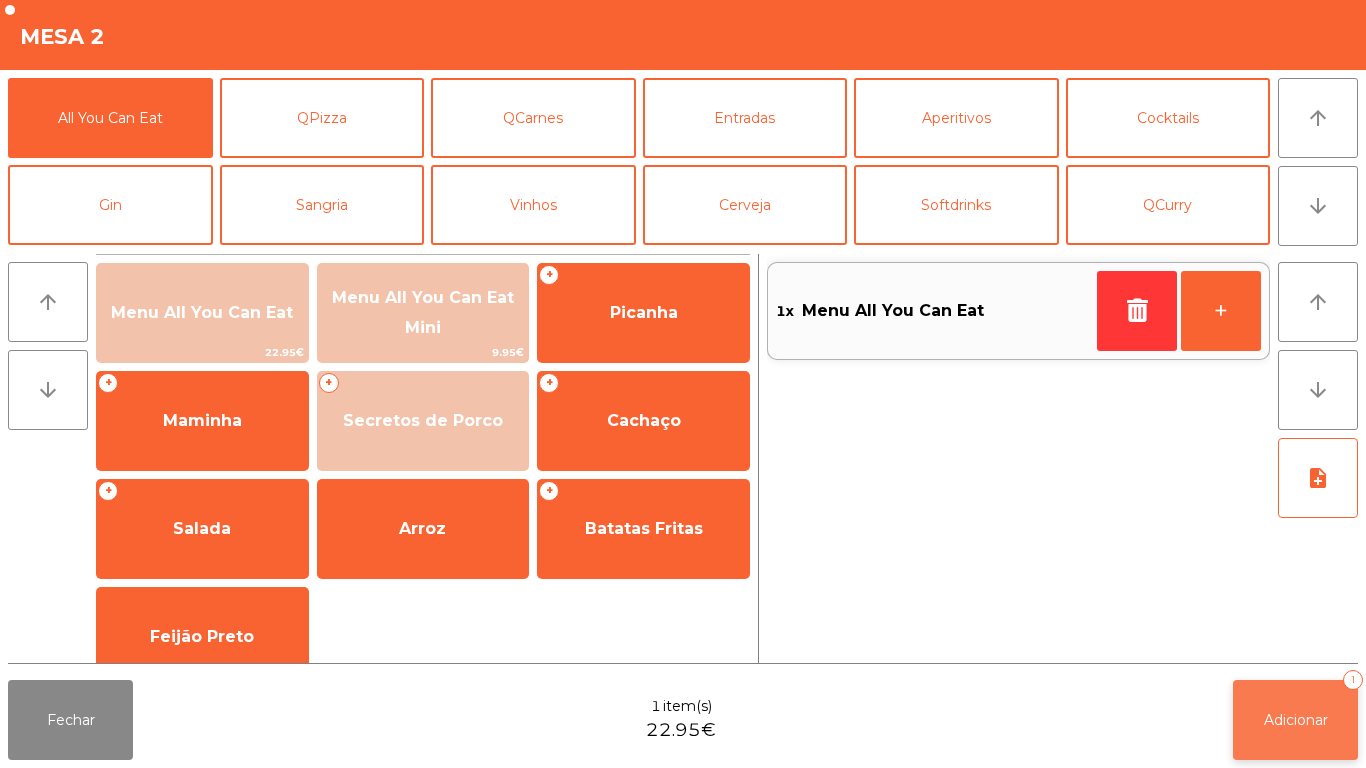 click on "Adicionar" 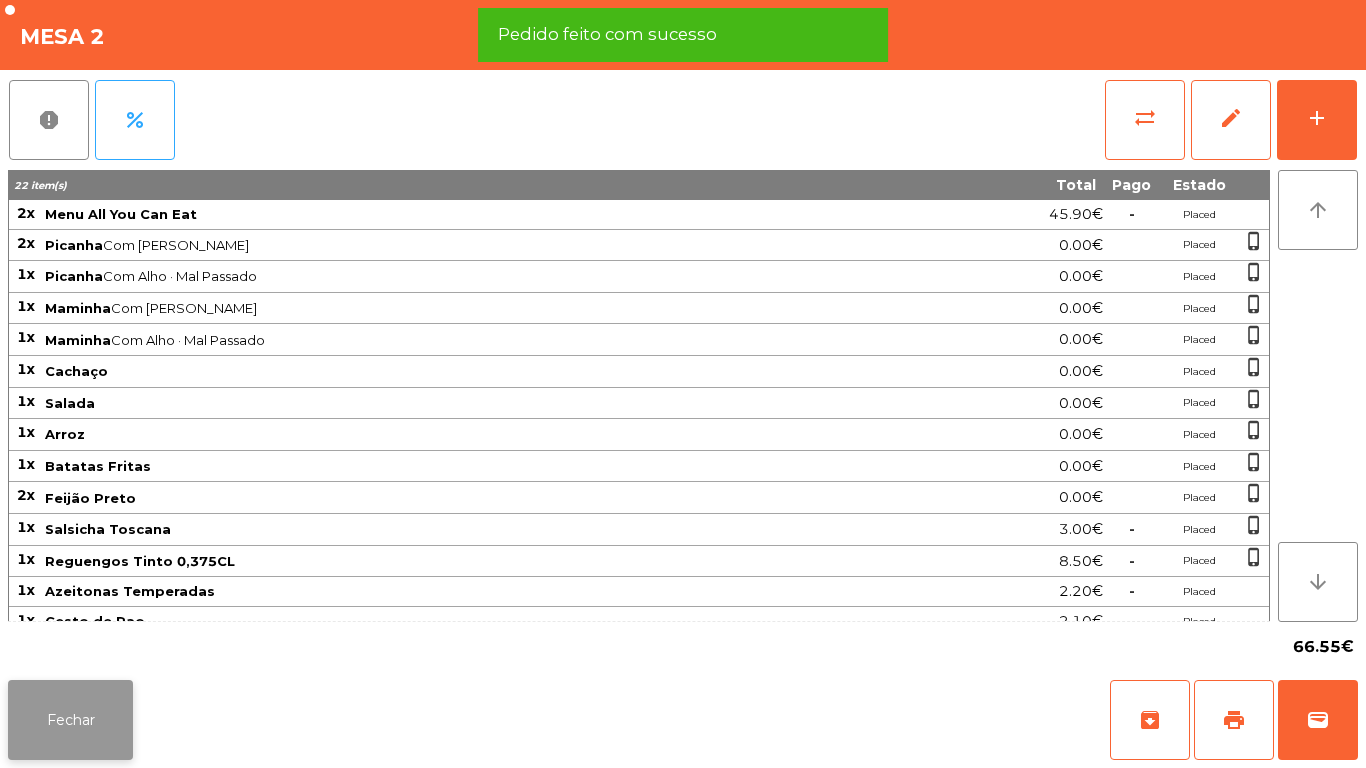 click on "Fechar" 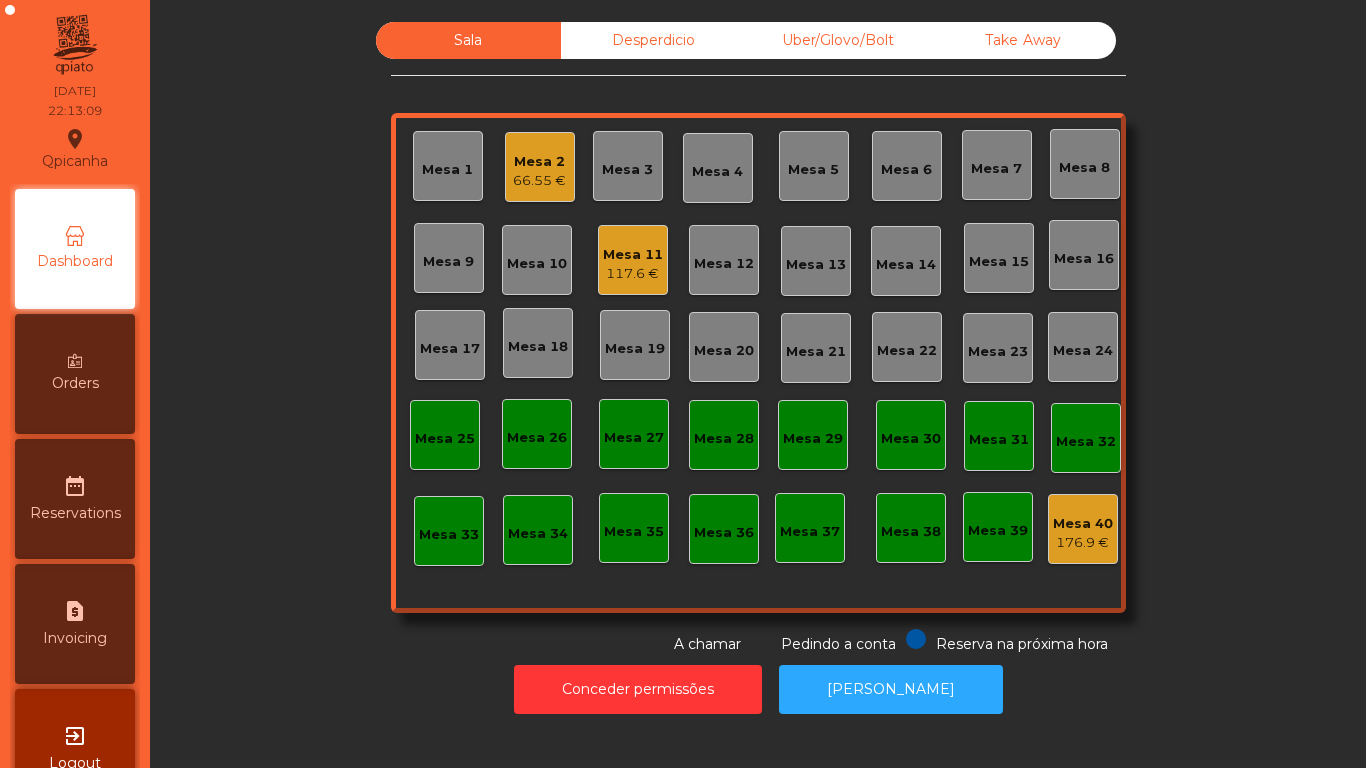 click on "Desperdicio" 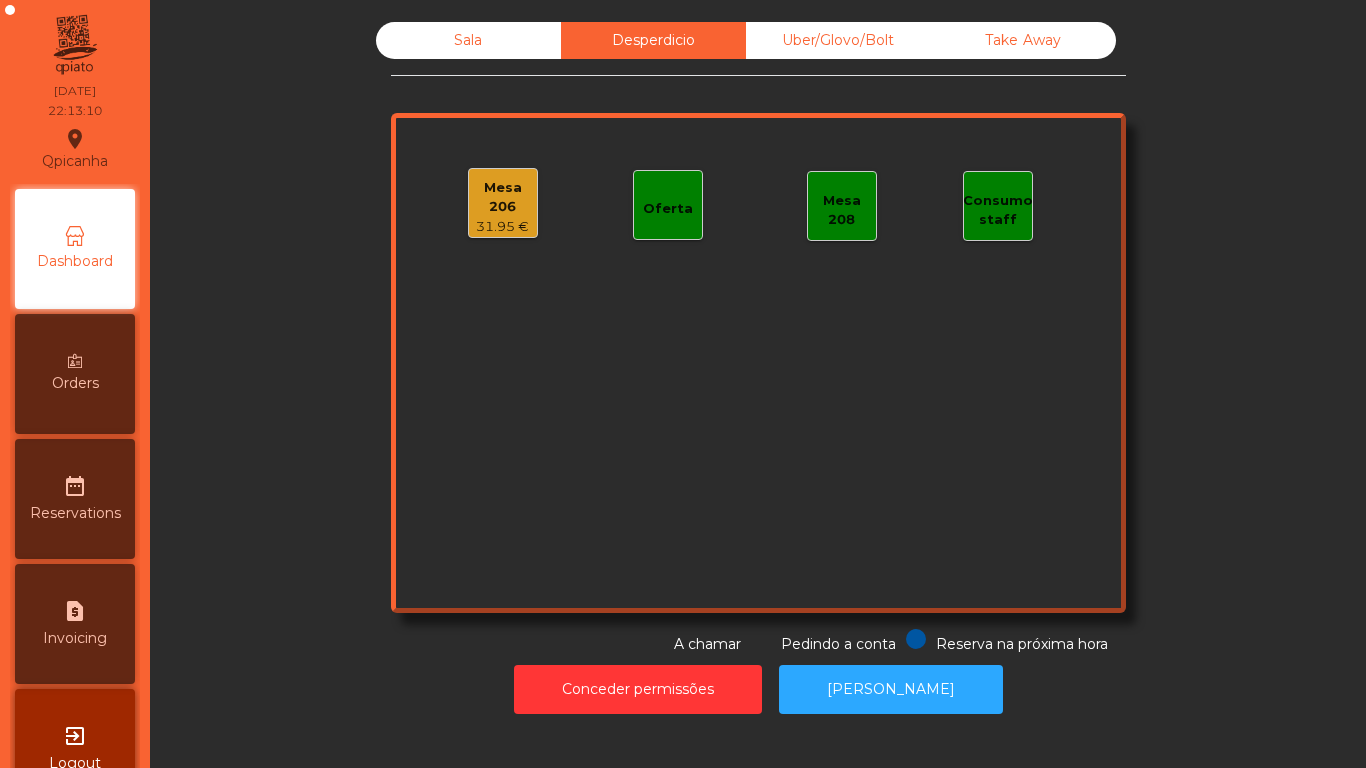 click on "31.95 €" 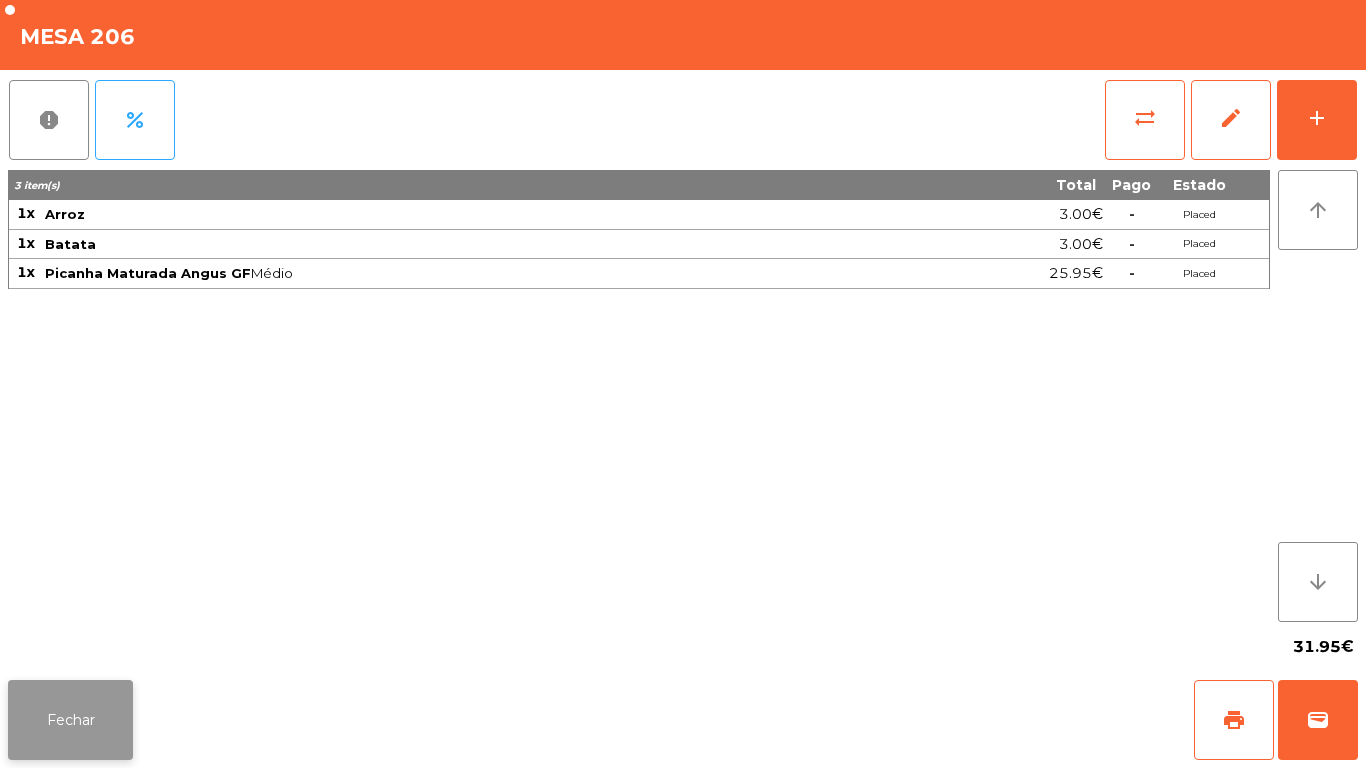 click on "Fechar" 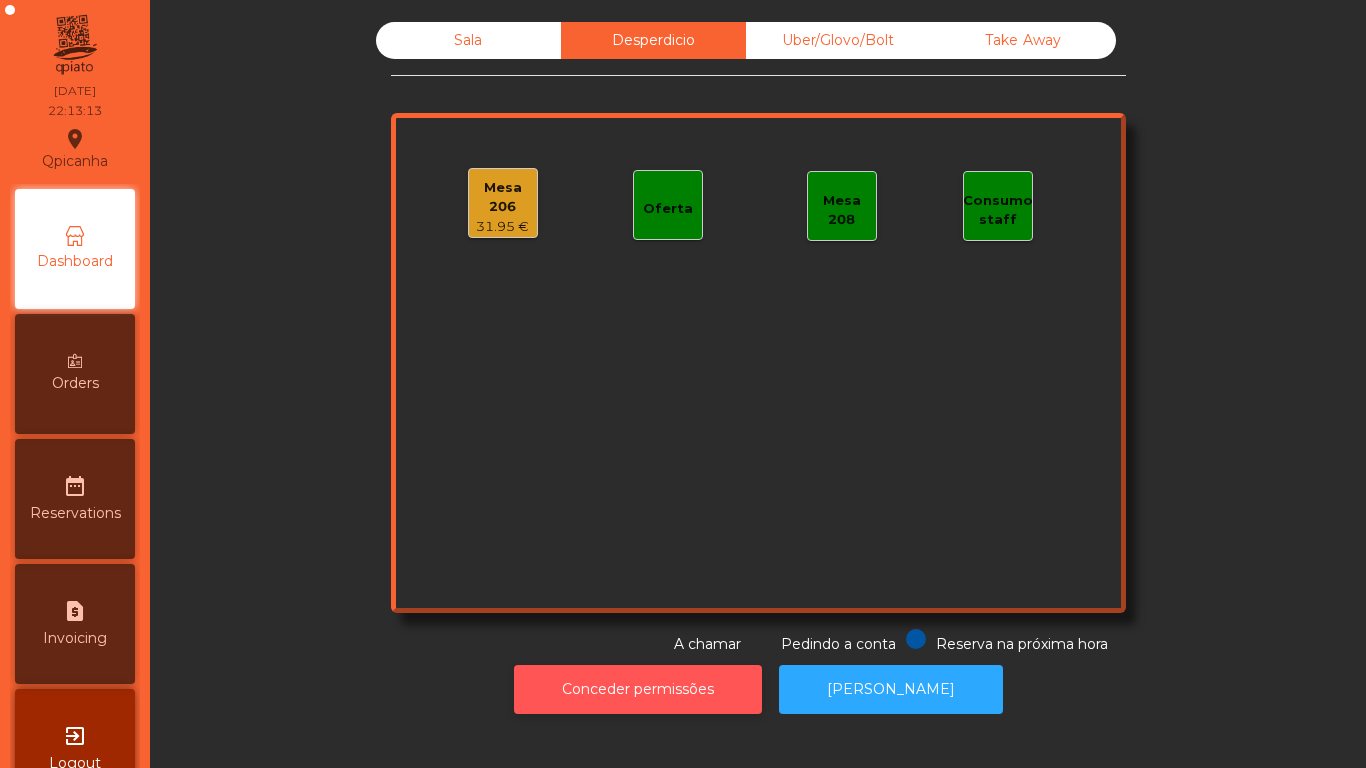 click on "Conceder permissões" 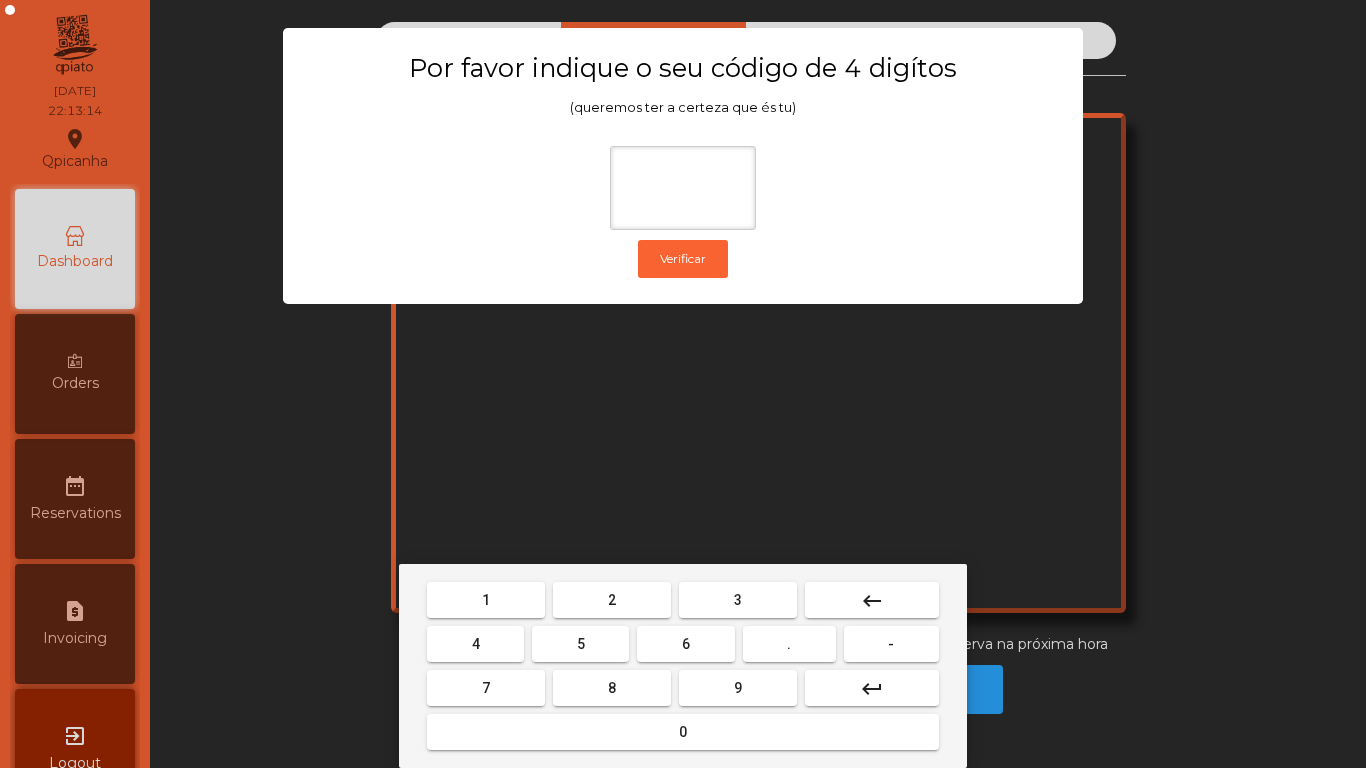 click on "1" at bounding box center [486, 600] 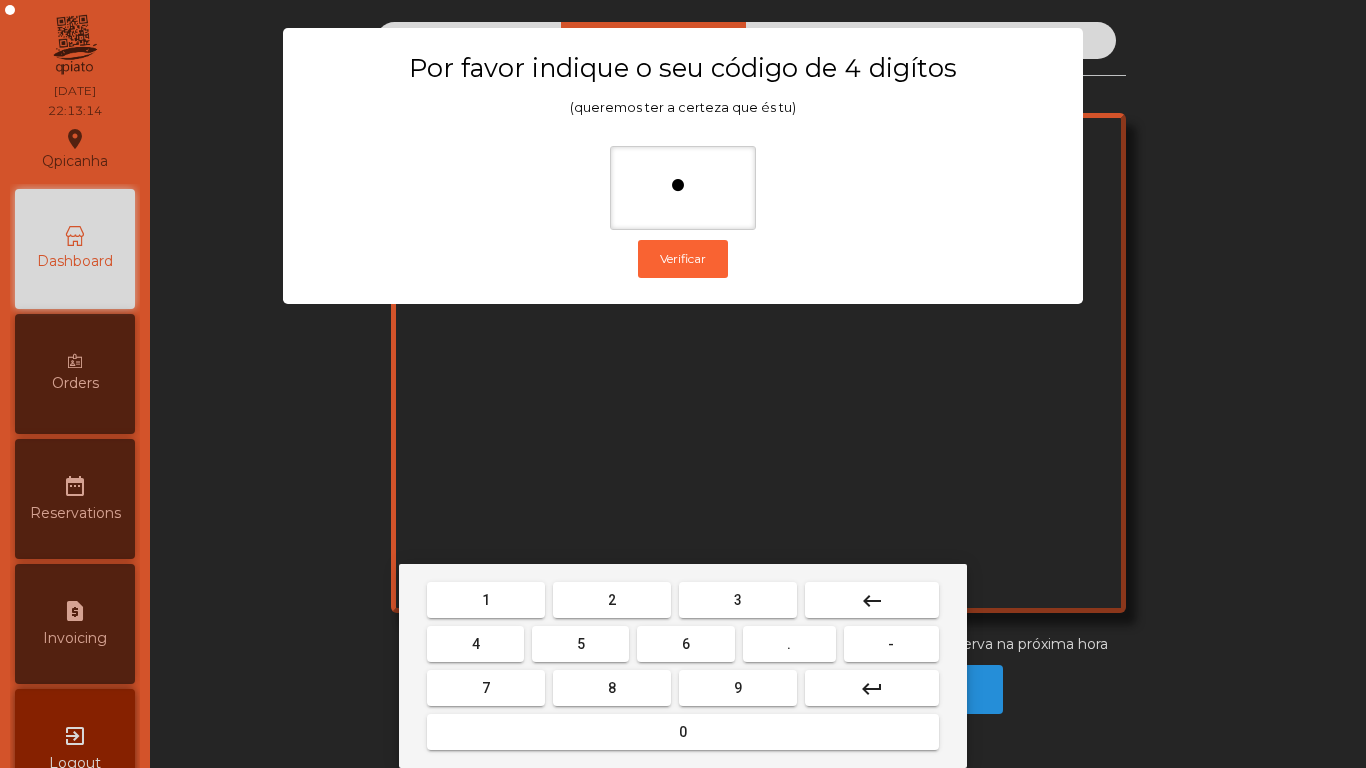click on "9" at bounding box center [738, 688] 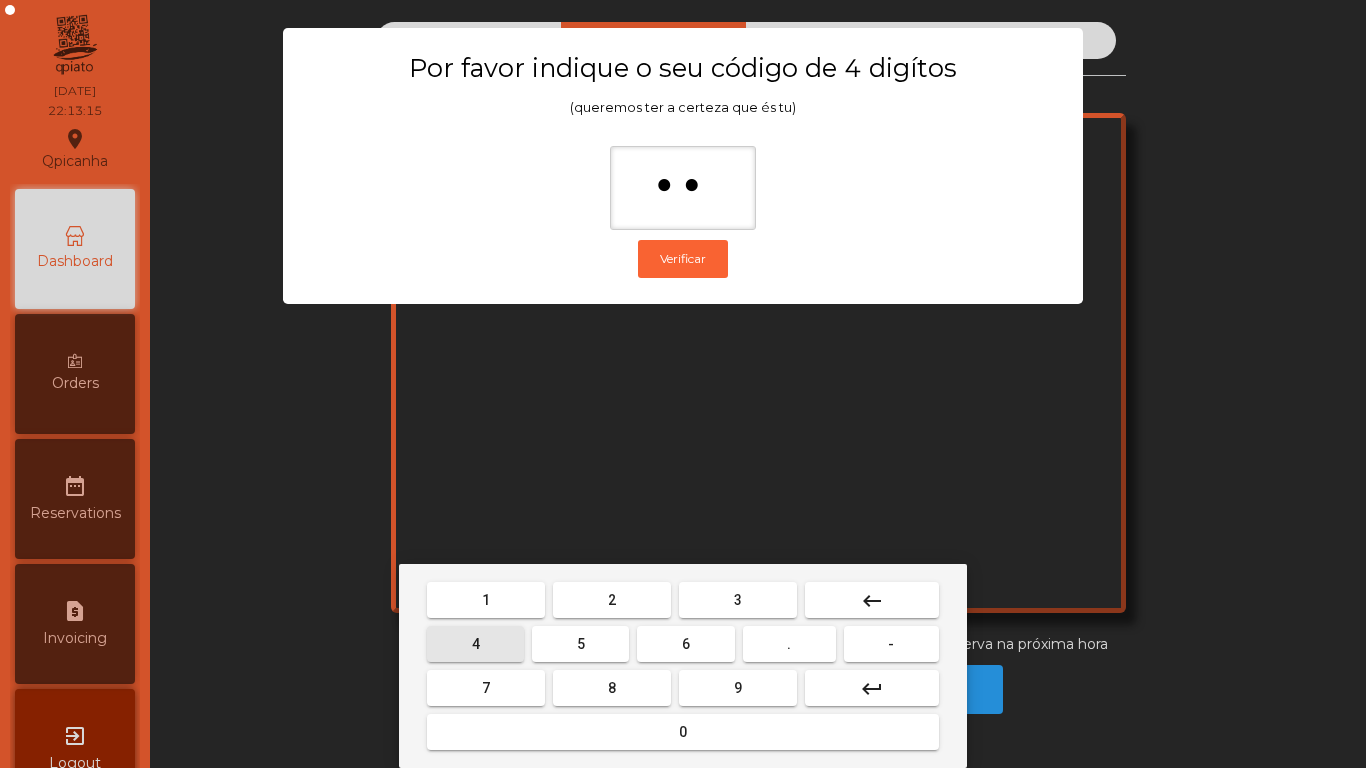click on "4" at bounding box center (475, 644) 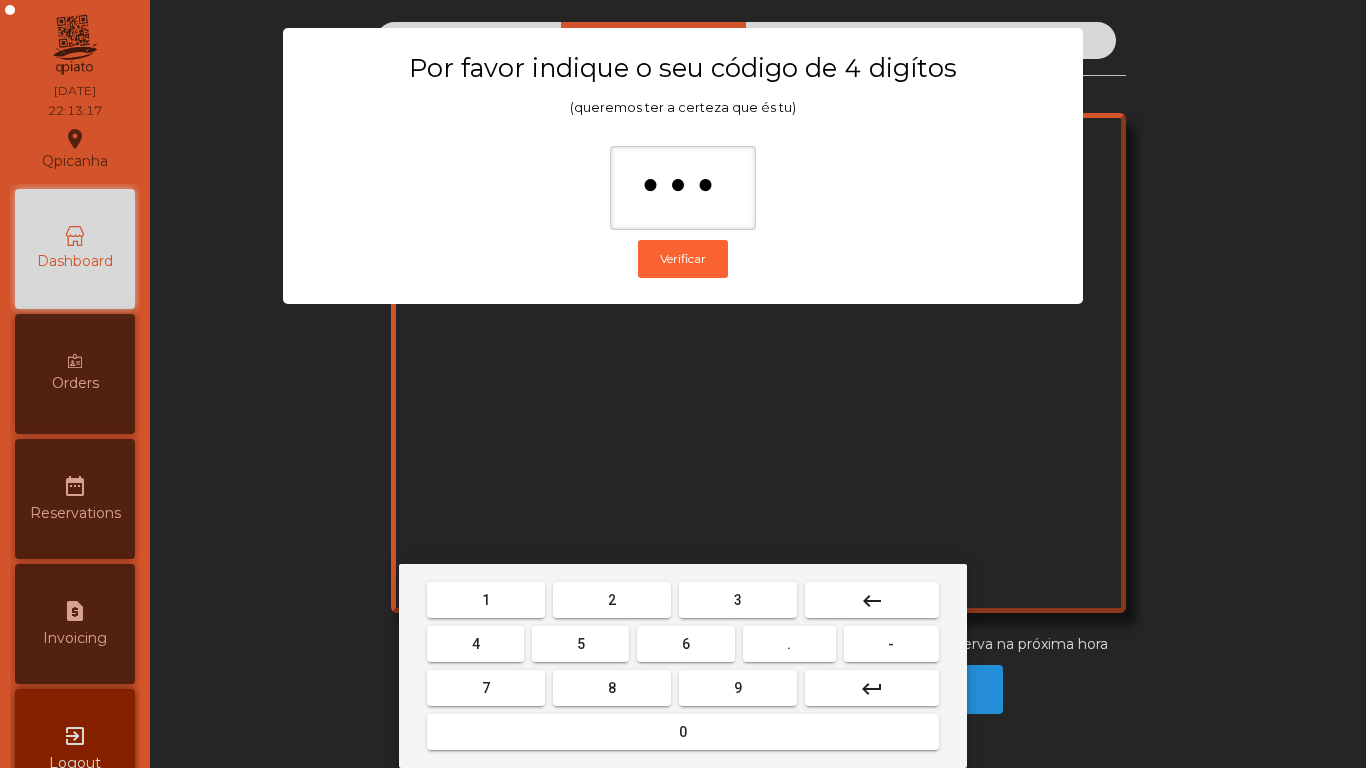 click on "0" at bounding box center [683, 732] 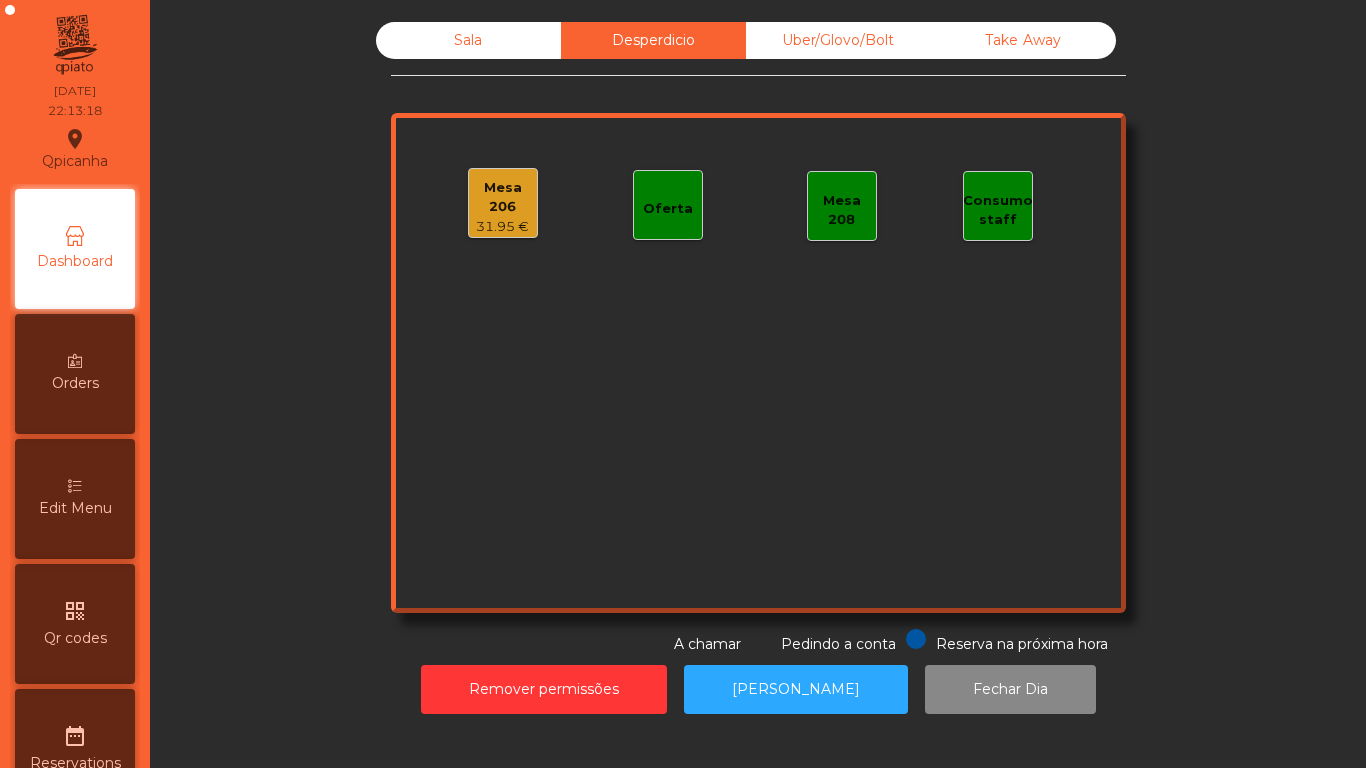 click on "Mesa 206" 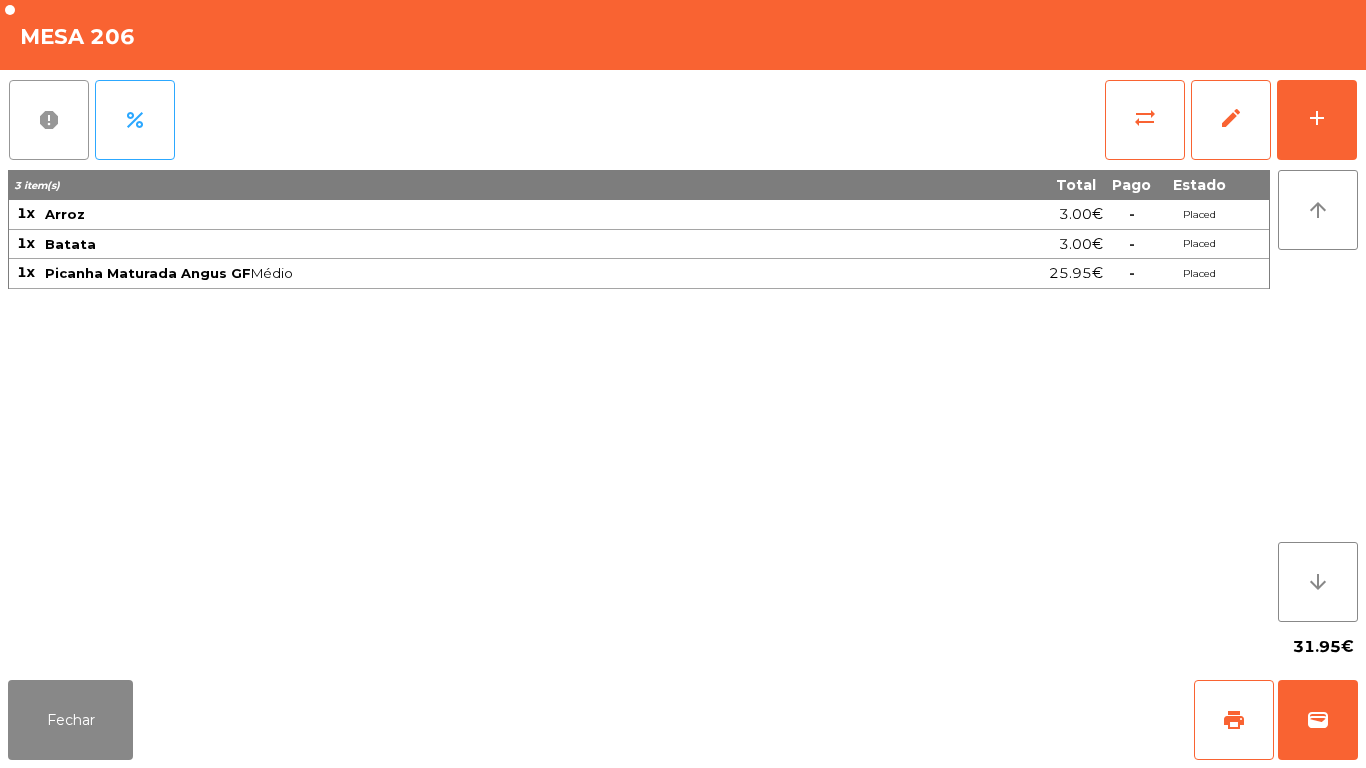click on "report" 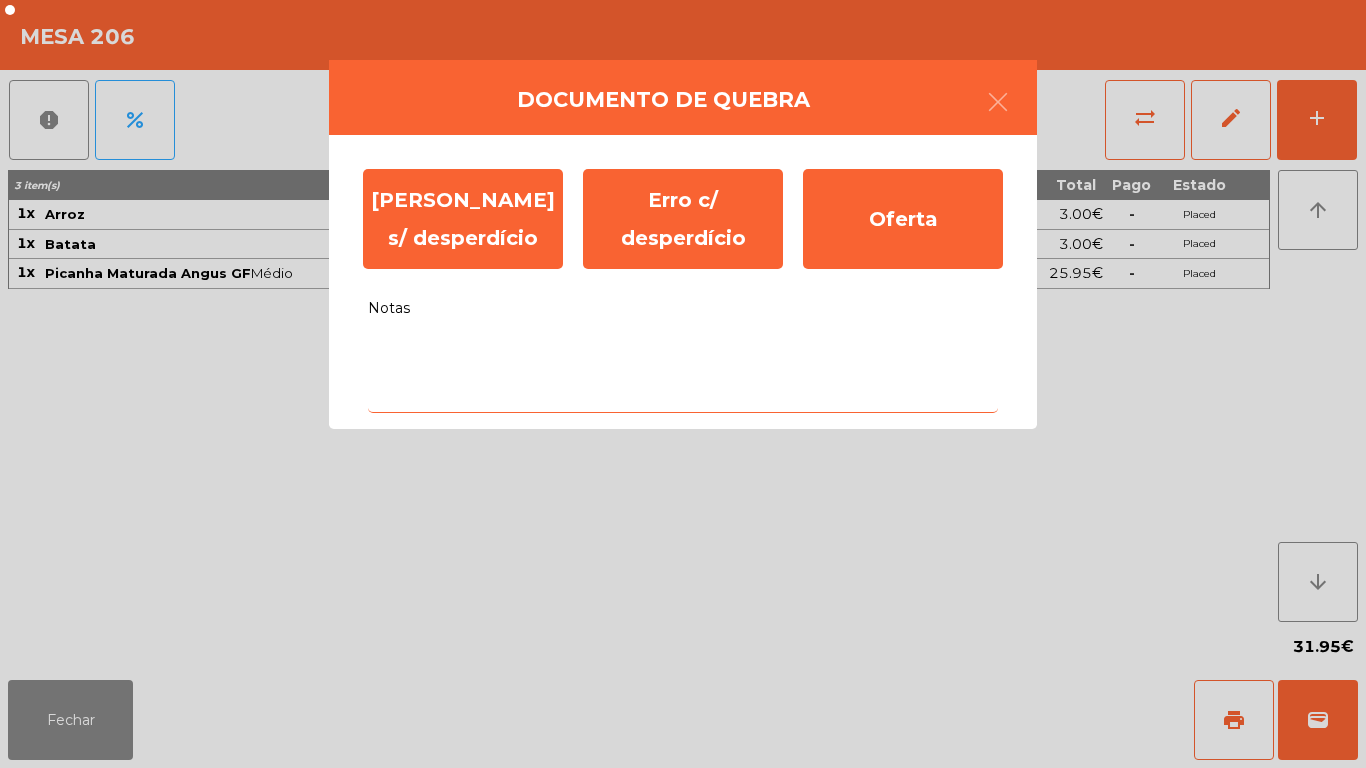 click on "Notas" at bounding box center [683, 371] 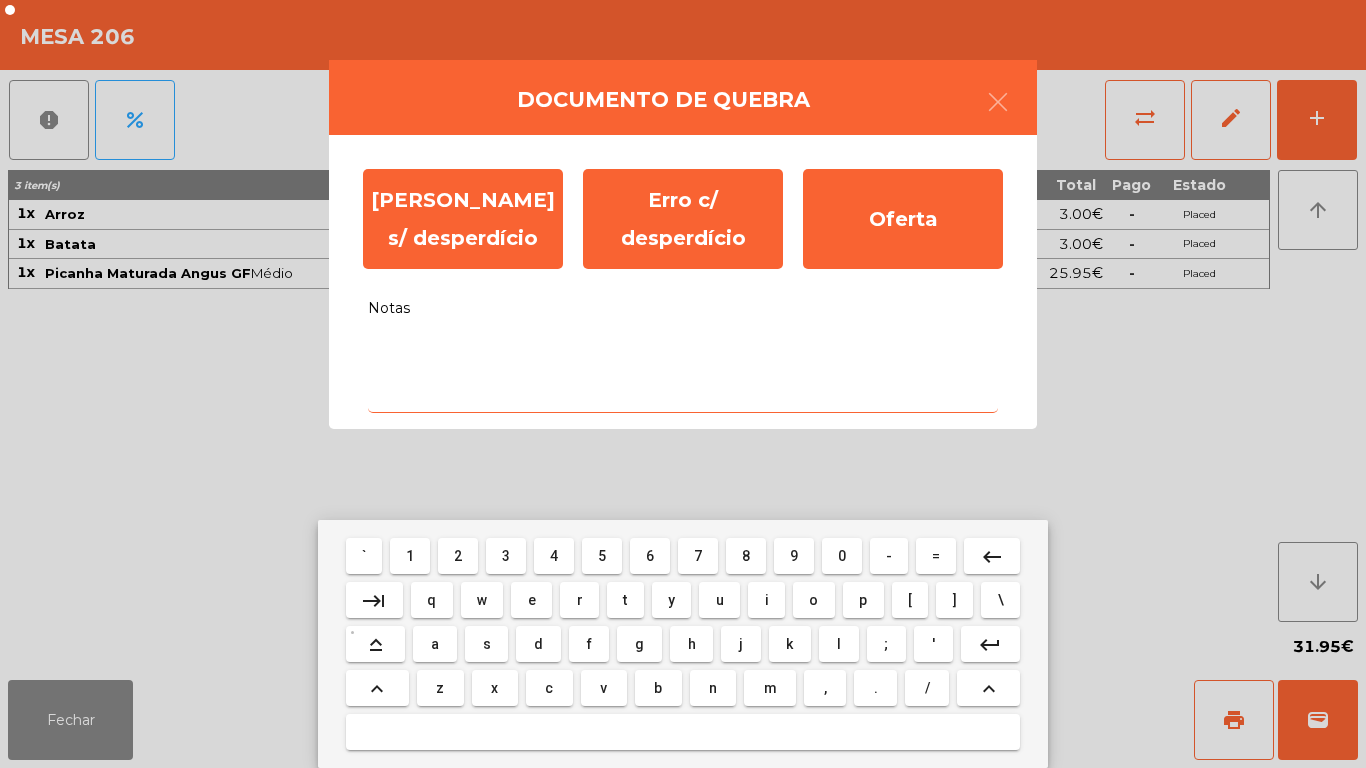 click on "e" at bounding box center [532, 600] 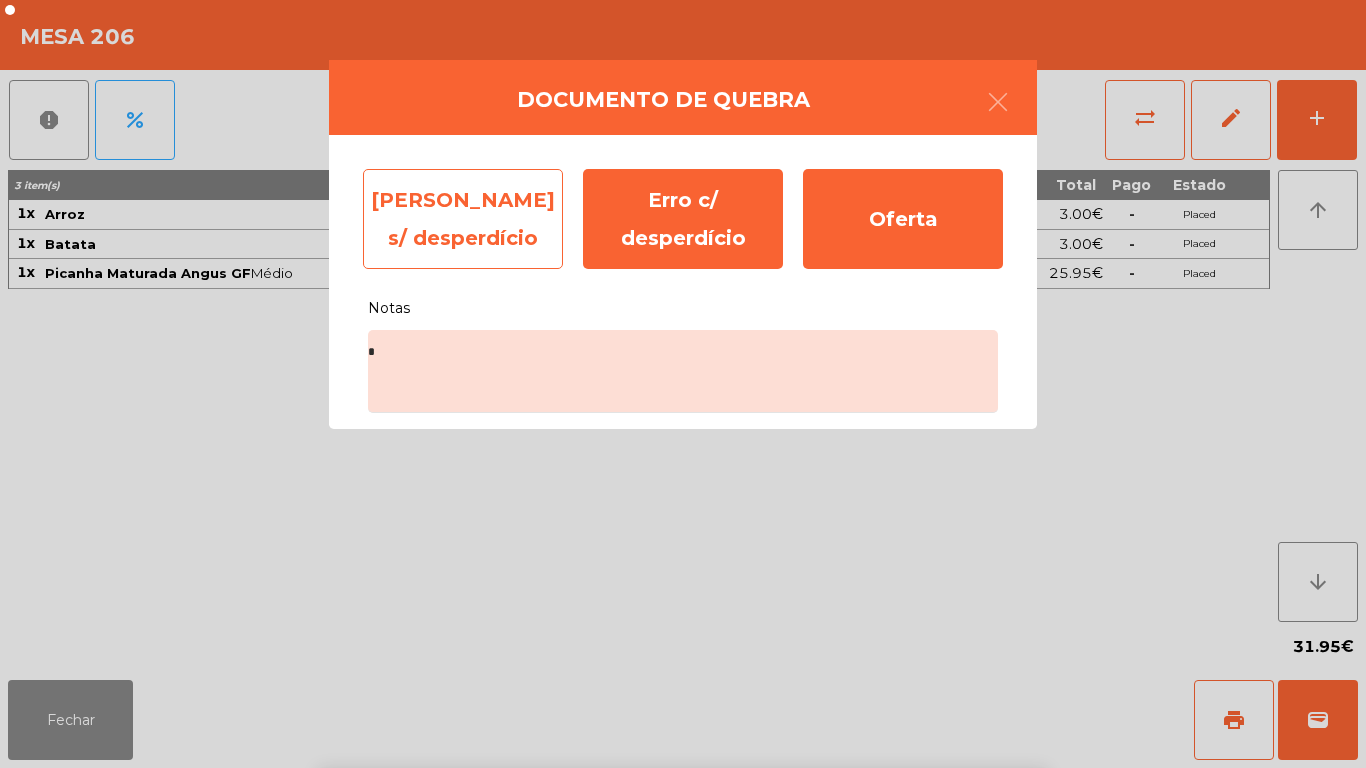 click on "Erro s/ desperdício" 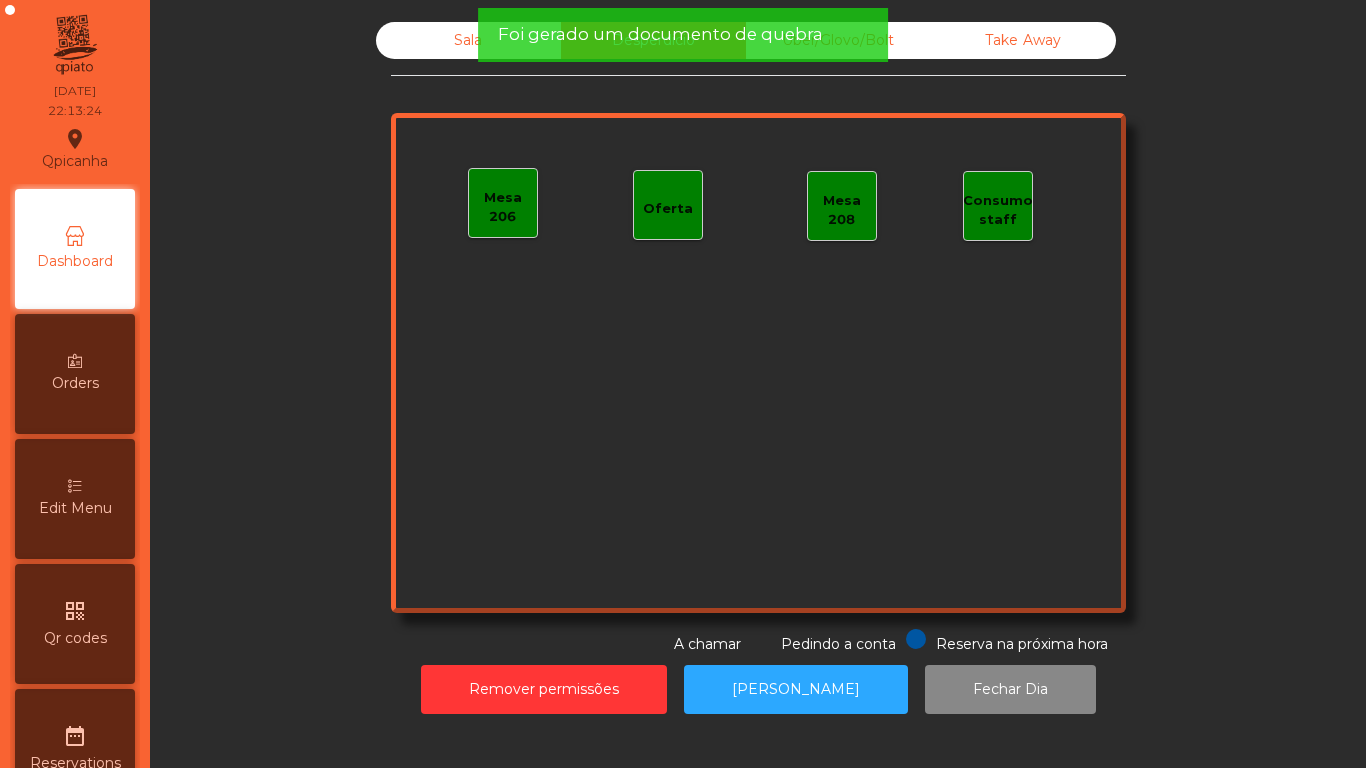 click on "Sala" 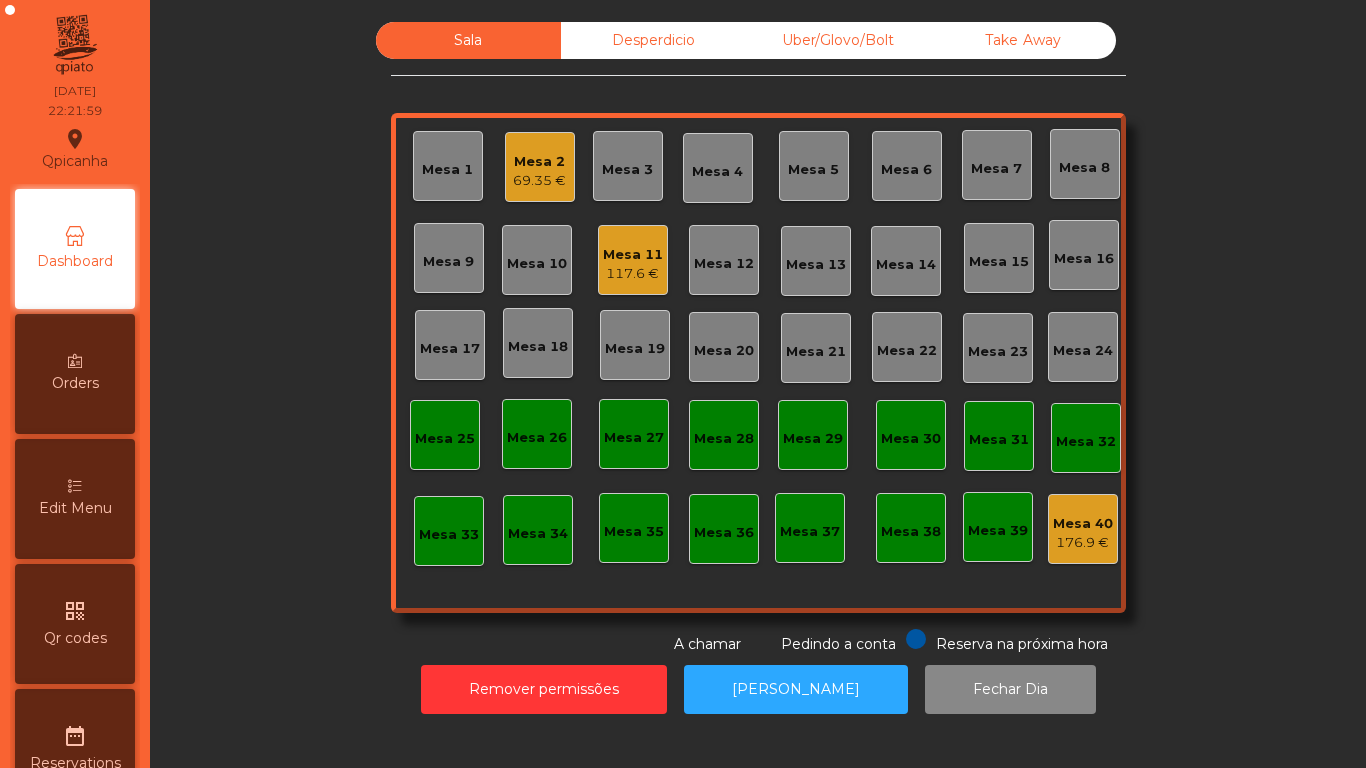 click on "Sala   Desperdicio   Uber/Glovo/Bolt   Take Away   Mesa 1   Mesa 2   69.35 €   Mesa 3   Mesa 4   Mesa 5   Mesa 6   Mesa 7   Mesa 8   Mesa 9   Mesa 10   Mesa 11   117.6 €   Mesa 12   Mesa 13   Mesa 14   Mesa 15   Mesa 16   Mesa 17   Mesa 18   Mesa 19   Mesa 20   Mesa 21   Mesa 22   Mesa 23   Mesa 24   Mesa 25   Mesa 26   Mesa 27   Mesa 28   Mesa 29   Mesa 30   Mesa 31   Mesa 32   Mesa 33   Mesa 34   Mesa 35   Mesa 36   Mesa 37   Mesa 38   Mesa 39   Mesa 40   176.9 €  Reserva na próxima hora Pedindo a conta A chamar" 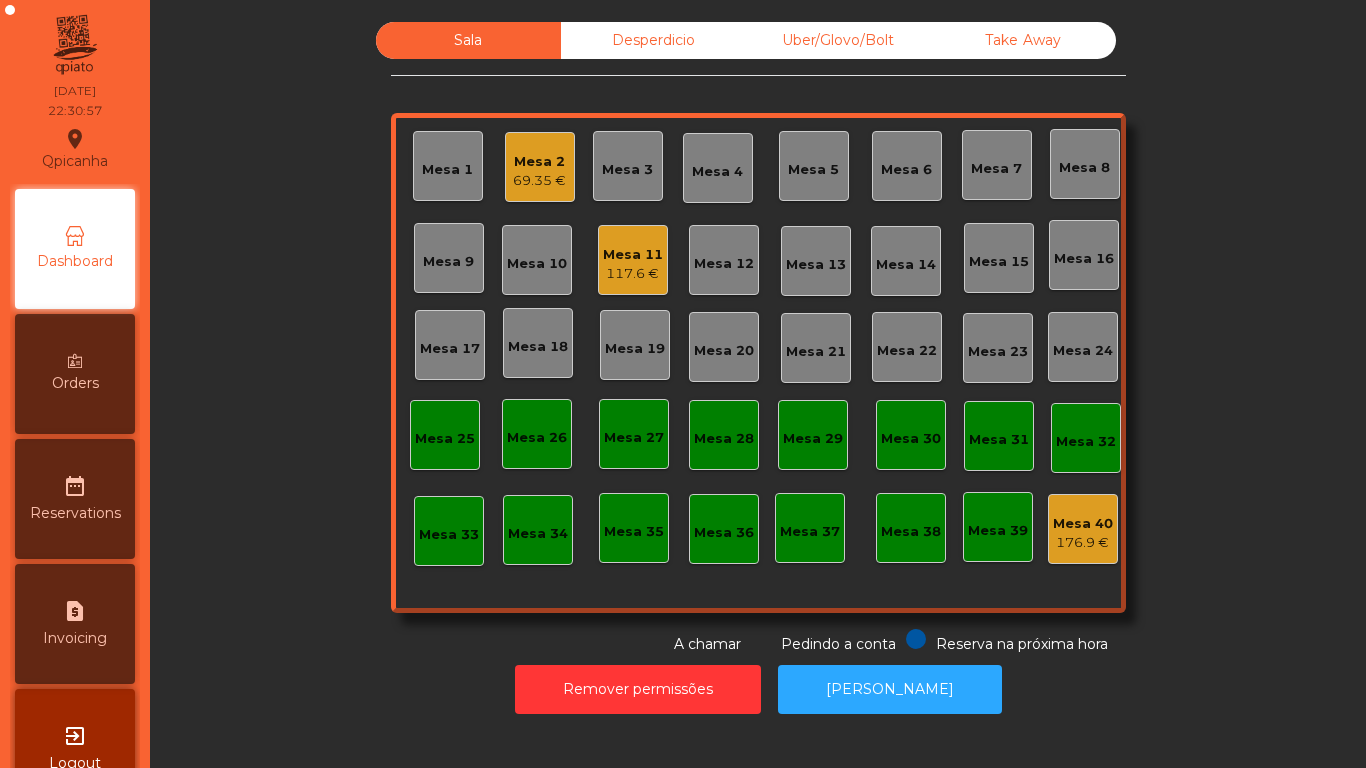 click on "Sala   Desperdicio   Uber/Glovo/Bolt   Take Away   Mesa 1   Mesa 2   69.35 €   Mesa 3   Mesa 4   Mesa 5   Mesa 6   Mesa 7   Mesa 8   Mesa 9   Mesa 10   Mesa 11   117.6 €   Mesa 12   Mesa 13   Mesa 14   Mesa 15   Mesa 16   Mesa 17   Mesa 18   Mesa 19   Mesa 20   Mesa 21   Mesa 22   Mesa 23   Mesa 24   Mesa 25   Mesa 26   Mesa 27   Mesa 28   Mesa 29   Mesa 30   Mesa 31   Mesa 32   Mesa 33   Mesa 34   Mesa 35   Mesa 36   Mesa 37   Mesa 38   Mesa 39   Mesa 40   176.9 €  Reserva na próxima hora Pedindo a conta A chamar" 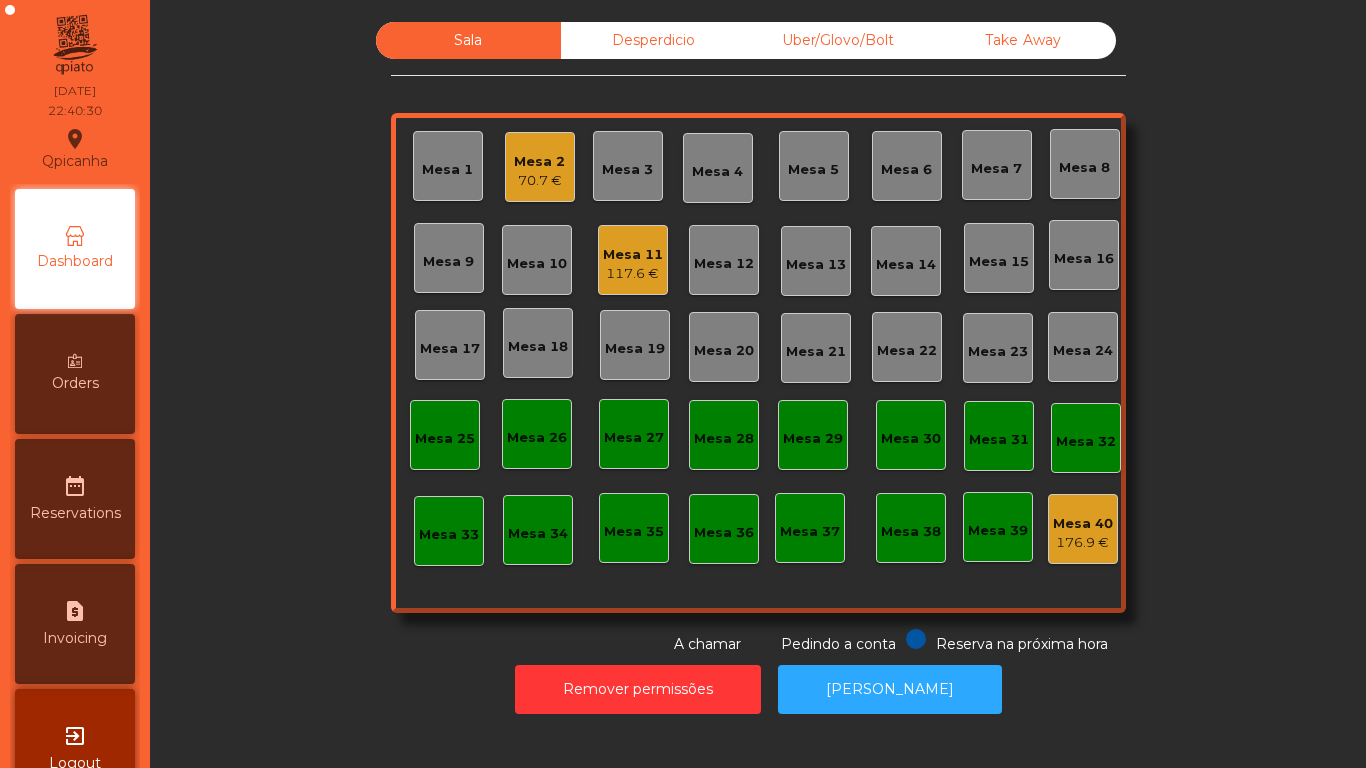 click on "117.6 €" 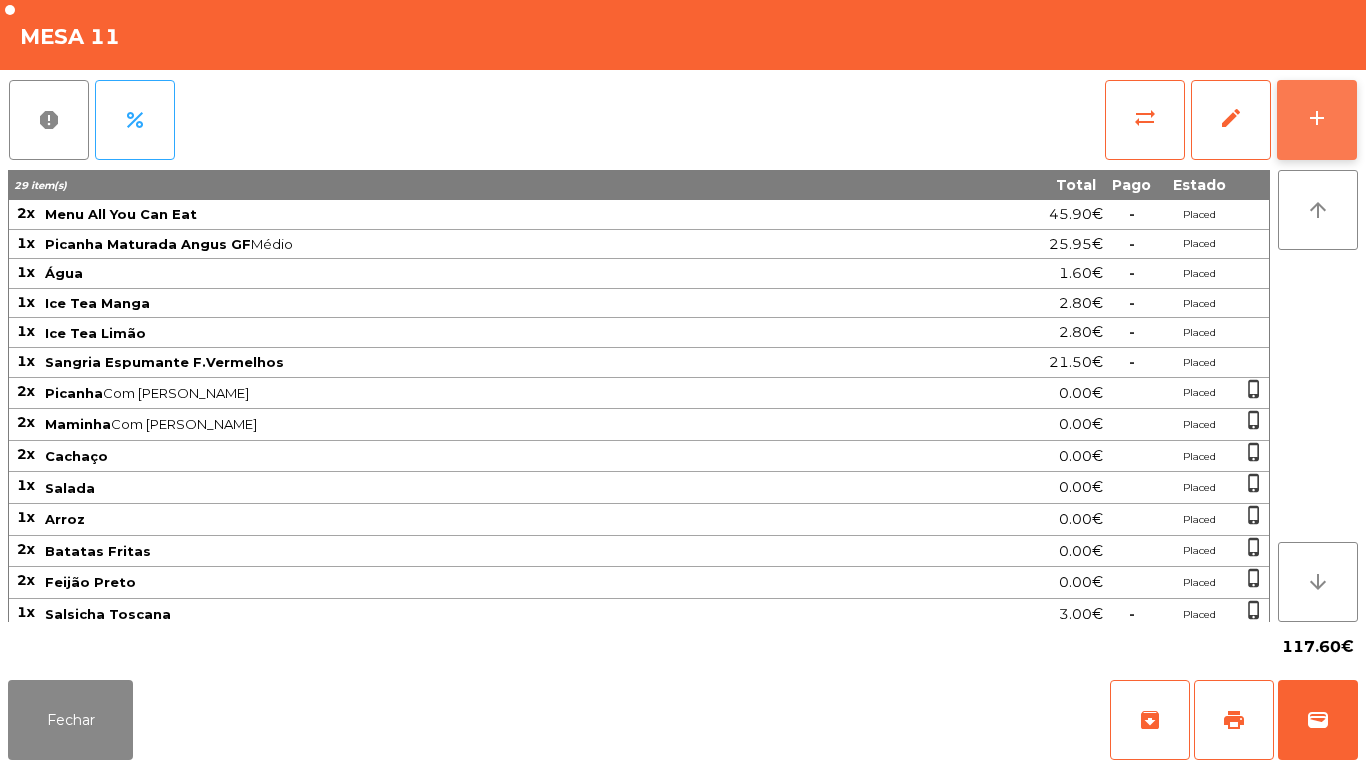 click on "add" 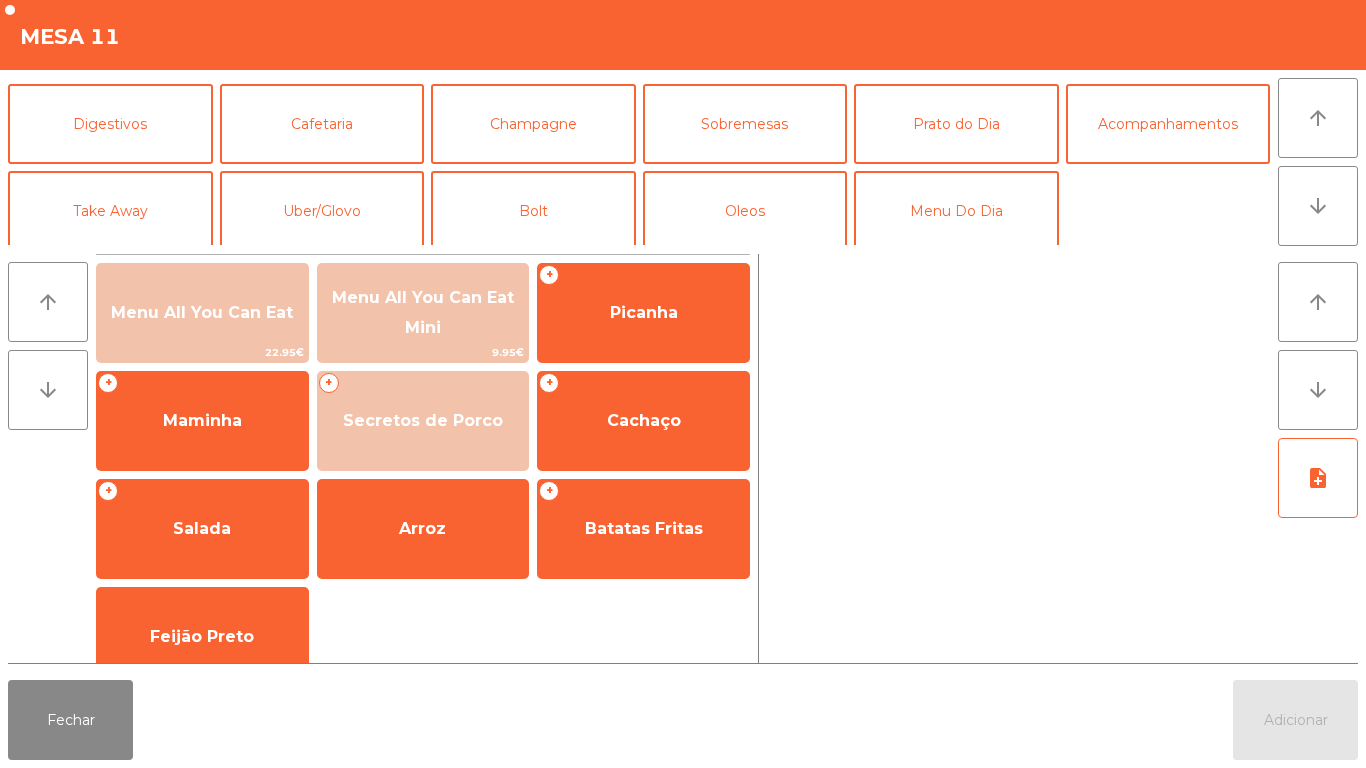 scroll, scrollTop: 167, scrollLeft: 0, axis: vertical 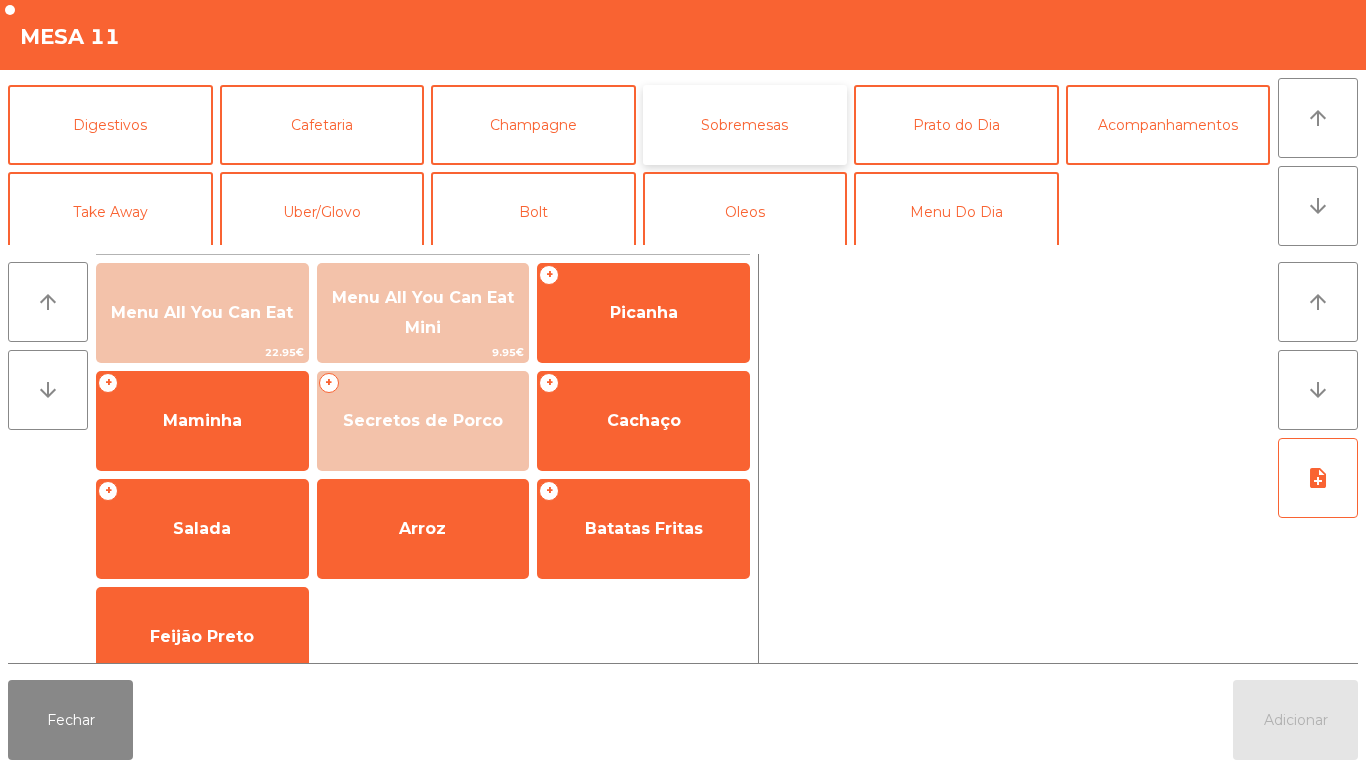 click on "Sobremesas" 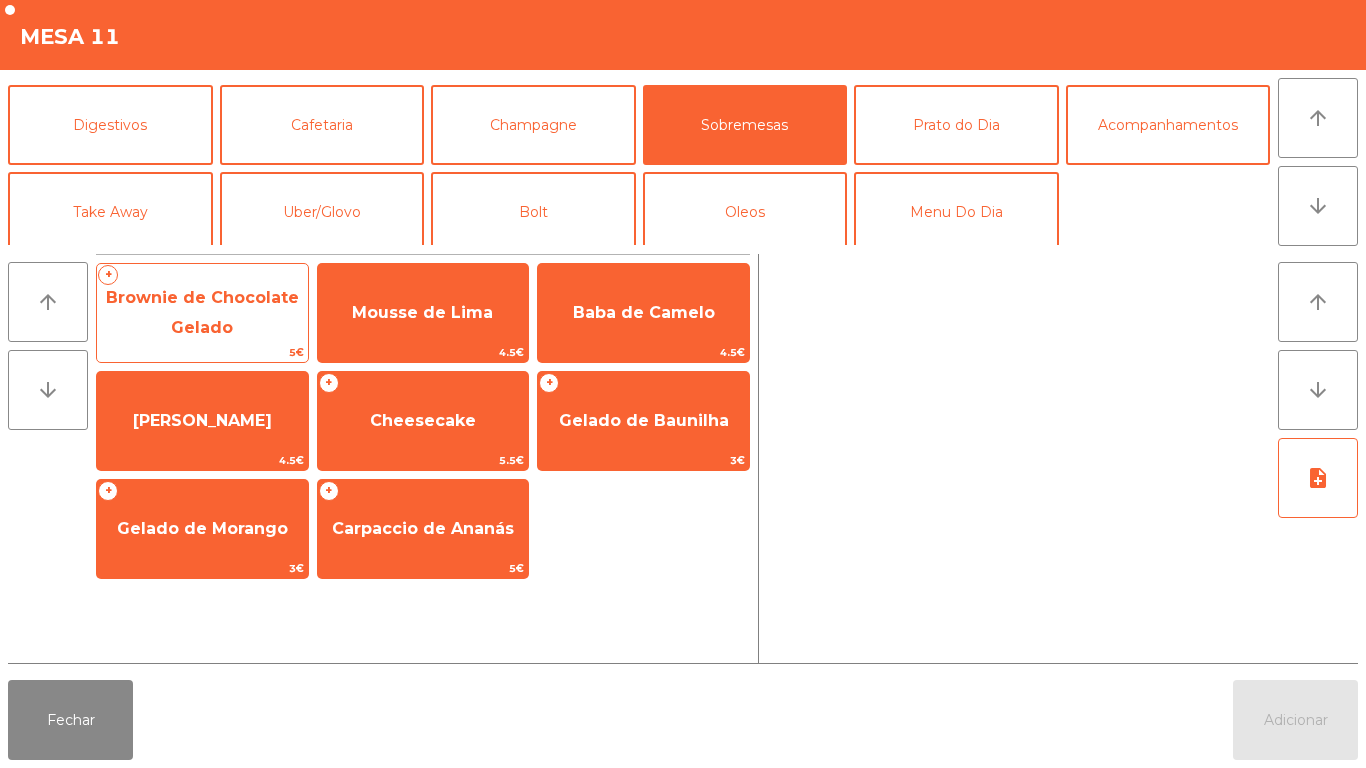 click on "Brownie de Chocolate Gelado" 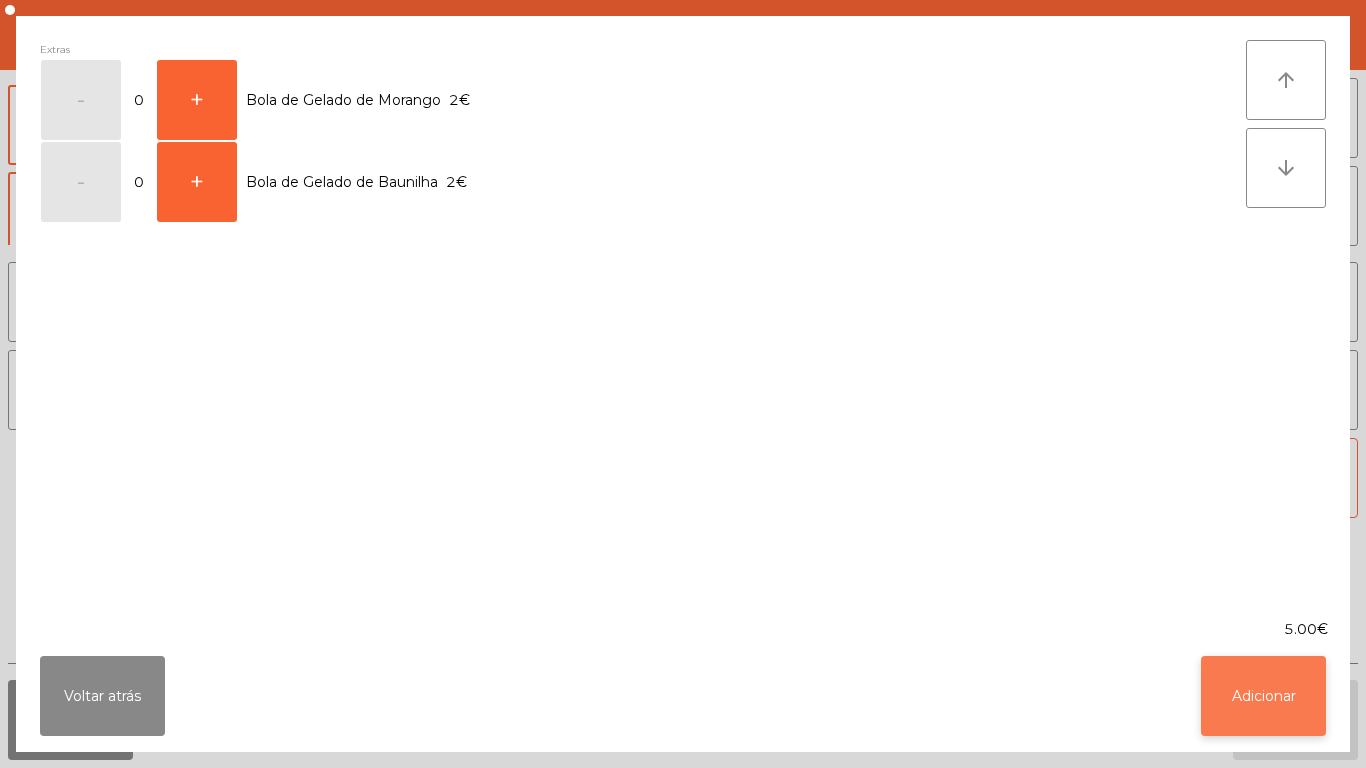 click on "Adicionar" 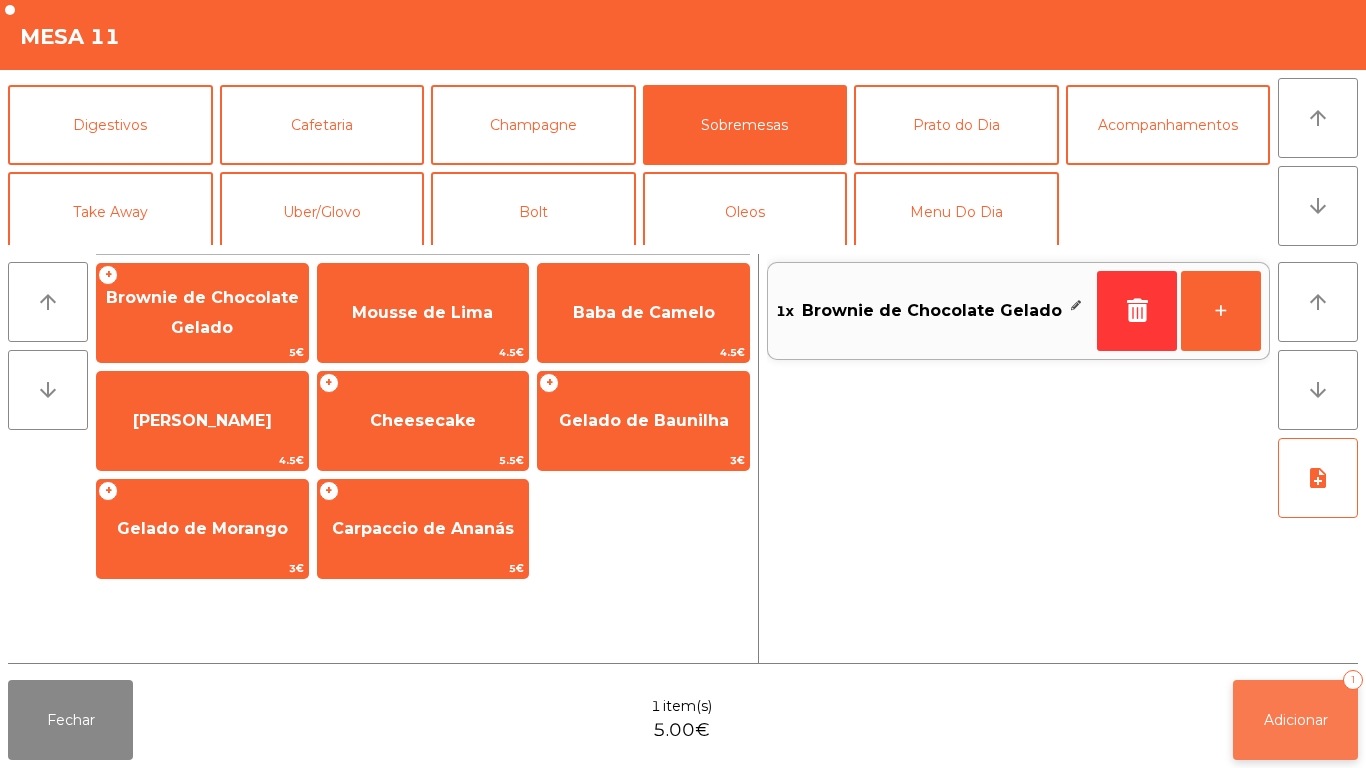 click on "Adicionar   1" 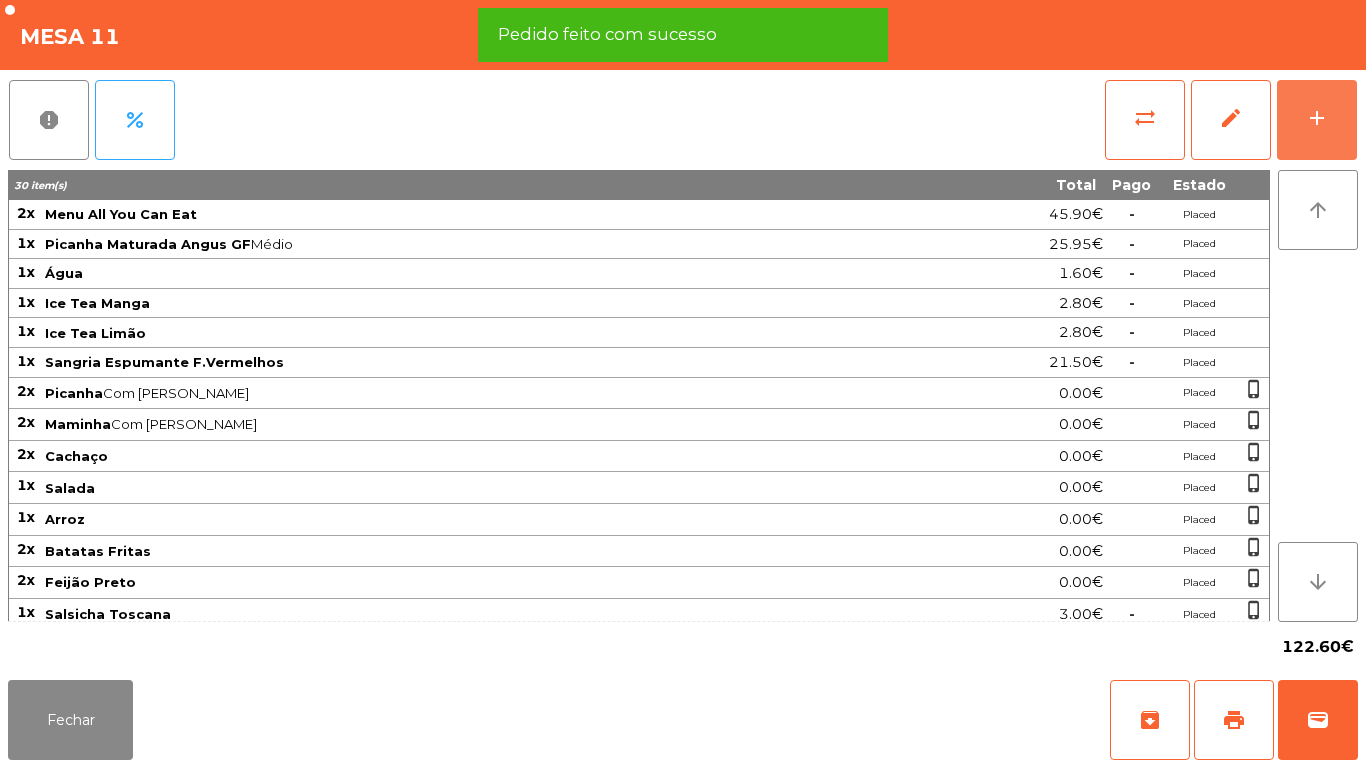 scroll, scrollTop: 187, scrollLeft: 0, axis: vertical 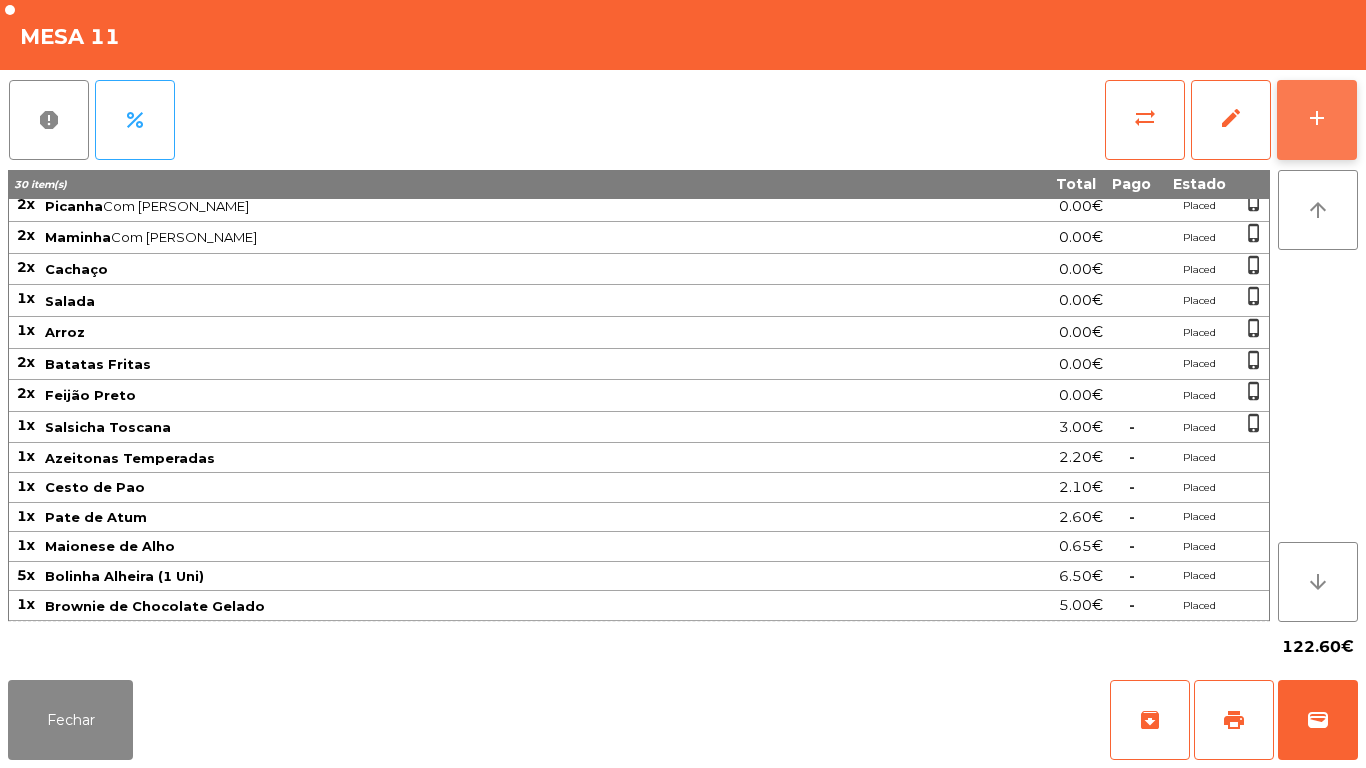 click on "add" 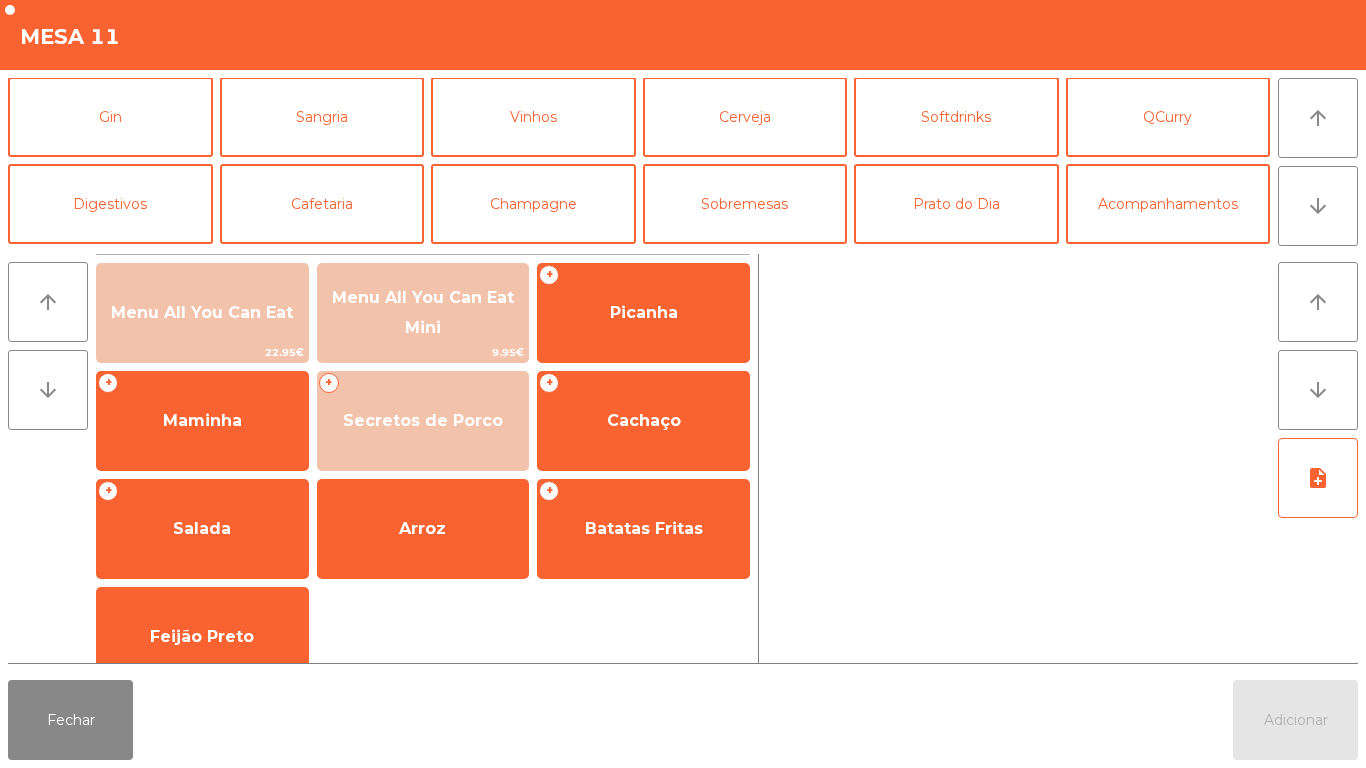 scroll, scrollTop: 84, scrollLeft: 0, axis: vertical 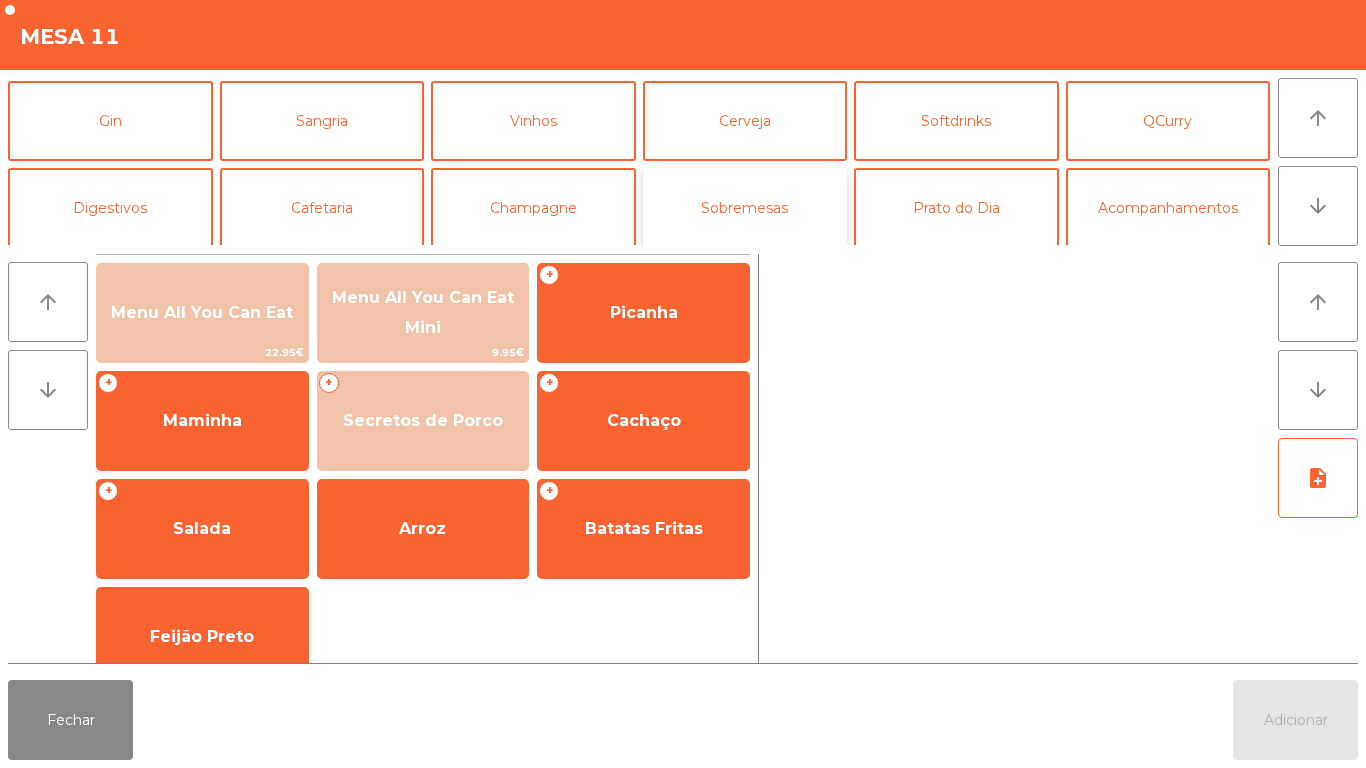 click on "Sobremesas" 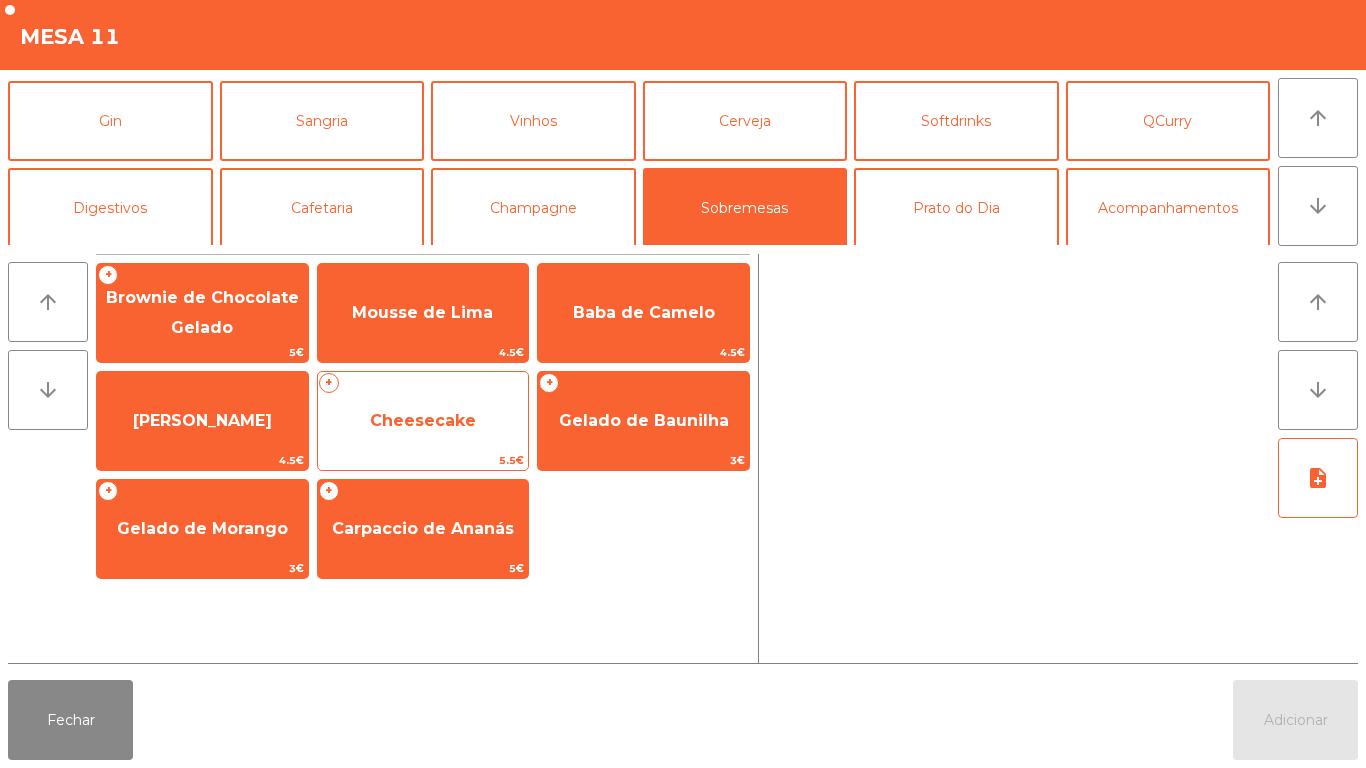 click on "Cheesecake" 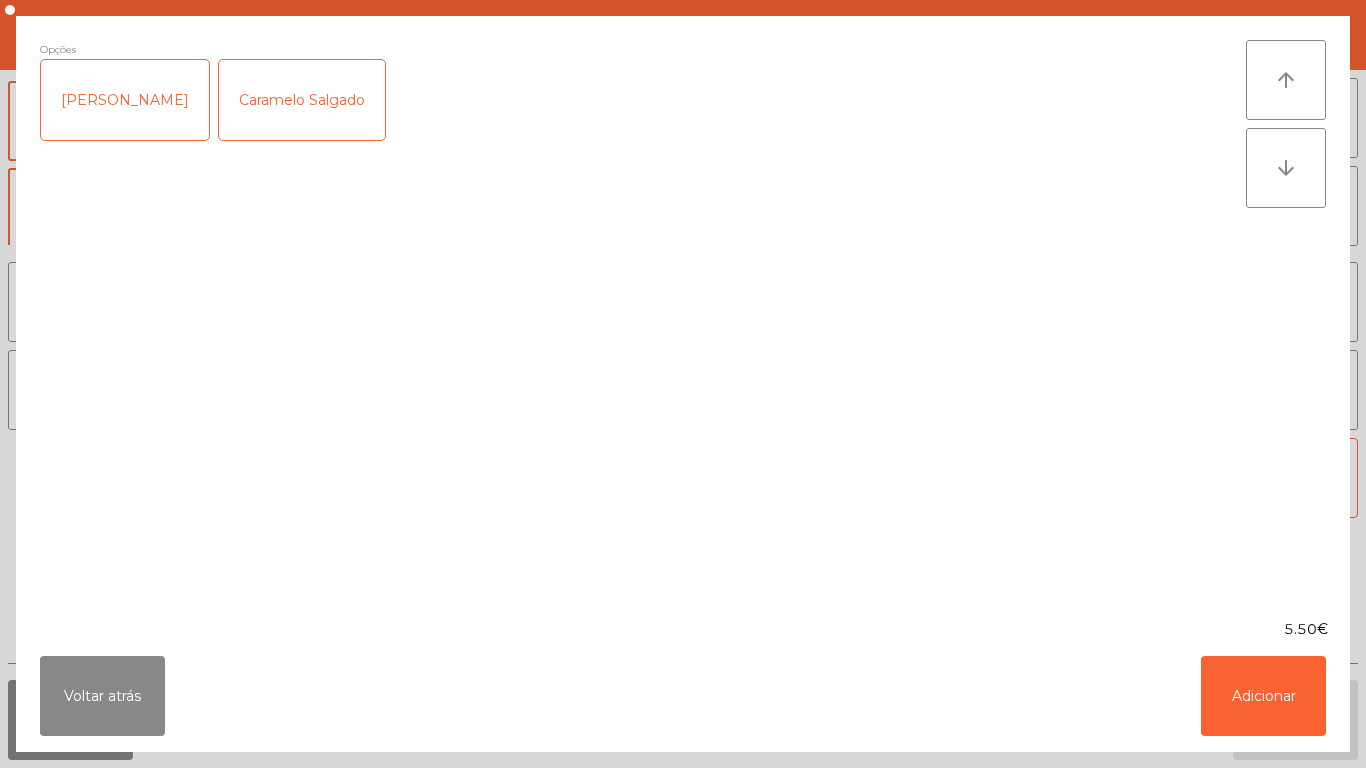 click on "Caramelo Salgado" 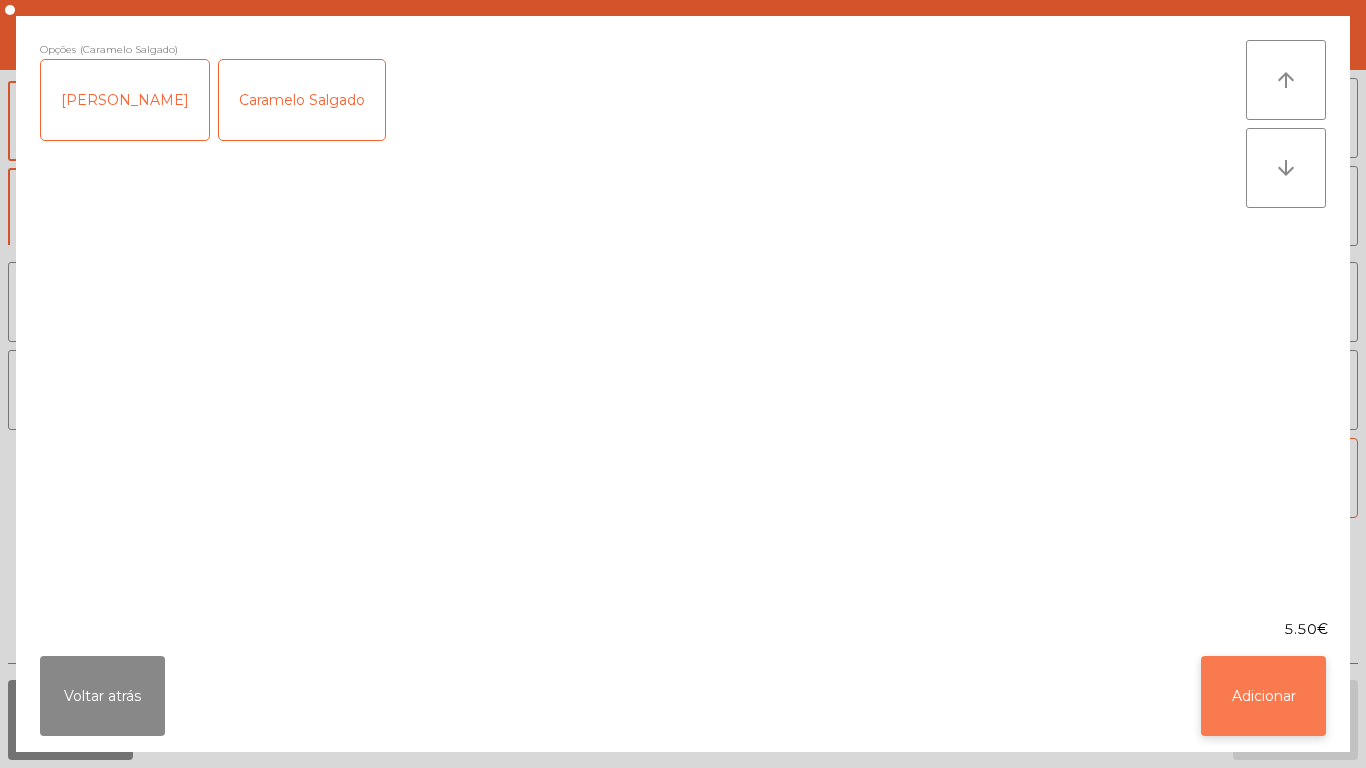click on "Adicionar" 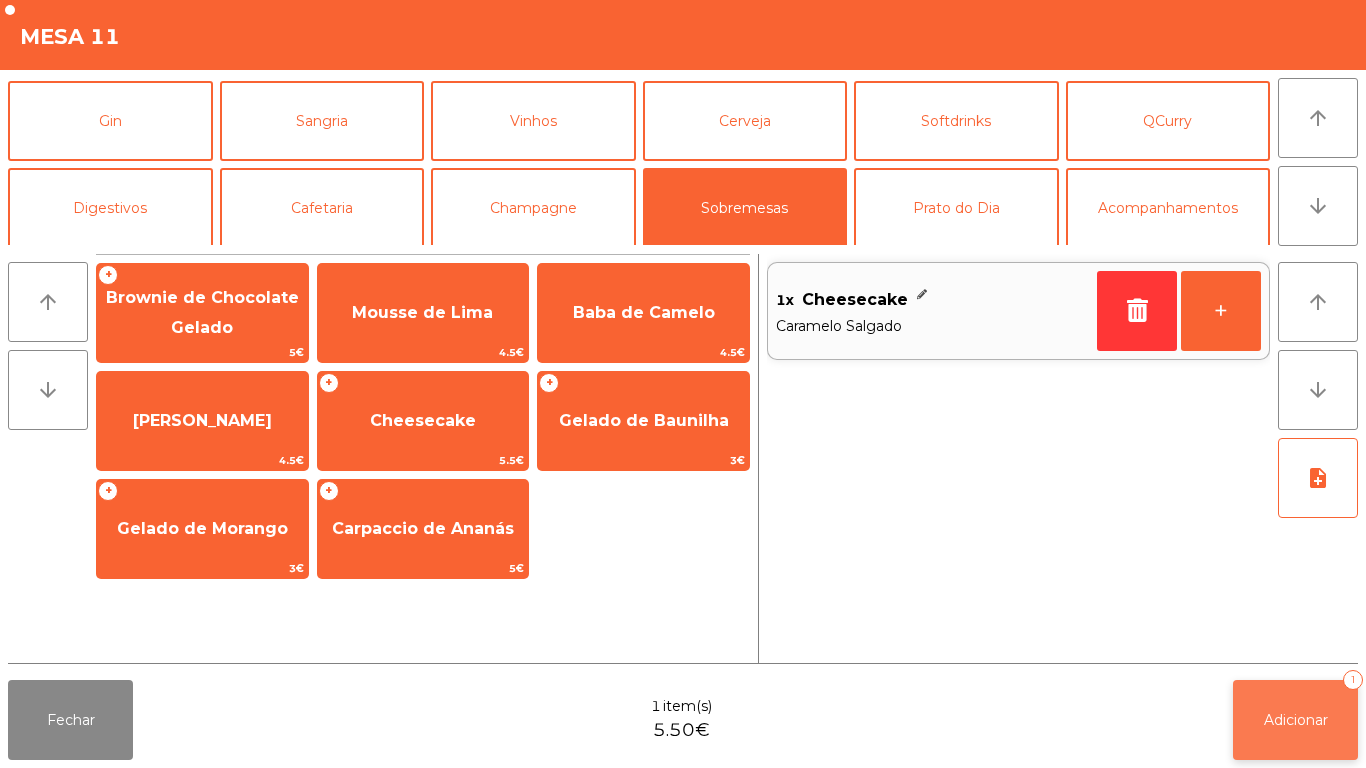 click on "Adicionar" 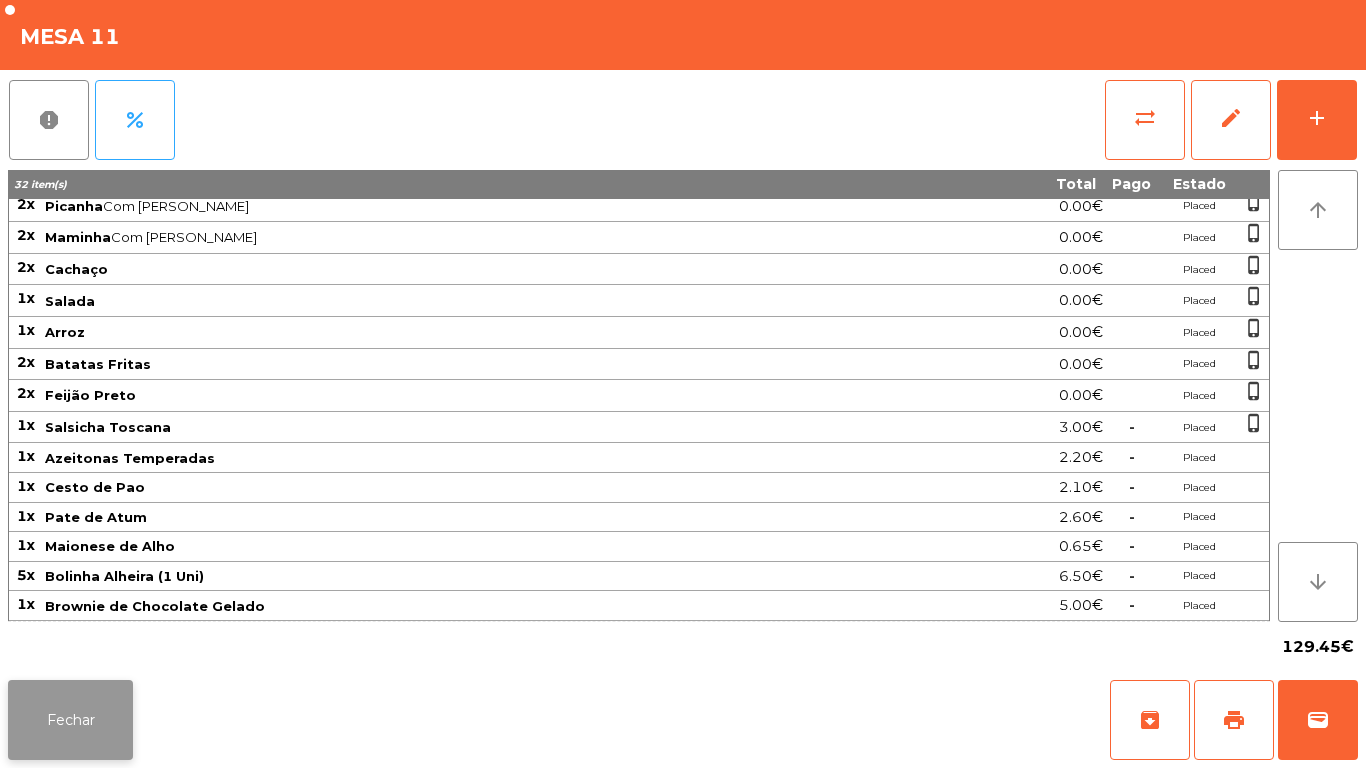 click on "Fechar" 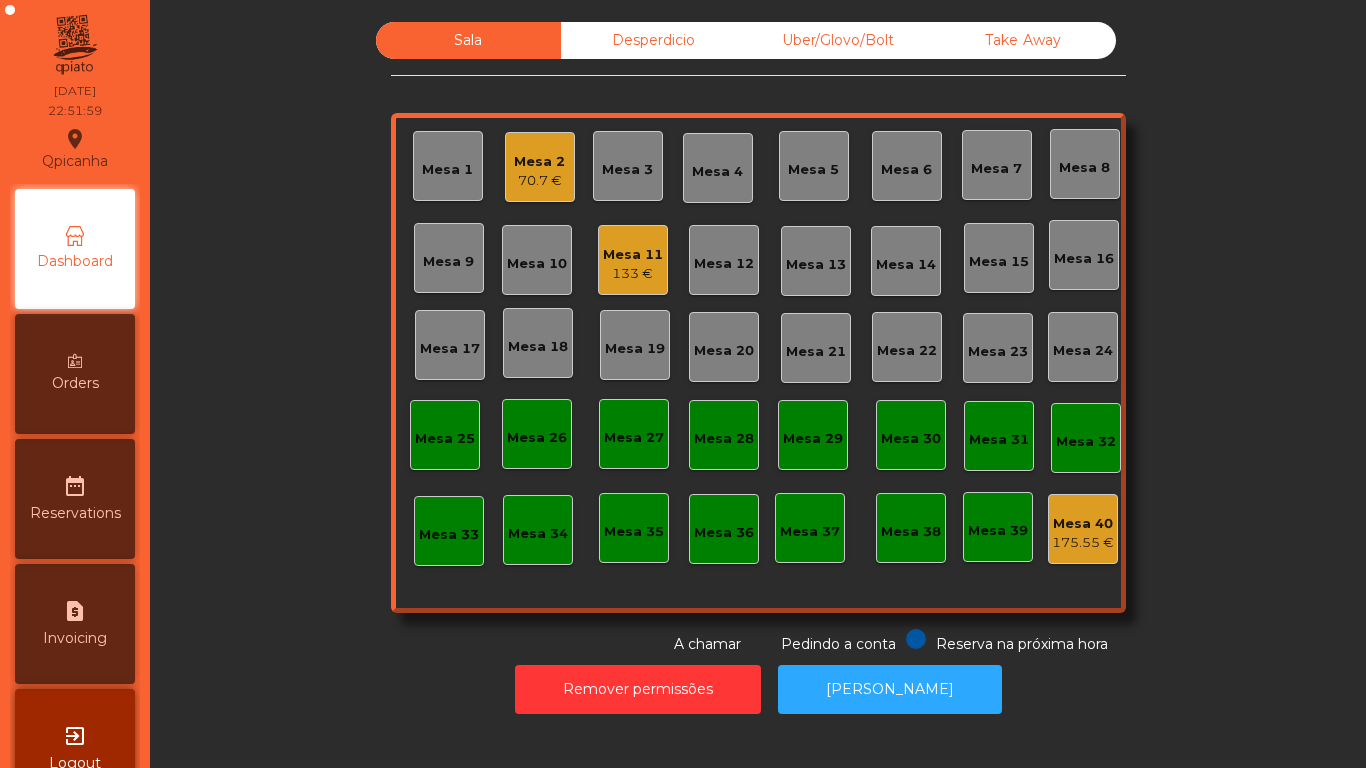 click on "Mesa 2" 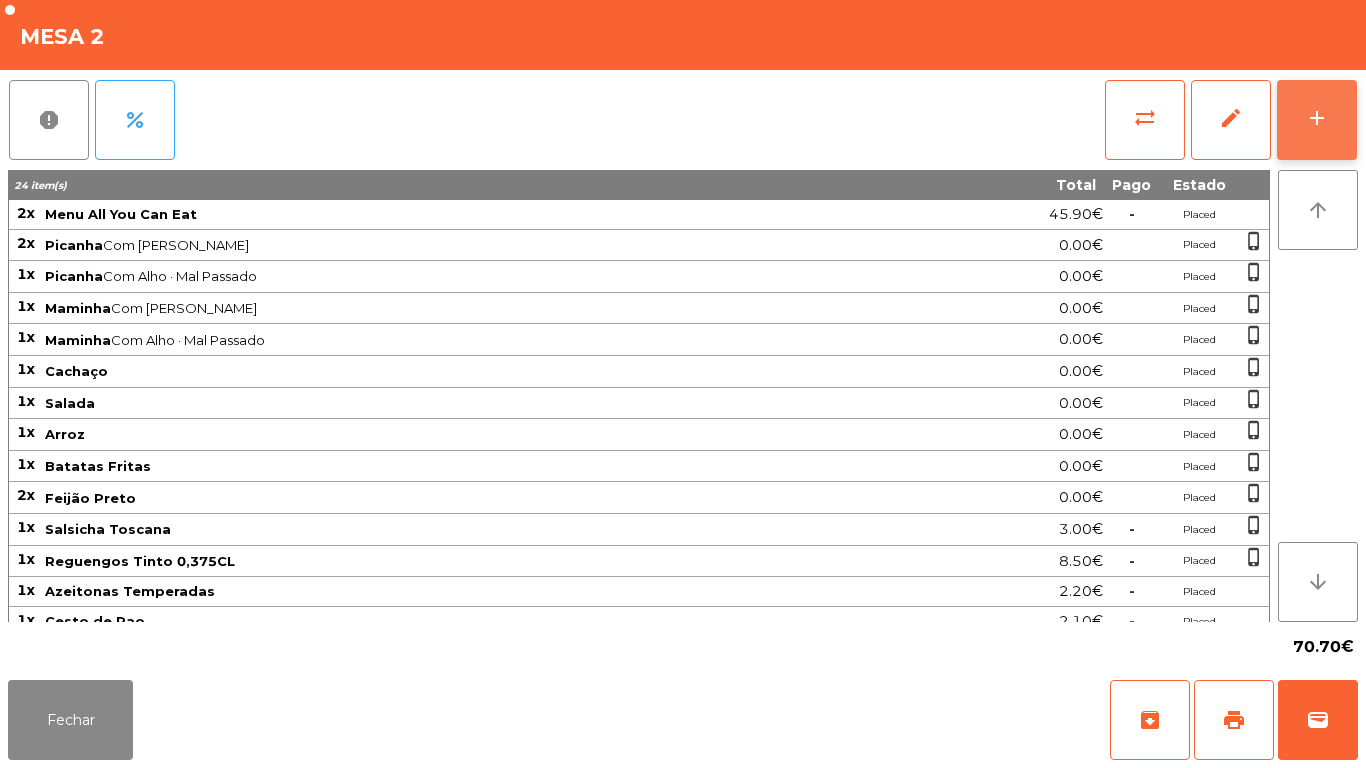 click on "add" 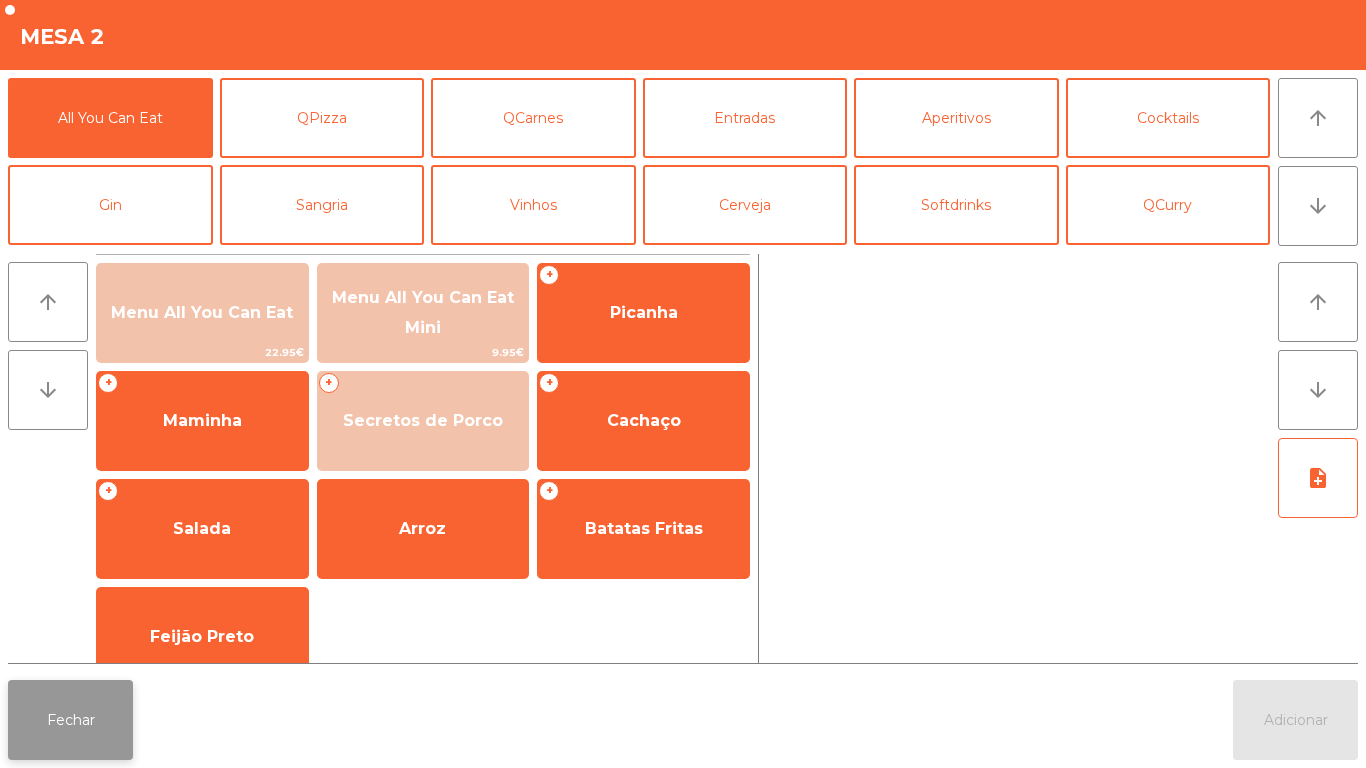 click on "Fechar" 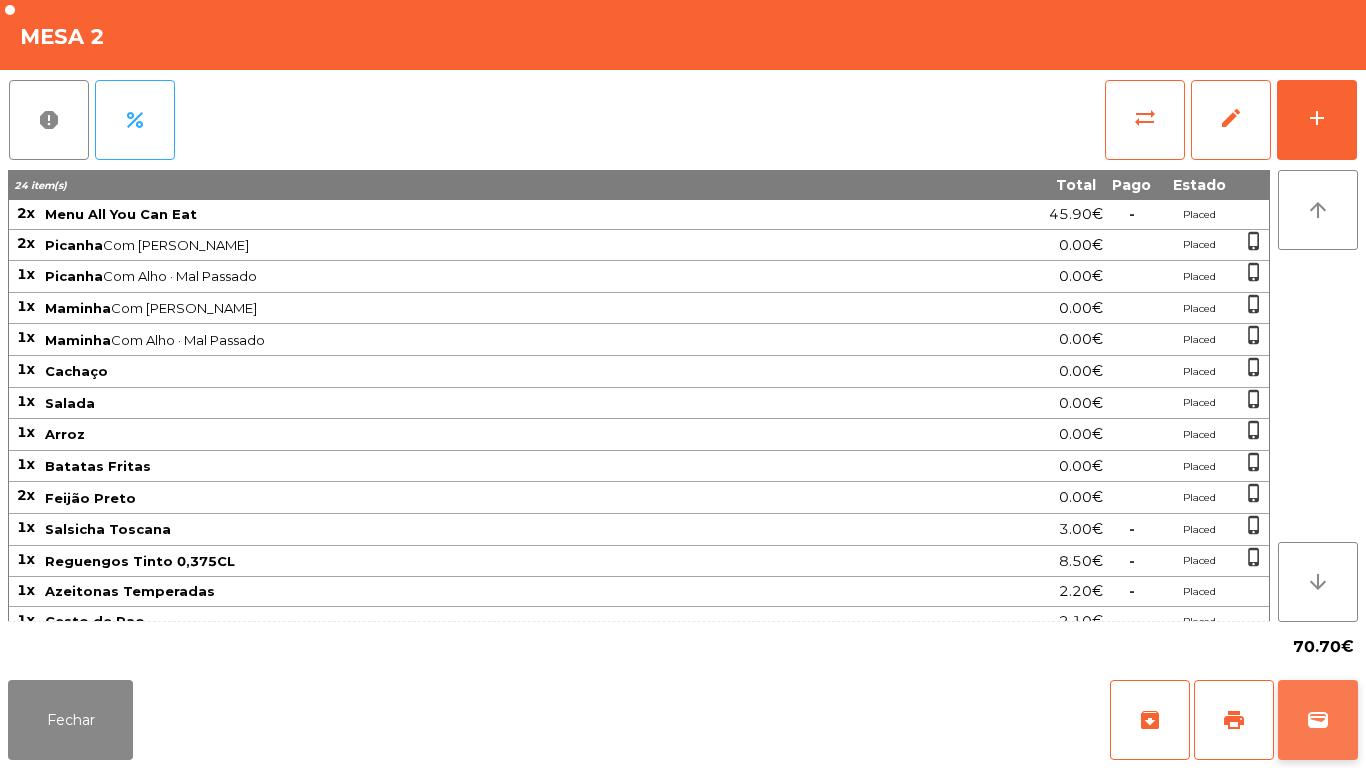 click on "wallet" 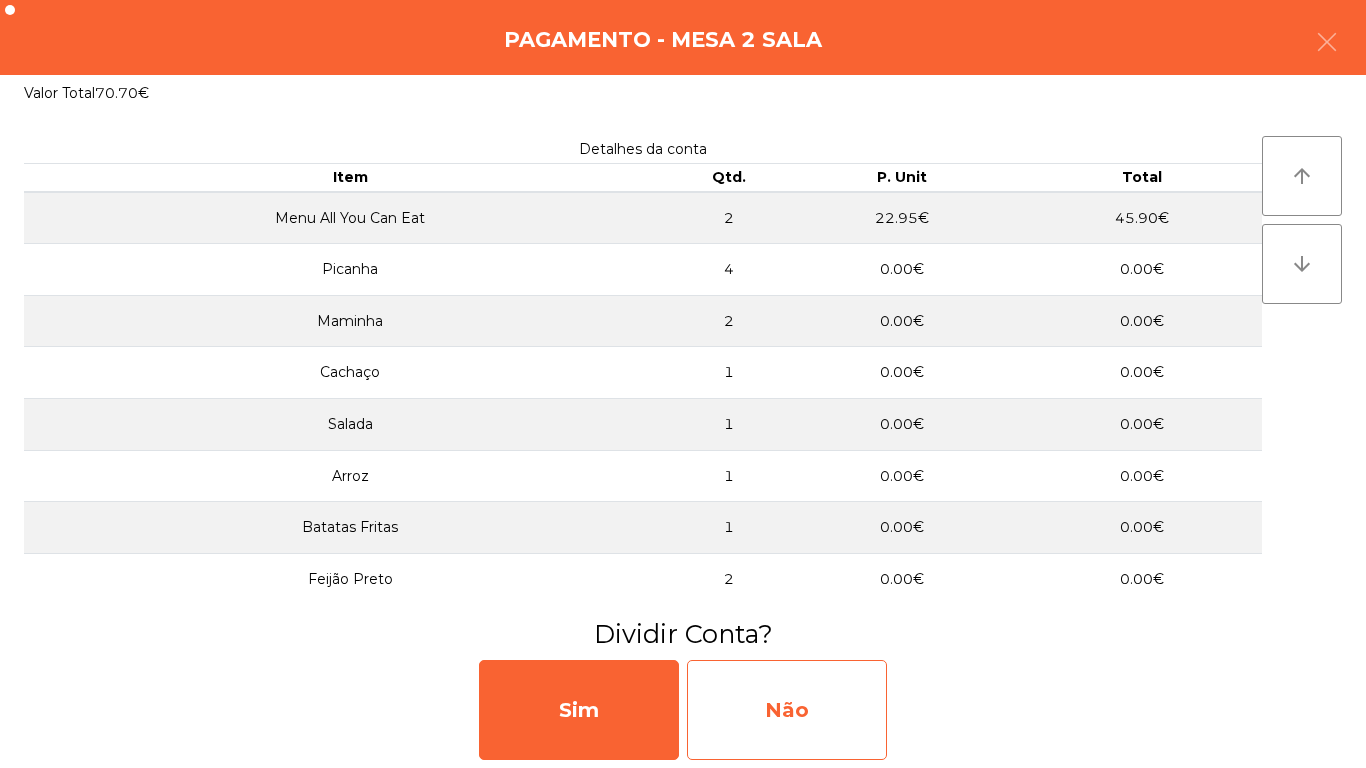 click on "Não" 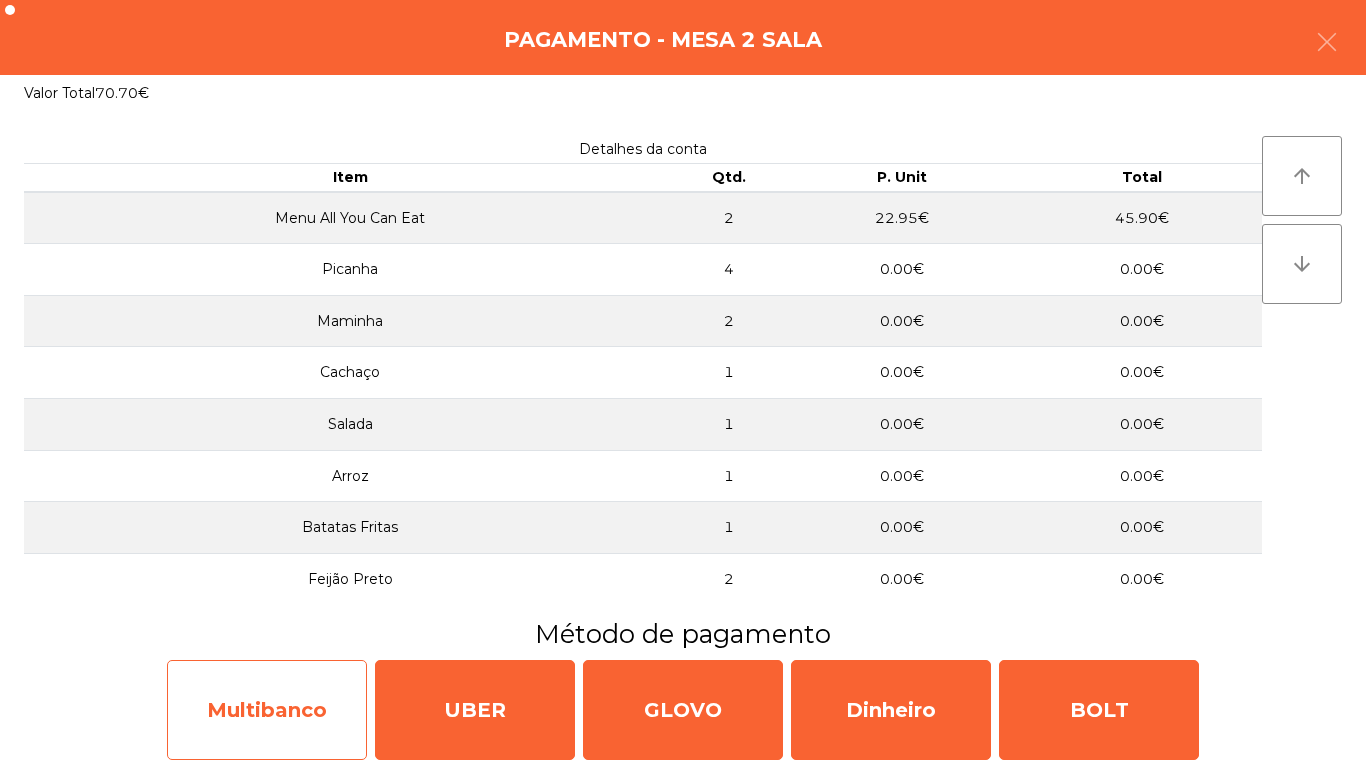click on "Multibanco" 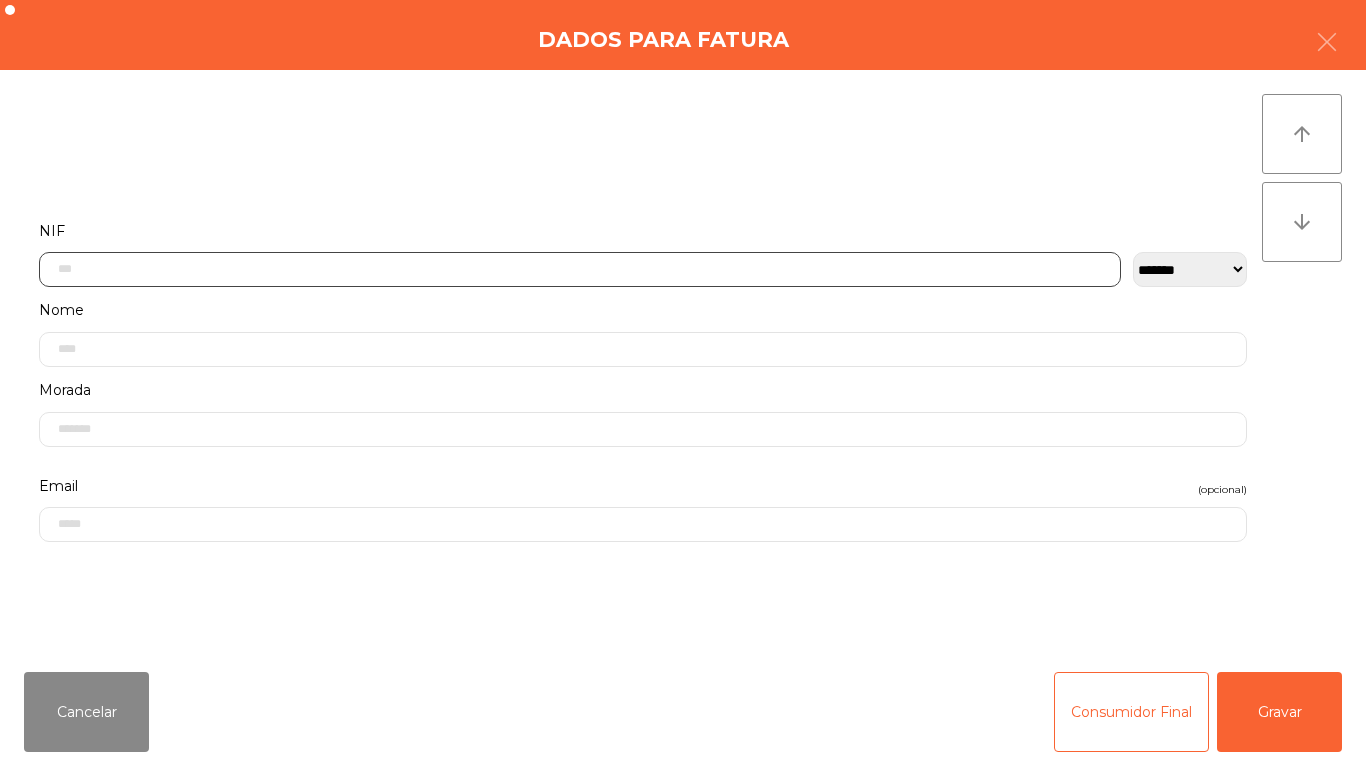 click 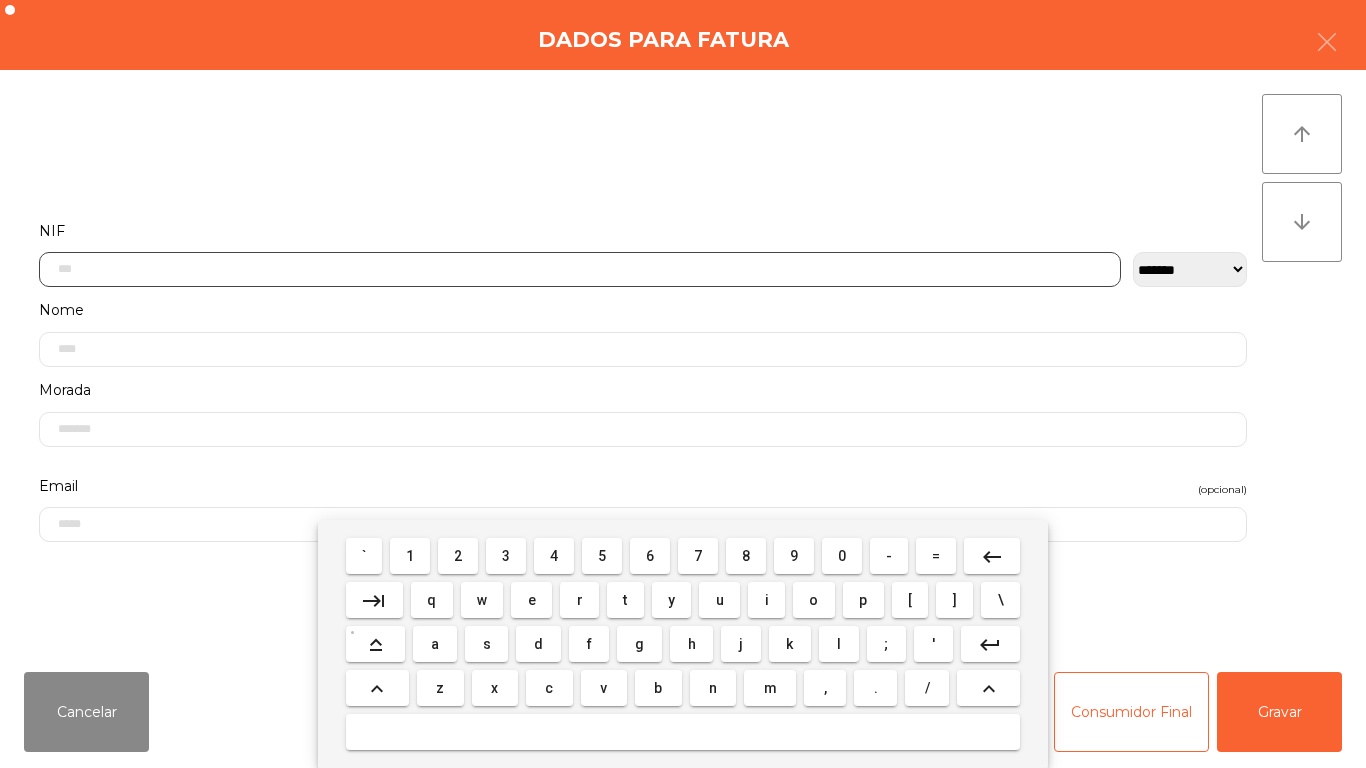 scroll, scrollTop: 122, scrollLeft: 0, axis: vertical 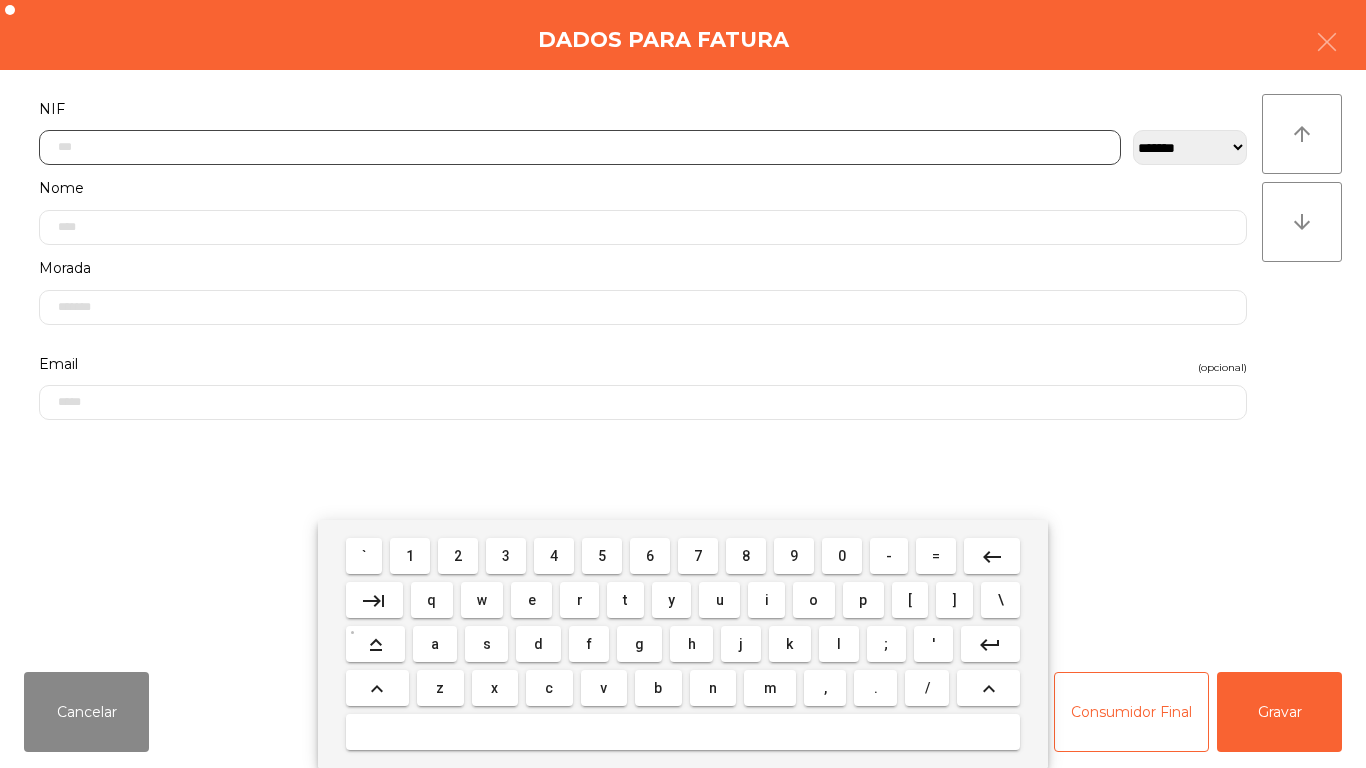click on "2" at bounding box center [458, 556] 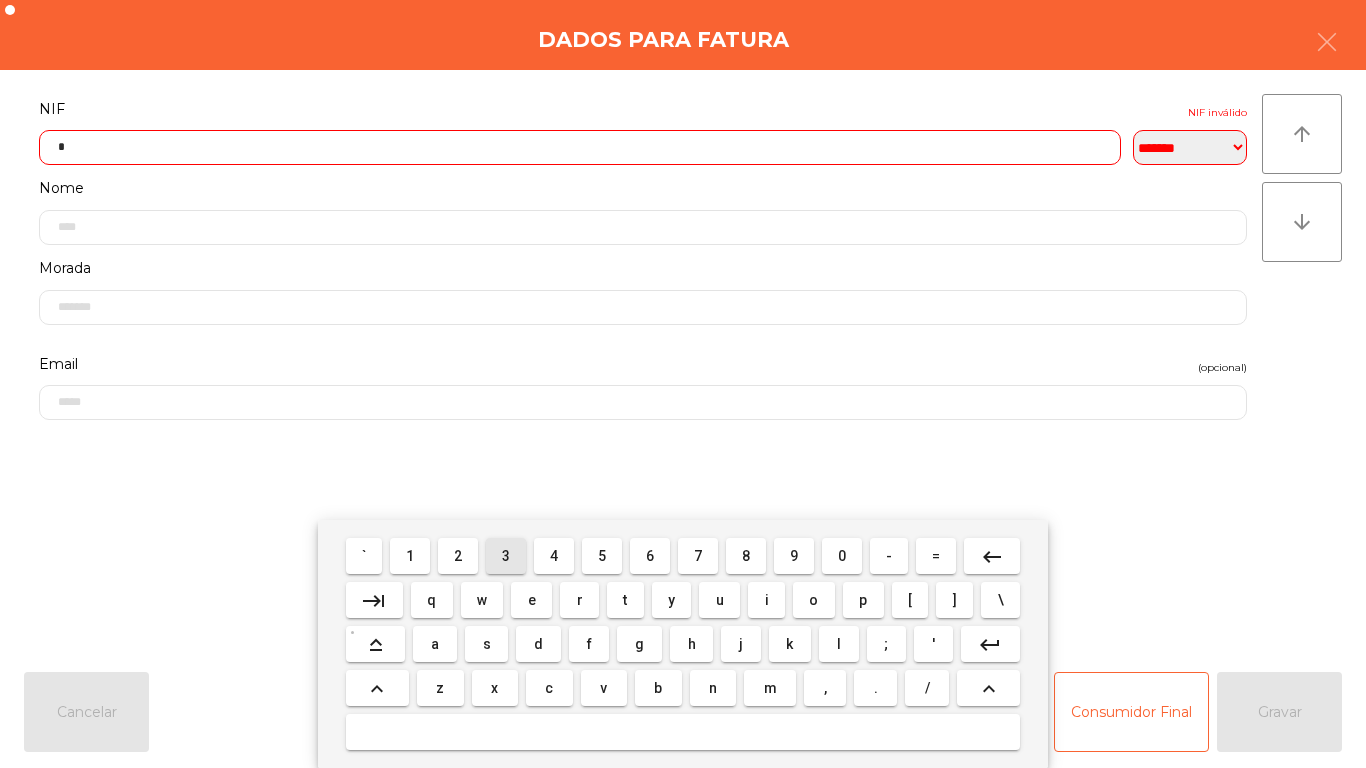 click on "3" at bounding box center [506, 556] 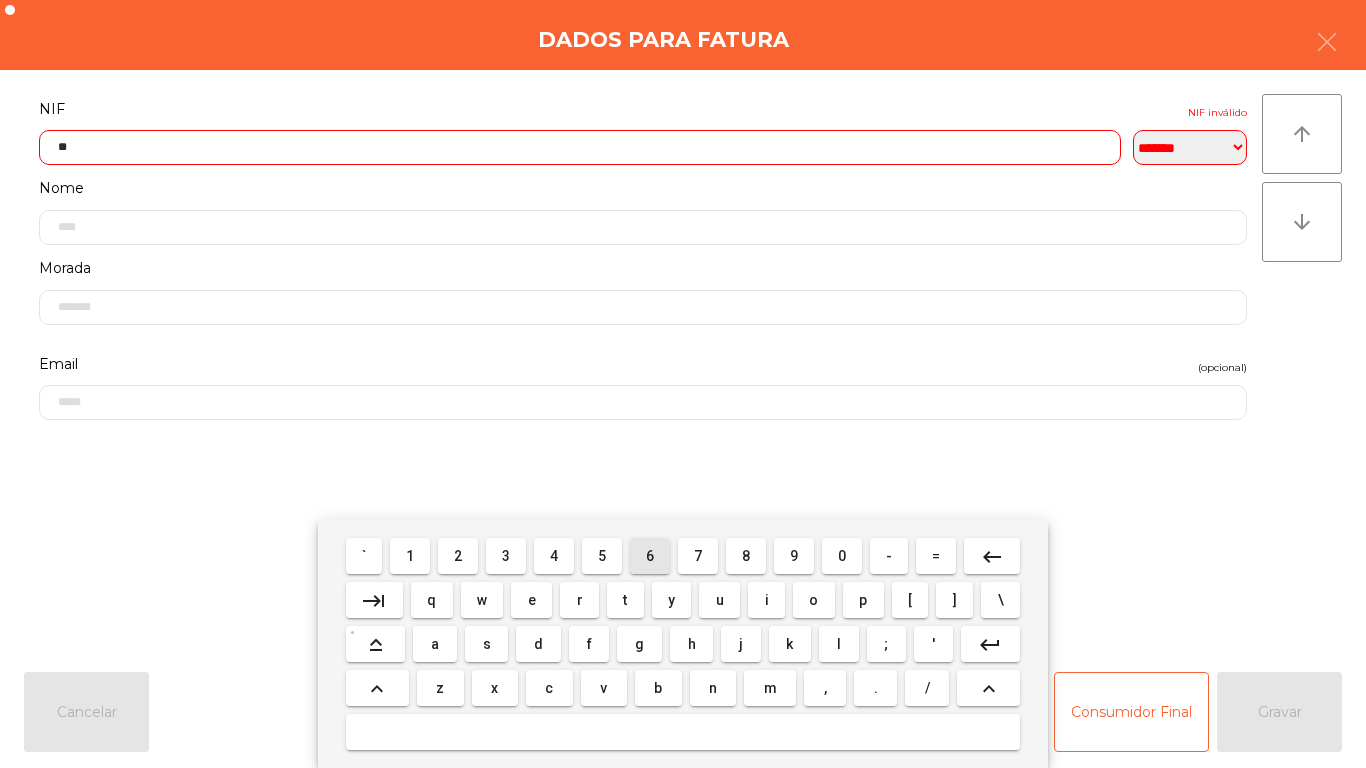 click on "6" at bounding box center [650, 556] 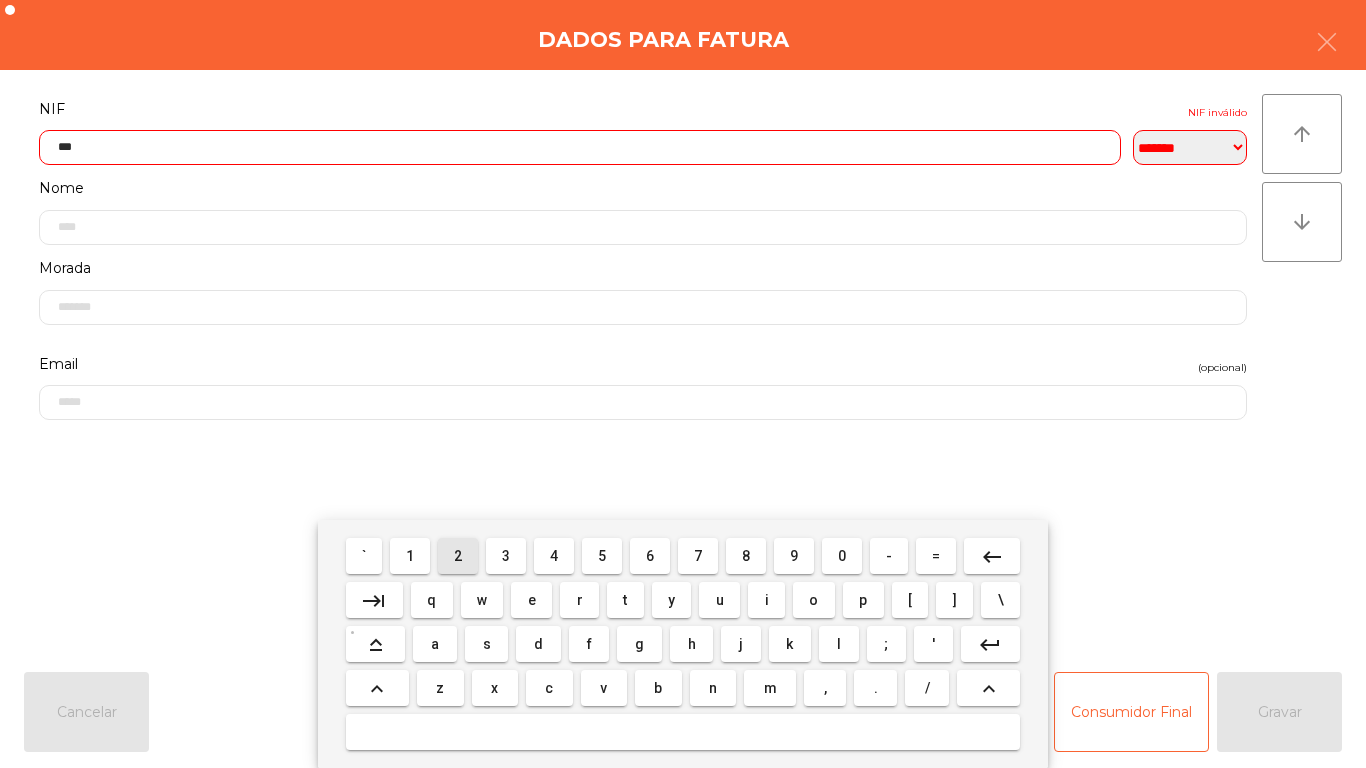 click on "2" at bounding box center (458, 556) 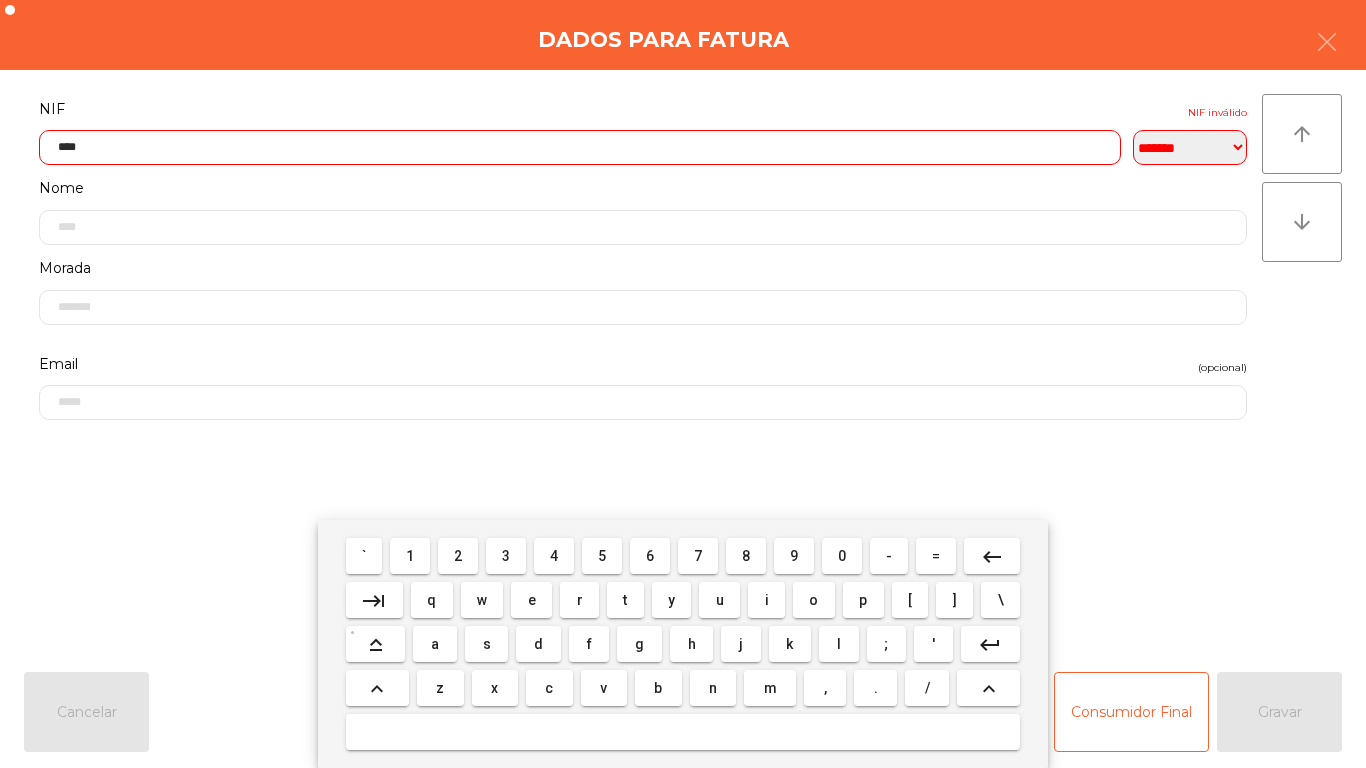 click on "keyboard_backspace" at bounding box center (992, 557) 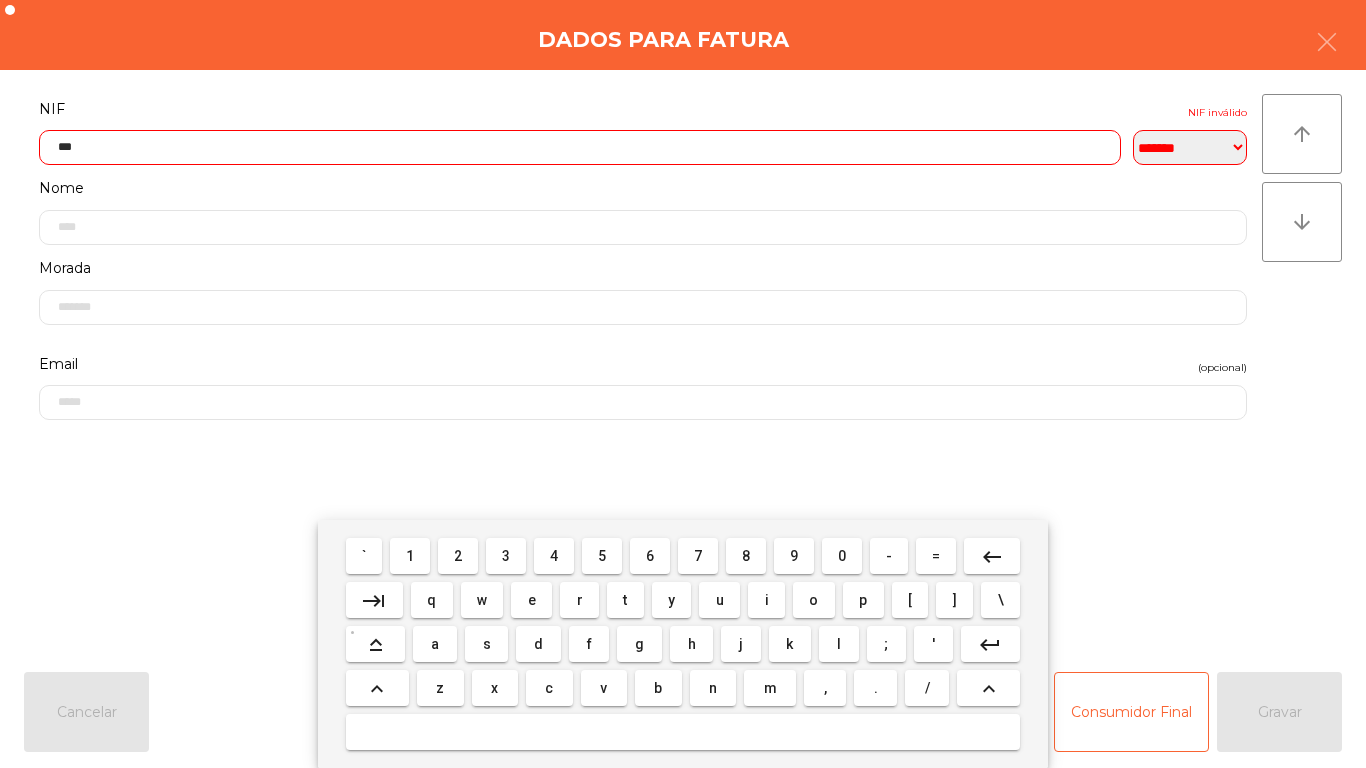 click on "3" at bounding box center (506, 556) 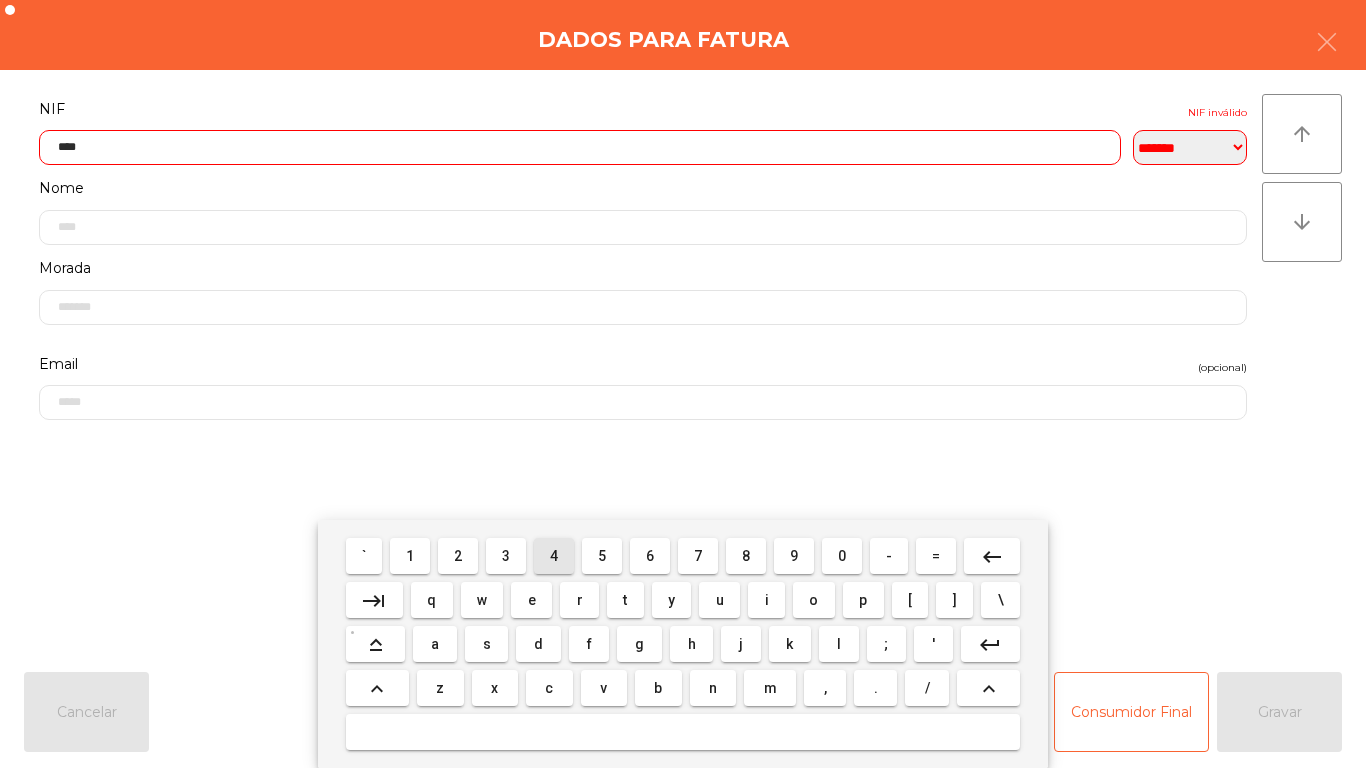 click on "4" at bounding box center (554, 556) 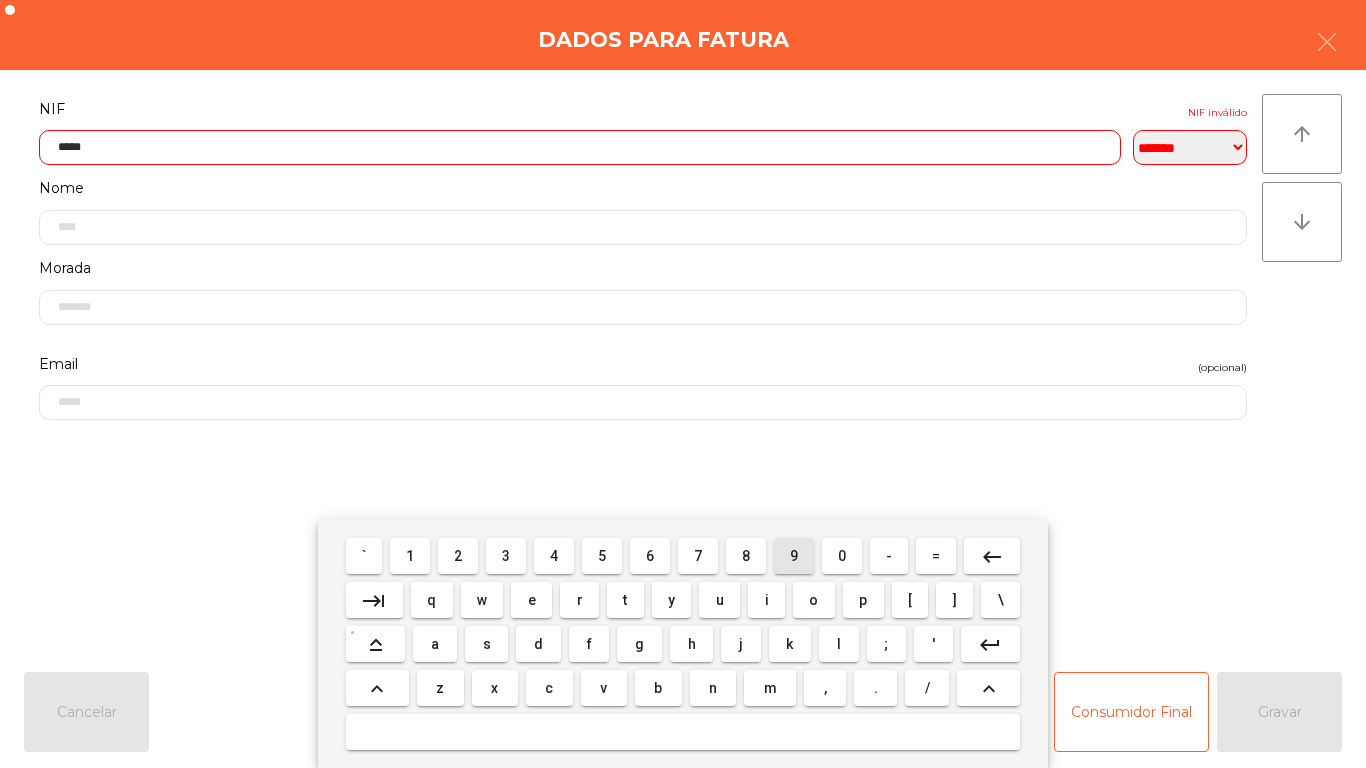 click on "9" at bounding box center (794, 556) 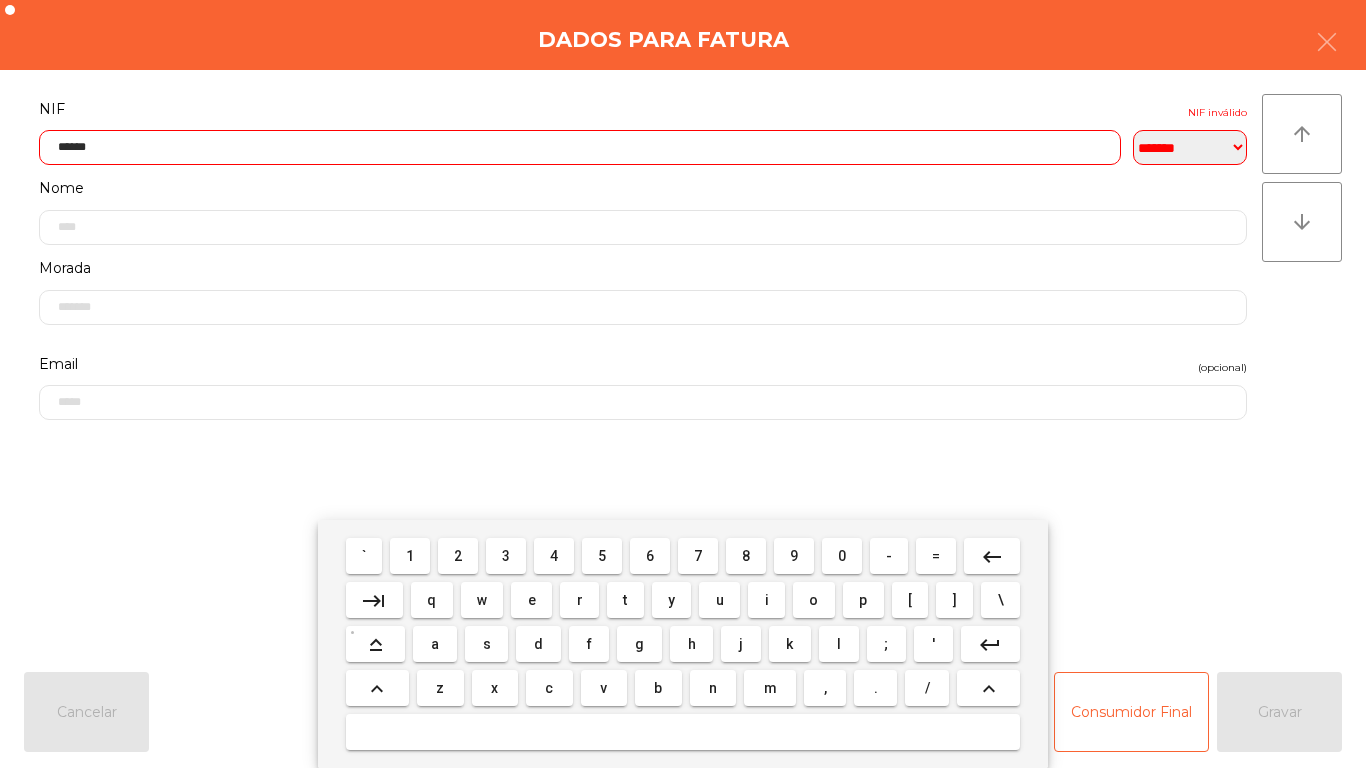 click on "4" at bounding box center (554, 556) 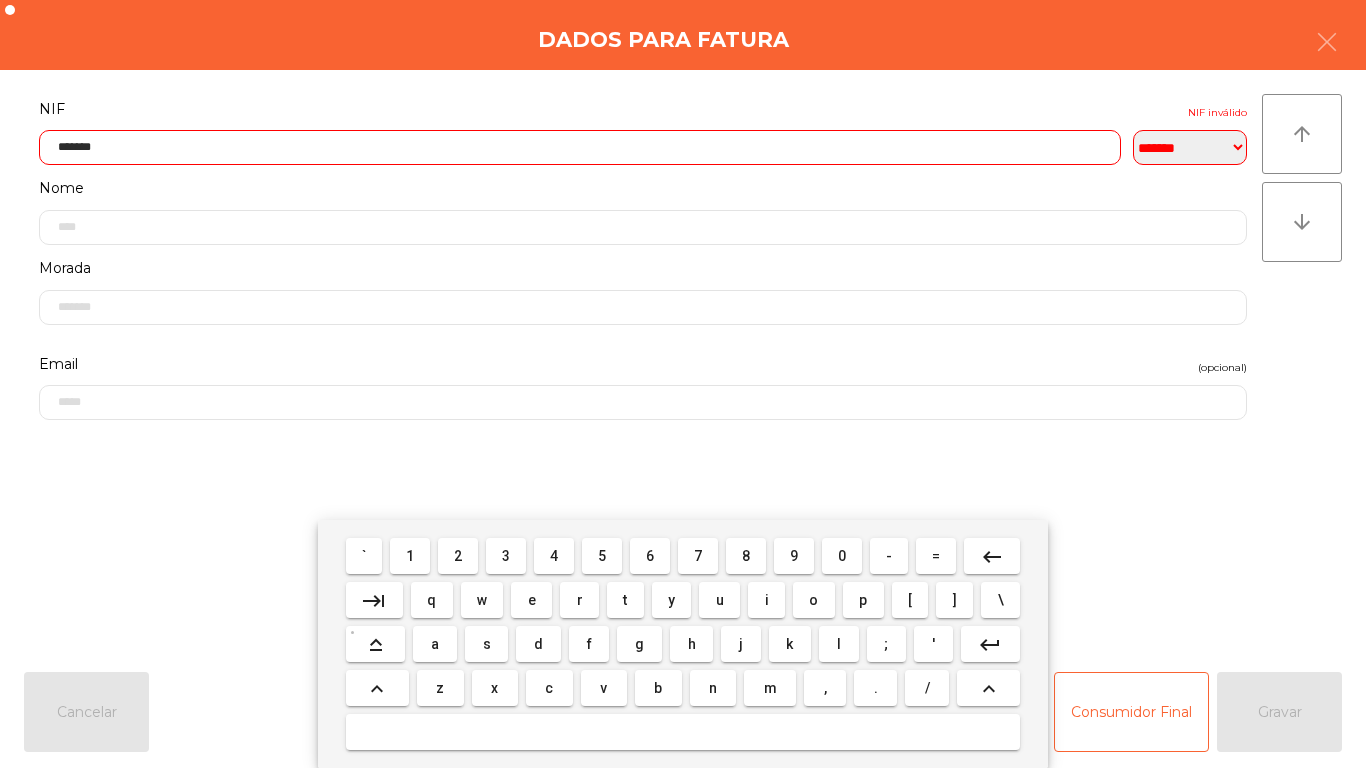 click on "8" at bounding box center (746, 556) 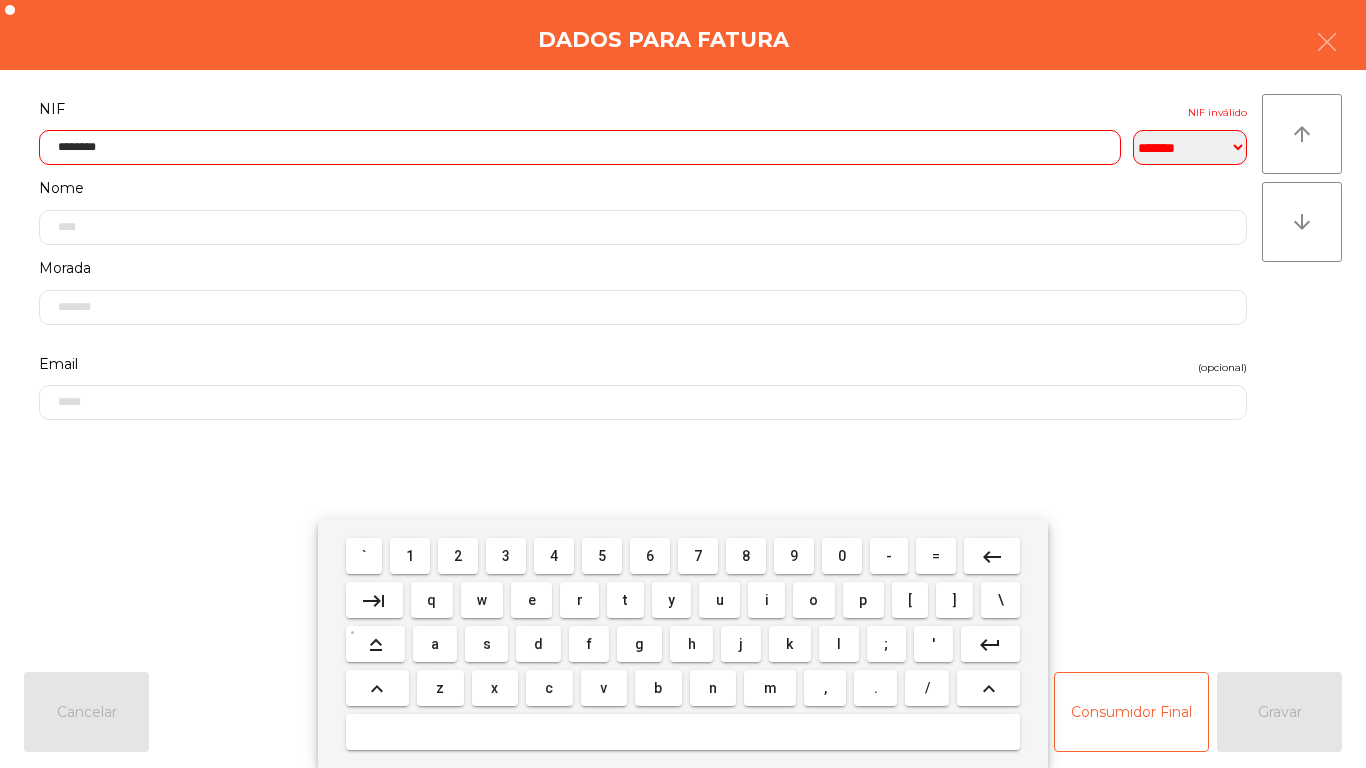 click on "1" at bounding box center [410, 556] 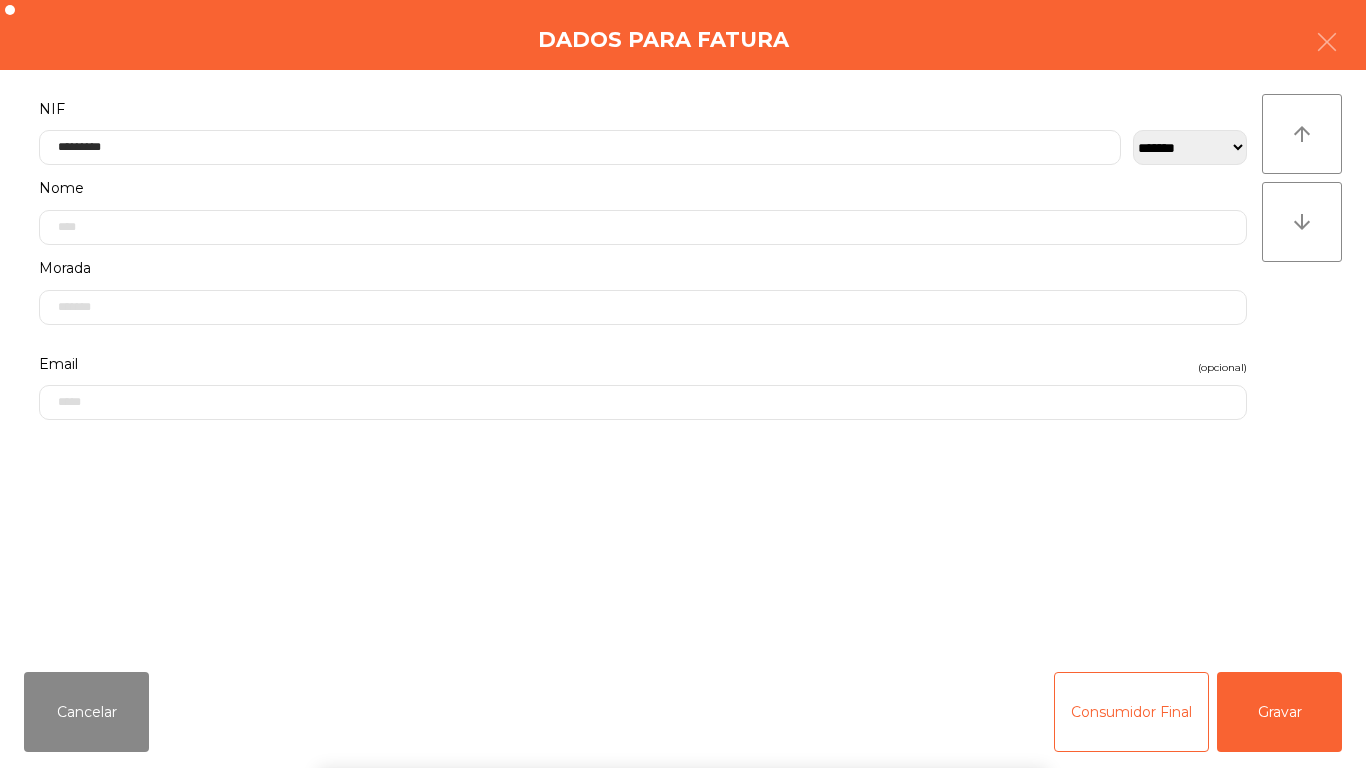 click on "` 1 2 3 4 5 6 7 8 9 0 - = keyboard_backspace keyboard_tab q w e r t y u i o p [ ] \ keyboard_capslock a s d f g h j k l ; ' keyboard_return keyboard_arrow_up z x c v b n m , . / keyboard_arrow_up" at bounding box center [683, 644] 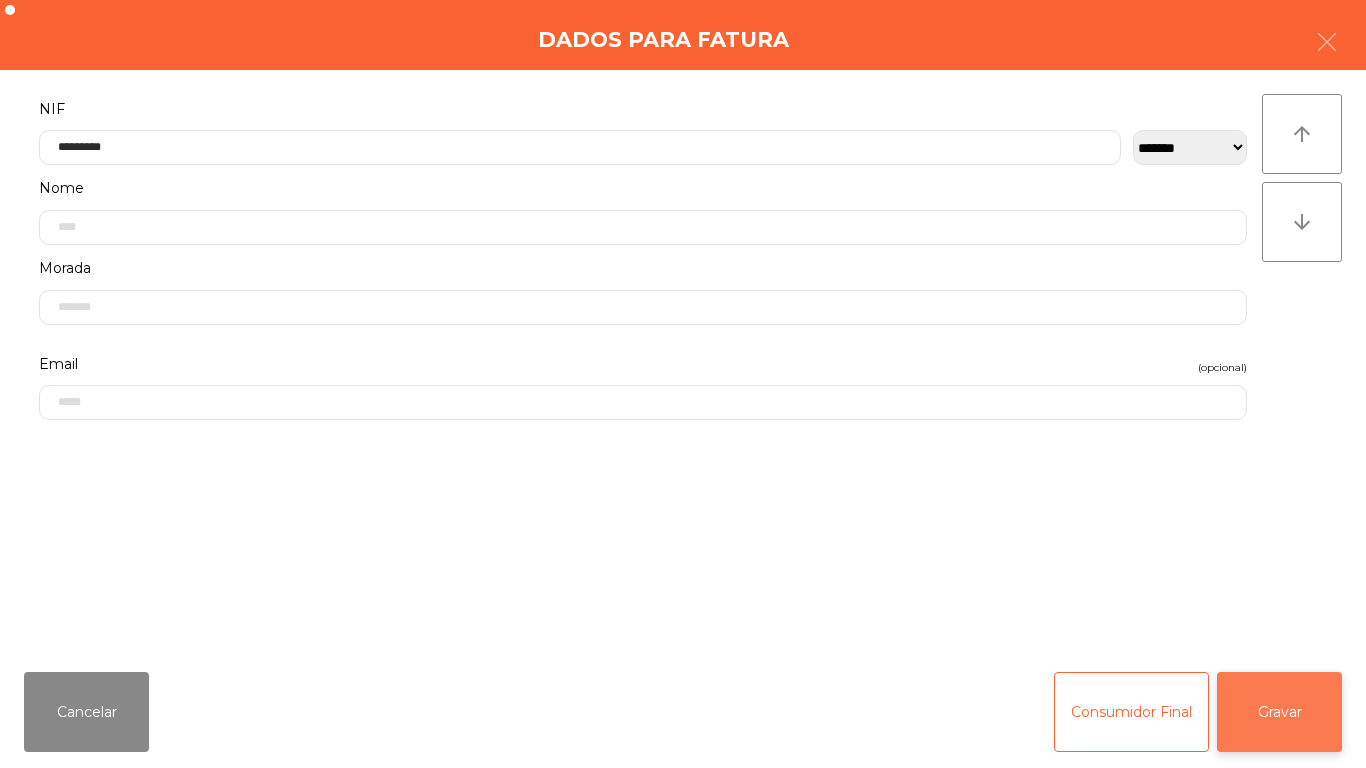 click on "Gravar" 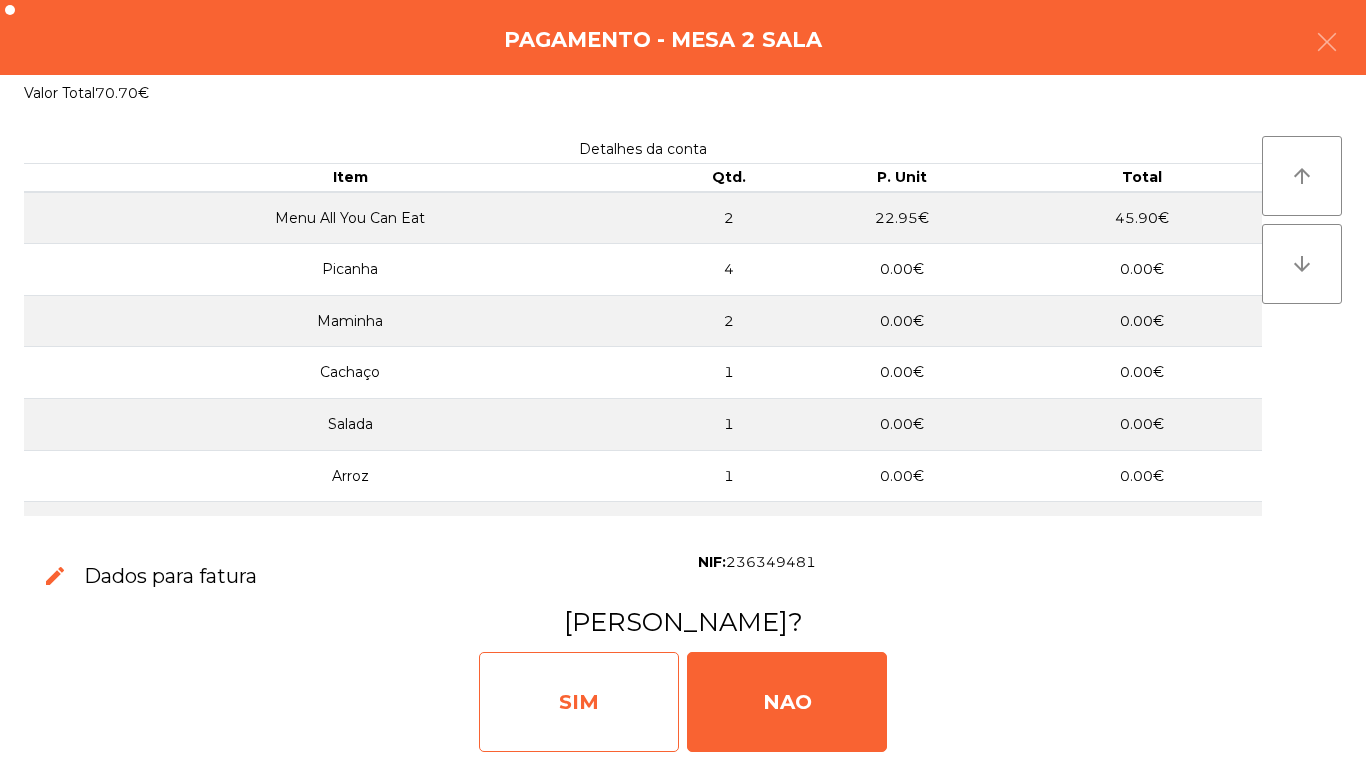 click on "SIM" 